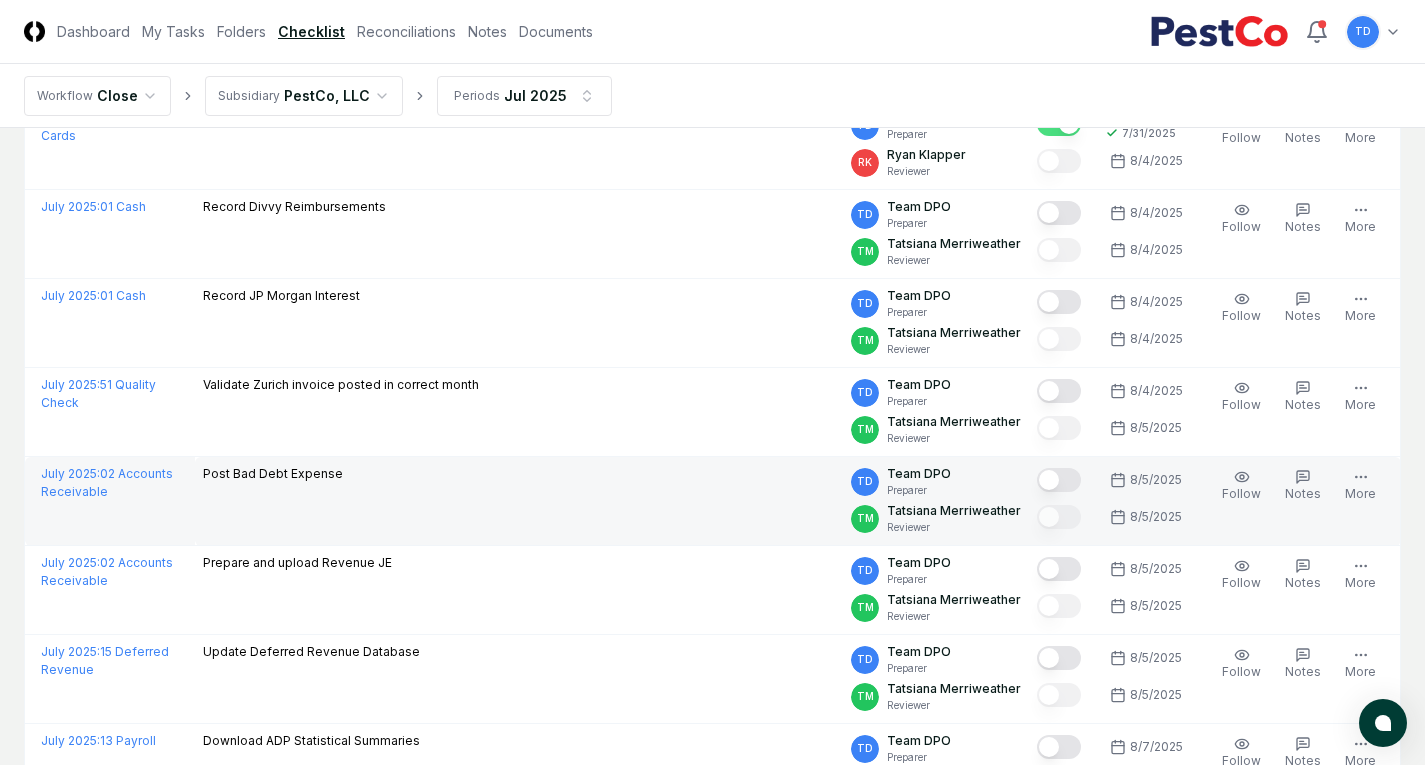 scroll, scrollTop: 1542, scrollLeft: 0, axis: vertical 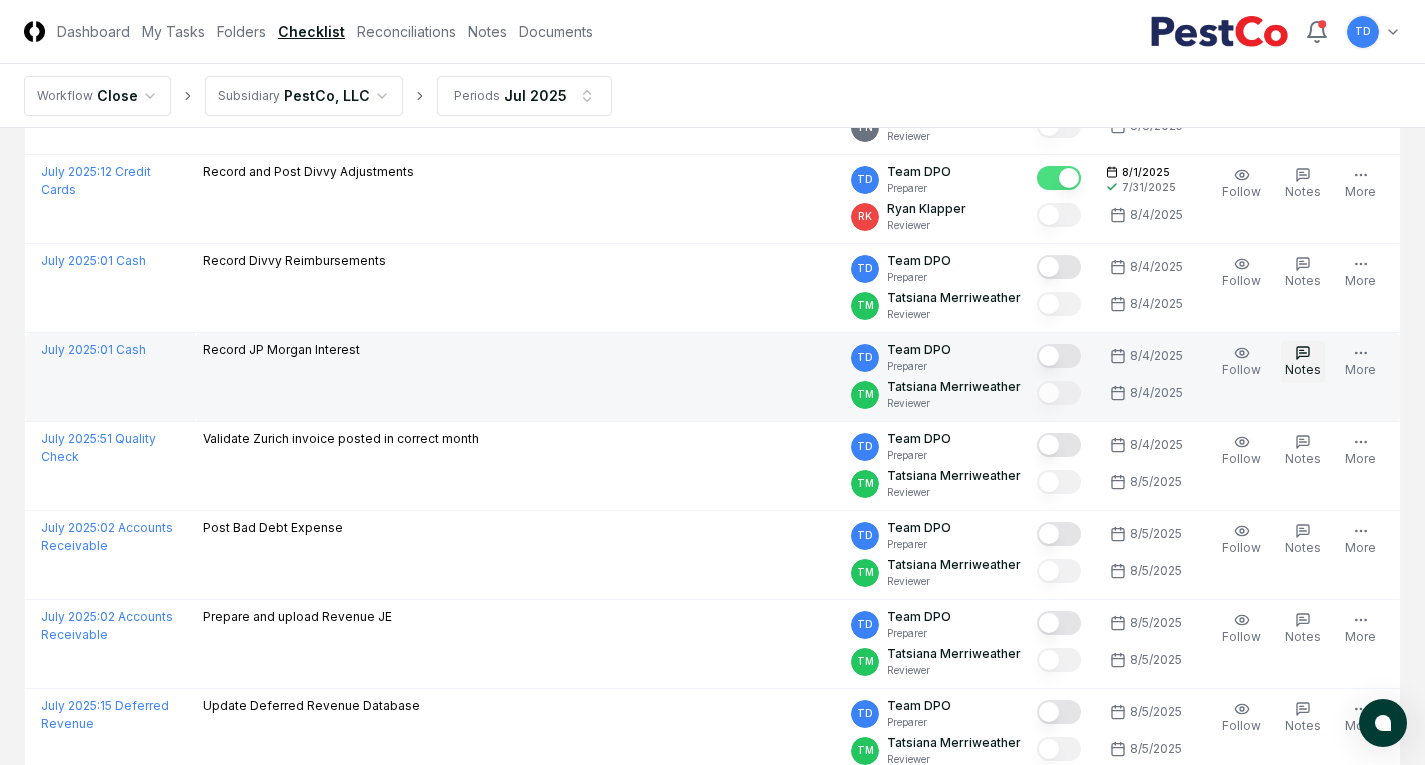 click 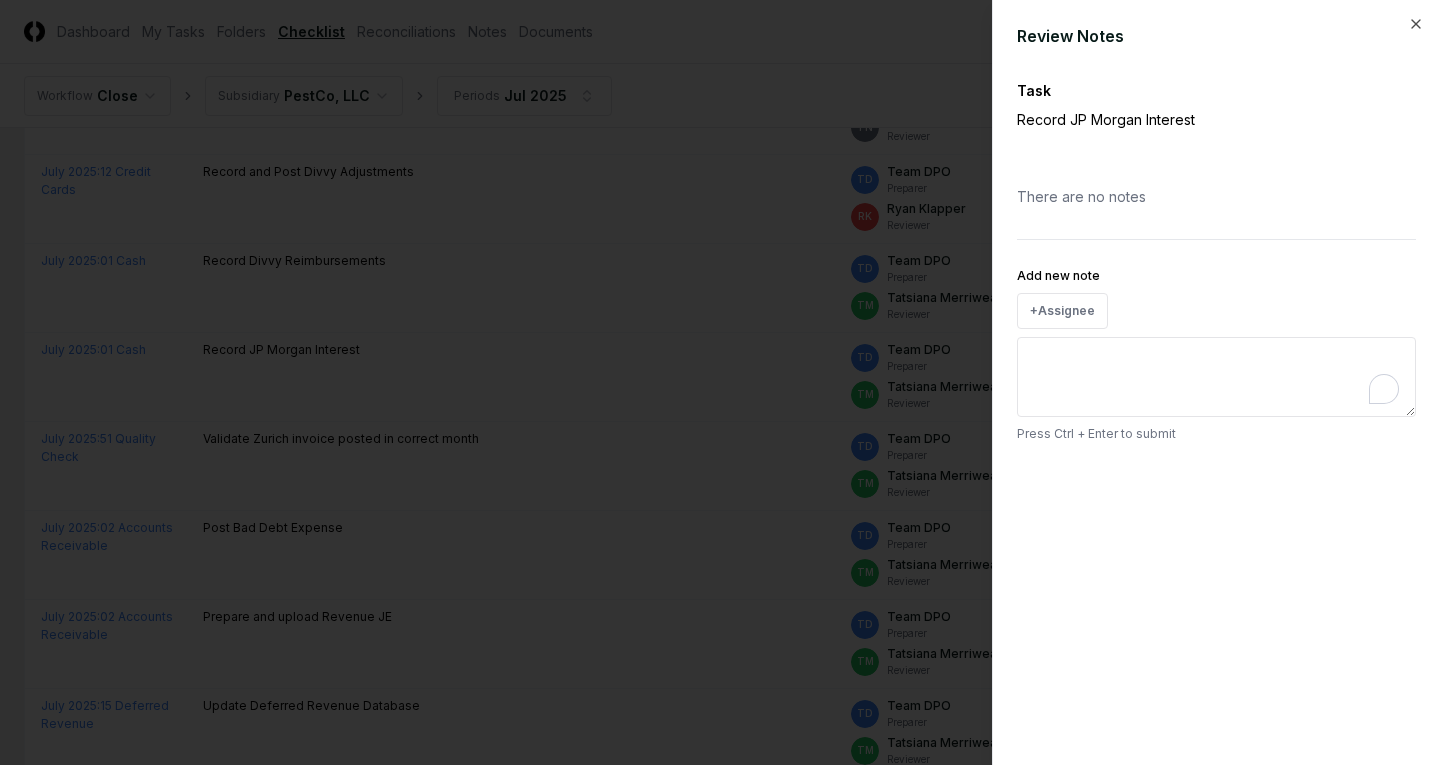 click on "Add new note" at bounding box center (1216, 377) 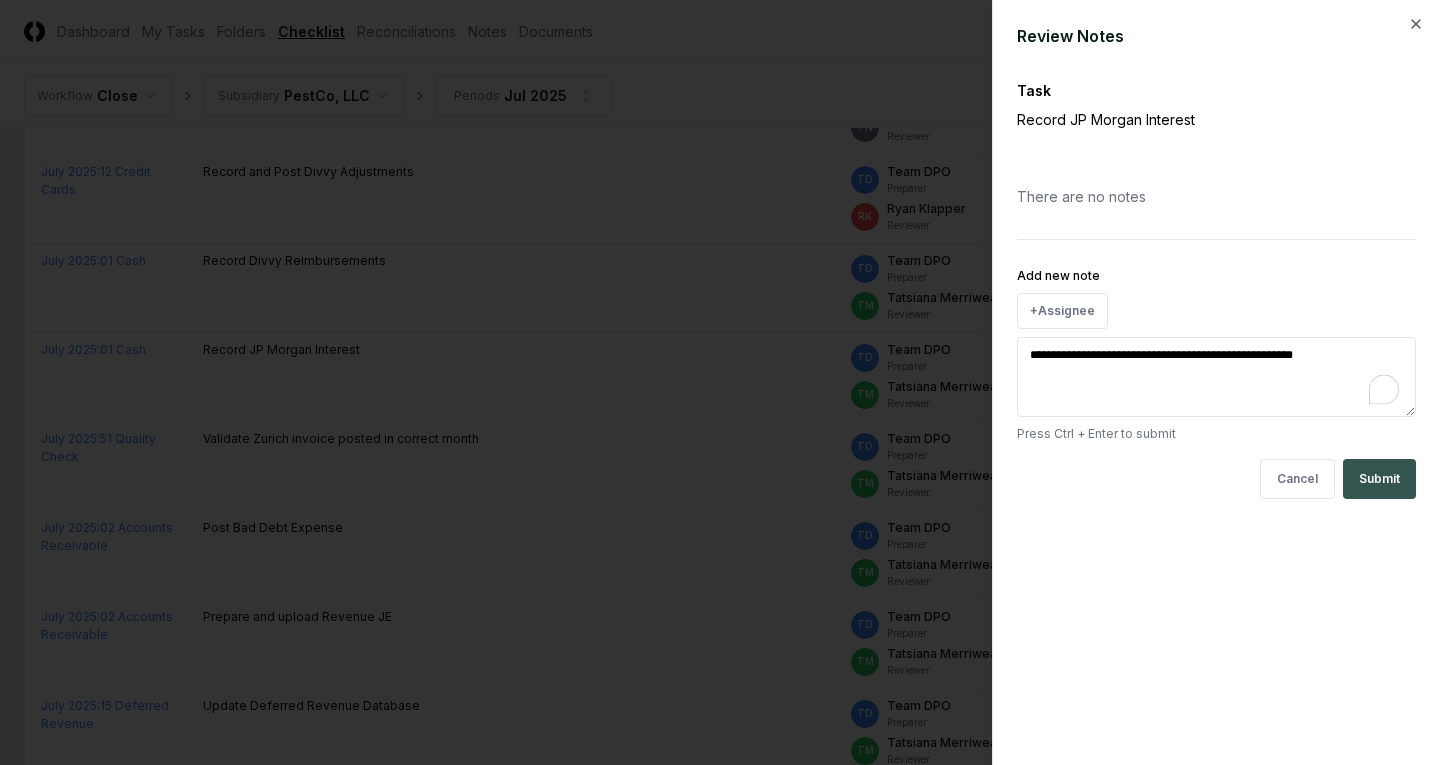 type on "**********" 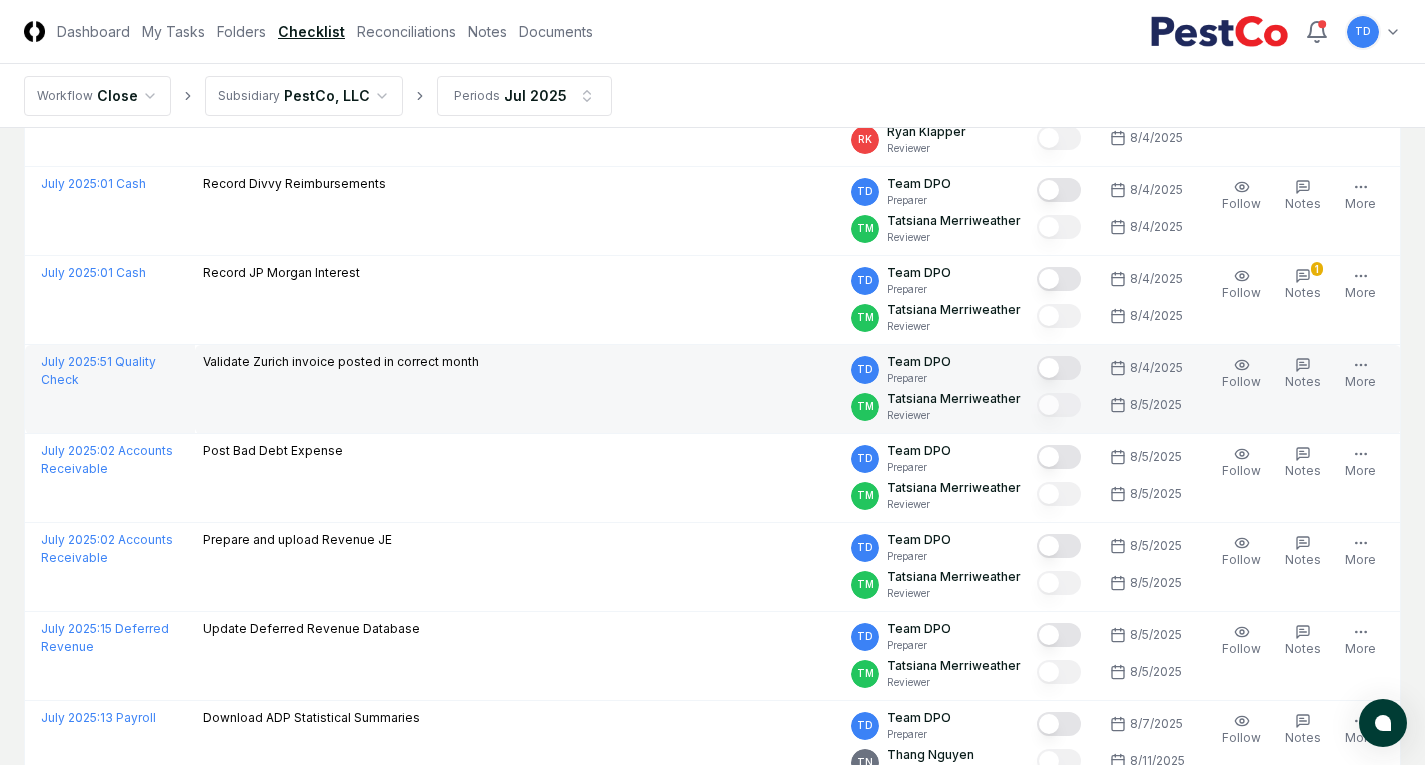 scroll, scrollTop: 1633, scrollLeft: 0, axis: vertical 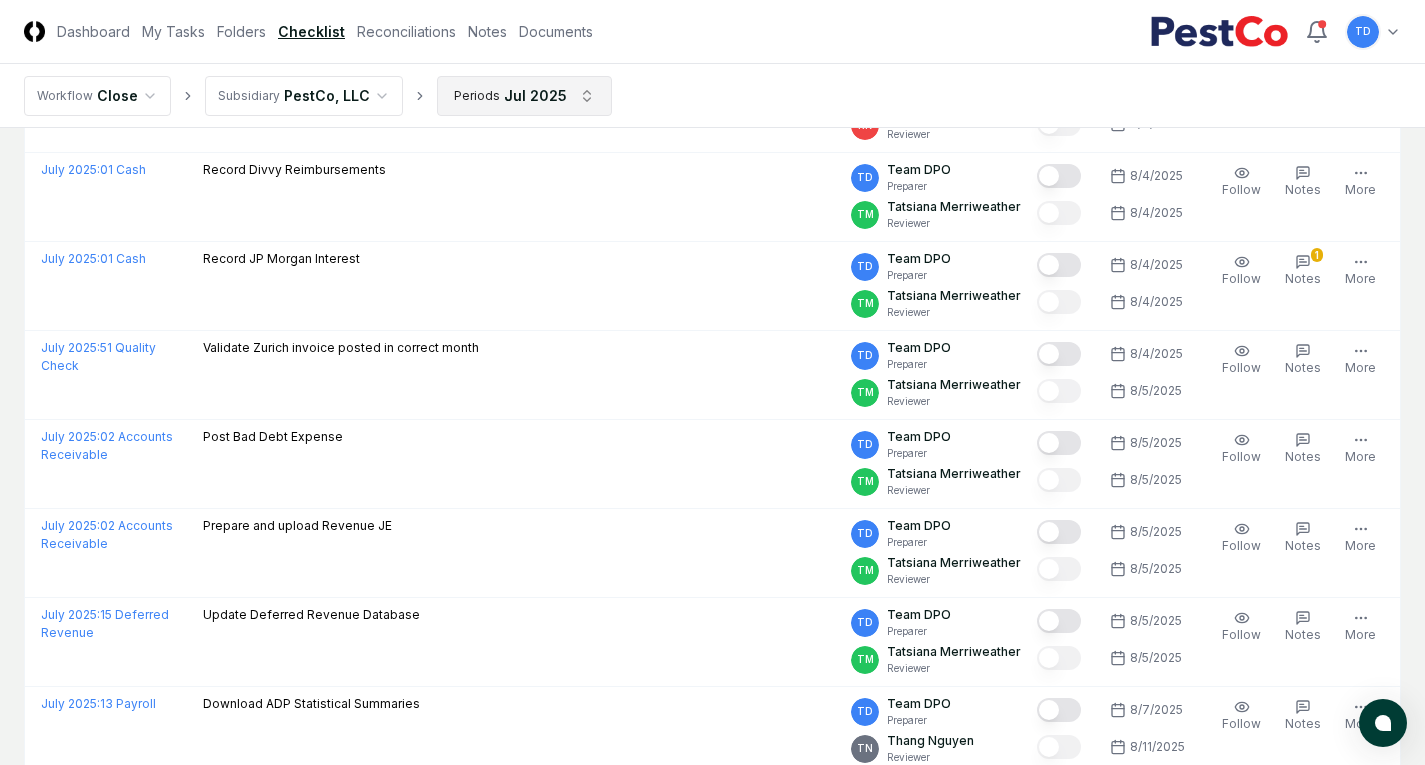 click on "CloseCore Dashboard My Tasks Folders Checklist Reconciliations Notes Documents Toggle navigation menu   TD Toggle user menu Workflow Close Subsidiary PestCo, LLC Periods Jul 2025 Cancel Reassign Jul 2025 Checklist 26 / 92 Download New  Task My Items My Open Items Ready for My Review Due Today Late Has Notes Has Reminders Has Documents Blocked Unblocked Clear Filter TD Team DPO Preparer Folder Description Assignee Sign-Off   Due Actions July 2025 :  14 Accruals and OCL Accrue Applause Applause accrual for July 2025 JE.xlsx TD Team DPO Preparer TM Tatsiana Merriweather Reviewer 7/18/2025 7/25/2025 7/18/2025 7/29/2025 Order Follow Notes 1 Upload Reminder Duplicate Edit Task More July 2025 :  14 Accruals and OCL Accrue Engagement Engagement accrual.xlsx TD Team DPO Preparer RK Ryan Klapper Reviewer 7/18/2025 7/25/2025 7/18/2025 7/30/2025 Order Follow 1 Notes 1 Upload Reminder Duplicate Edit Task More July 2025 :  14 Accruals and OCL Accrue PNW WC TD Team DPO Preparer TM Tatsiana Merriweather Reviewer 7/18/2025" at bounding box center [712, -223] 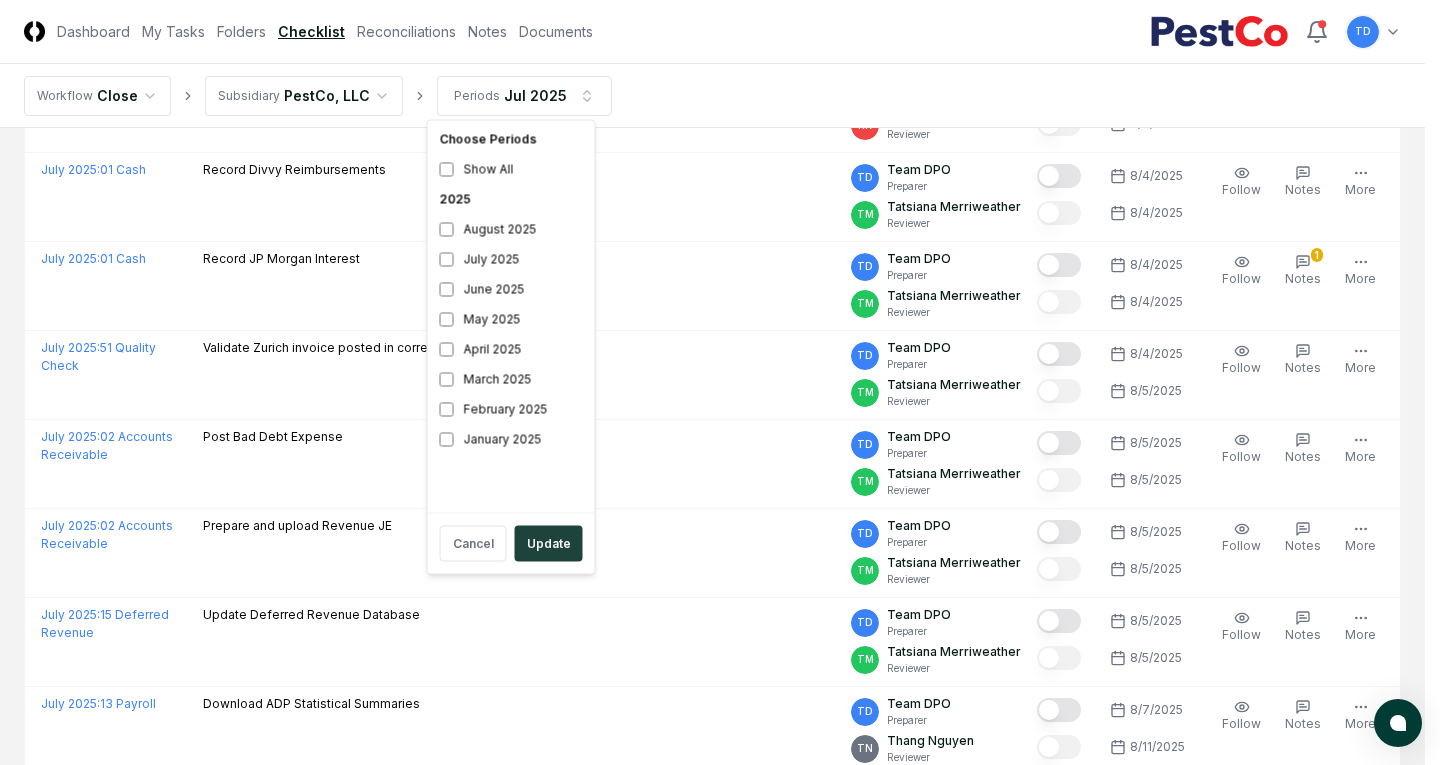 click on "Cancel Update" at bounding box center (511, 544) 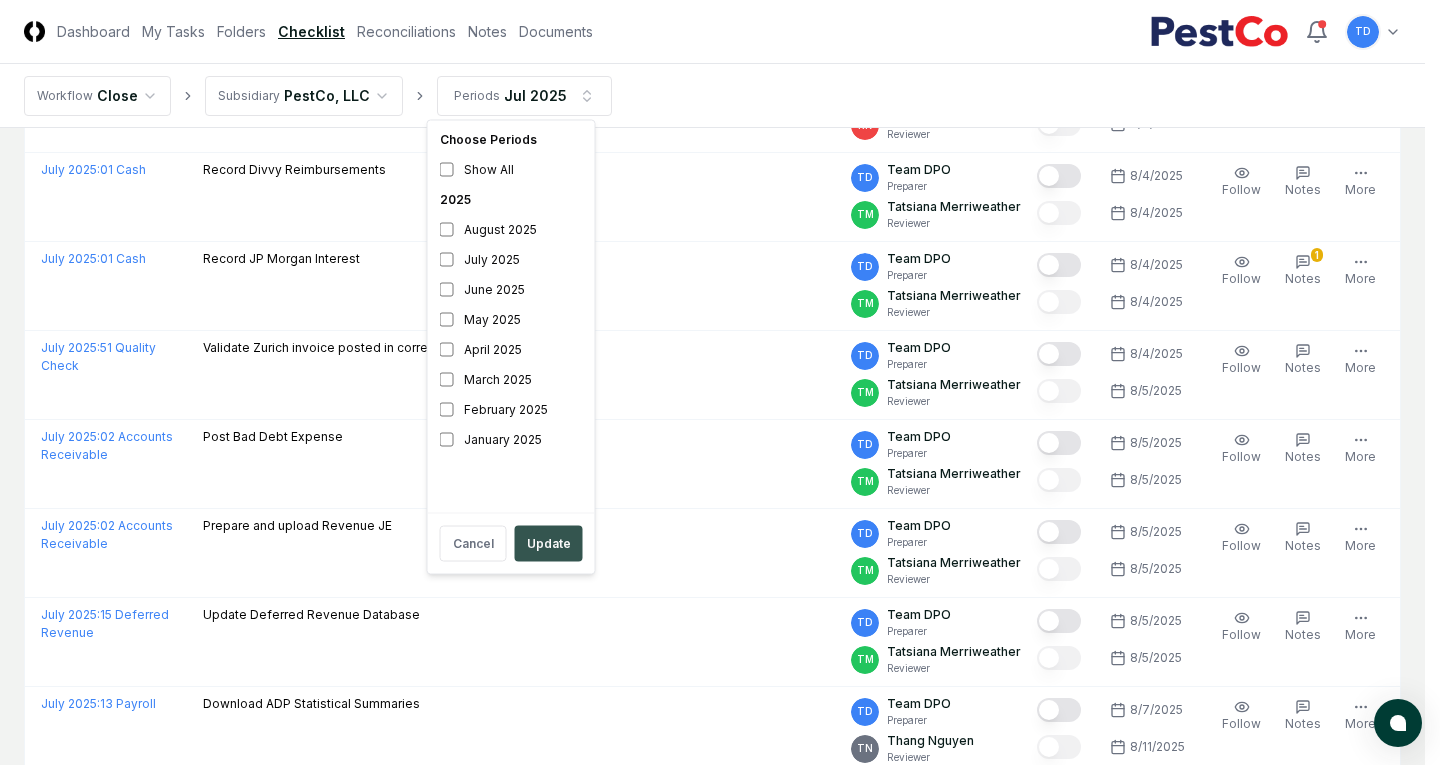 click on "Update" at bounding box center [549, 544] 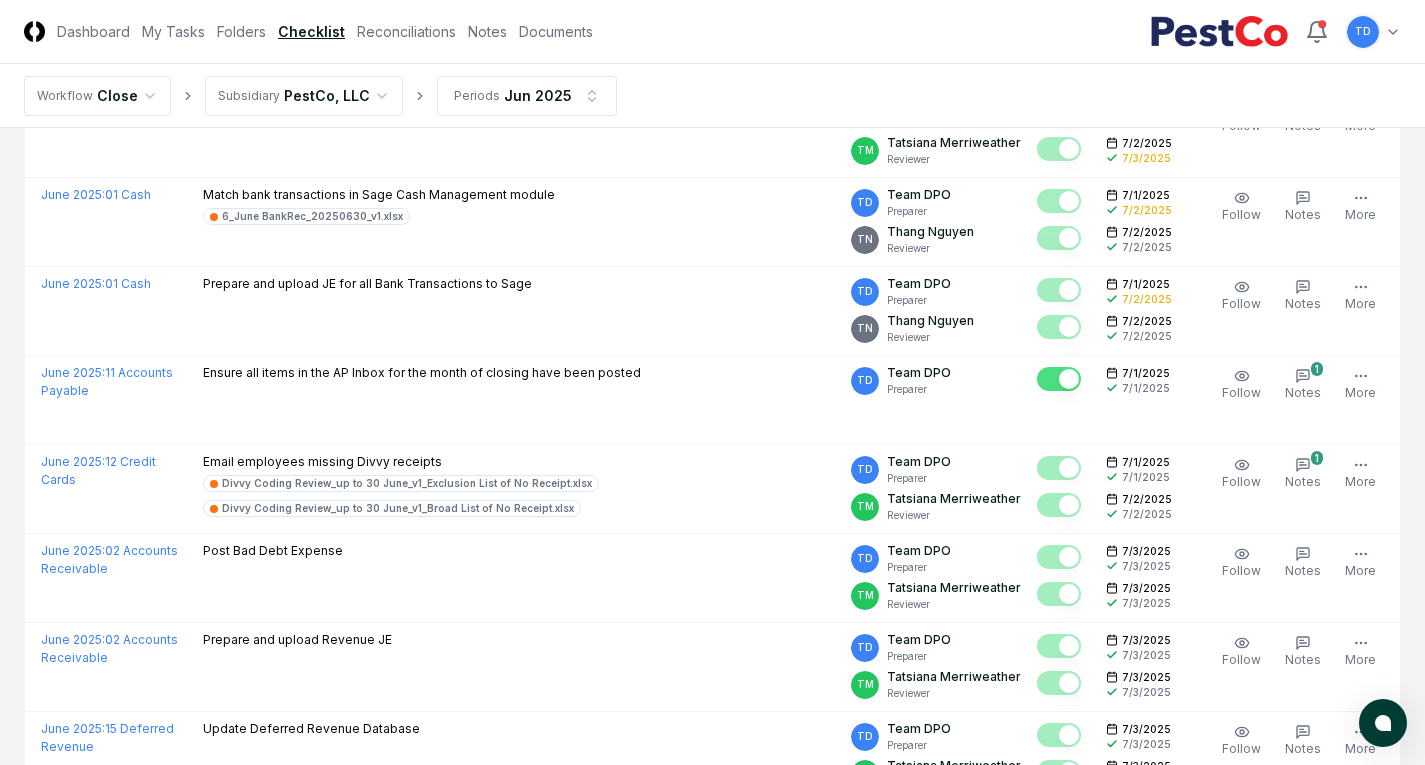 scroll, scrollTop: 0, scrollLeft: 0, axis: both 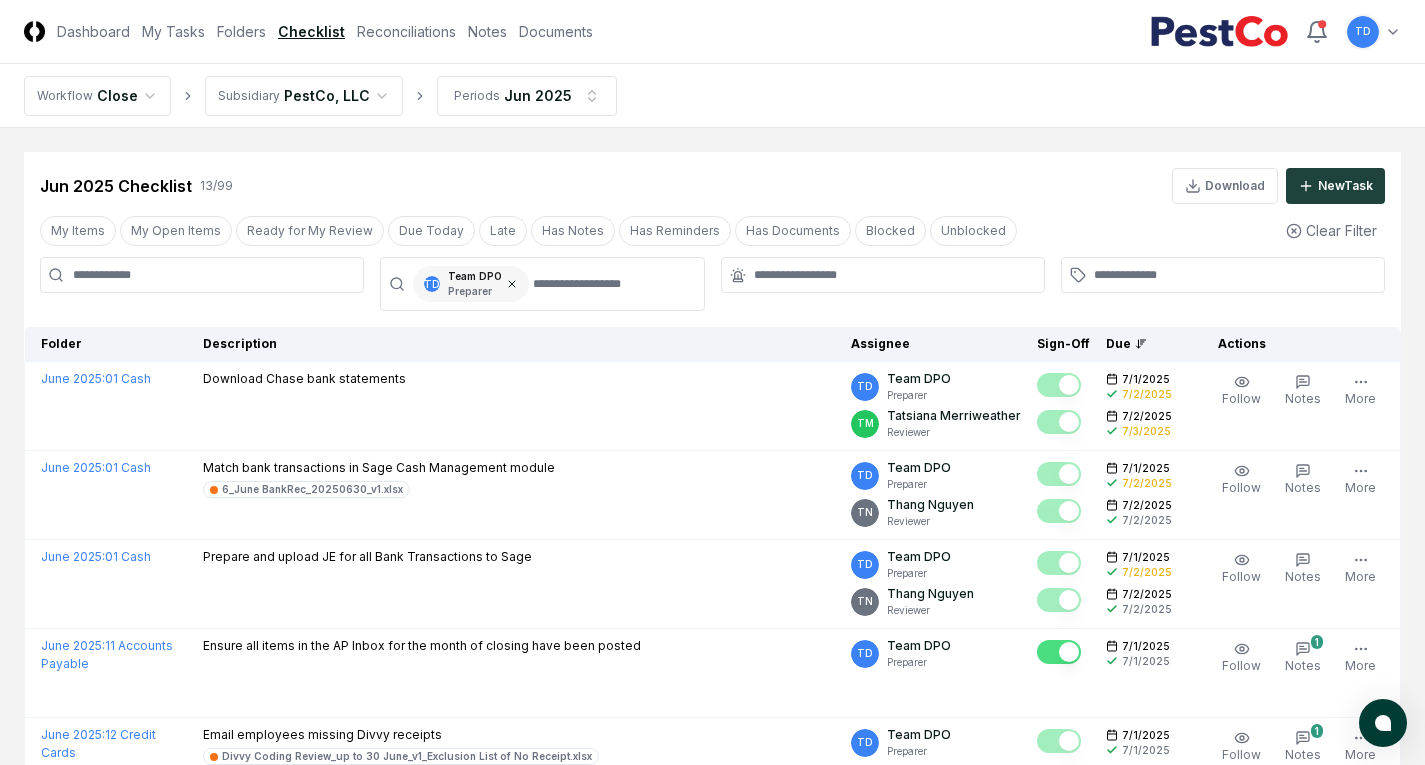 click 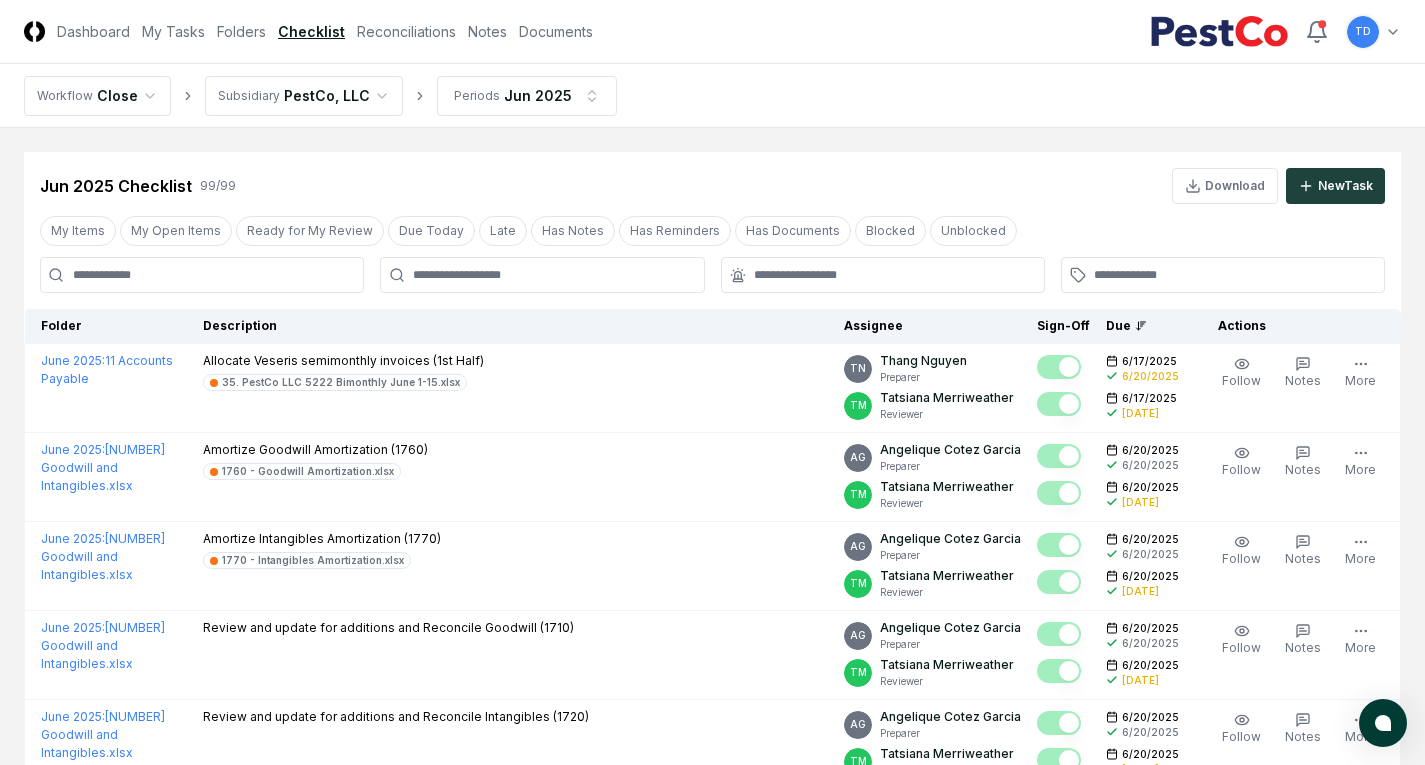 click at bounding box center (202, 275) 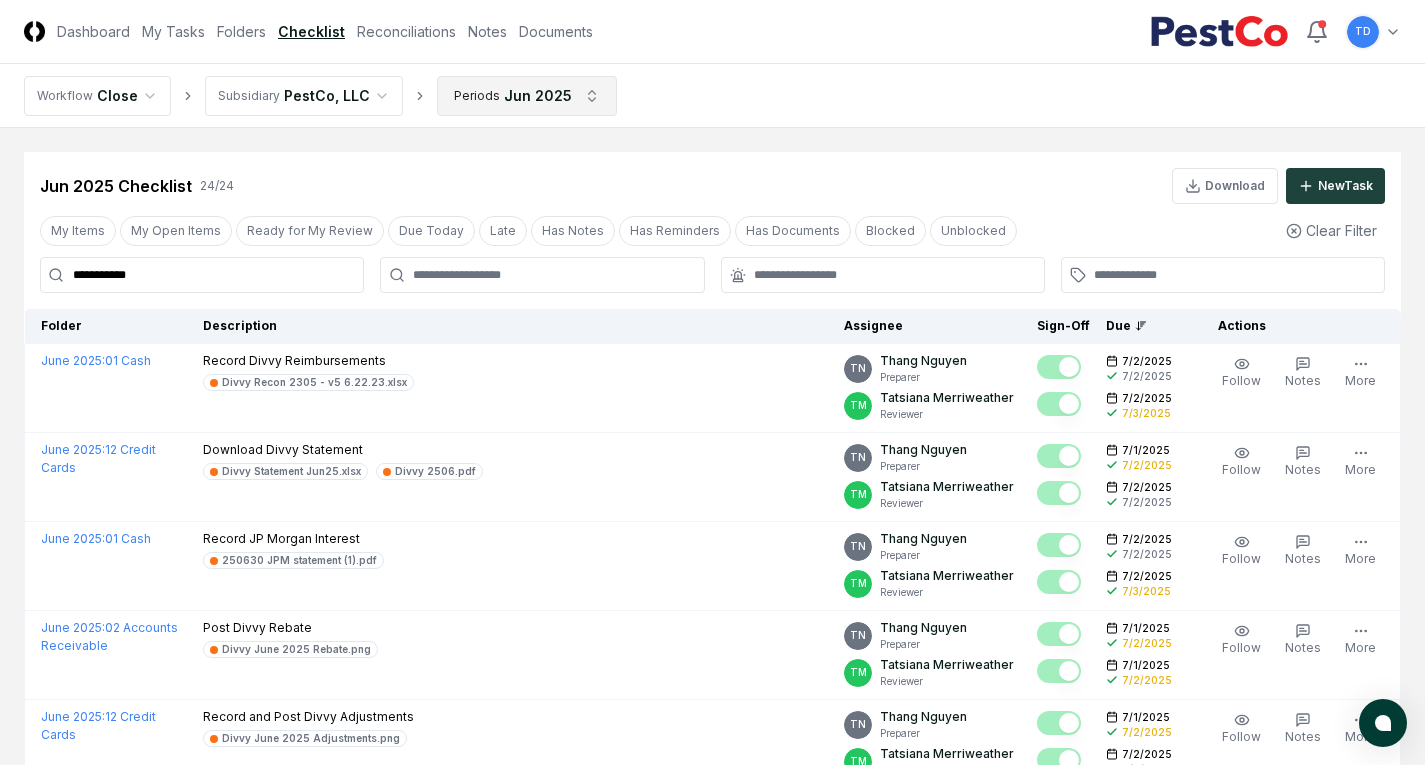 type on "**********" 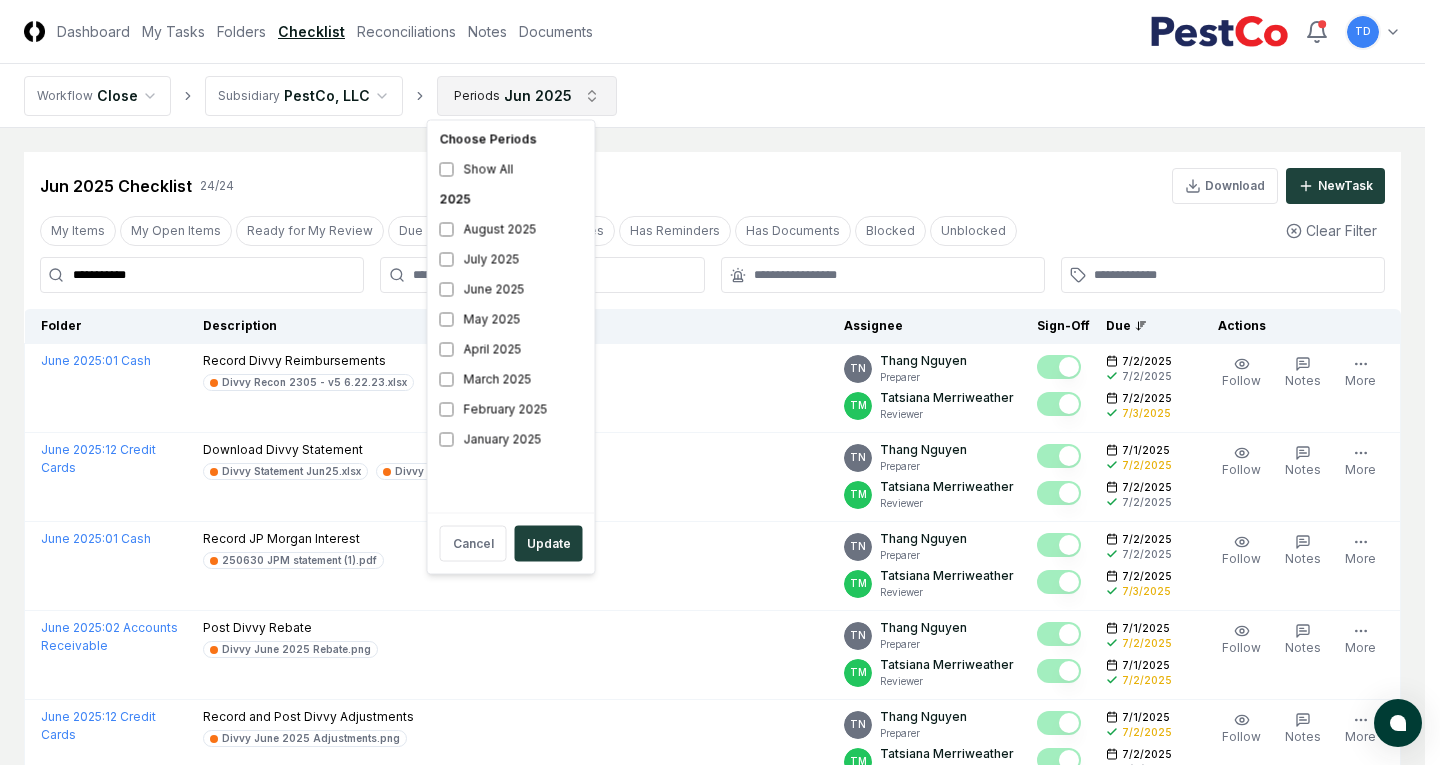 click on "**********" at bounding box center (720, 1311) 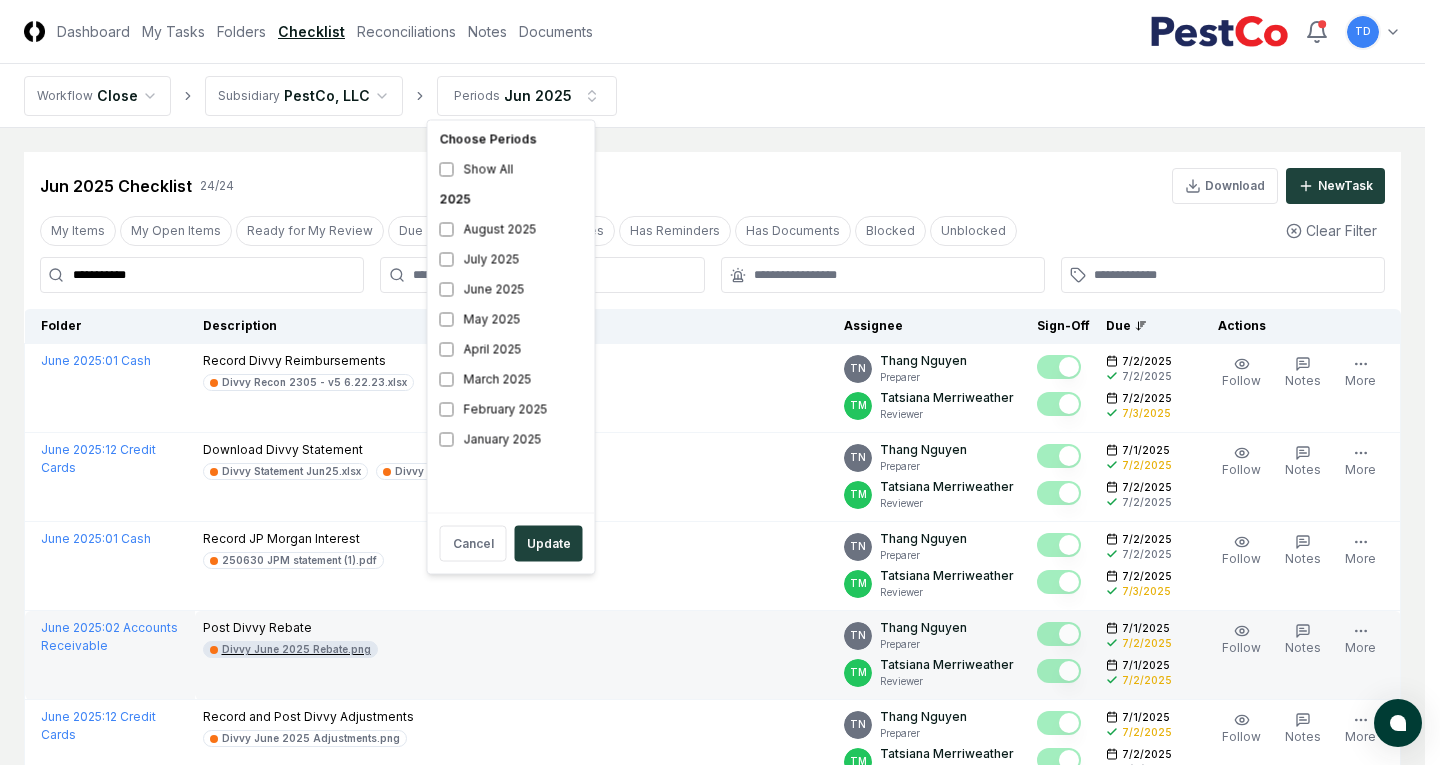 click on "**********" at bounding box center [720, 1311] 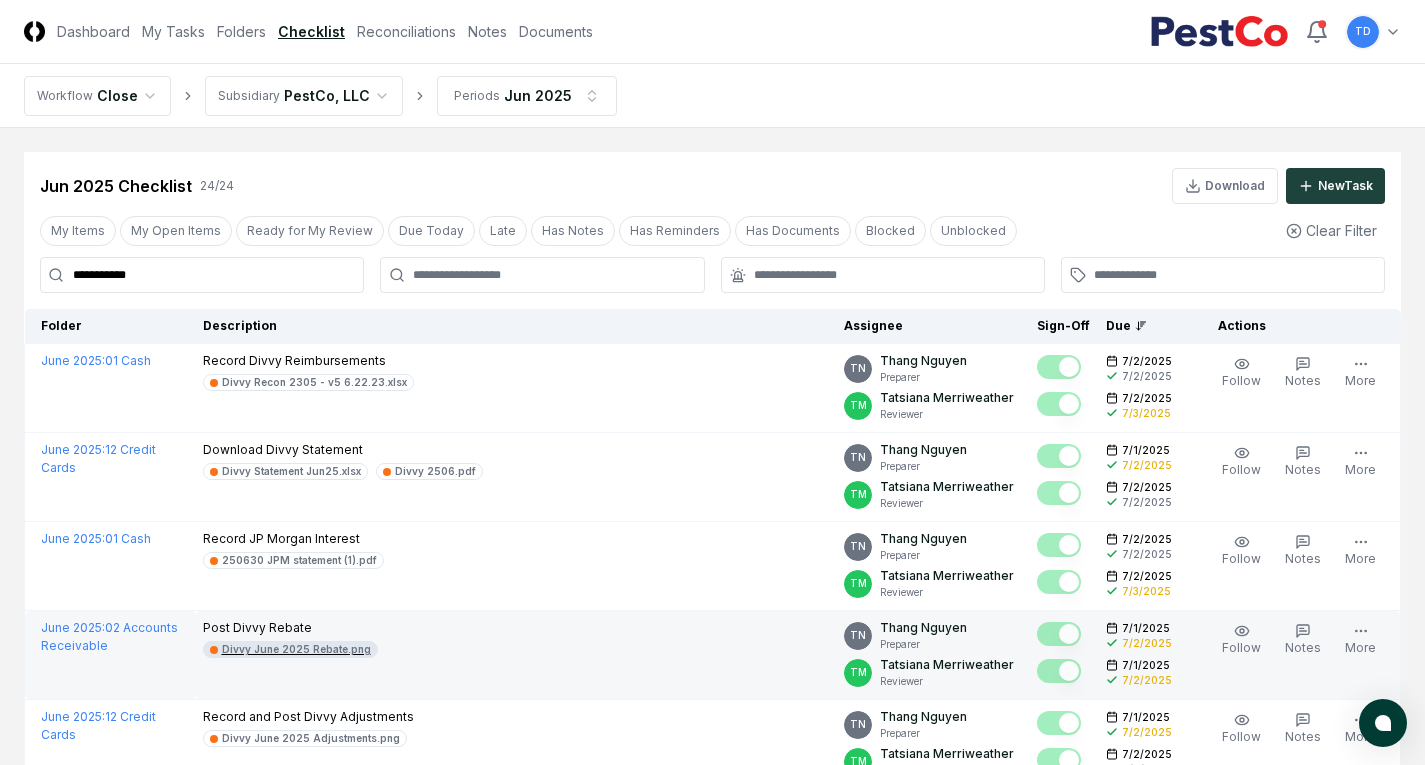 click on "Divvy June 2025 Rebate.png" at bounding box center (296, 649) 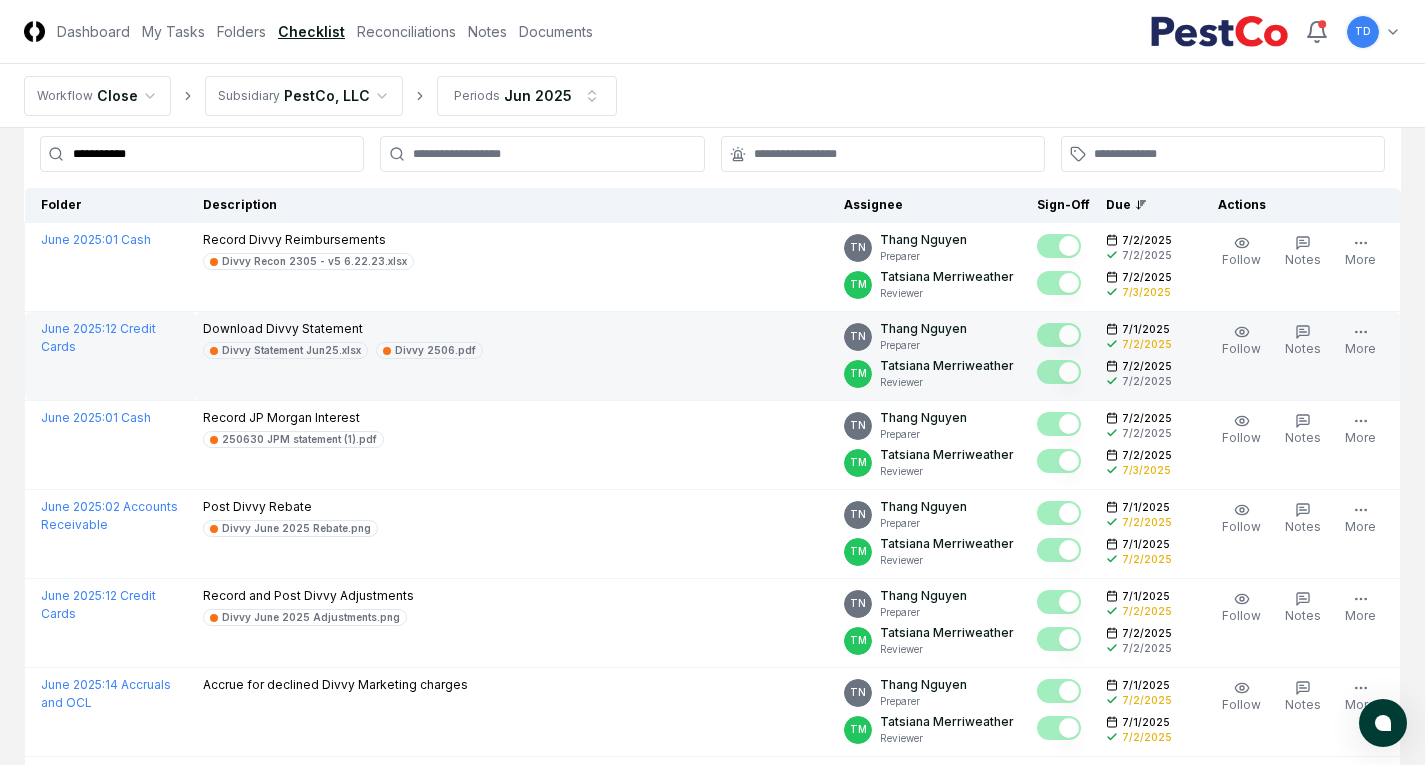 scroll, scrollTop: 0, scrollLeft: 0, axis: both 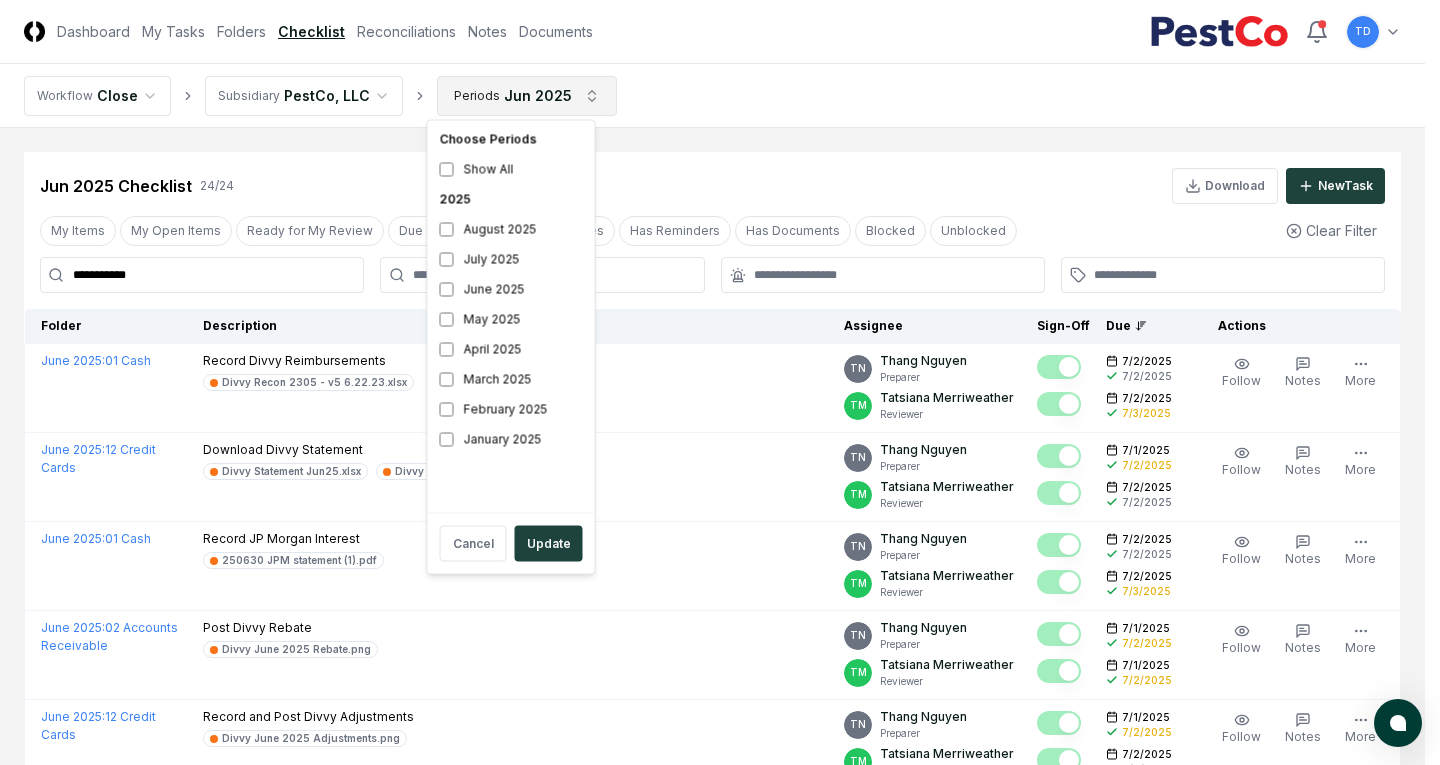 click on "**********" at bounding box center (720, 1311) 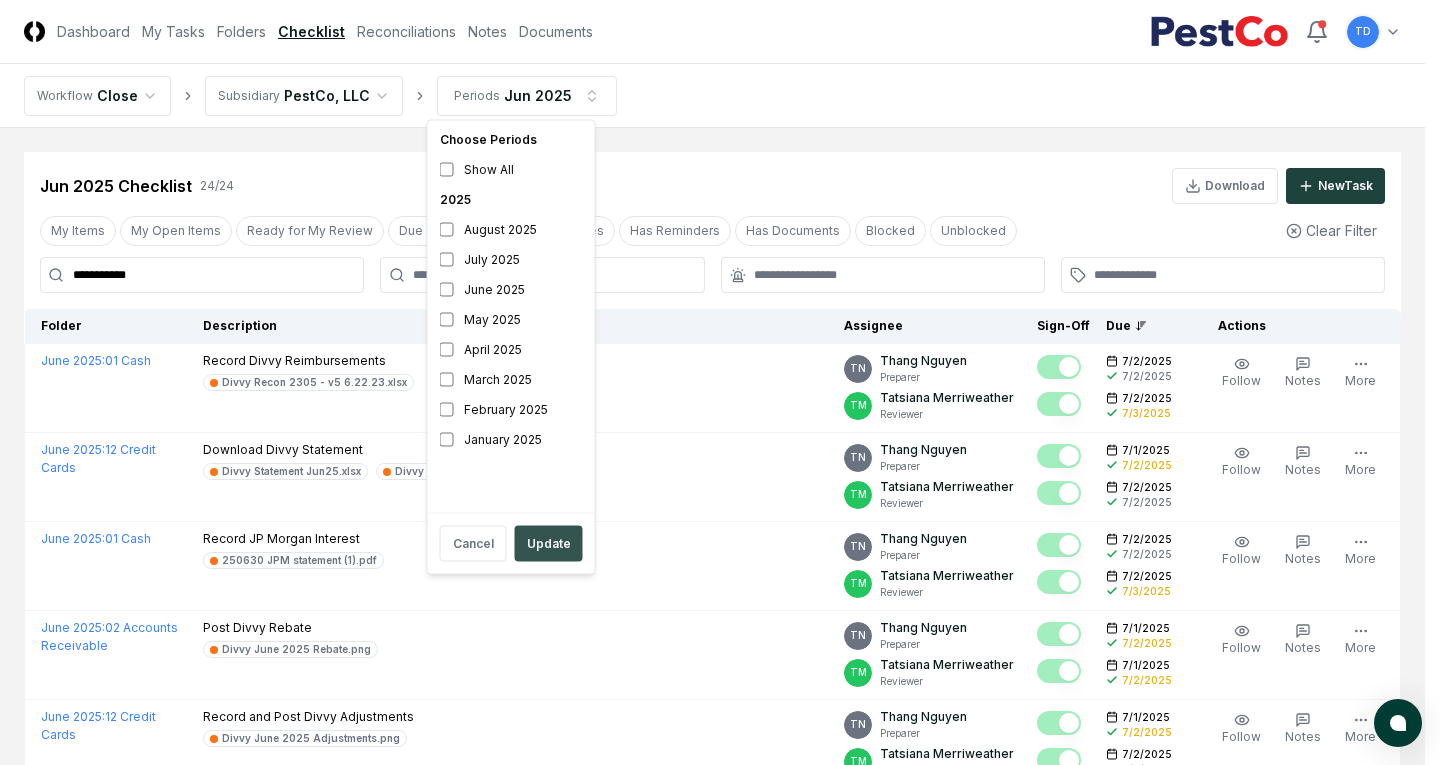 click on "Update" at bounding box center [549, 544] 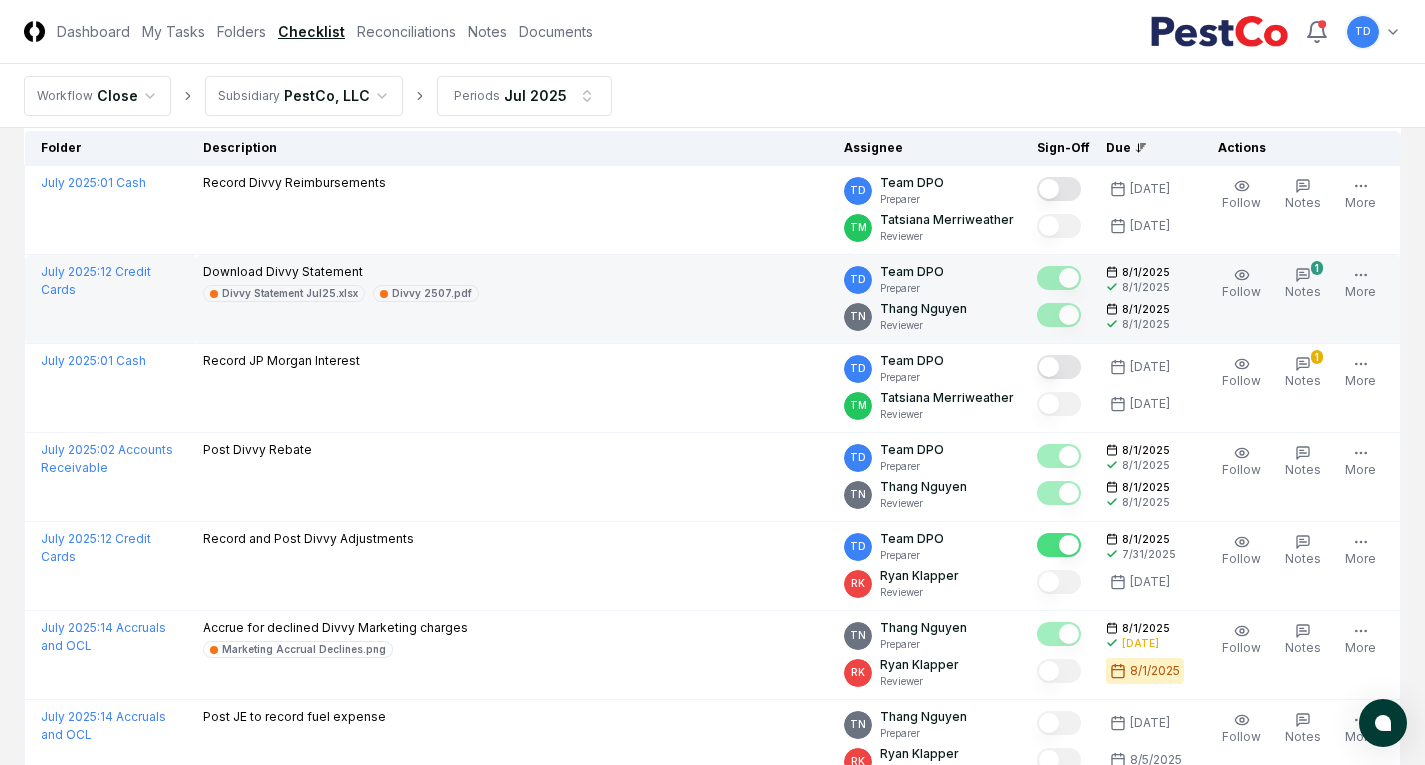scroll, scrollTop: 0, scrollLeft: 0, axis: both 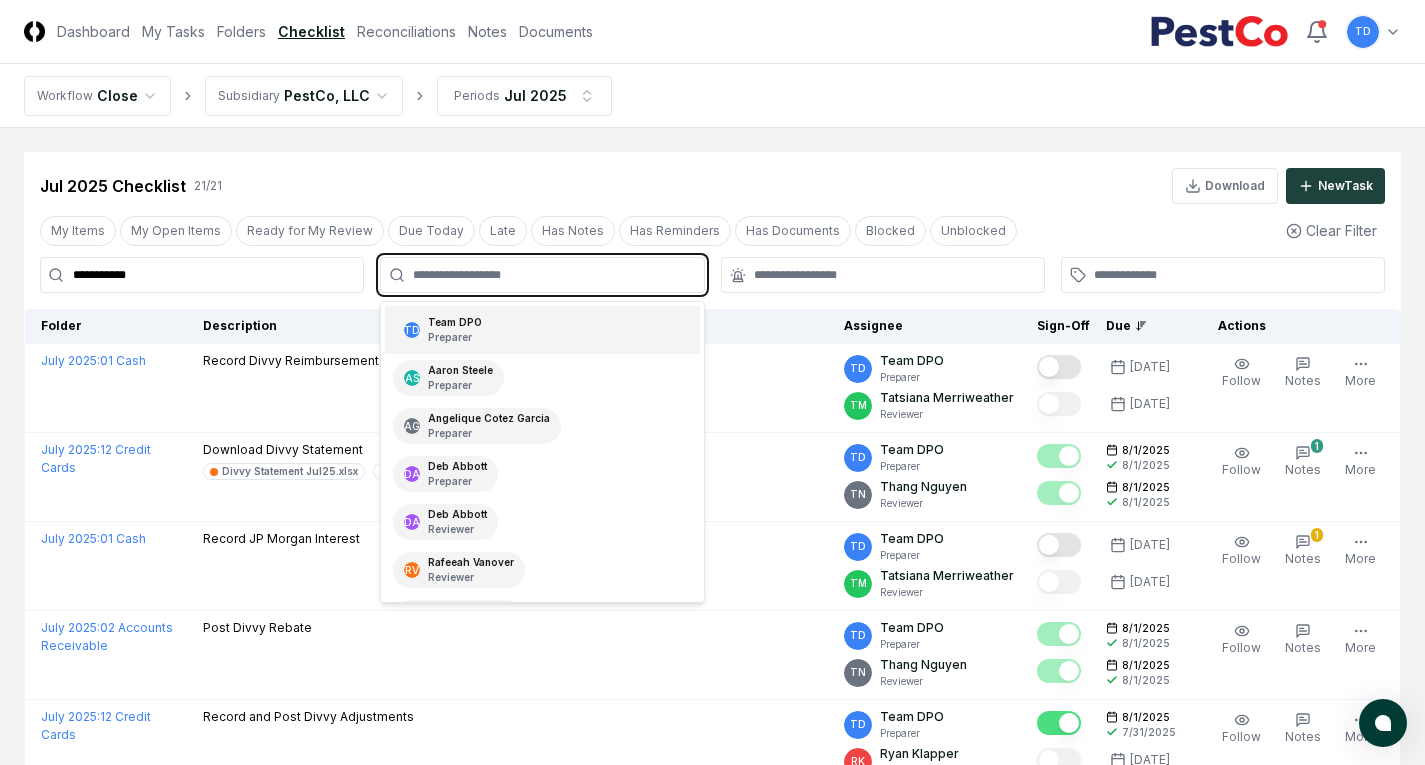 click at bounding box center [552, 275] 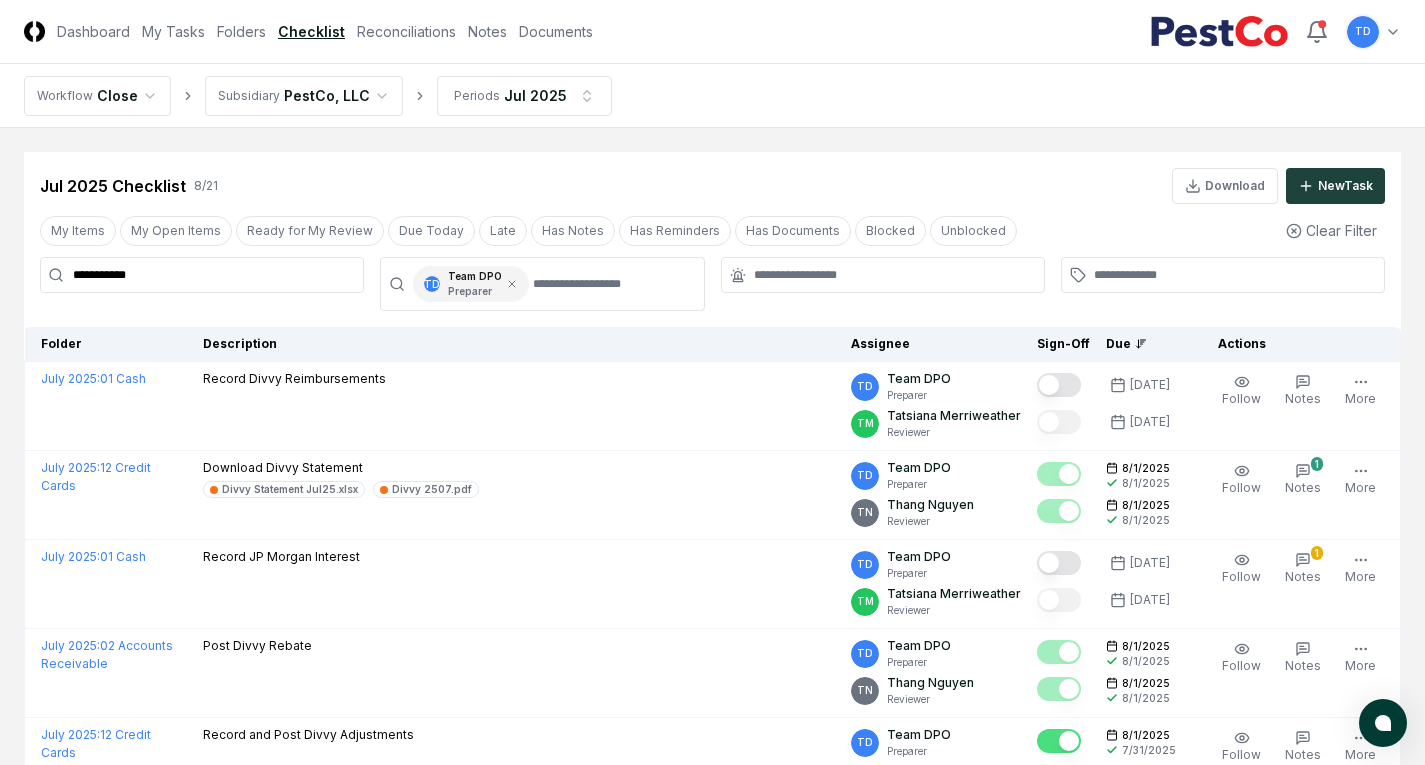 click on "Jul 2025 Checklist 8 / 21 Download New Task" at bounding box center [712, 186] 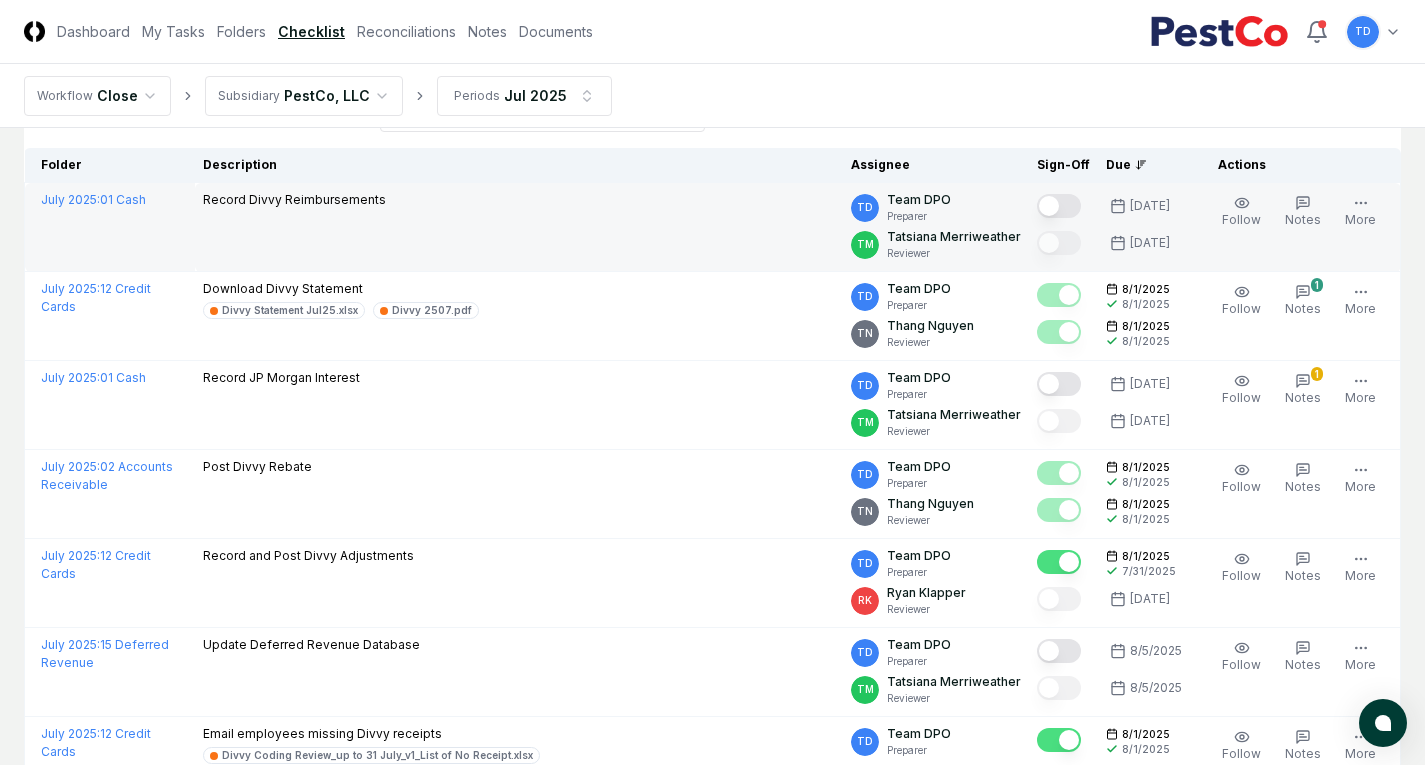 scroll, scrollTop: 200, scrollLeft: 0, axis: vertical 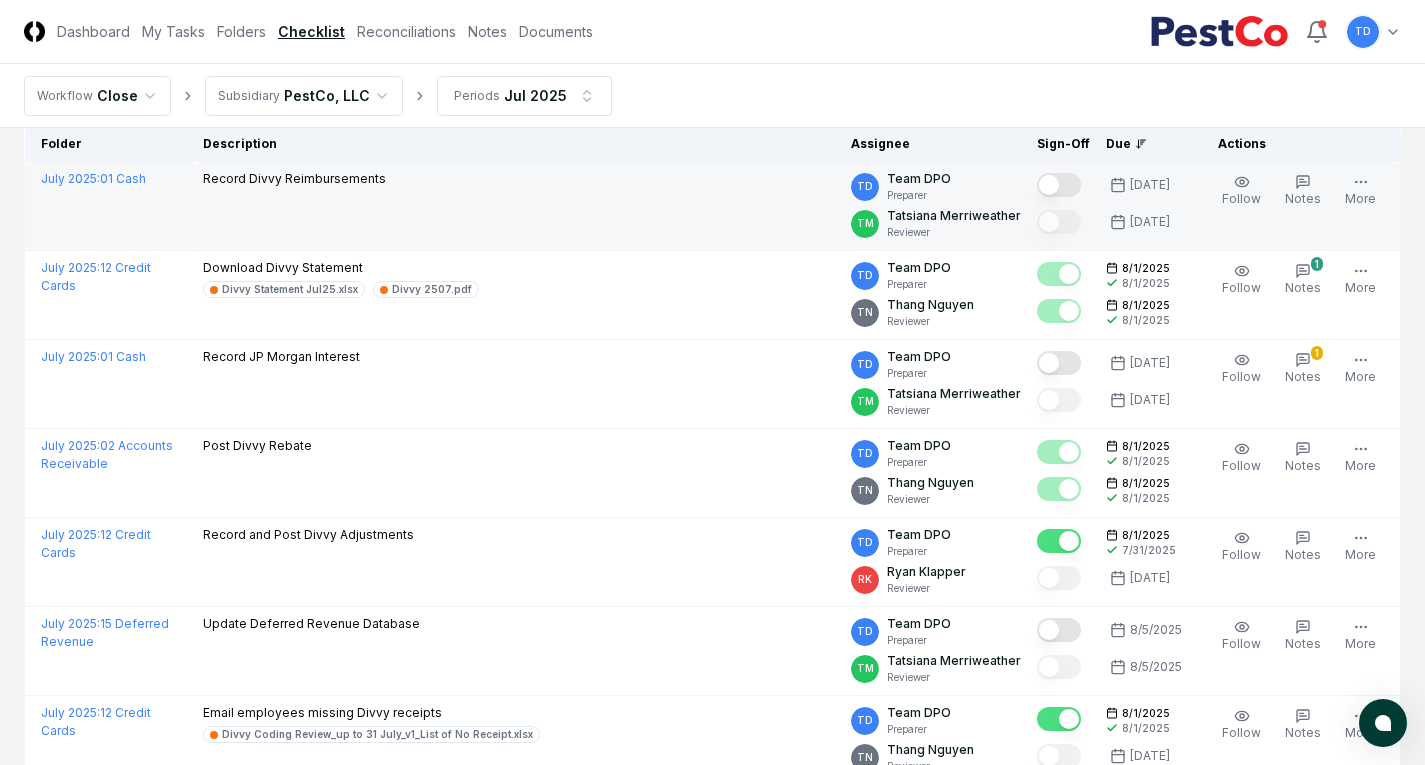 click at bounding box center (1059, 185) 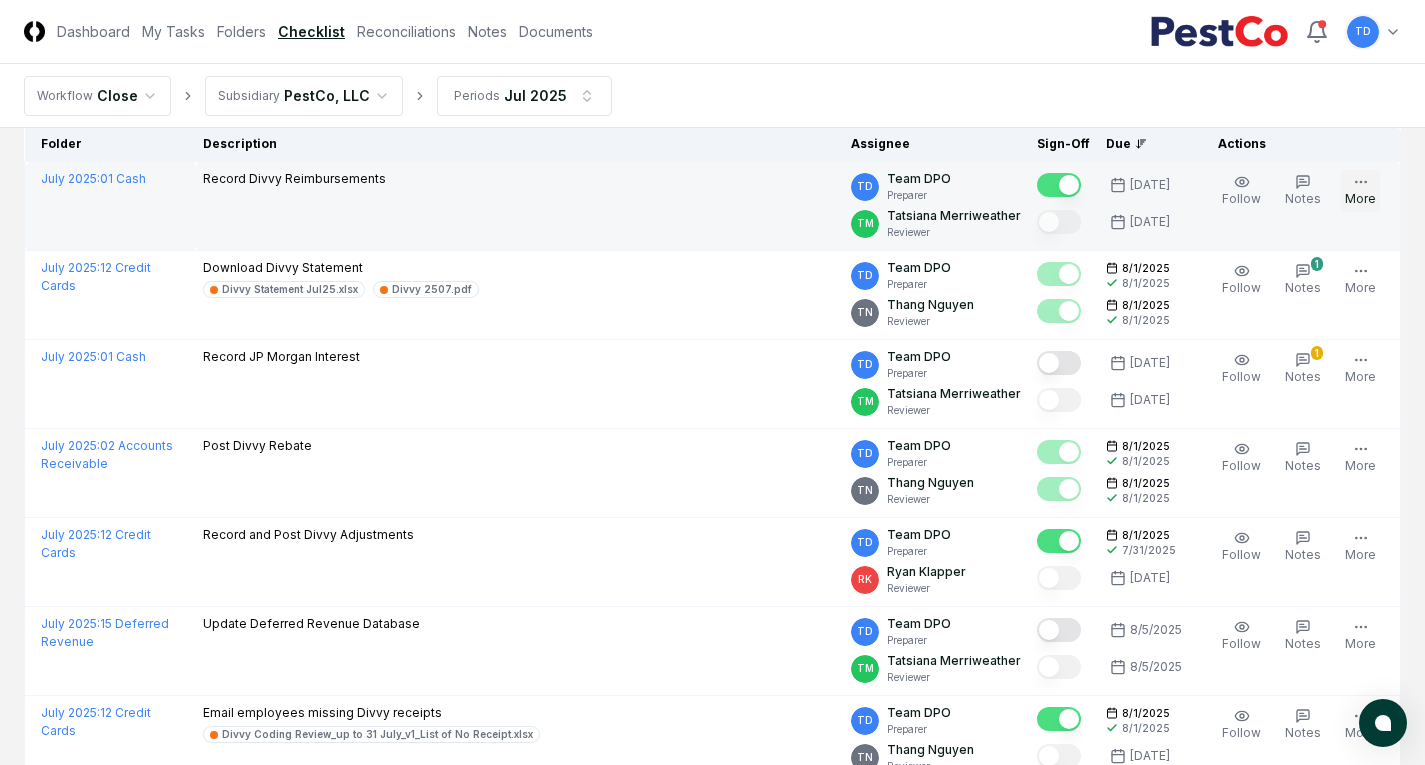 click 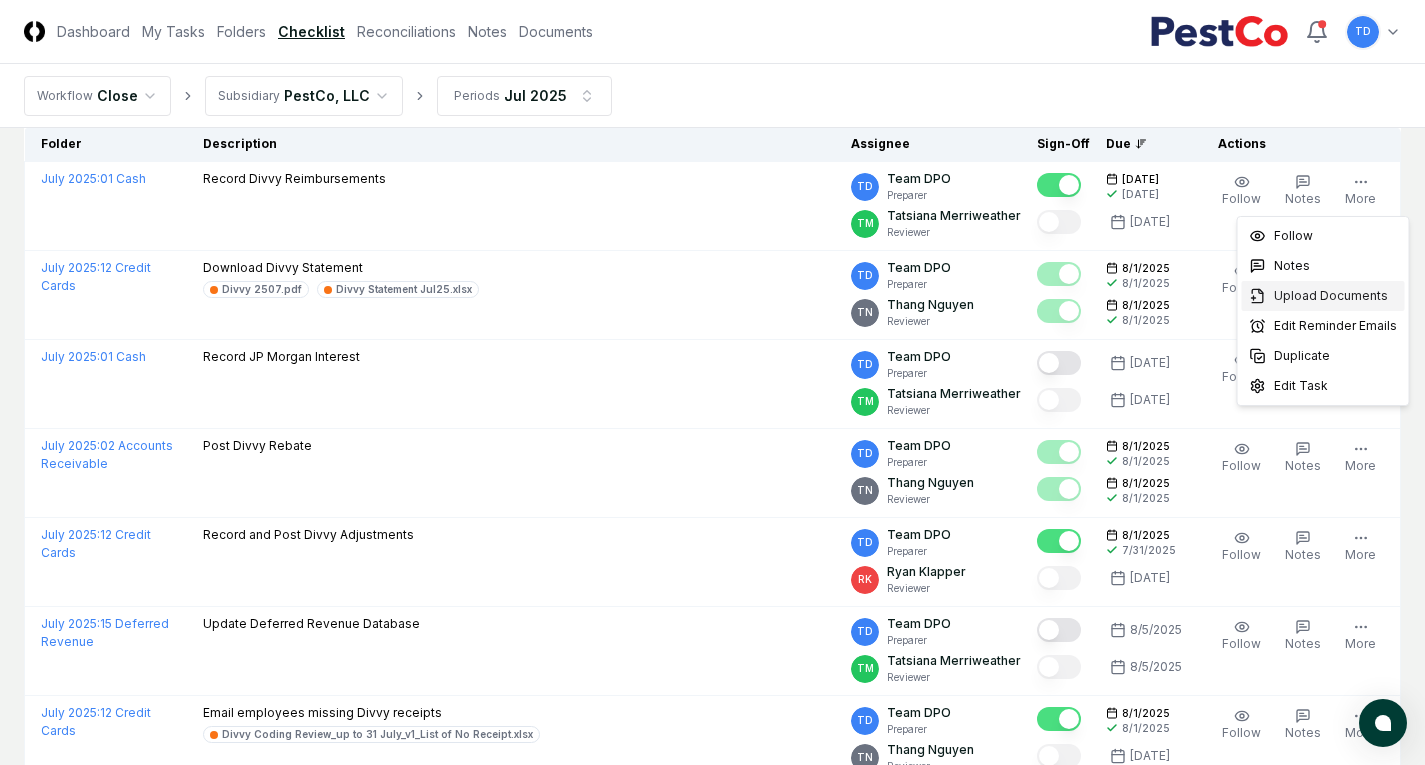click on "Upload Documents" at bounding box center [1331, 296] 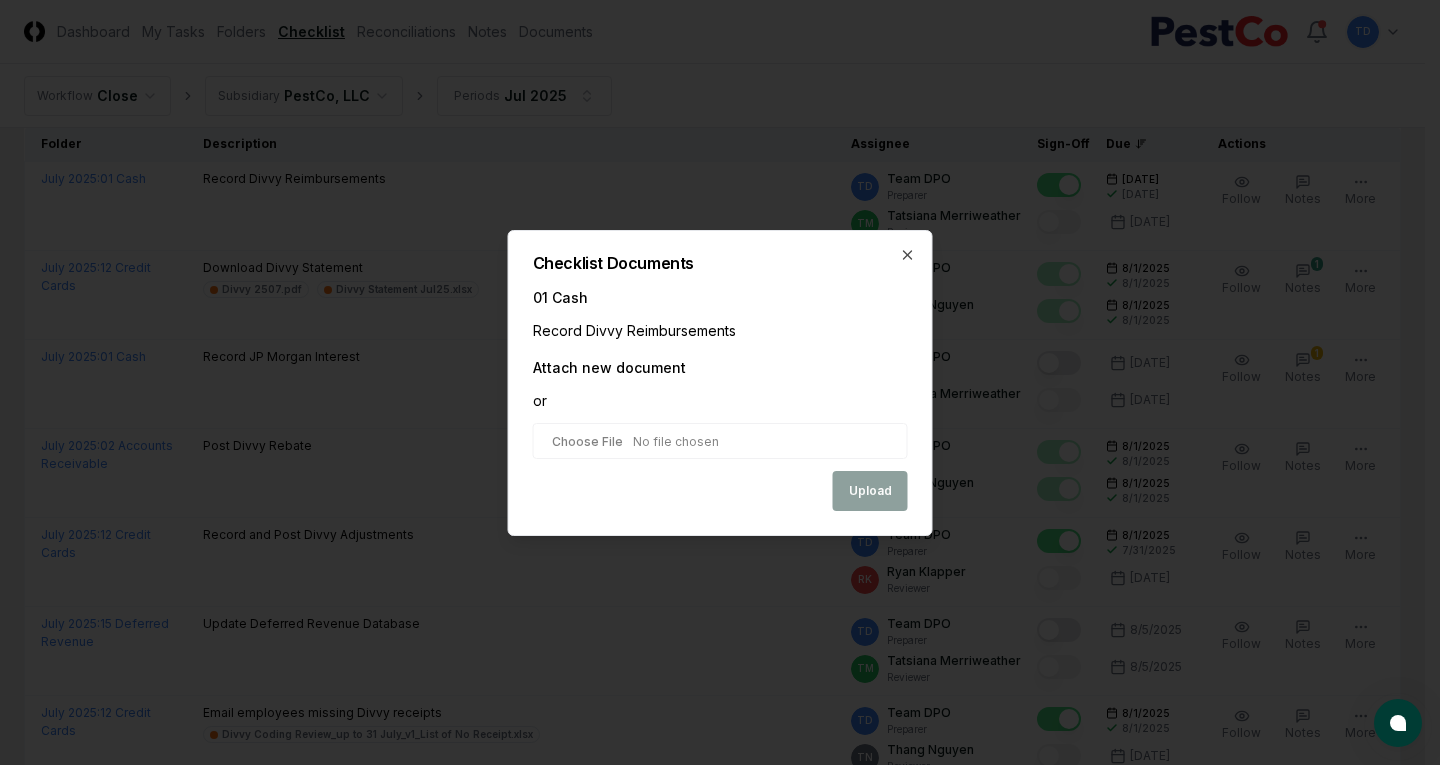 click at bounding box center (720, 441) 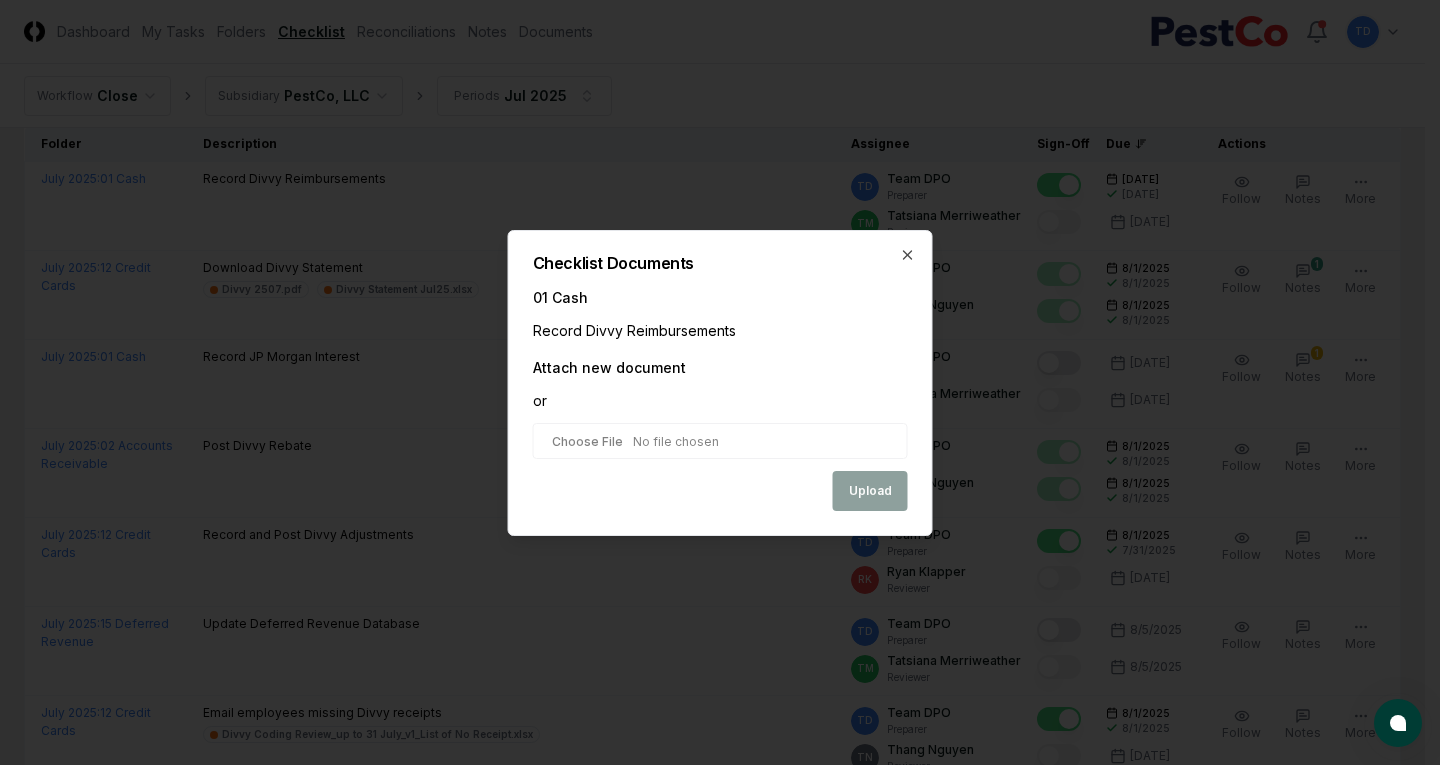 type on "**********" 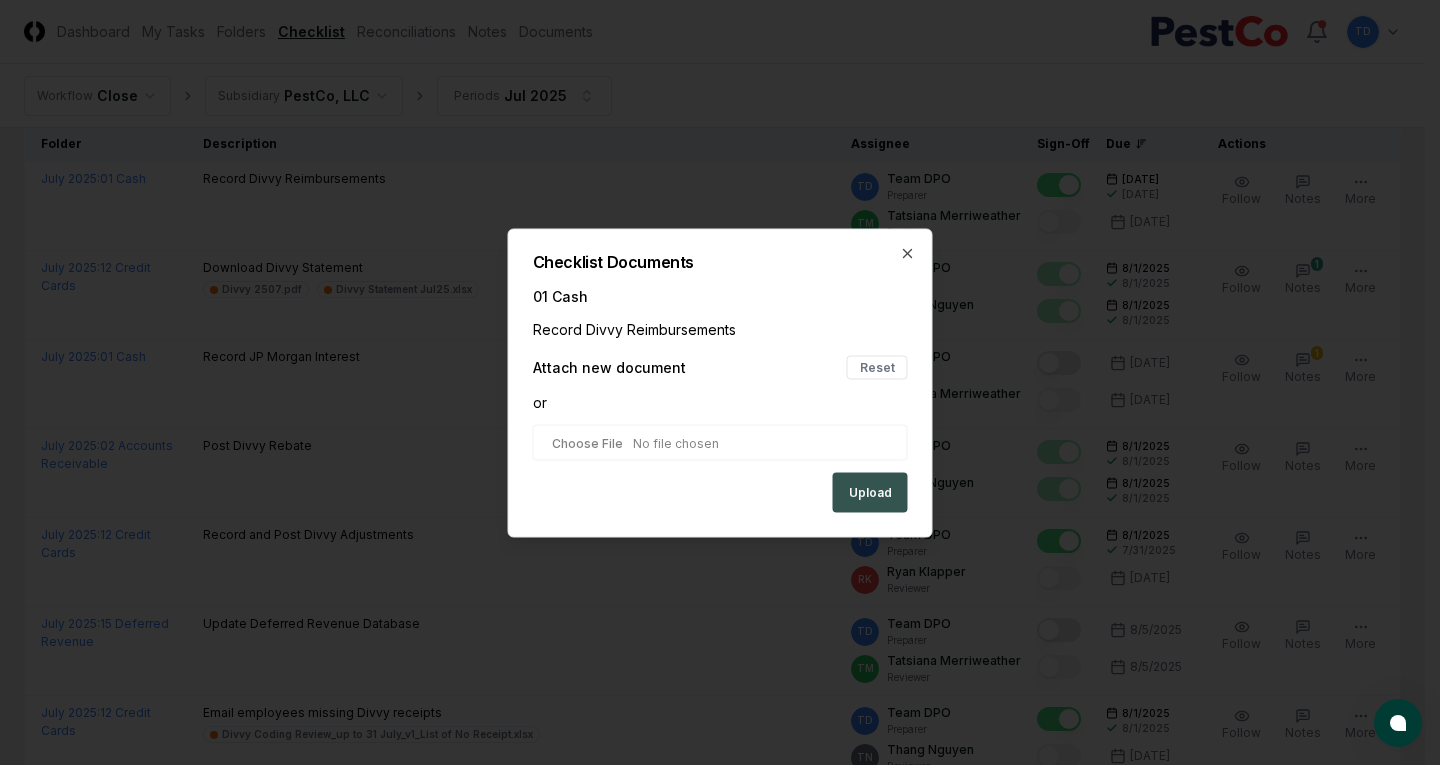 click on "Upload" at bounding box center [870, 492] 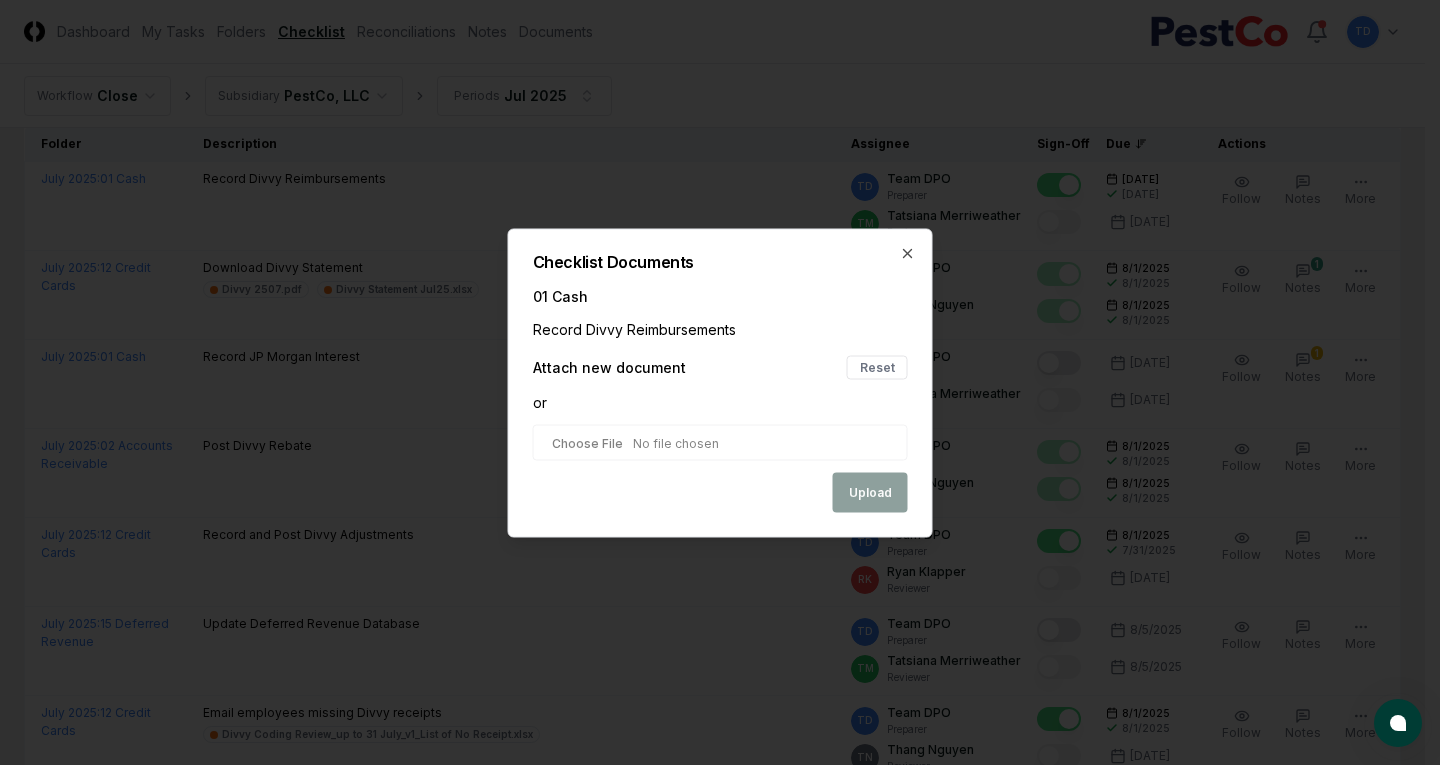 click on "or" at bounding box center (720, 401) 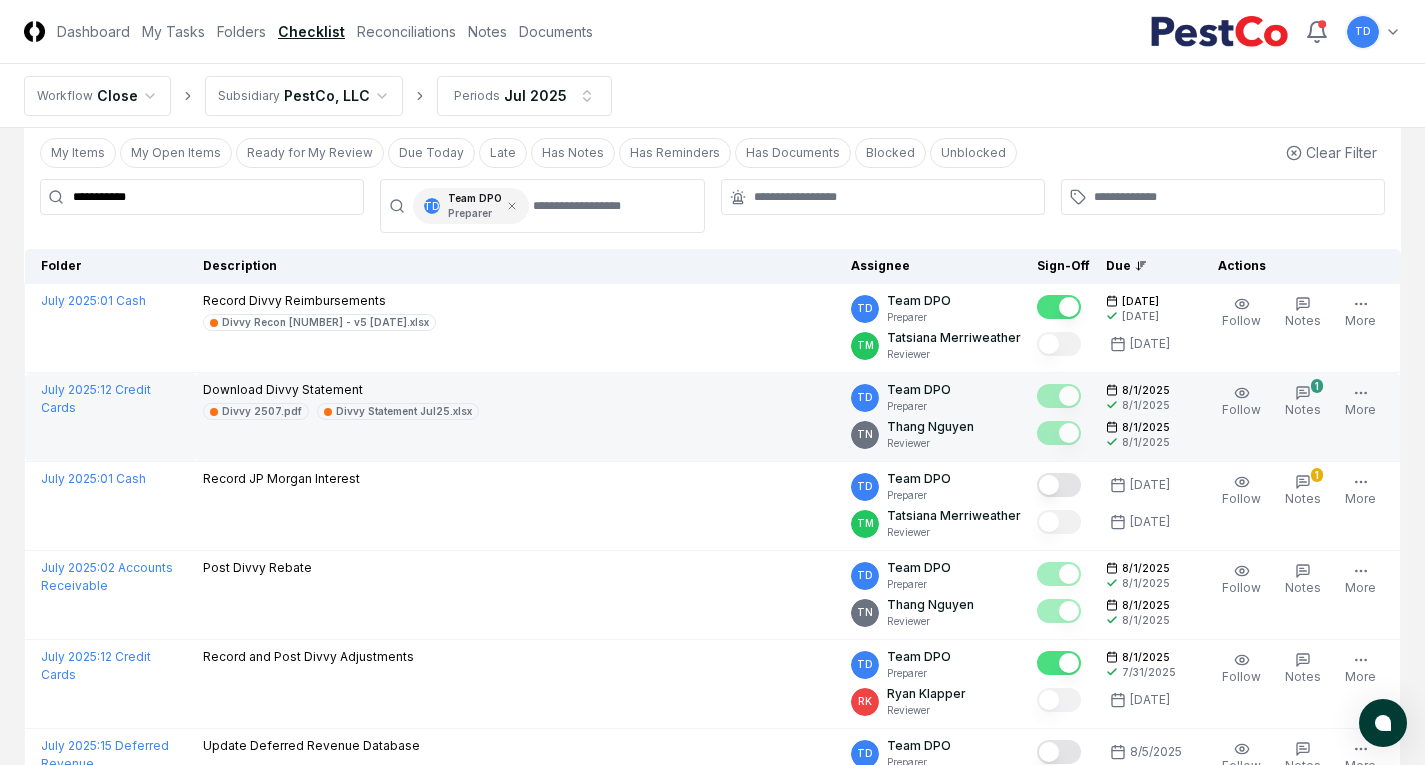 scroll, scrollTop: 100, scrollLeft: 0, axis: vertical 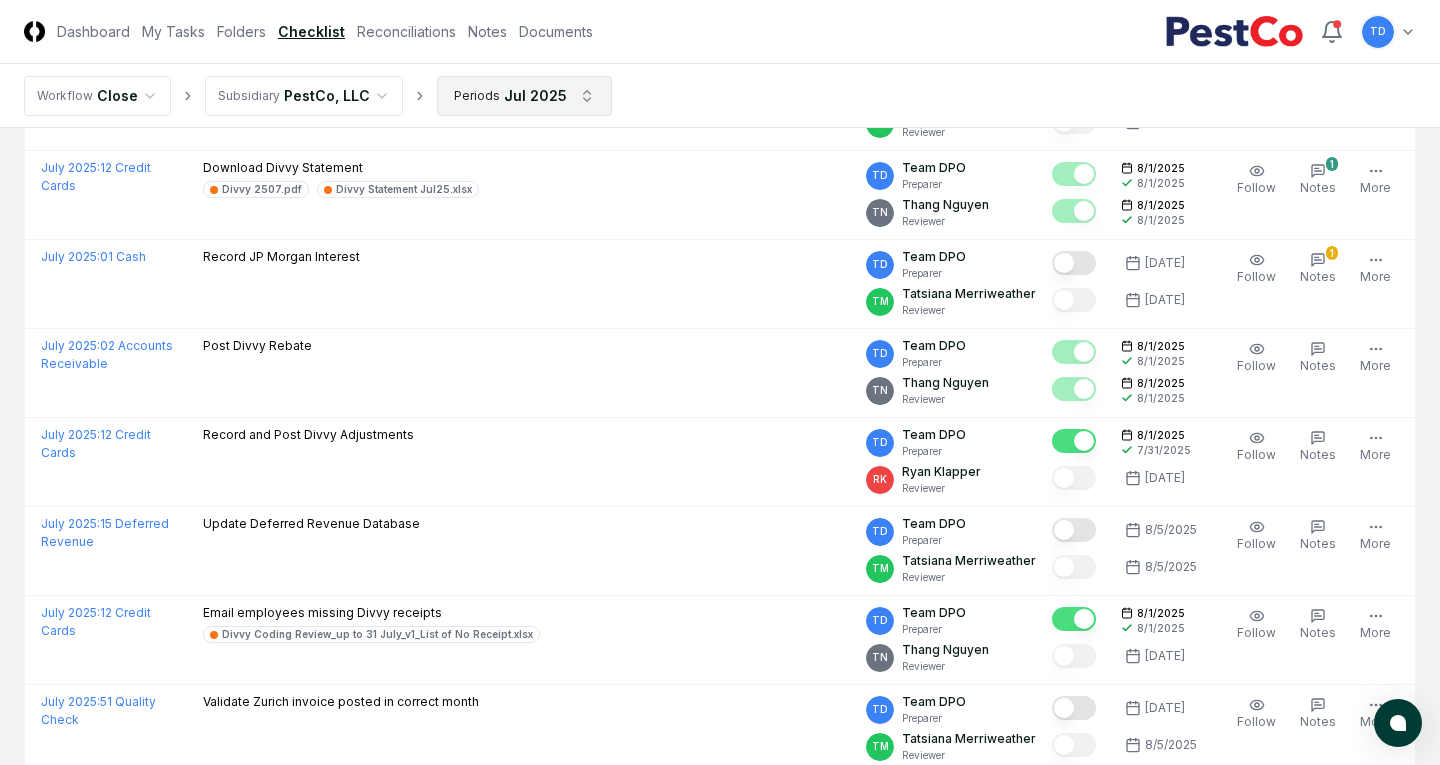 click on "**********" at bounding box center (720, 308) 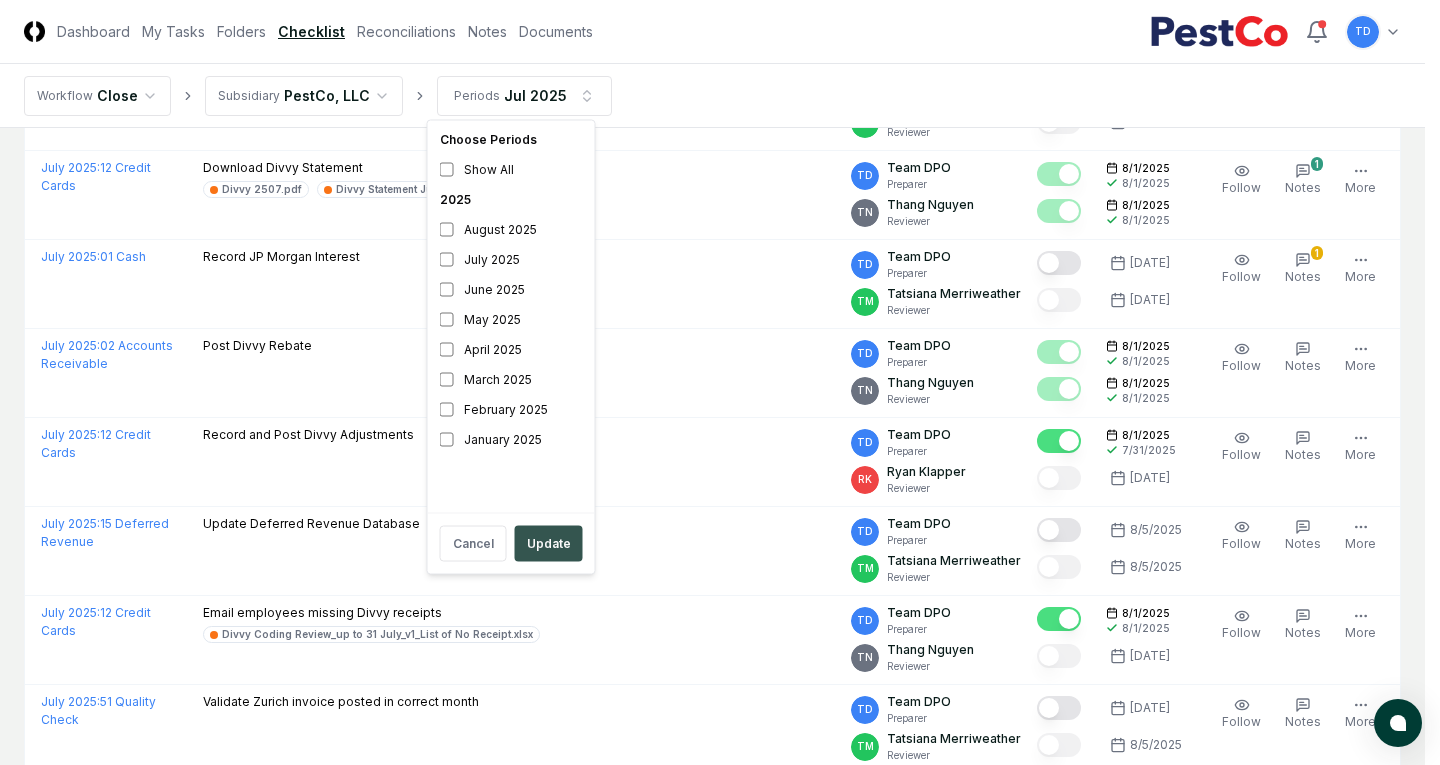 click on "Update" at bounding box center [549, 544] 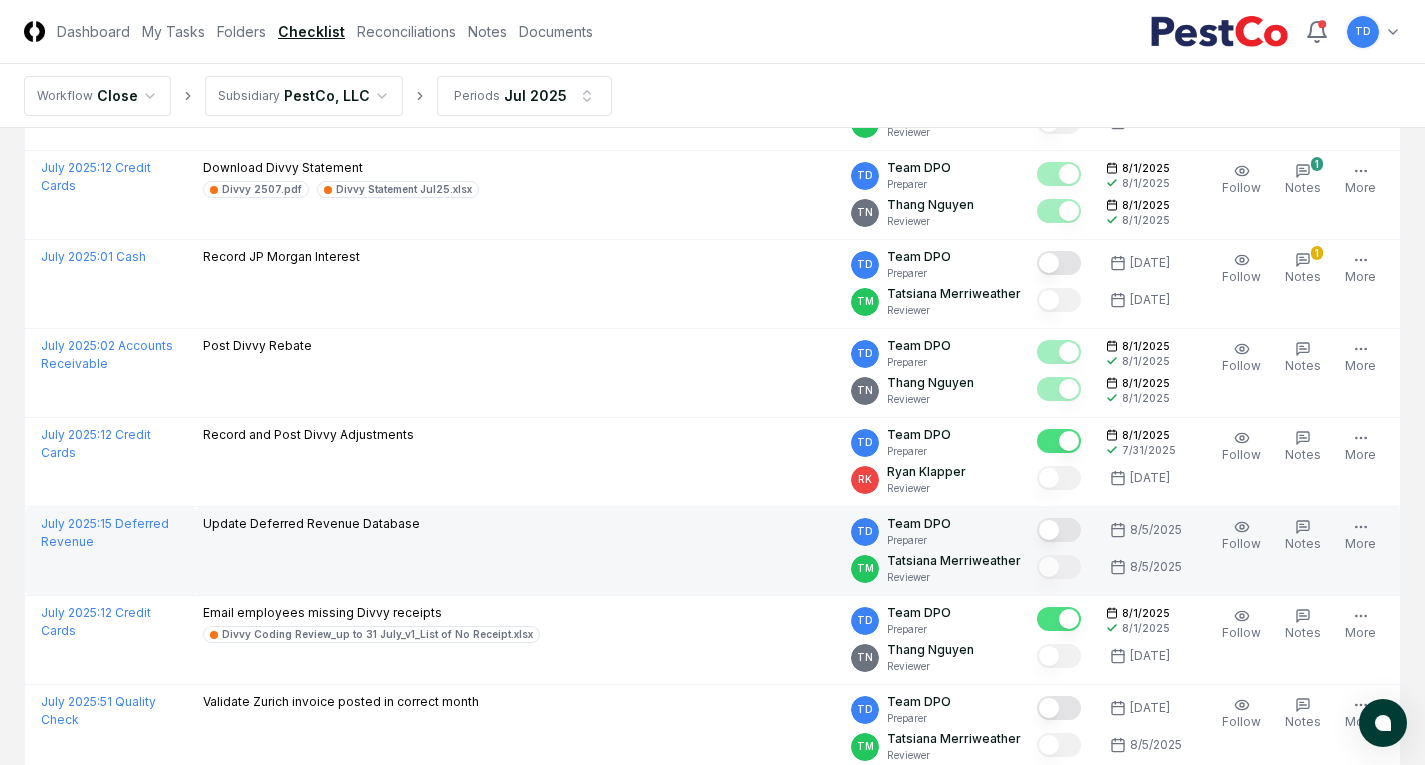 scroll, scrollTop: 0, scrollLeft: 0, axis: both 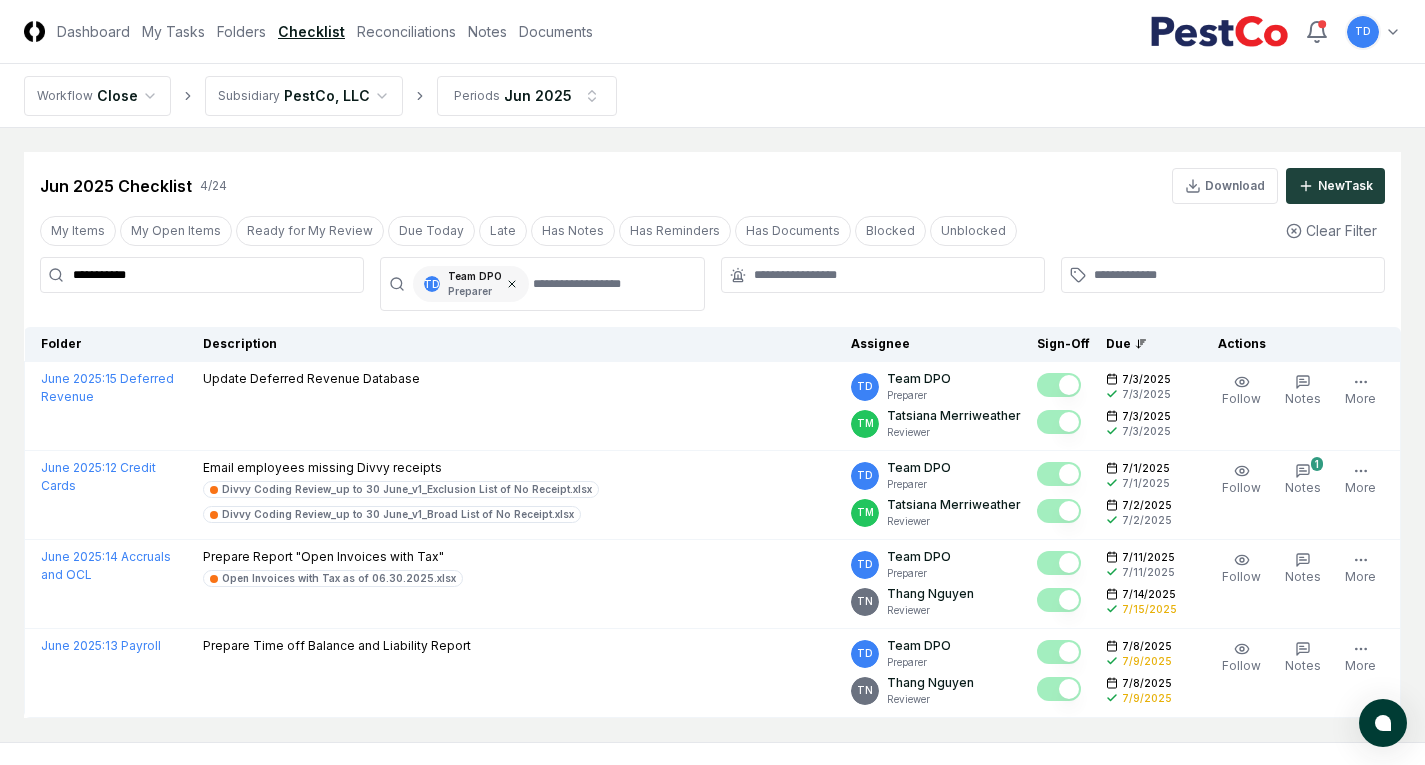 click 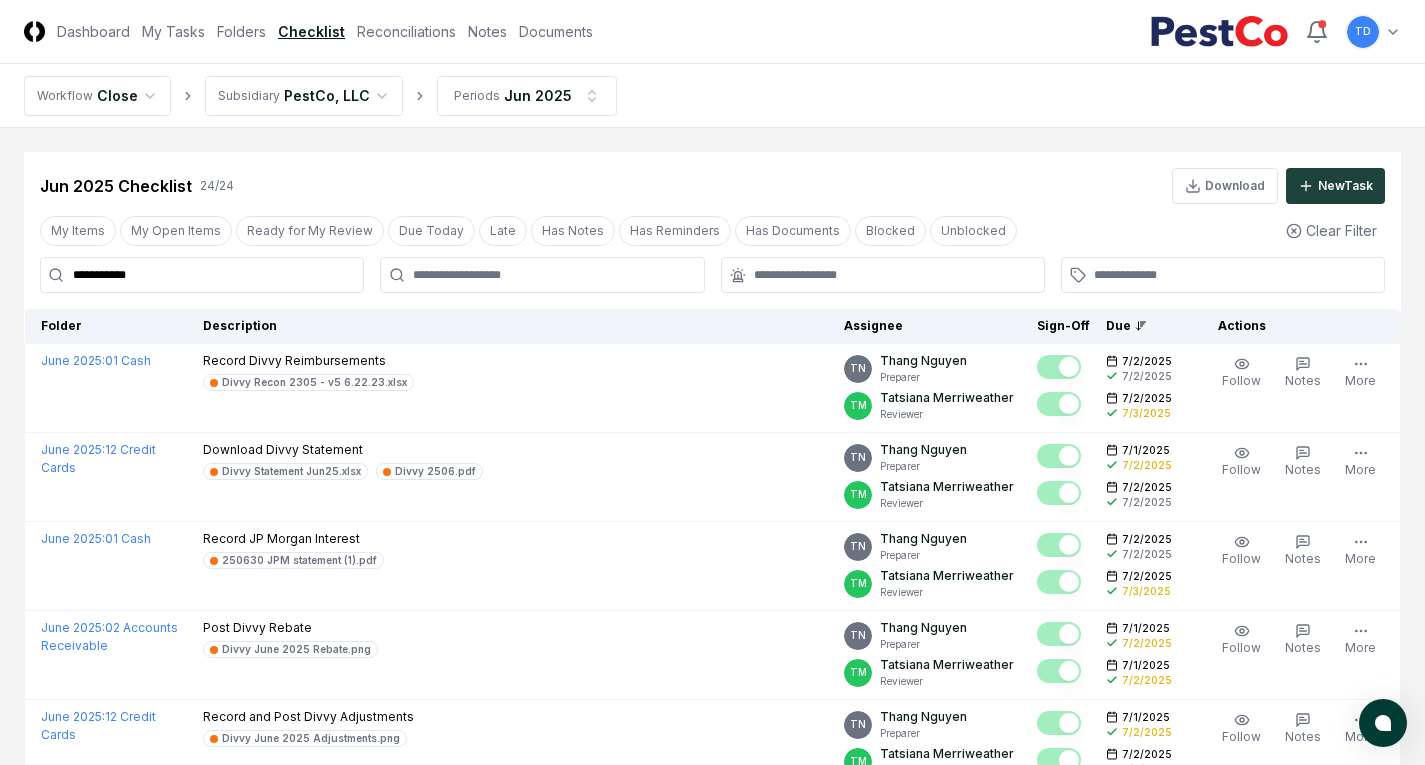 click on "**********" at bounding box center [202, 275] 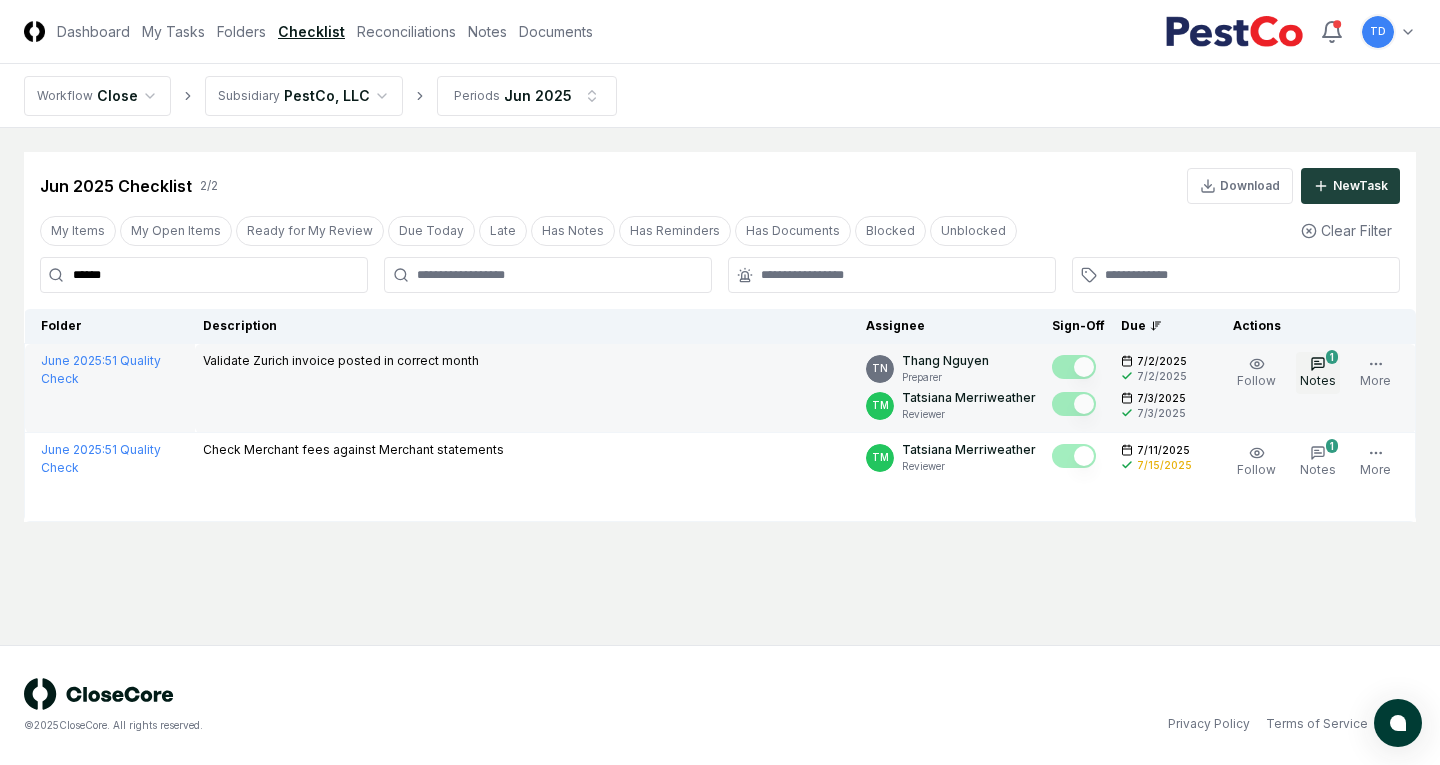 type on "******" 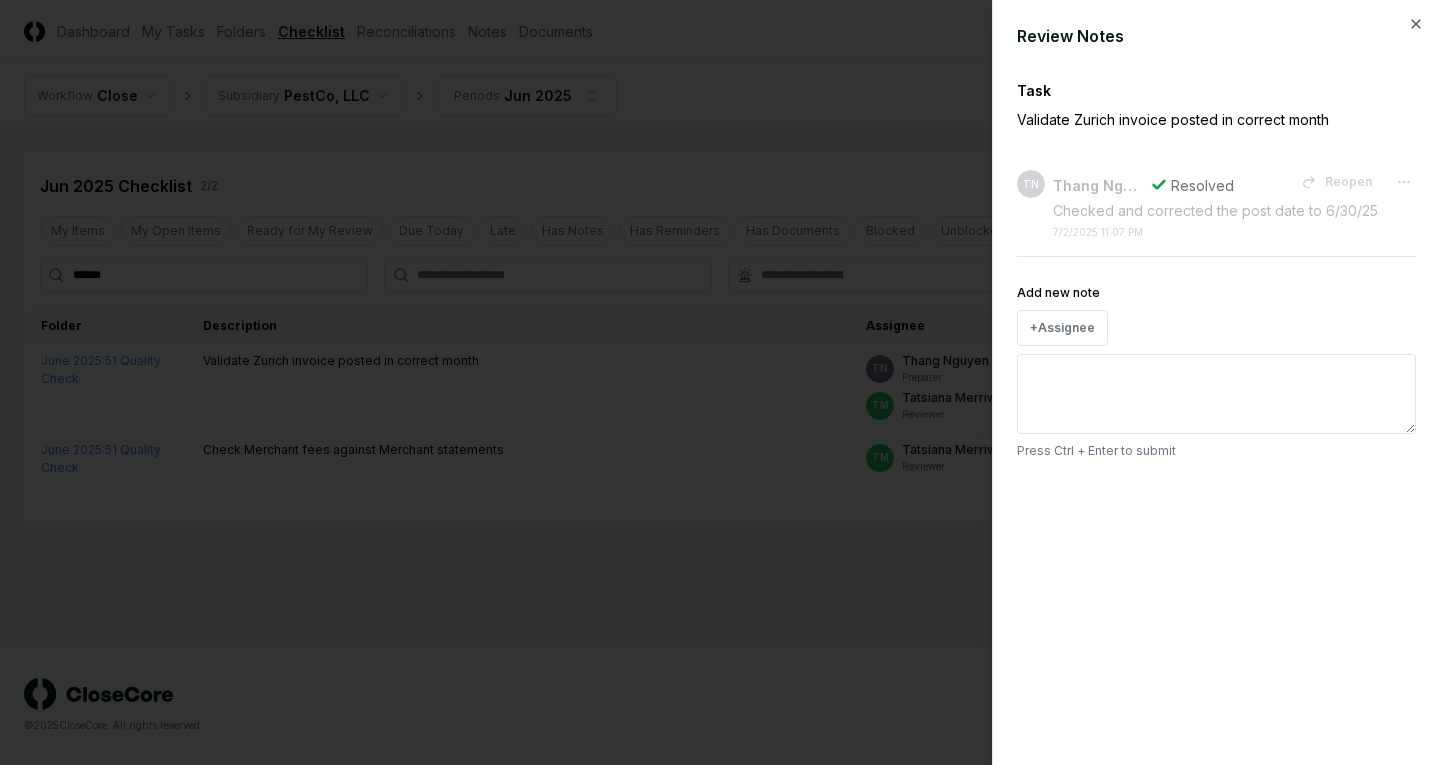 click at bounding box center (720, 382) 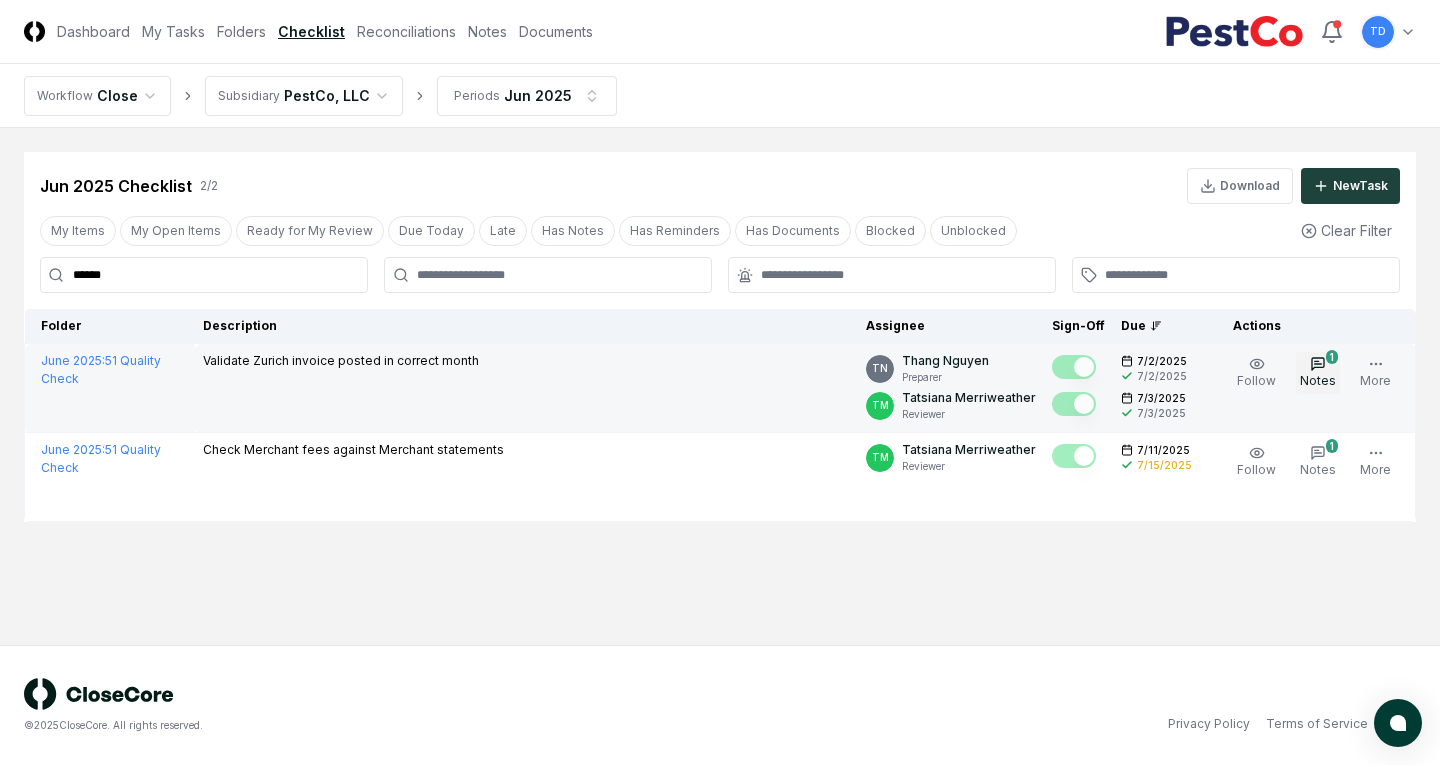 click 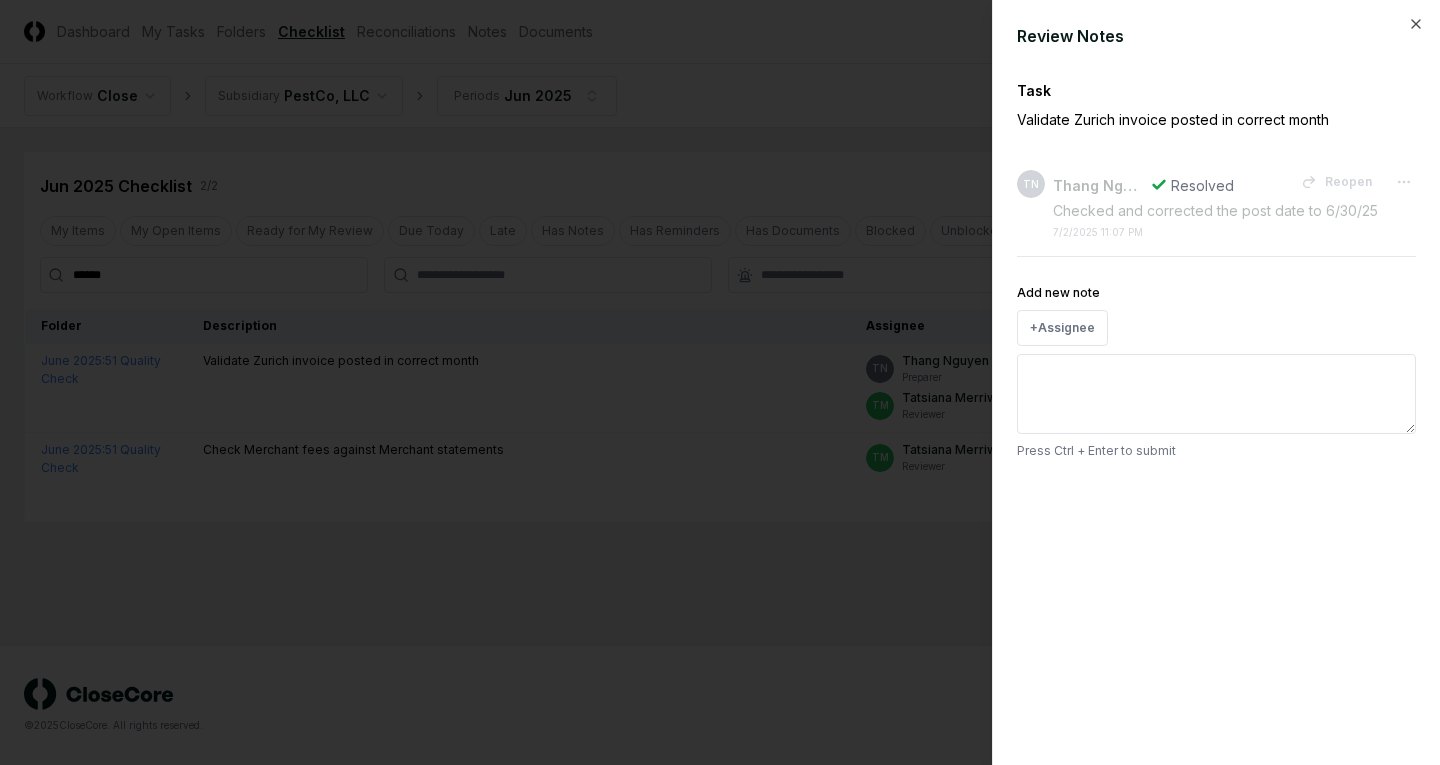 click at bounding box center (720, 382) 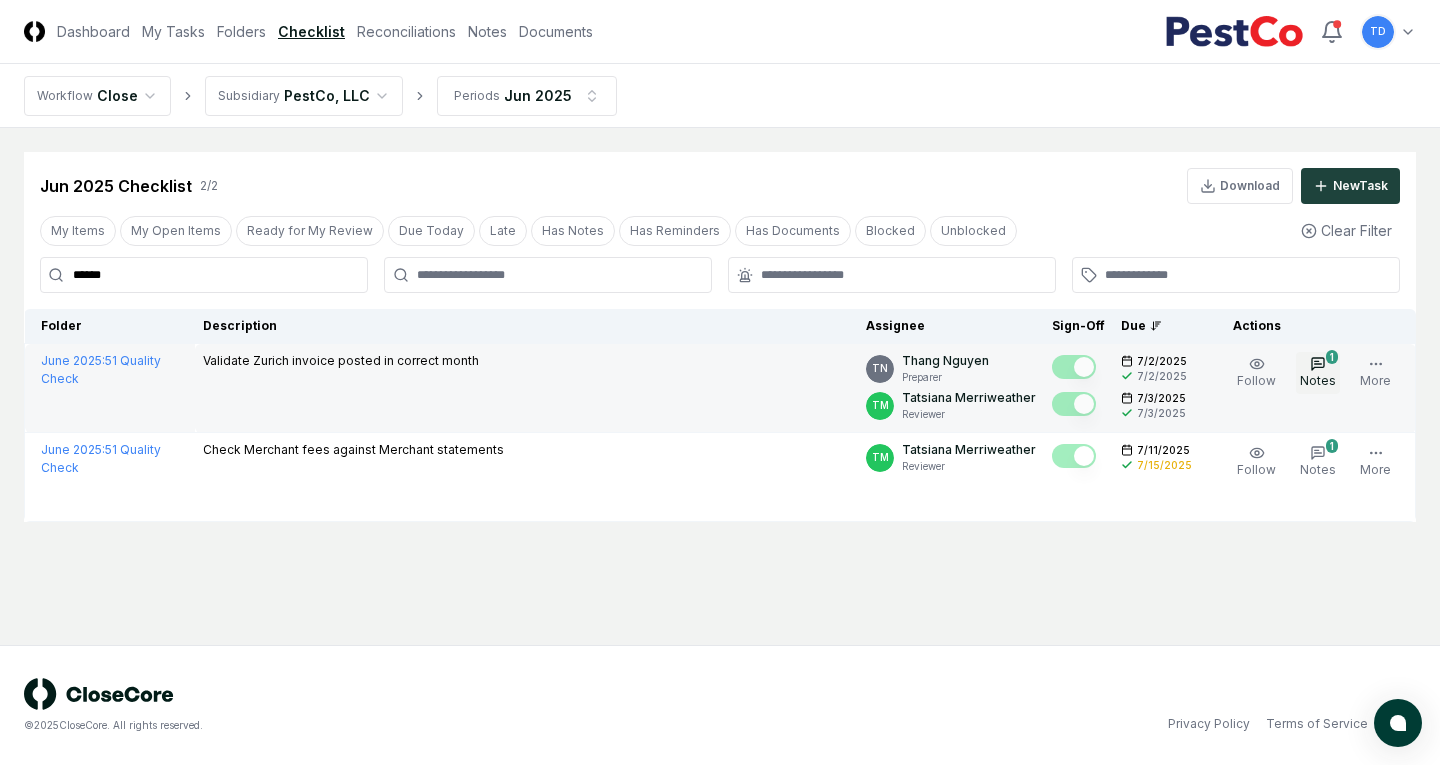 click on "1 Notes" at bounding box center [1318, 373] 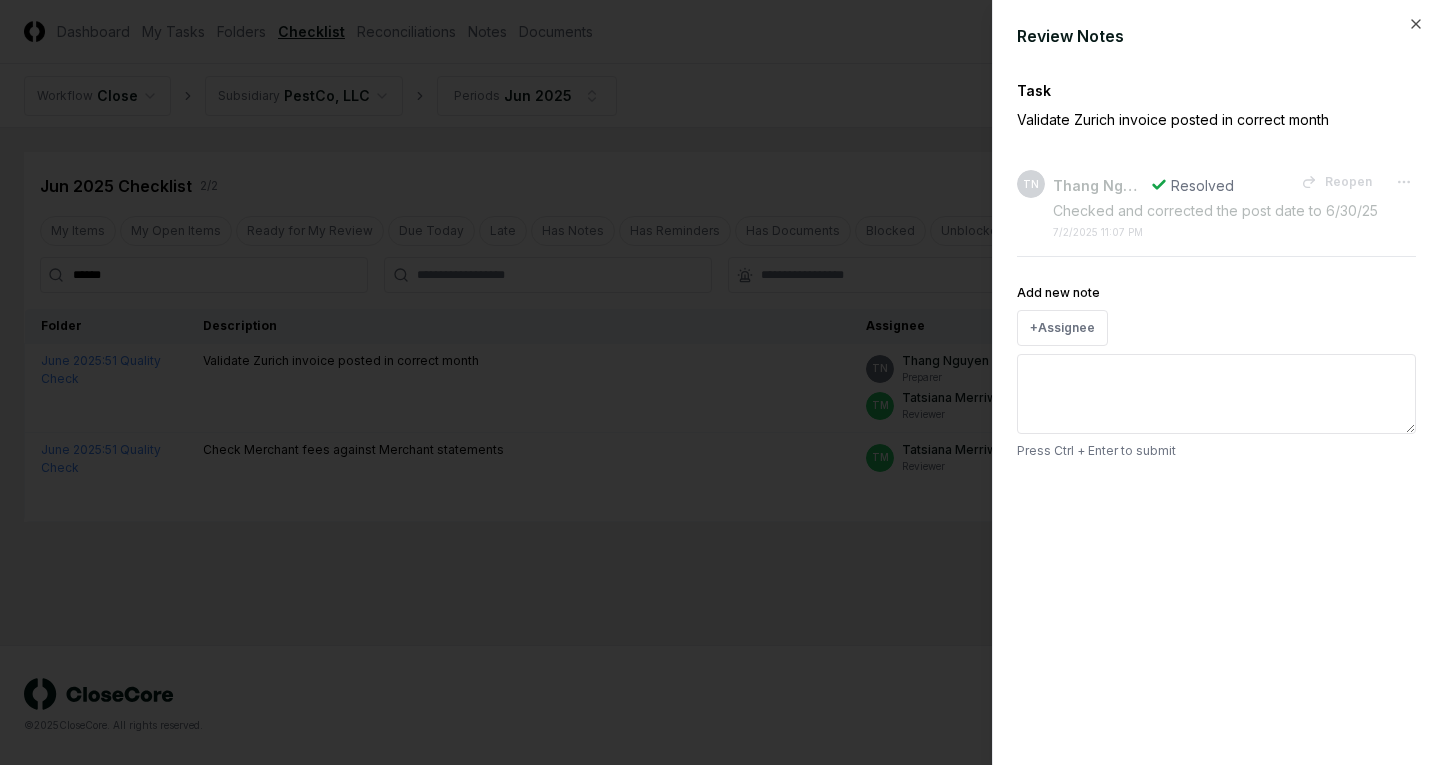 click at bounding box center [720, 382] 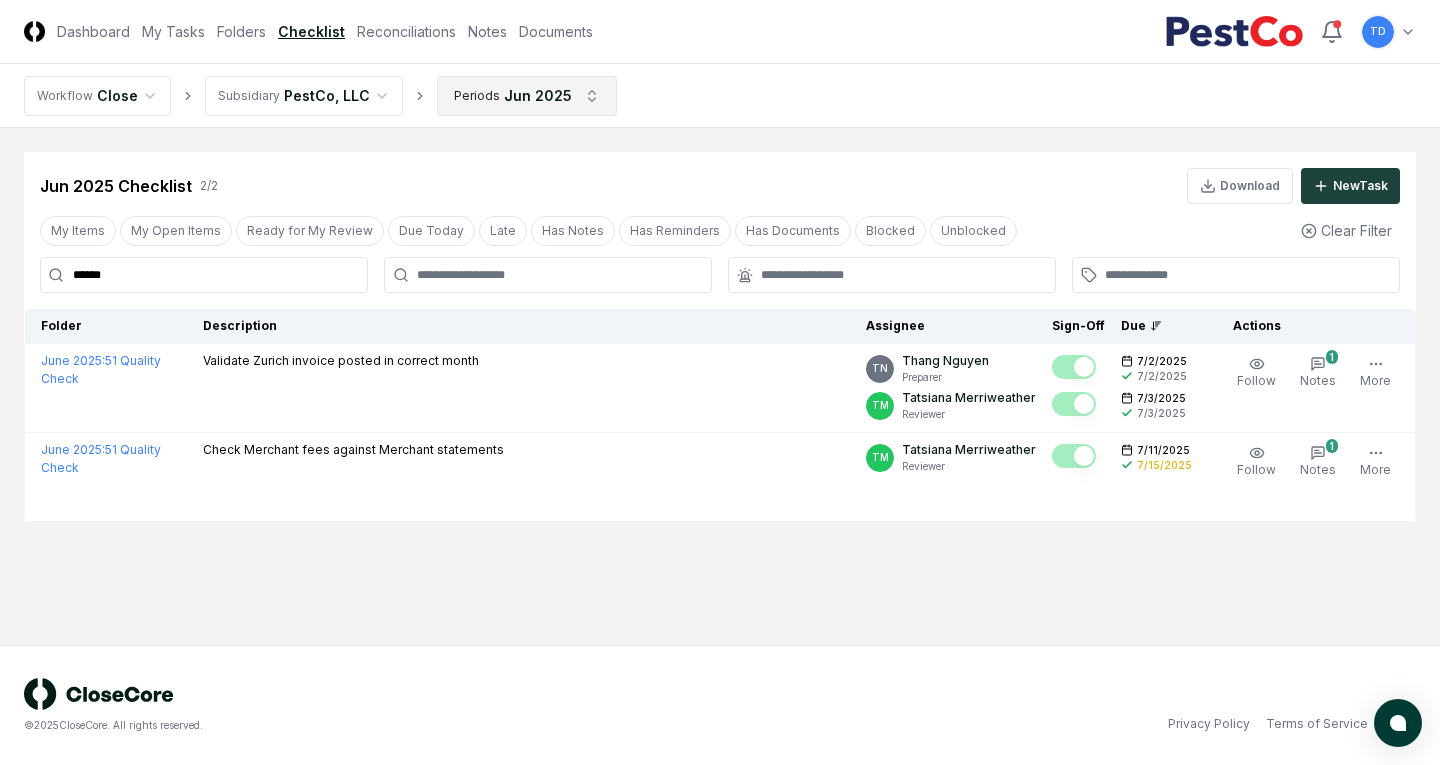 click on "CloseCore Dashboard My Tasks Folders Checklist Reconciliations Notes Documents Toggle navigation menu TD Toggle user menu Workflow Close Subsidiary [BRAND] LLC Periods [MONTH] [YEAR] Cancel Reassign [MONTH] [YEAR] Checklist [NUMBER] / [NUMBER] Download New Task My Items My Open Items Ready for My Review Due Today Late Has Notes Has Reminders Has Documents Blocked Unblocked Clear Filter ****** Folder Description Assignee Sign-Off Due Actions [MONTH] [YEAR] : [NUMBER] Quality Check Validate Zurich invoice posted in correct month TN [FIRST] [LAST] Preparer TM [FIRST] [LAST] Reviewer [DATE] [DATE] [DATE] [DATE] Follow [NUMBER] Notes Upload Reminder Duplicate Edit Task More [MONTH] [YEAR] : [NUMBER] Quality Check Check Merchant fees against Merchant statements TM [FIRST] [LAST] Reviewer [DATE] [DATE] Follow [NUMBER] Notes Upload Reminder Duplicate Edit Task More © [YEAR] CloseCore. All rights reserved. Privacy Policy Terms of Service *" at bounding box center [720, 382] 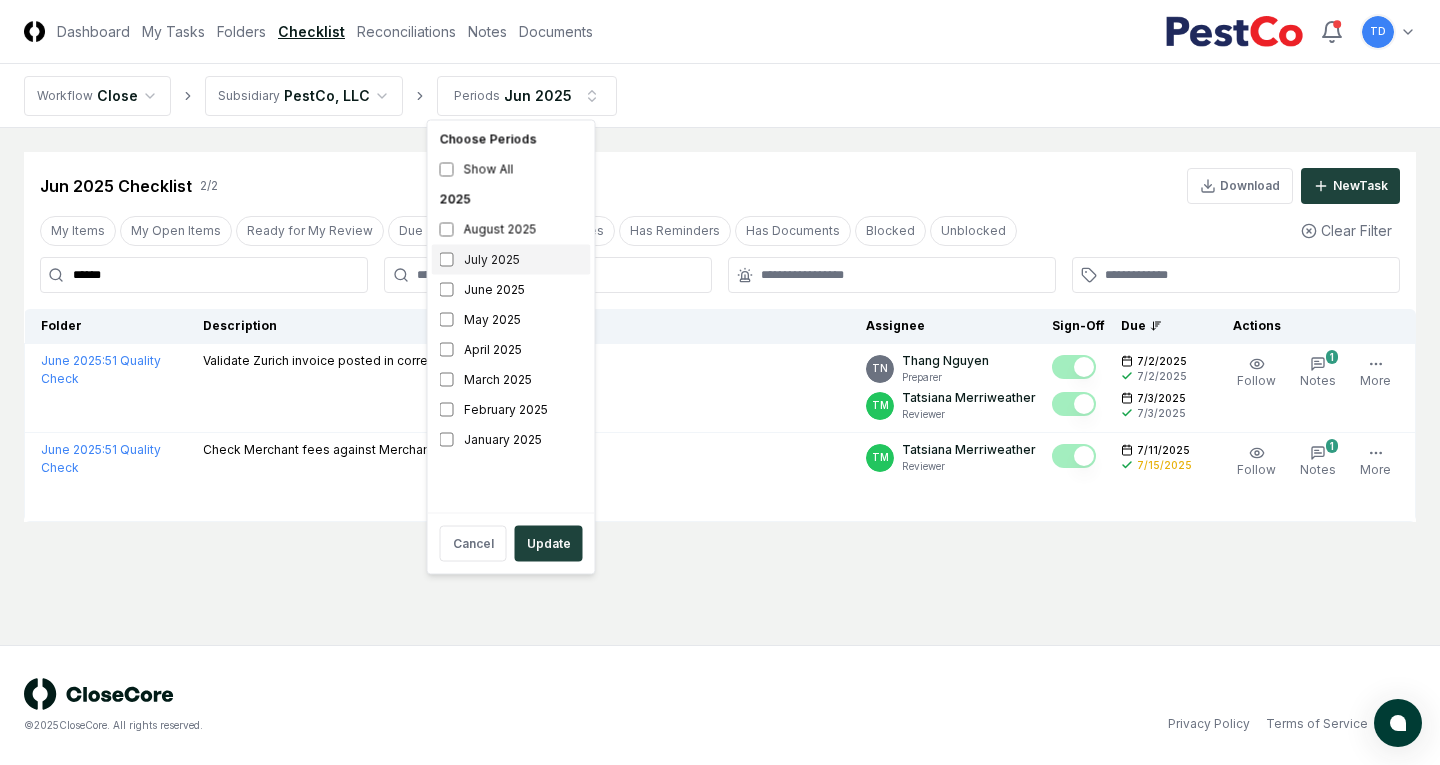 click on "July 2025" at bounding box center (511, 260) 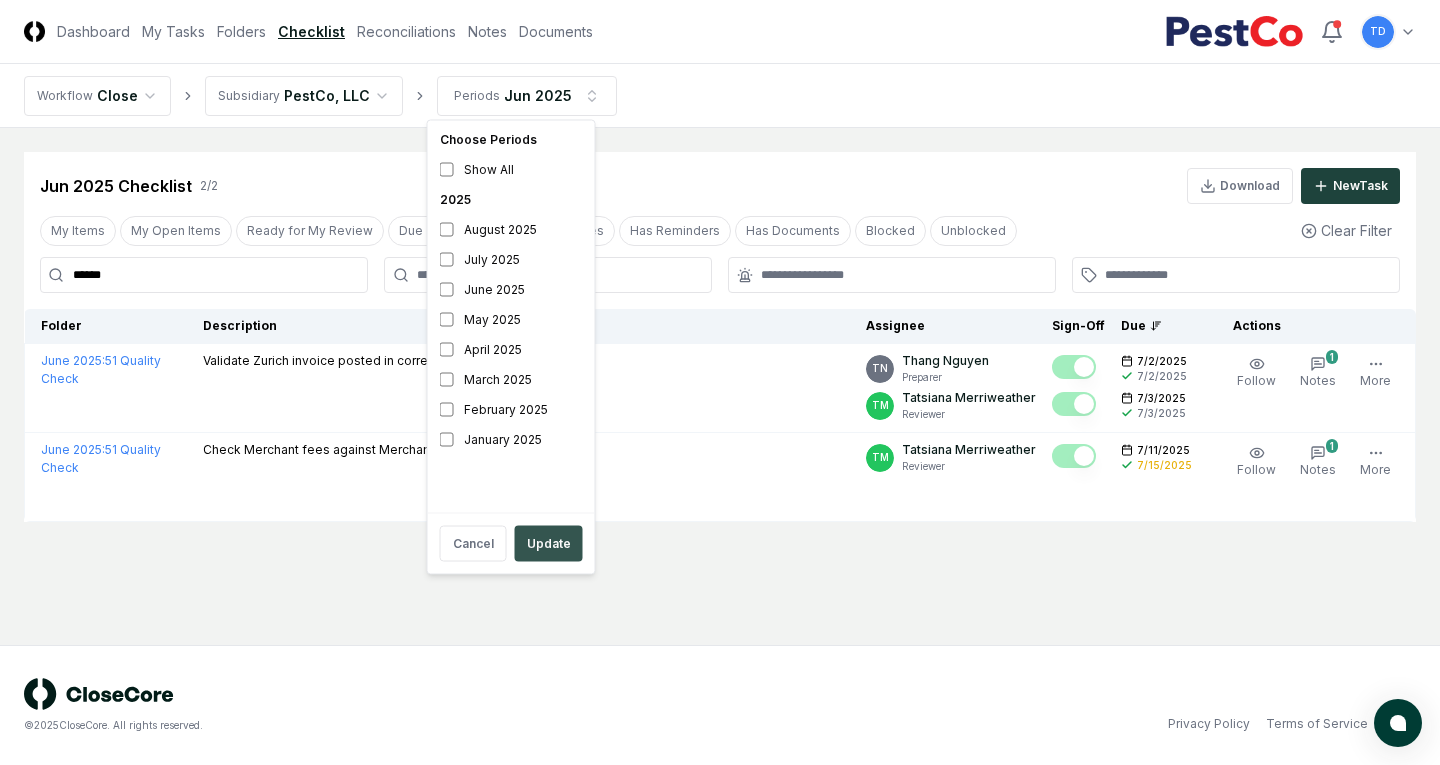 click on "Update" at bounding box center (549, 544) 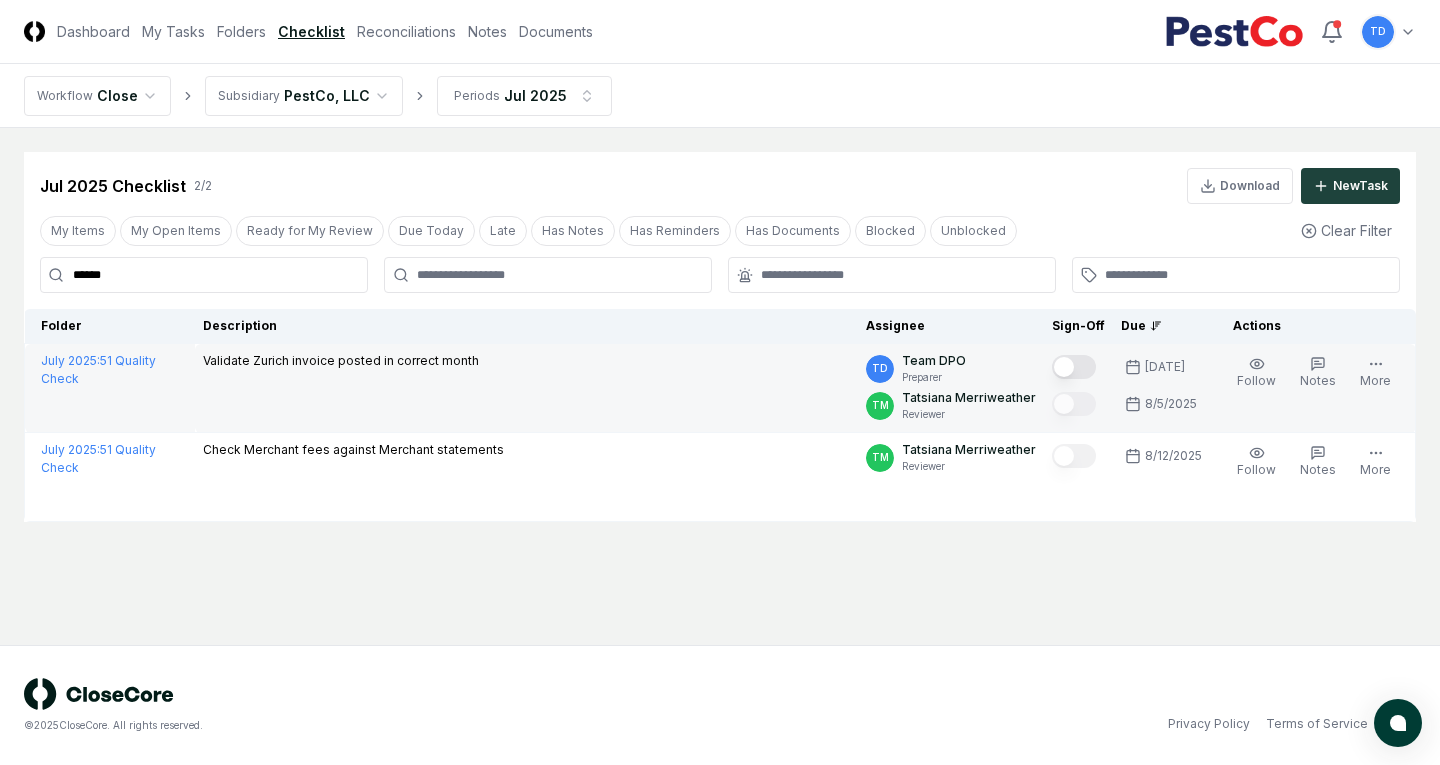 click at bounding box center [1074, 367] 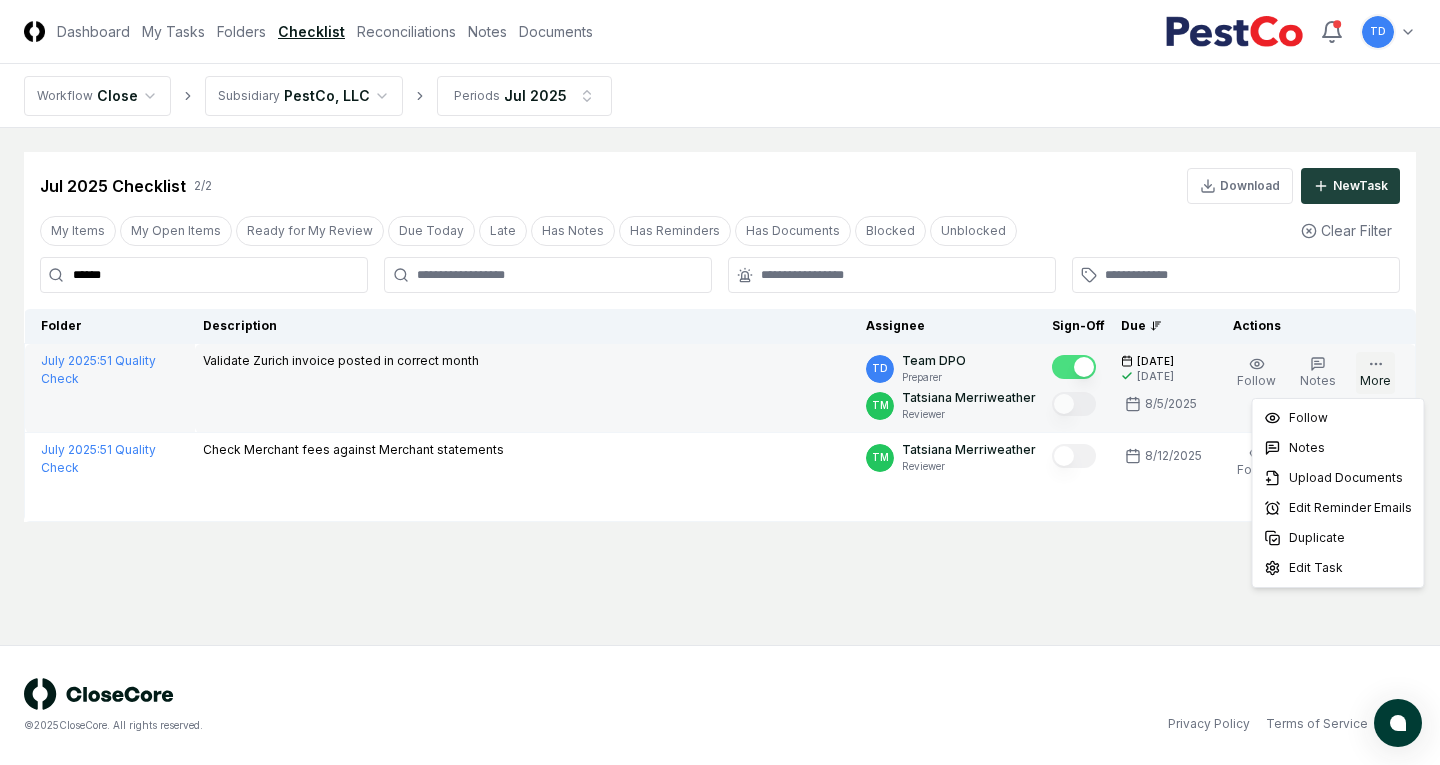 click 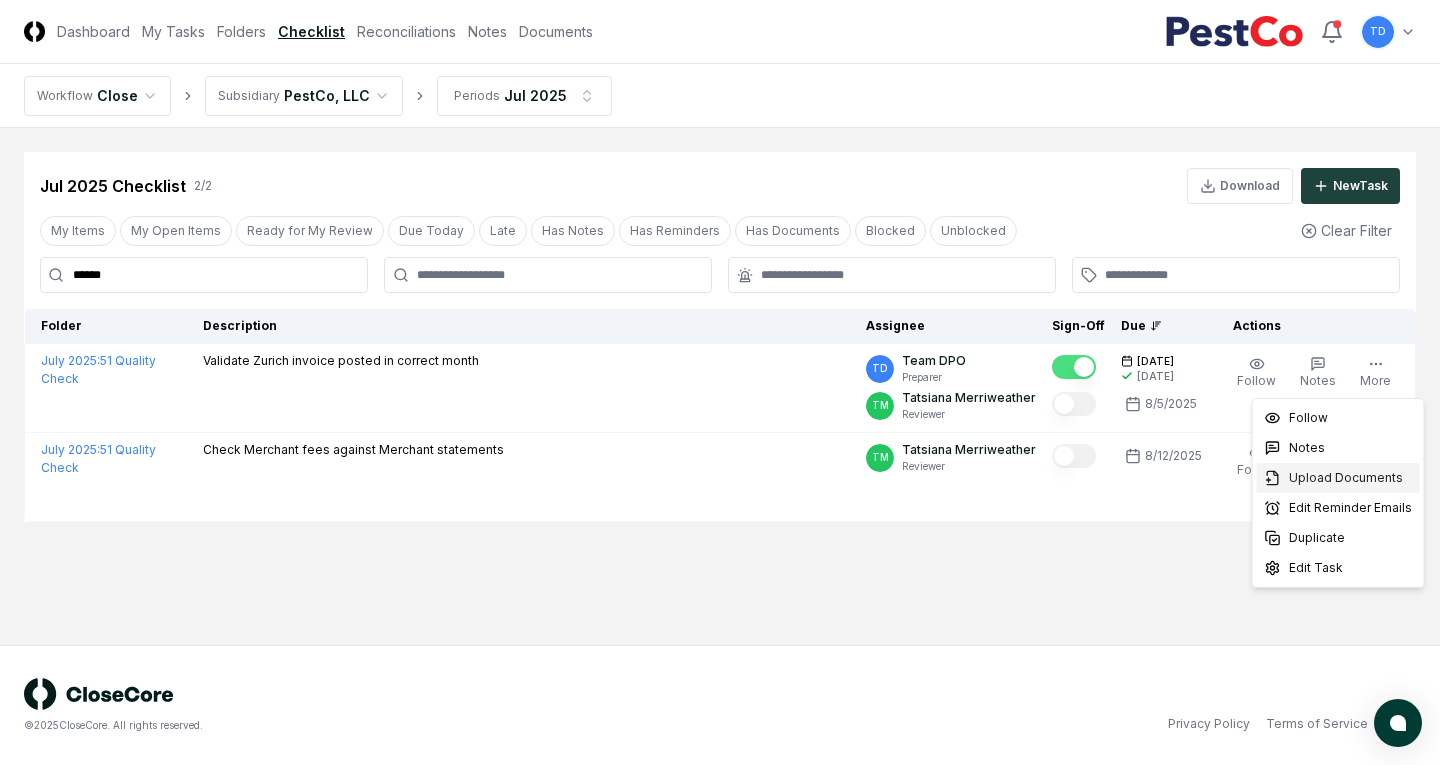click on "Upload Documents" at bounding box center [1346, 478] 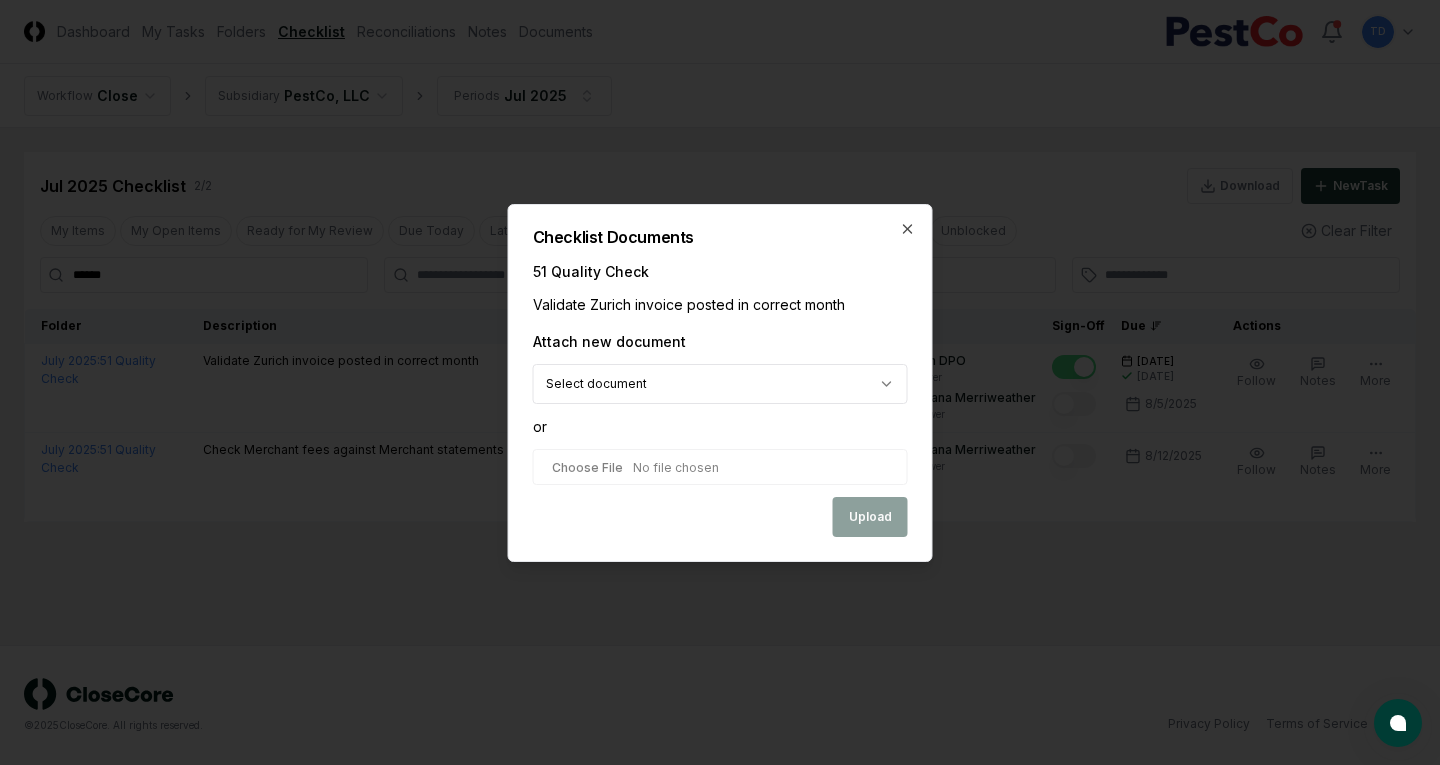click at bounding box center [720, 467] 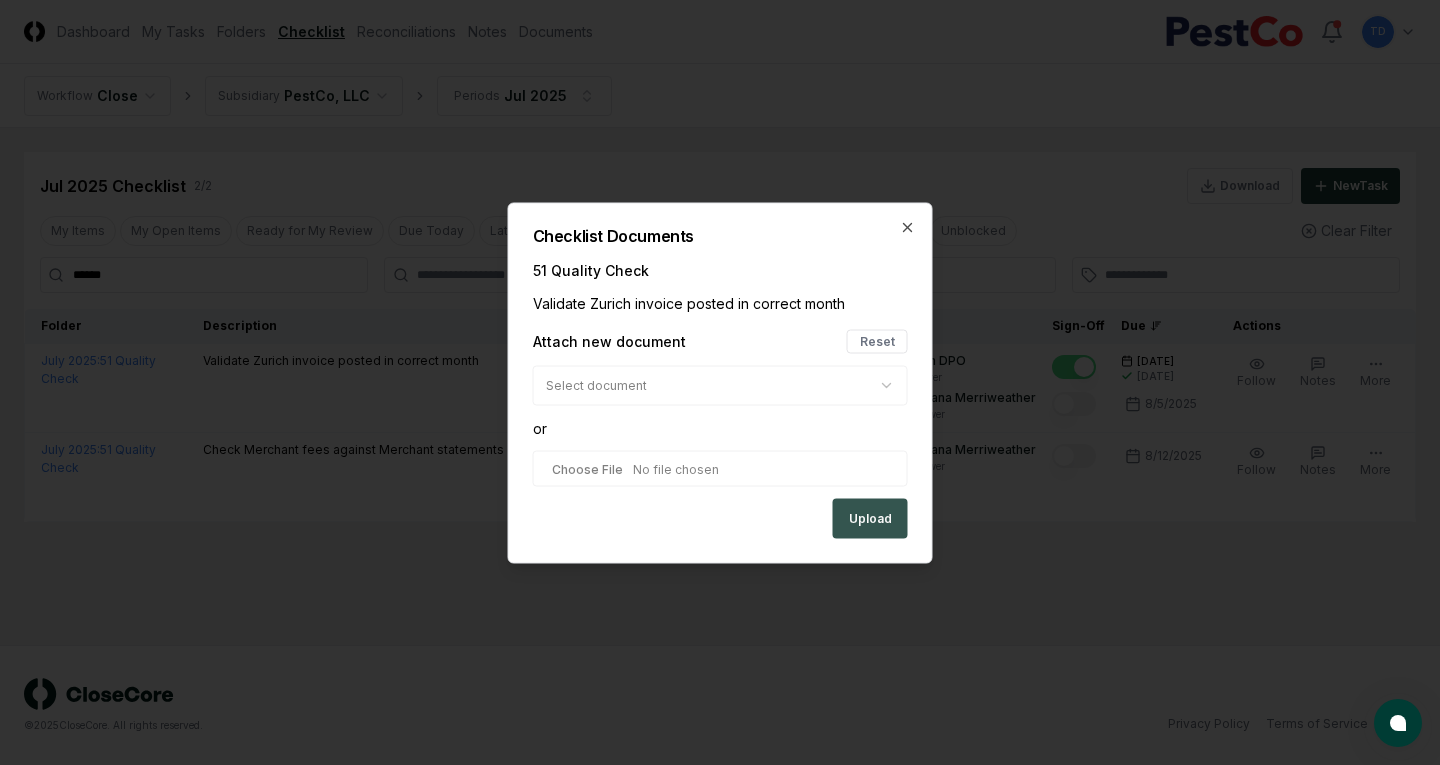 click on "Upload" at bounding box center (870, 518) 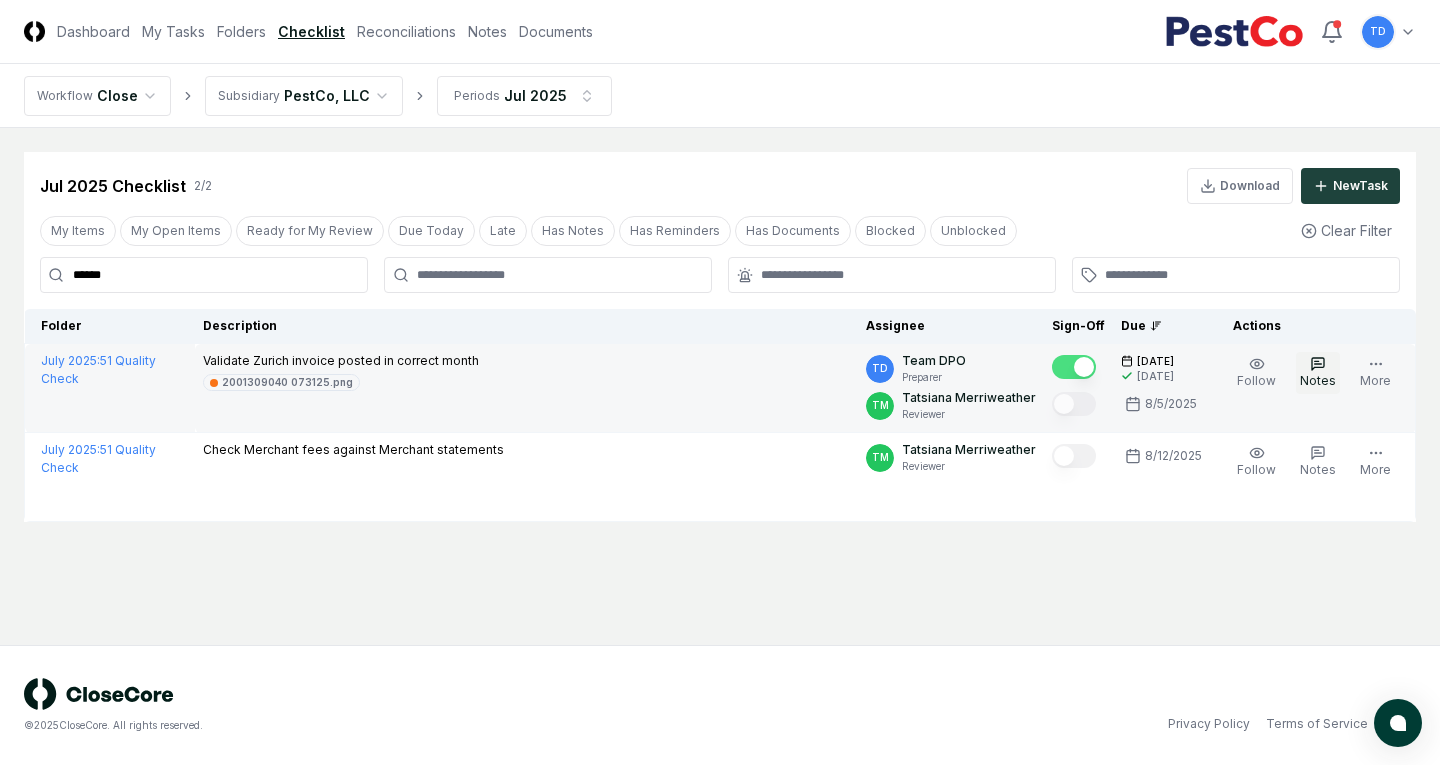 click 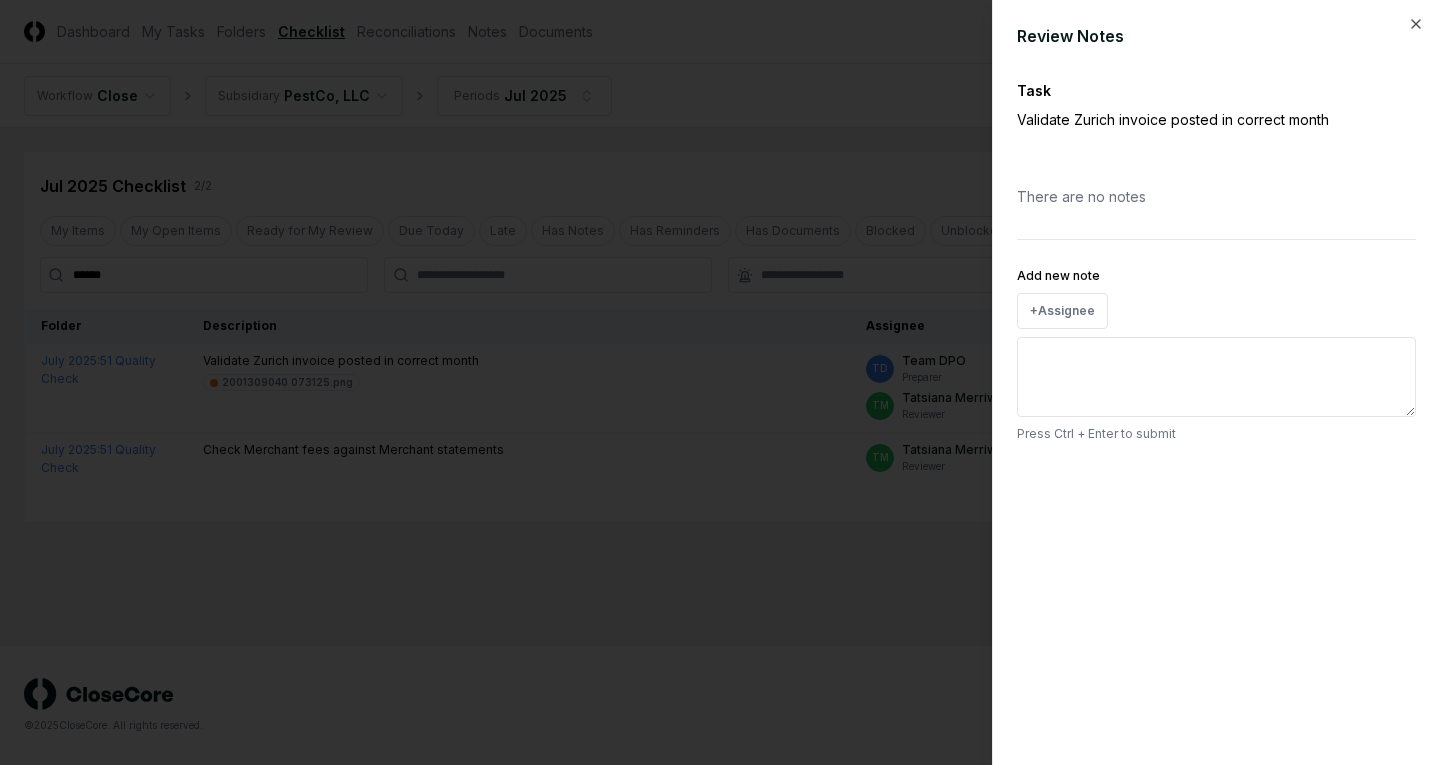 click on "Add new note" at bounding box center (1216, 377) 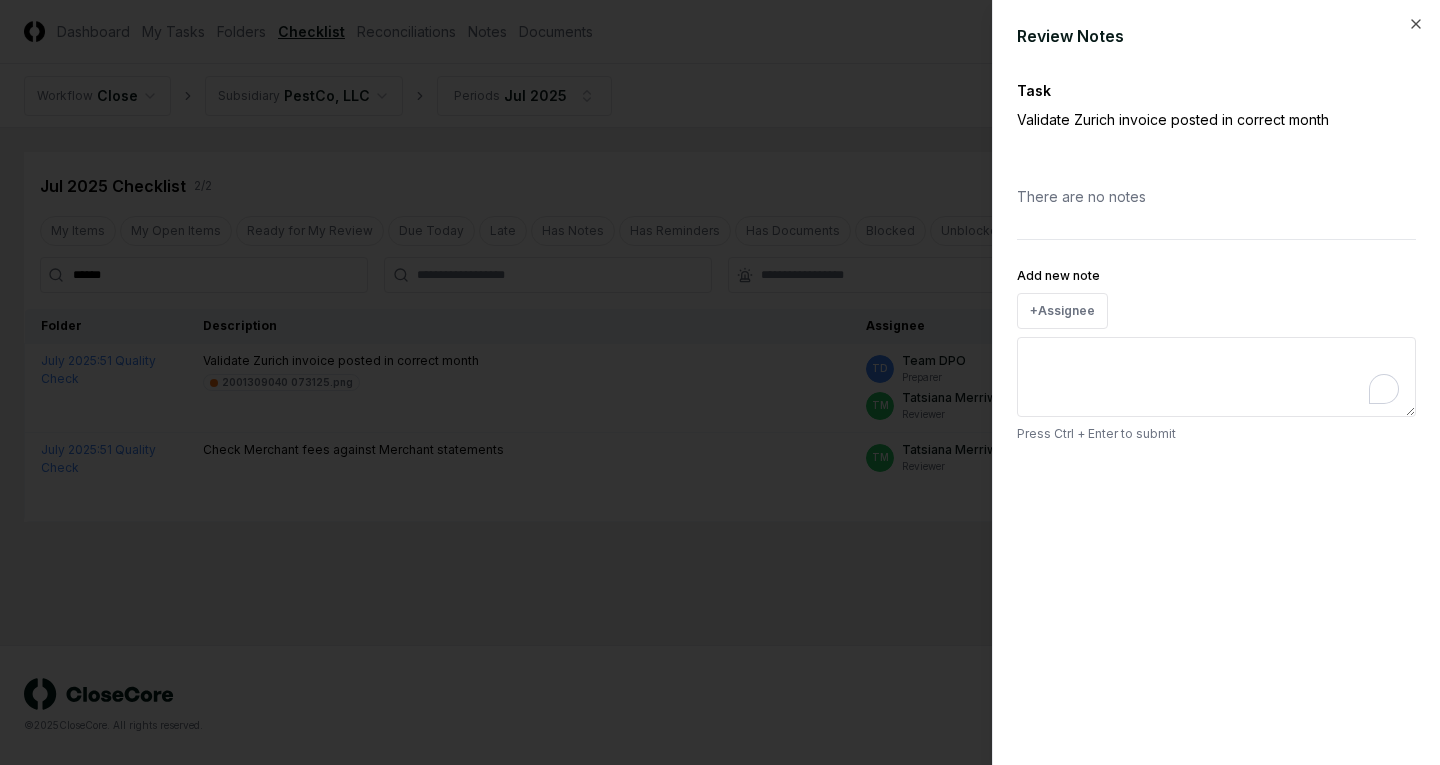 type on "*" 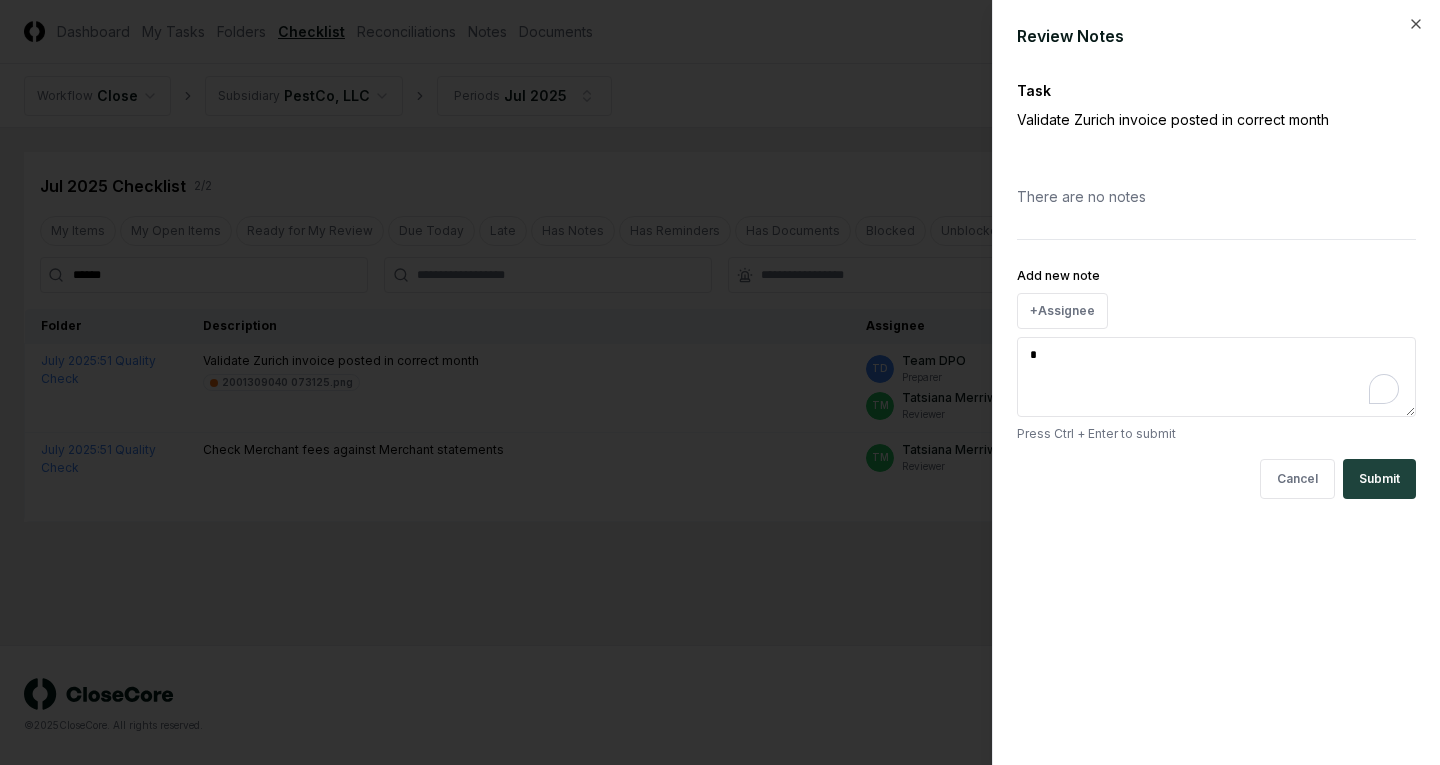 type on "**" 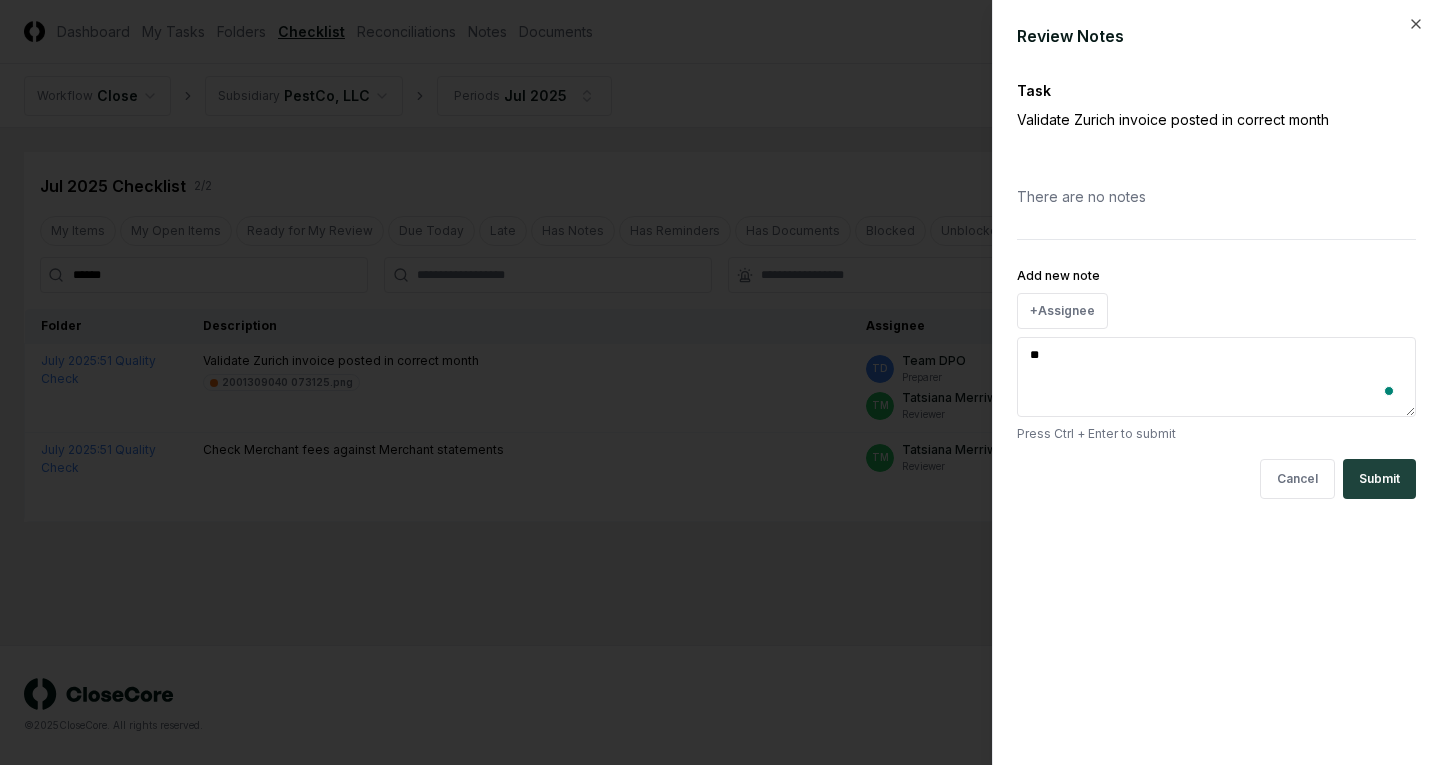 type on "*" 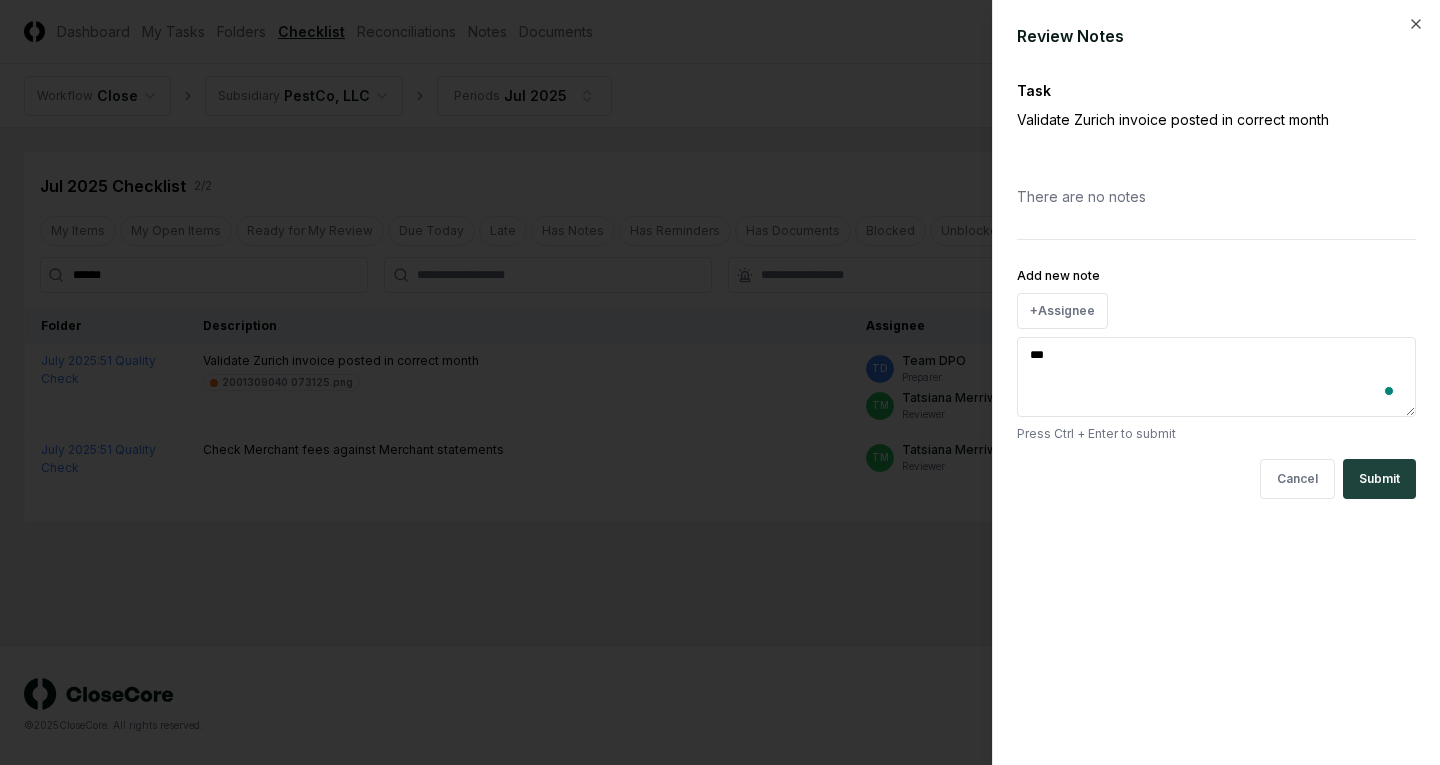 type on "****" 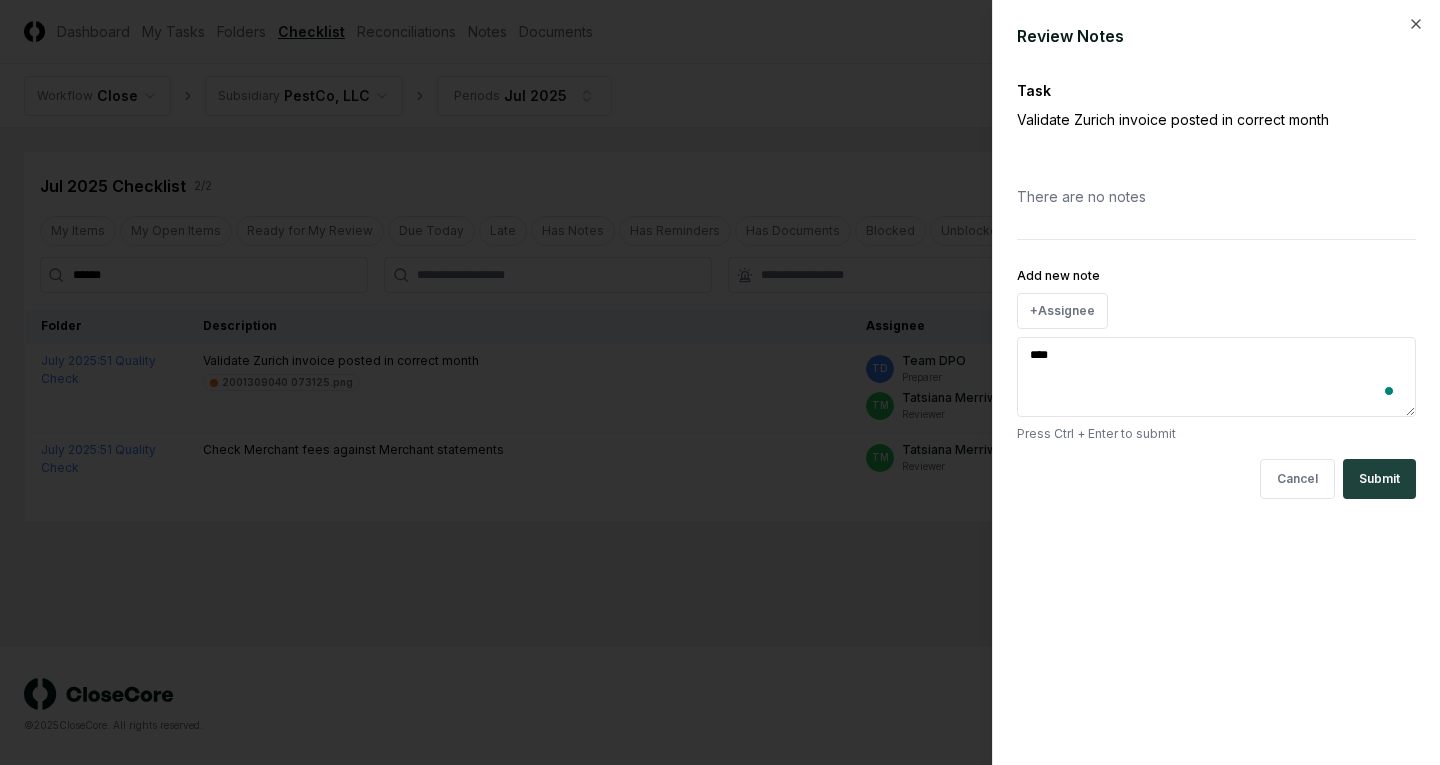 type on "*" 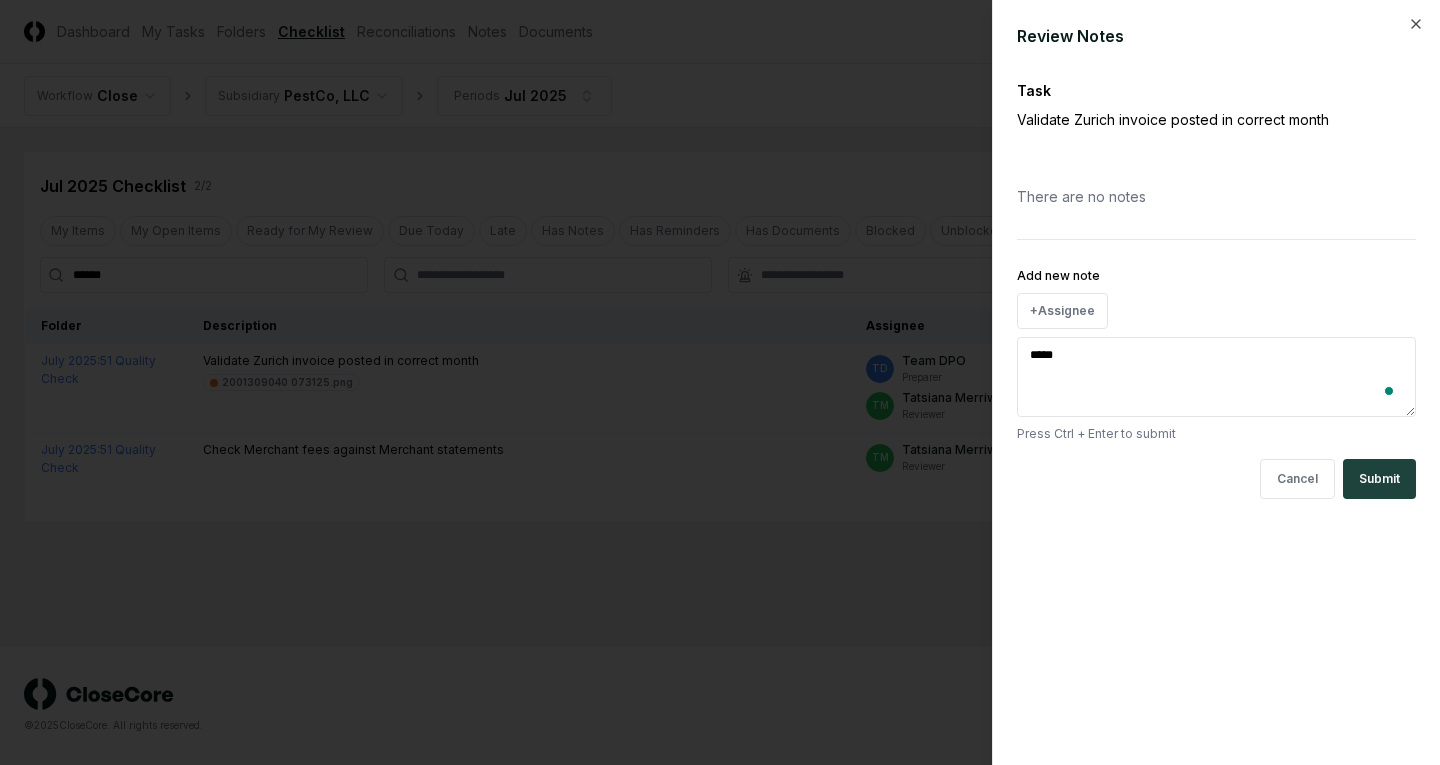 type on "*" 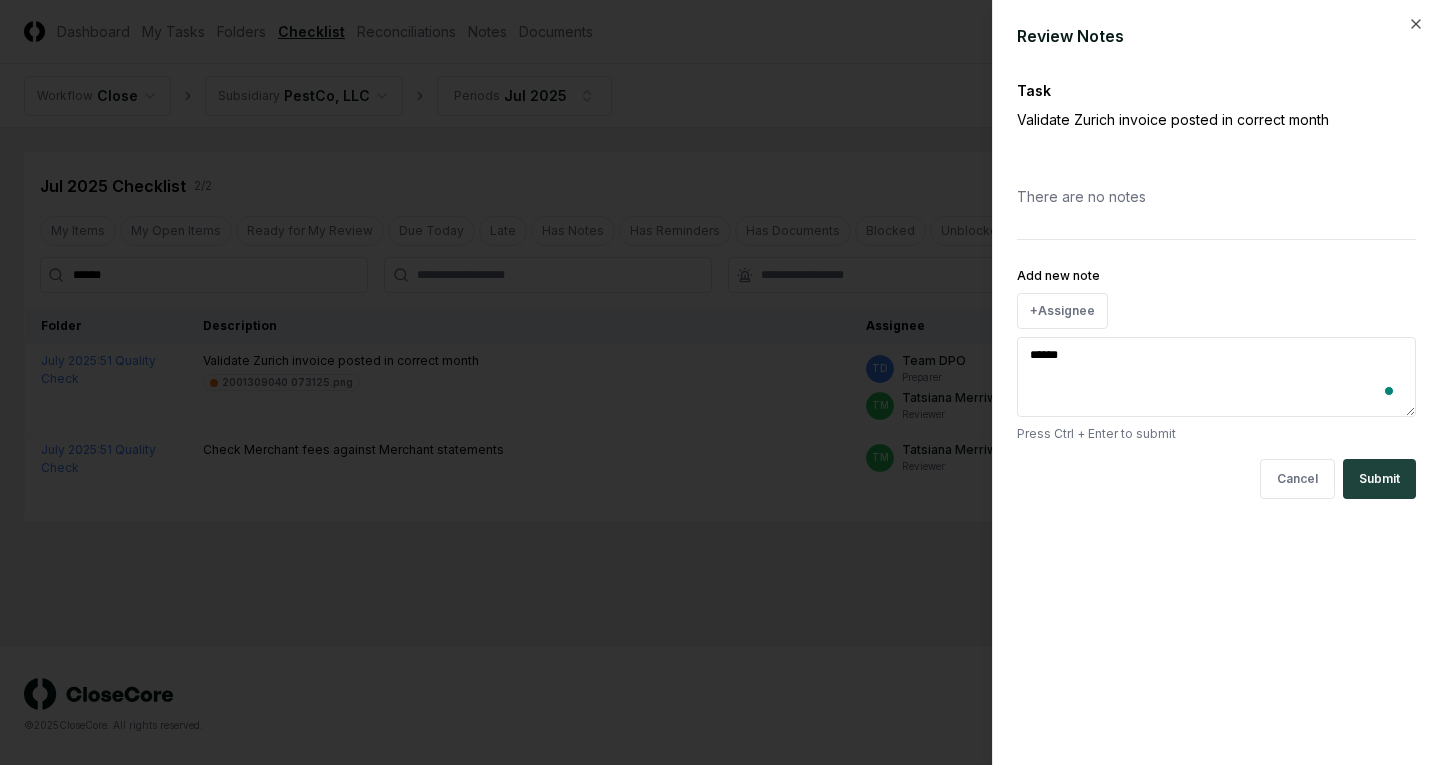 type on "*" 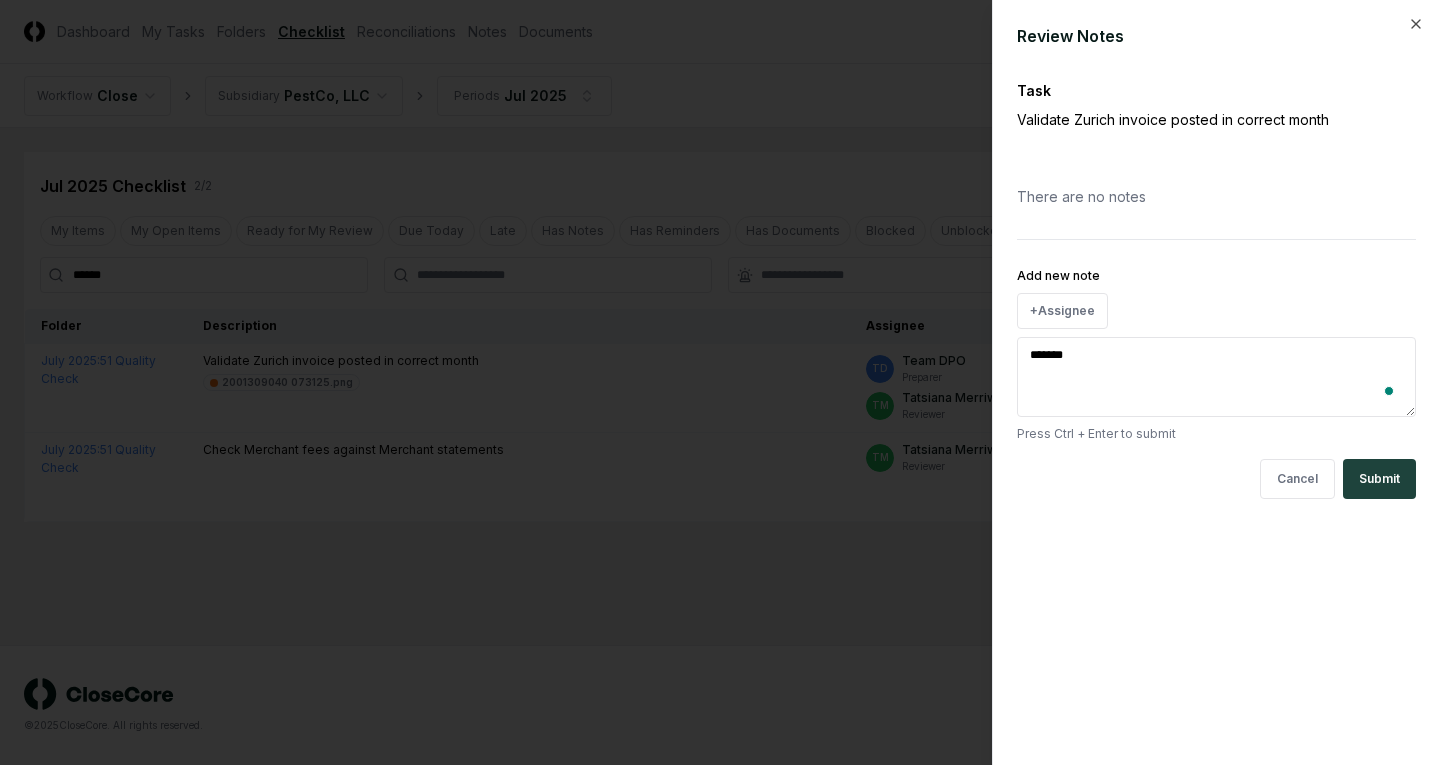 type on "*" 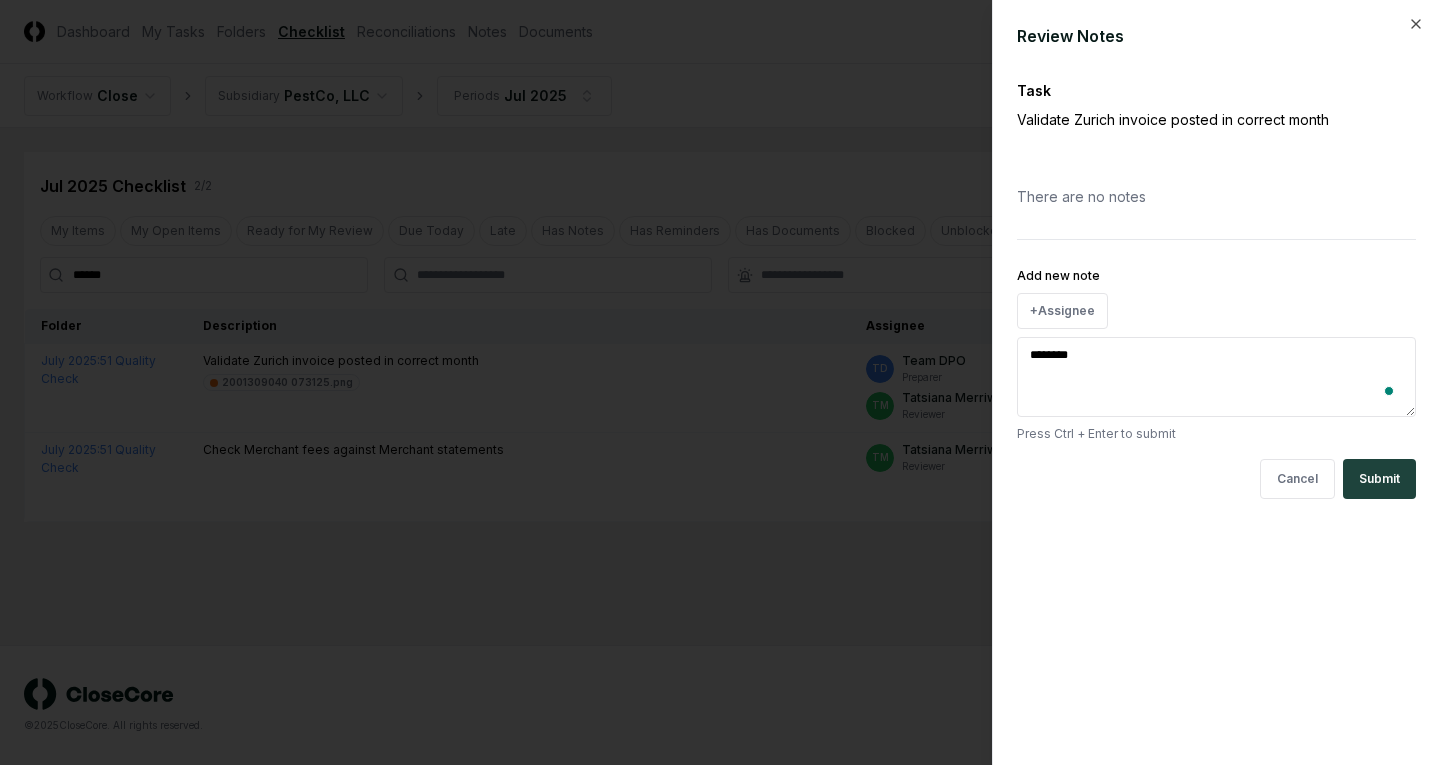type on "*" 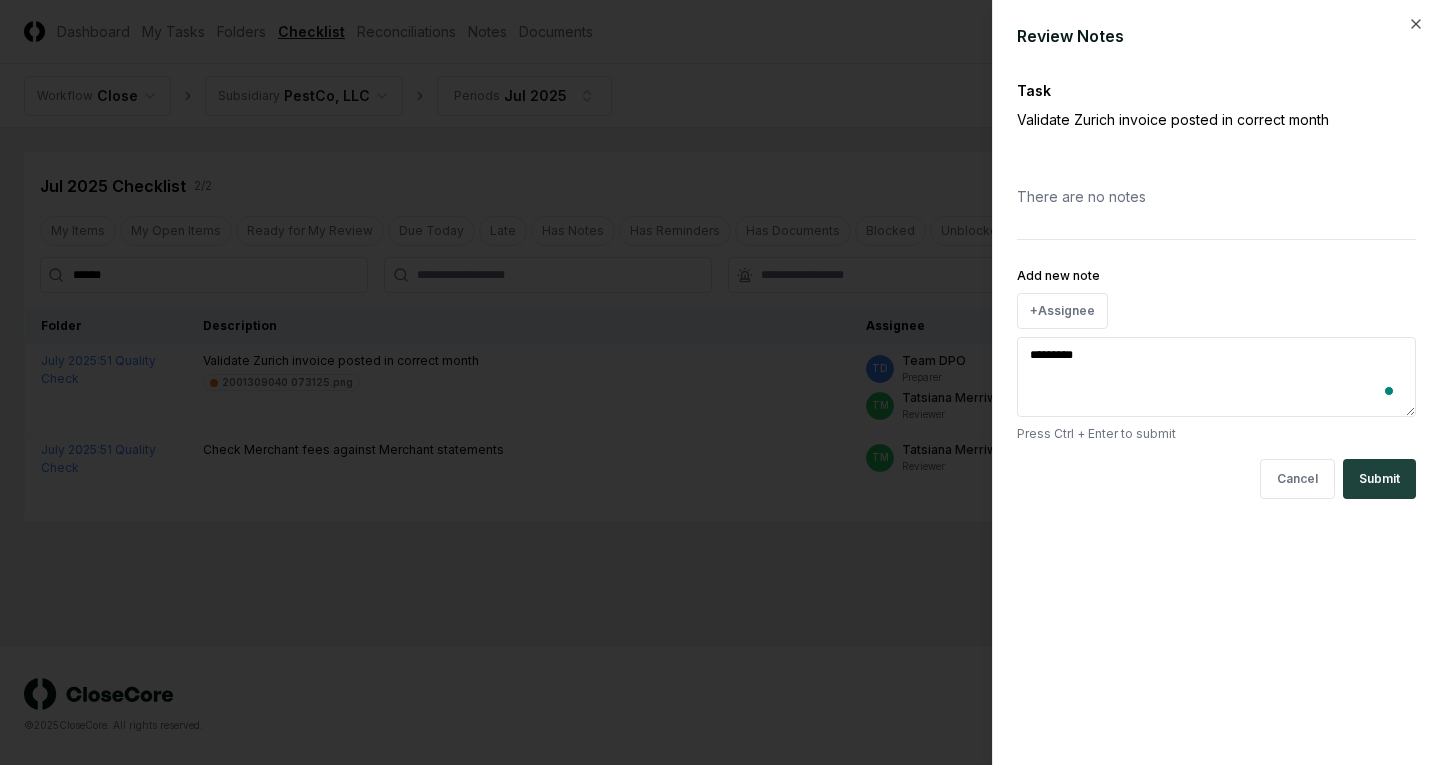 type on "*" 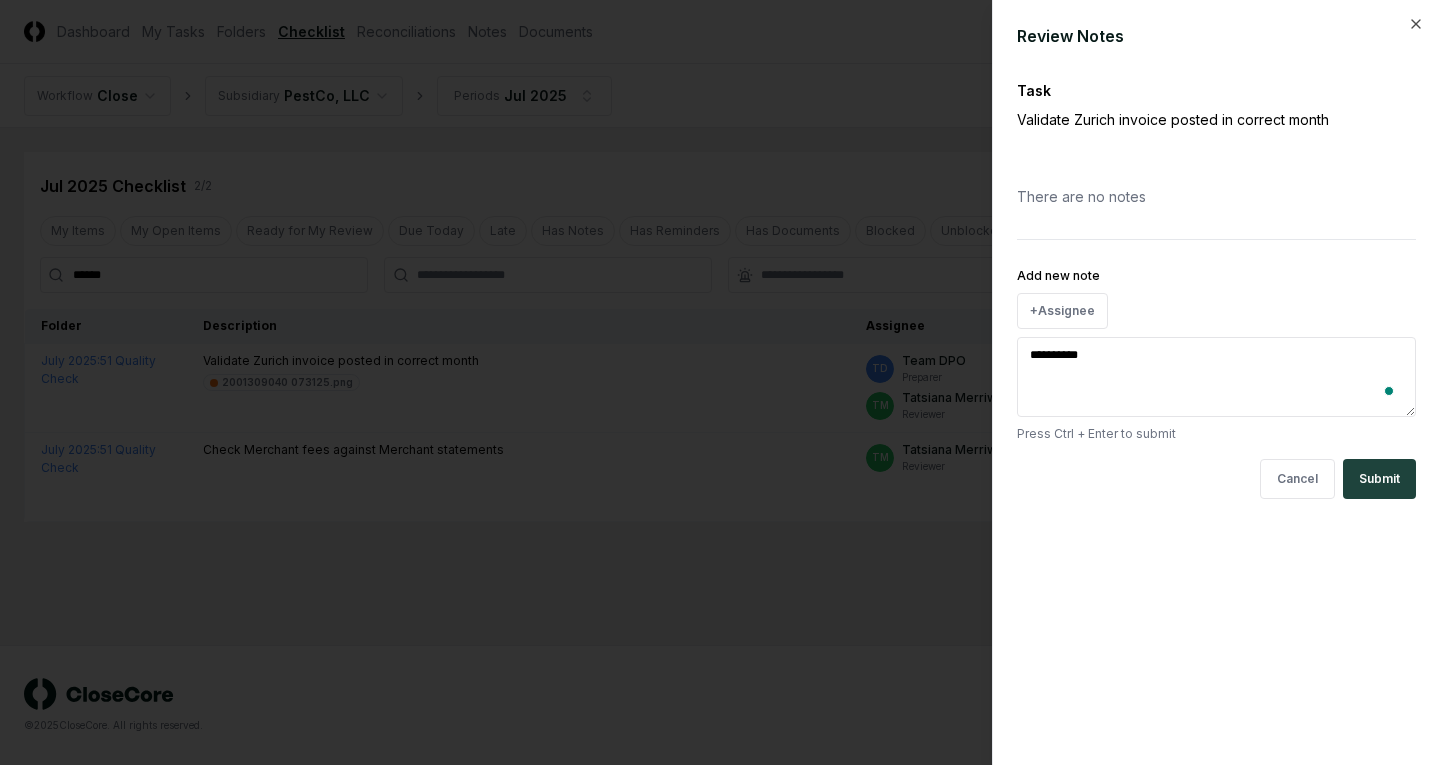 type on "*" 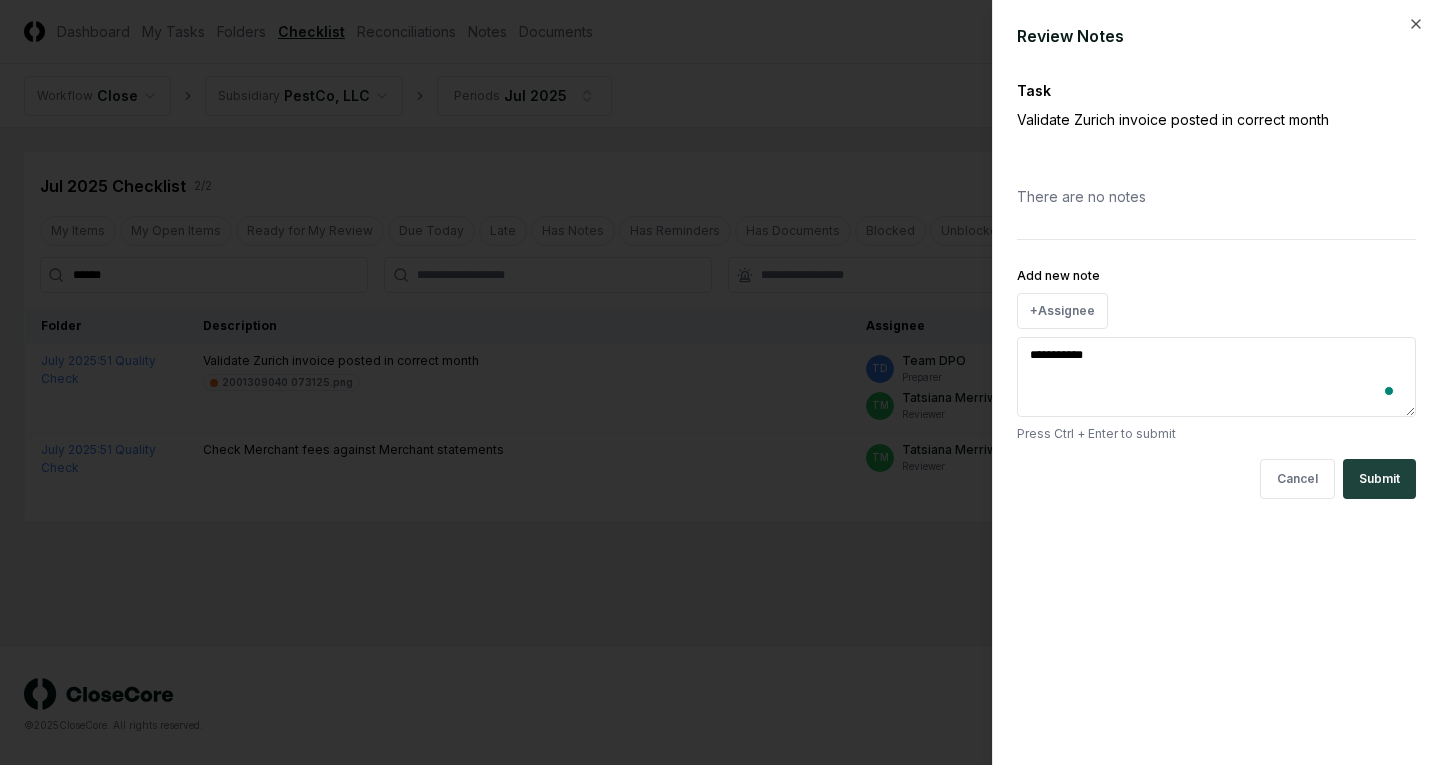 type on "*" 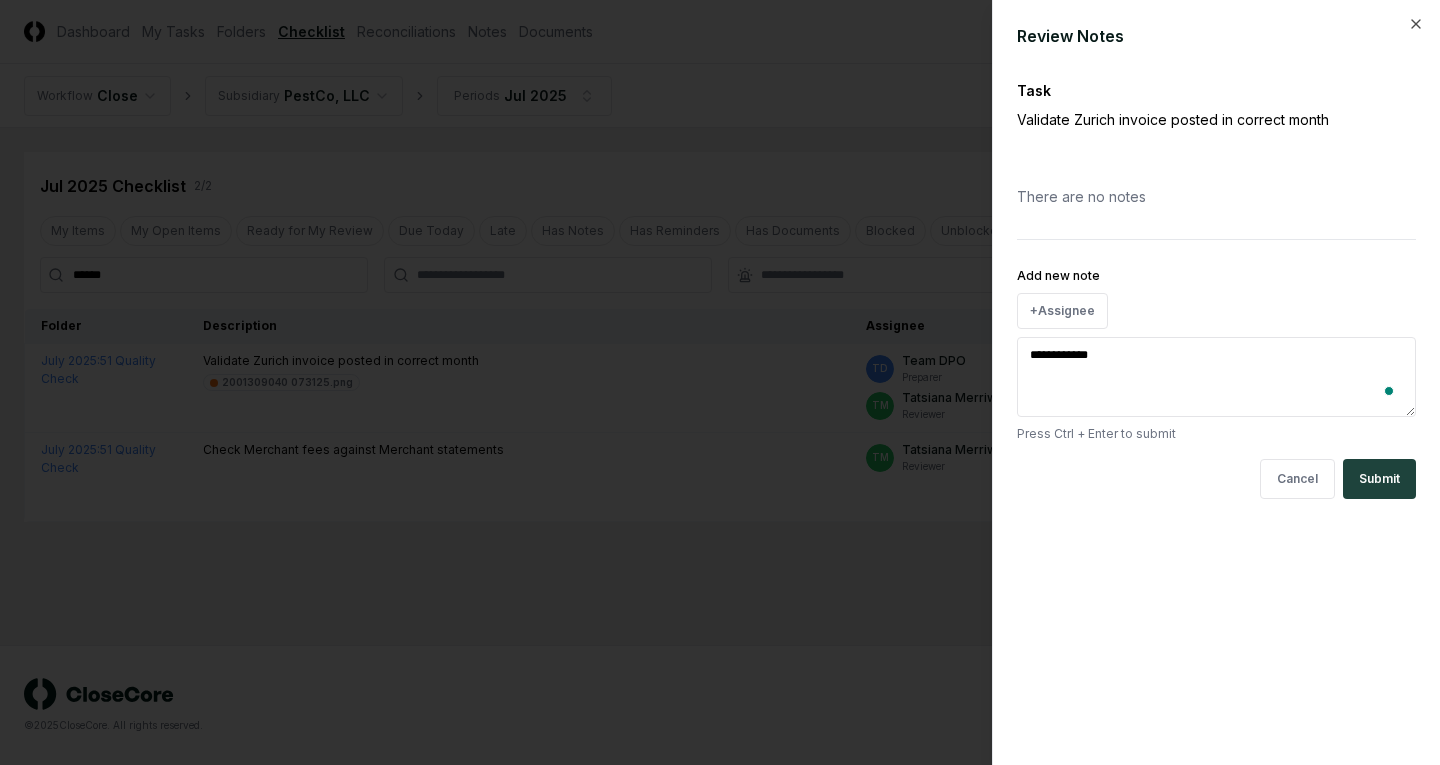 type on "*" 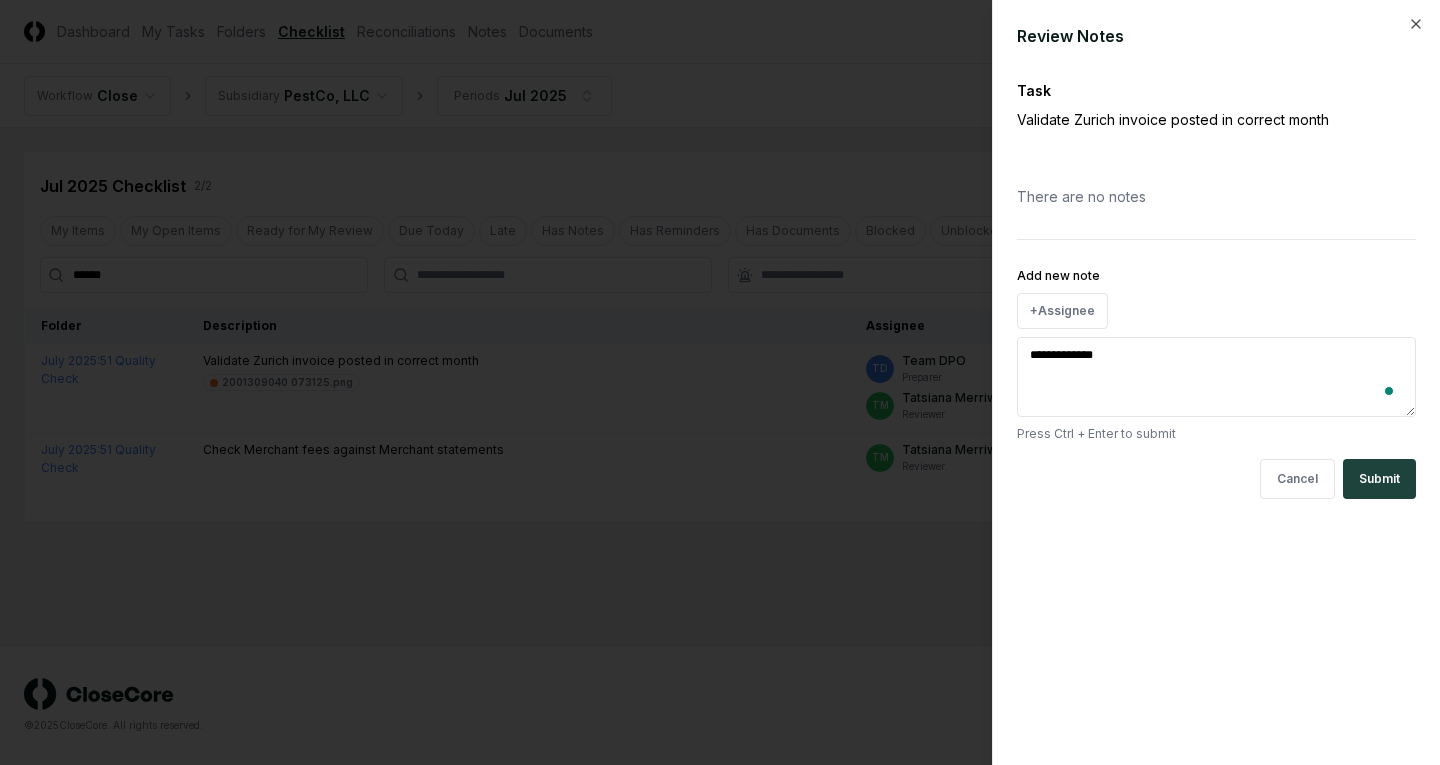 type on "*" 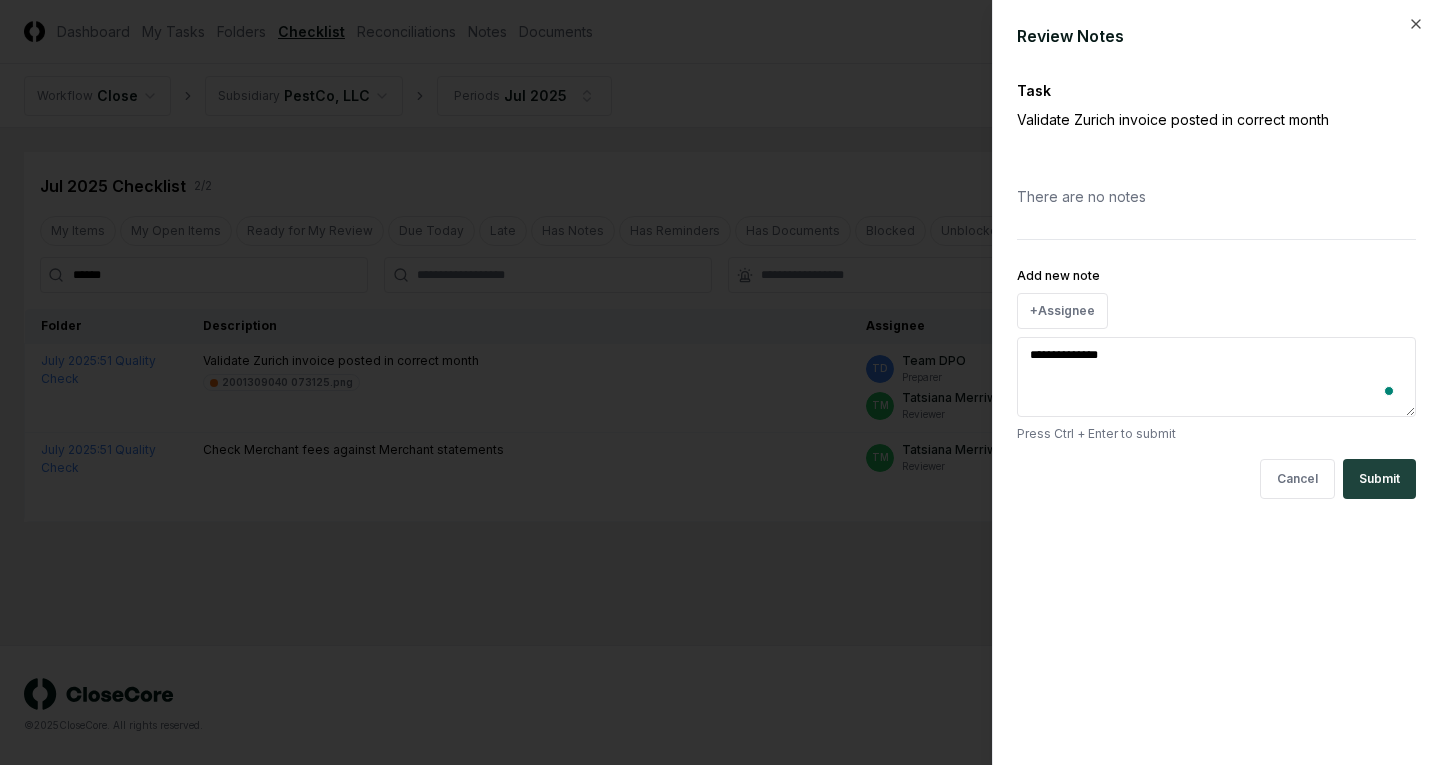 type on "*" 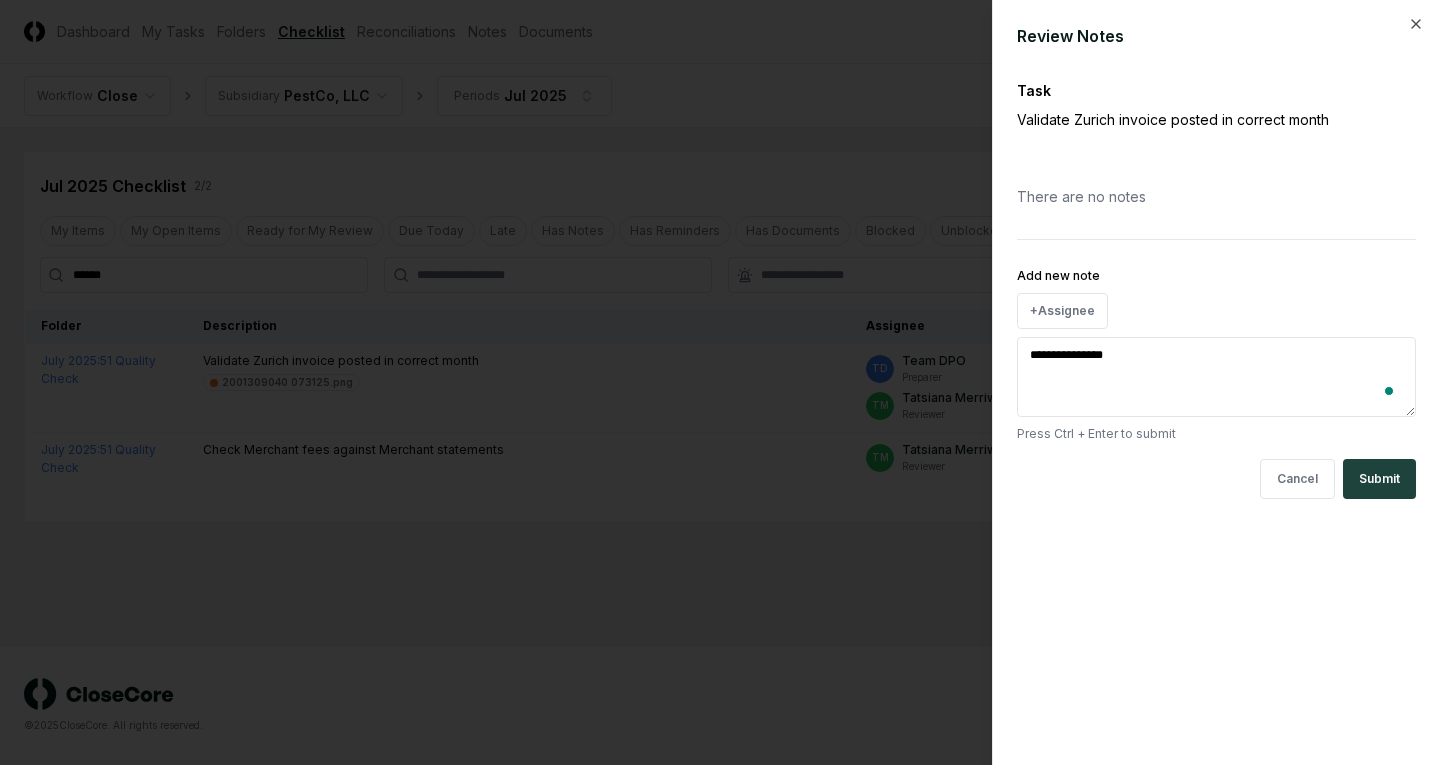 type on "*" 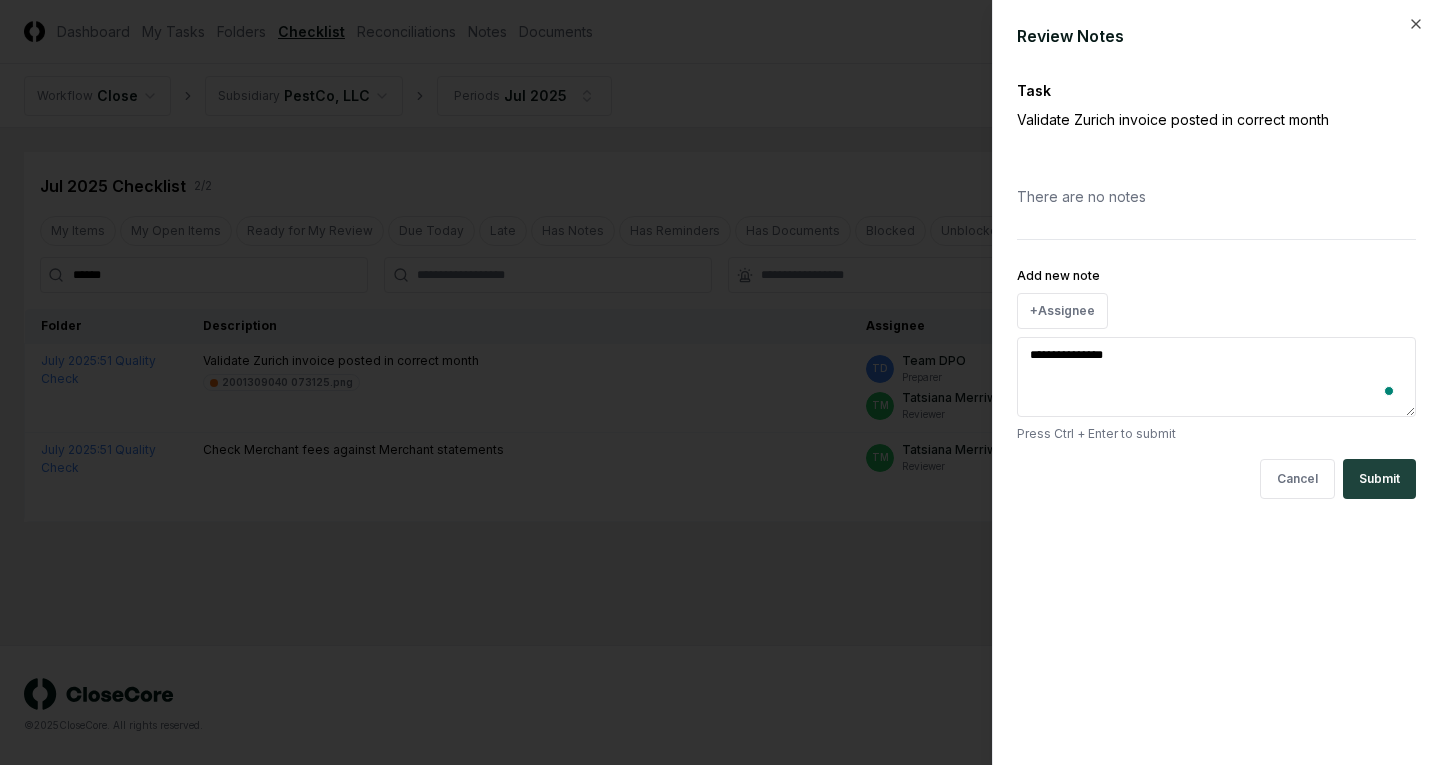 type on "**********" 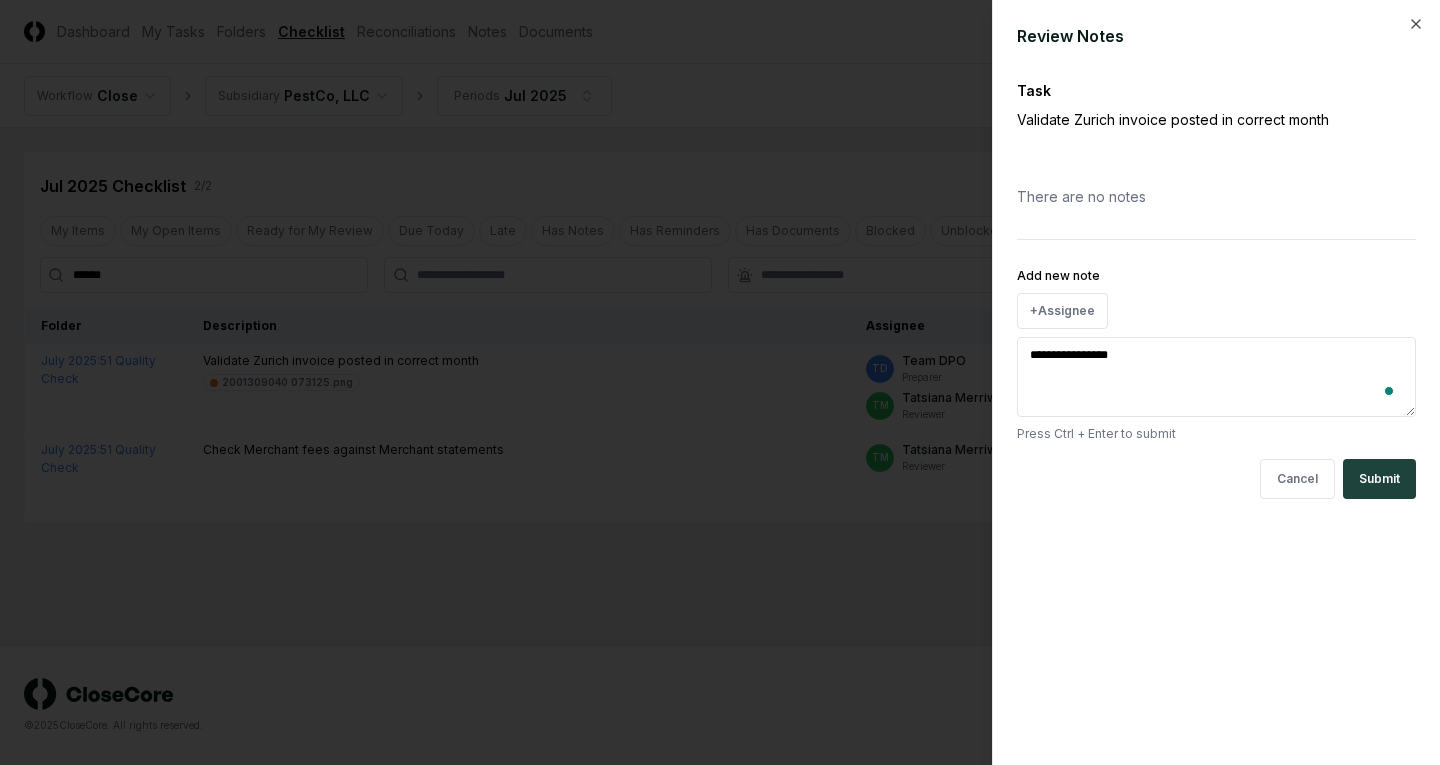 type on "*" 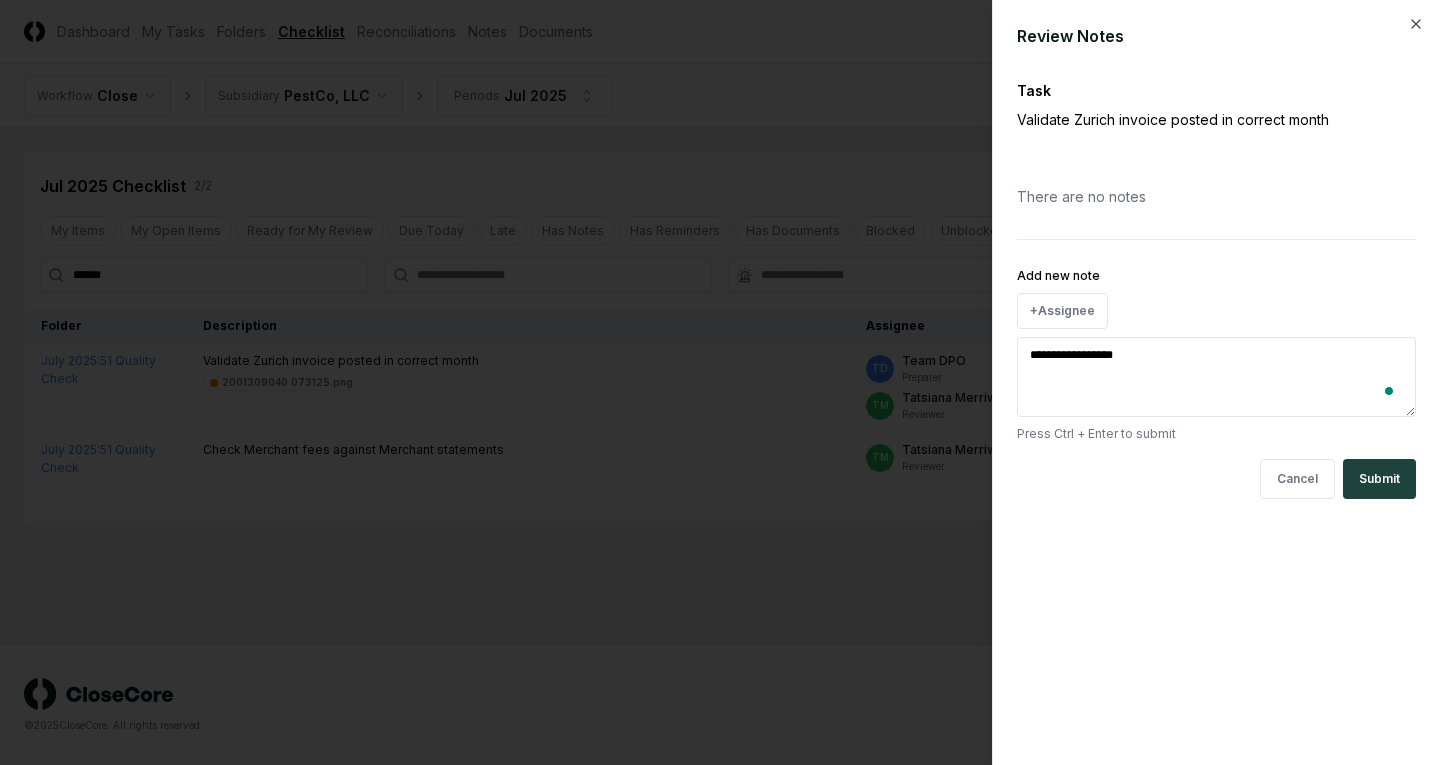 type on "*" 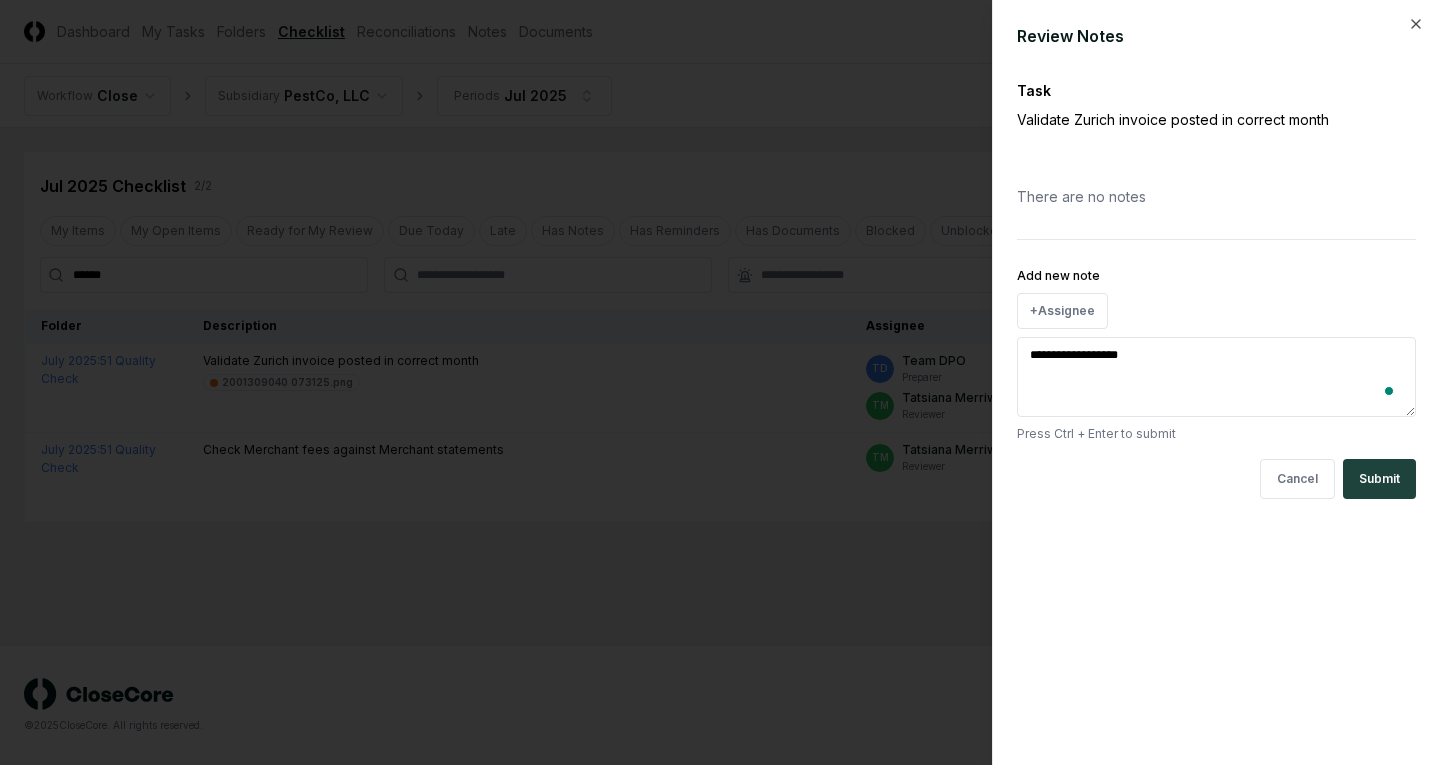 type on "*" 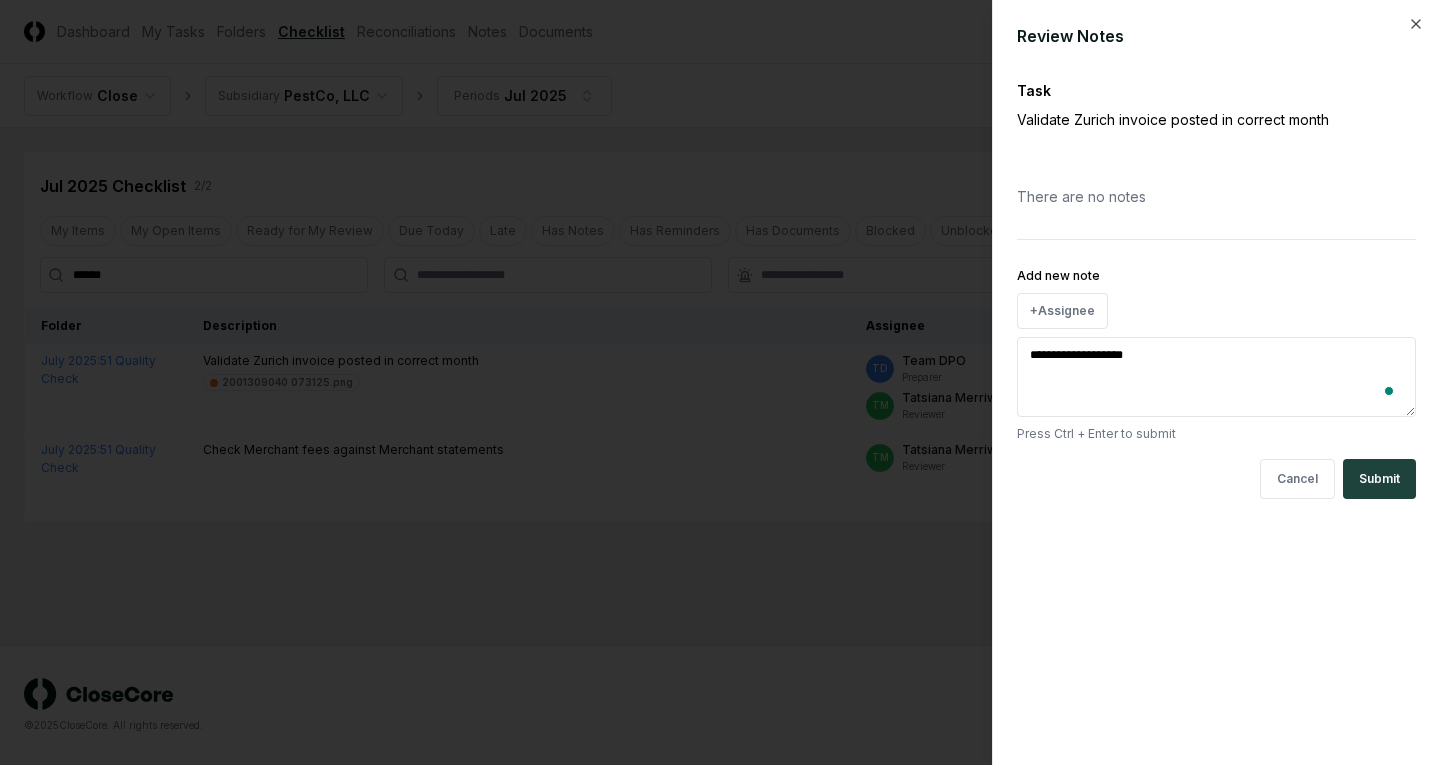 type on "*" 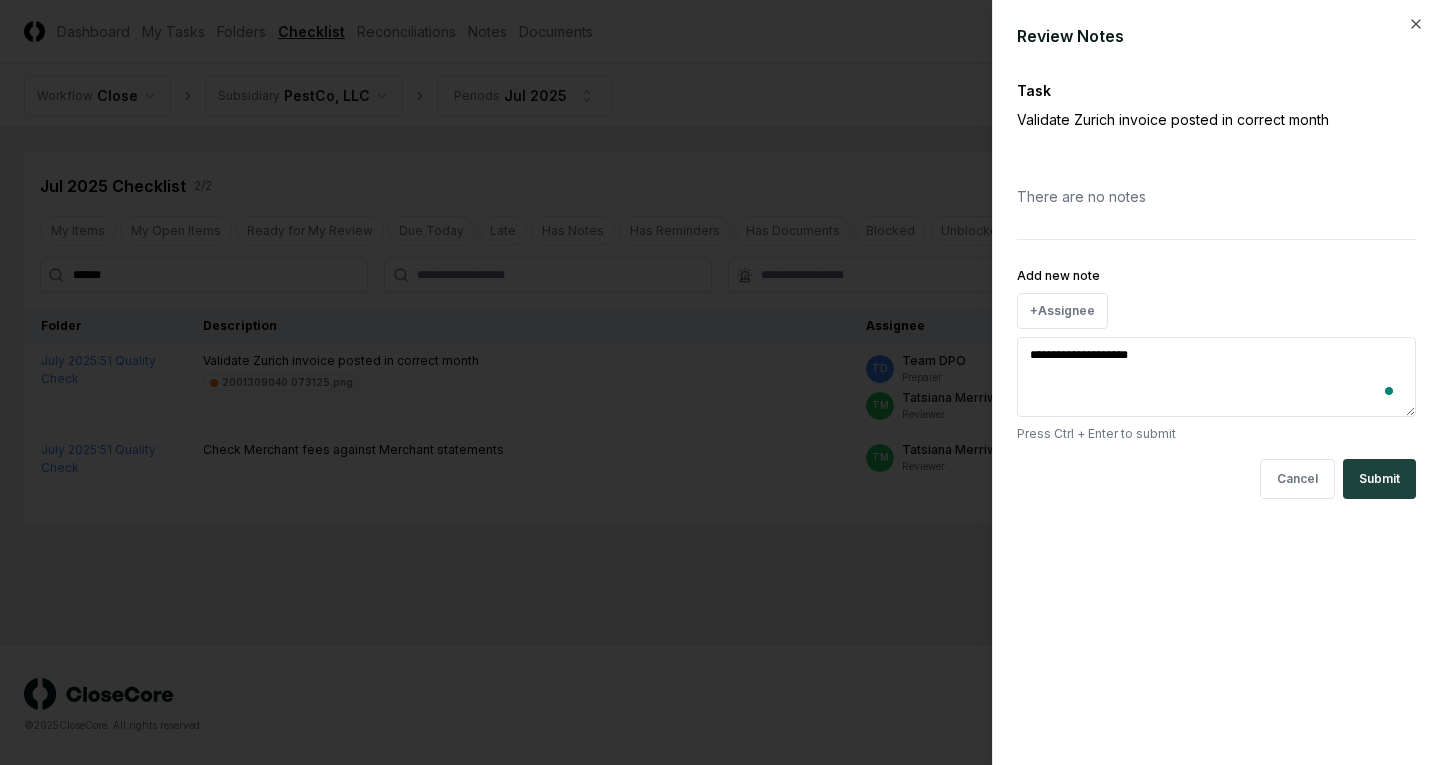 type on "*" 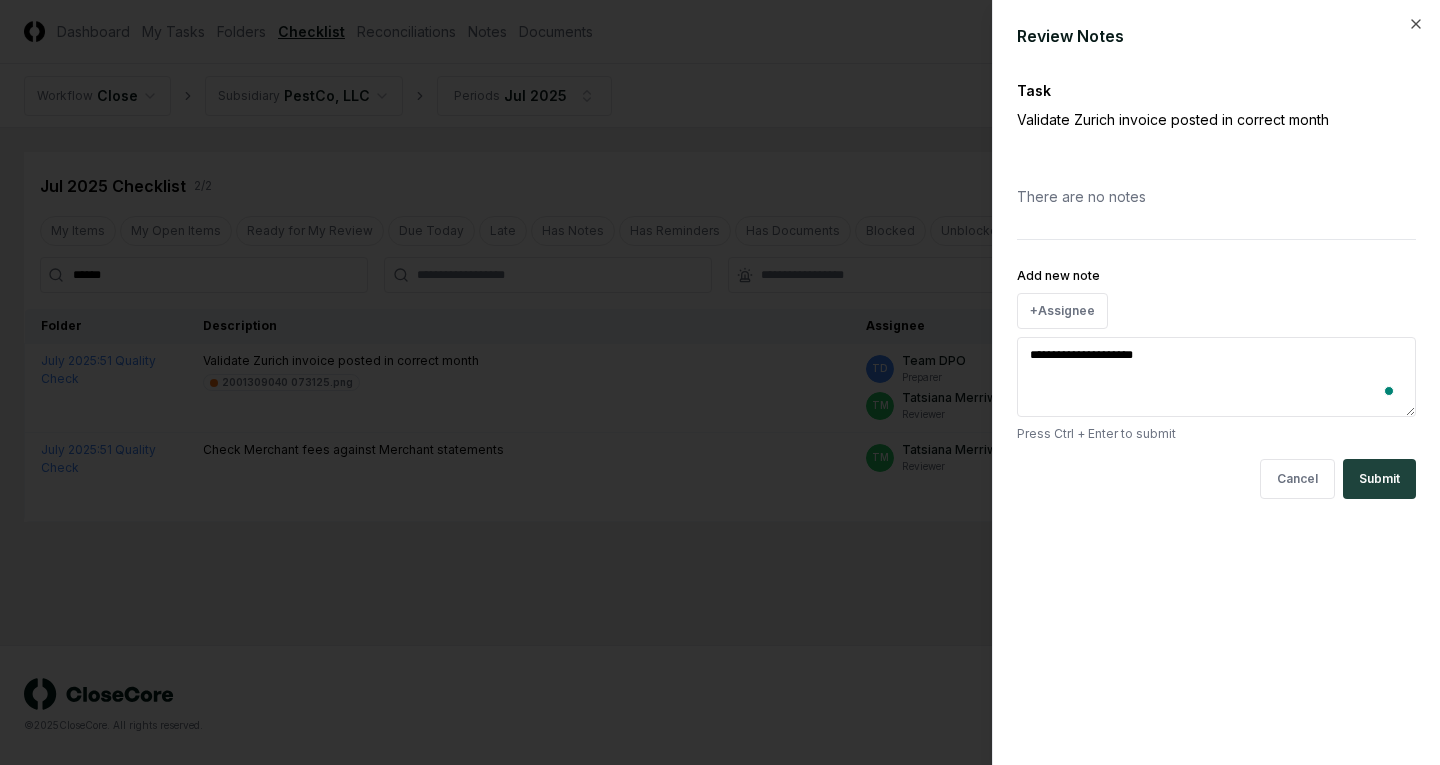 type on "*" 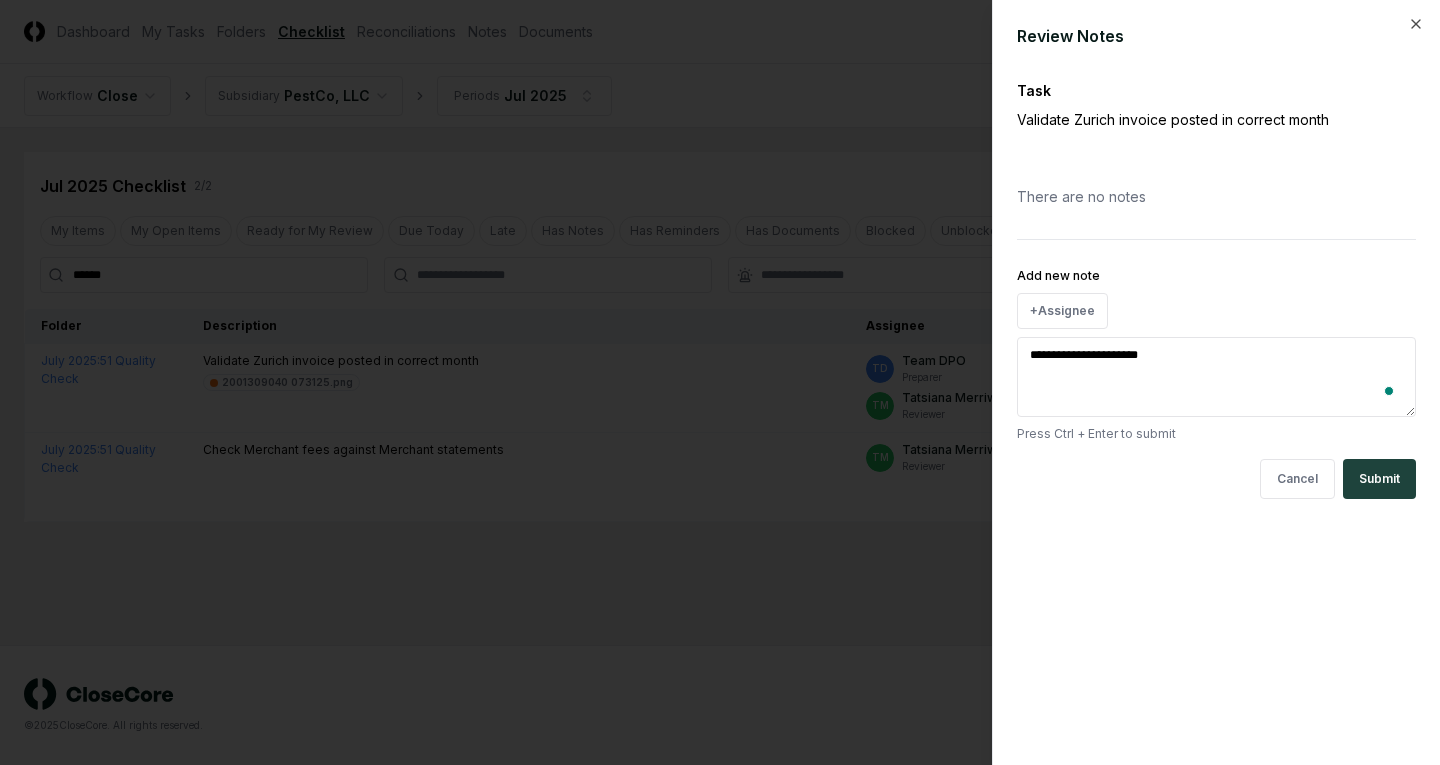 type on "*" 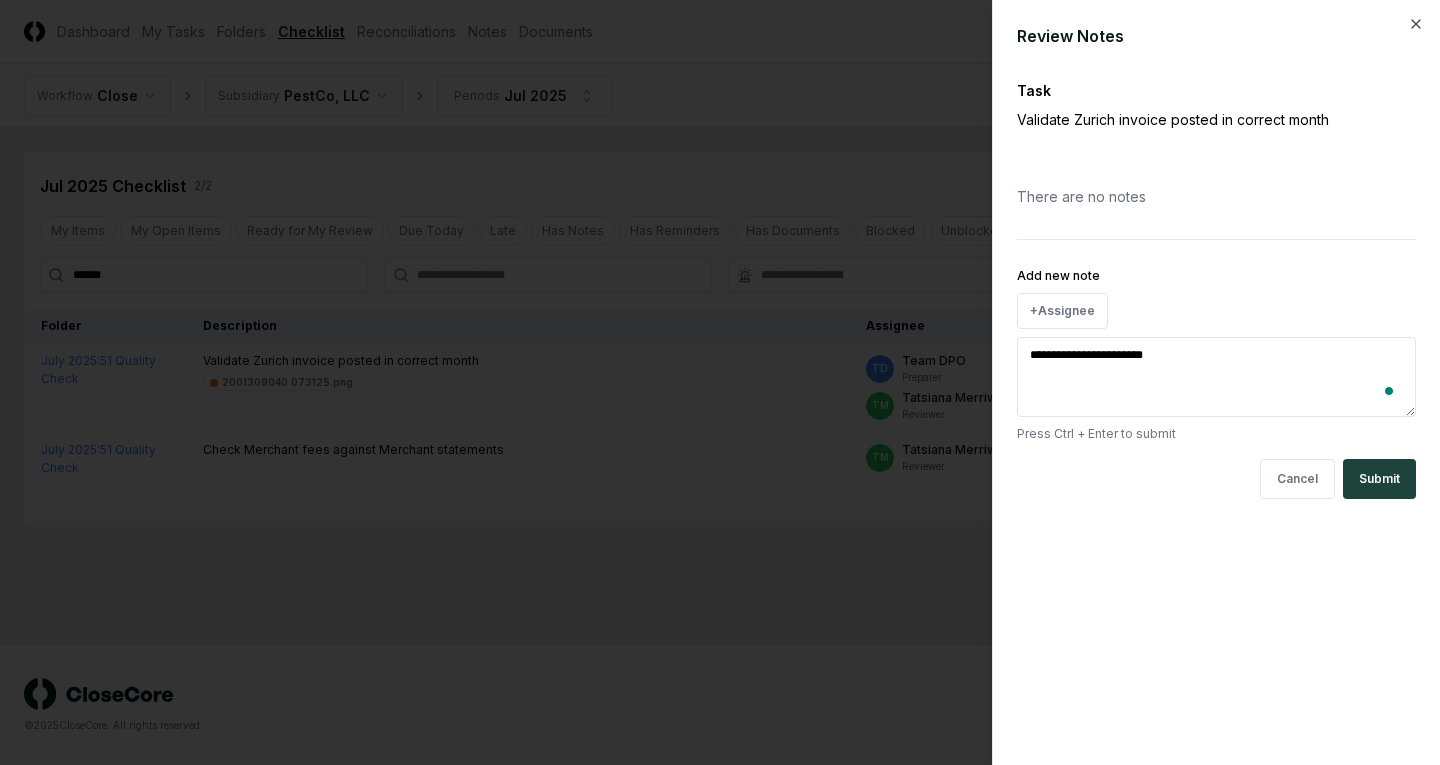 type on "*" 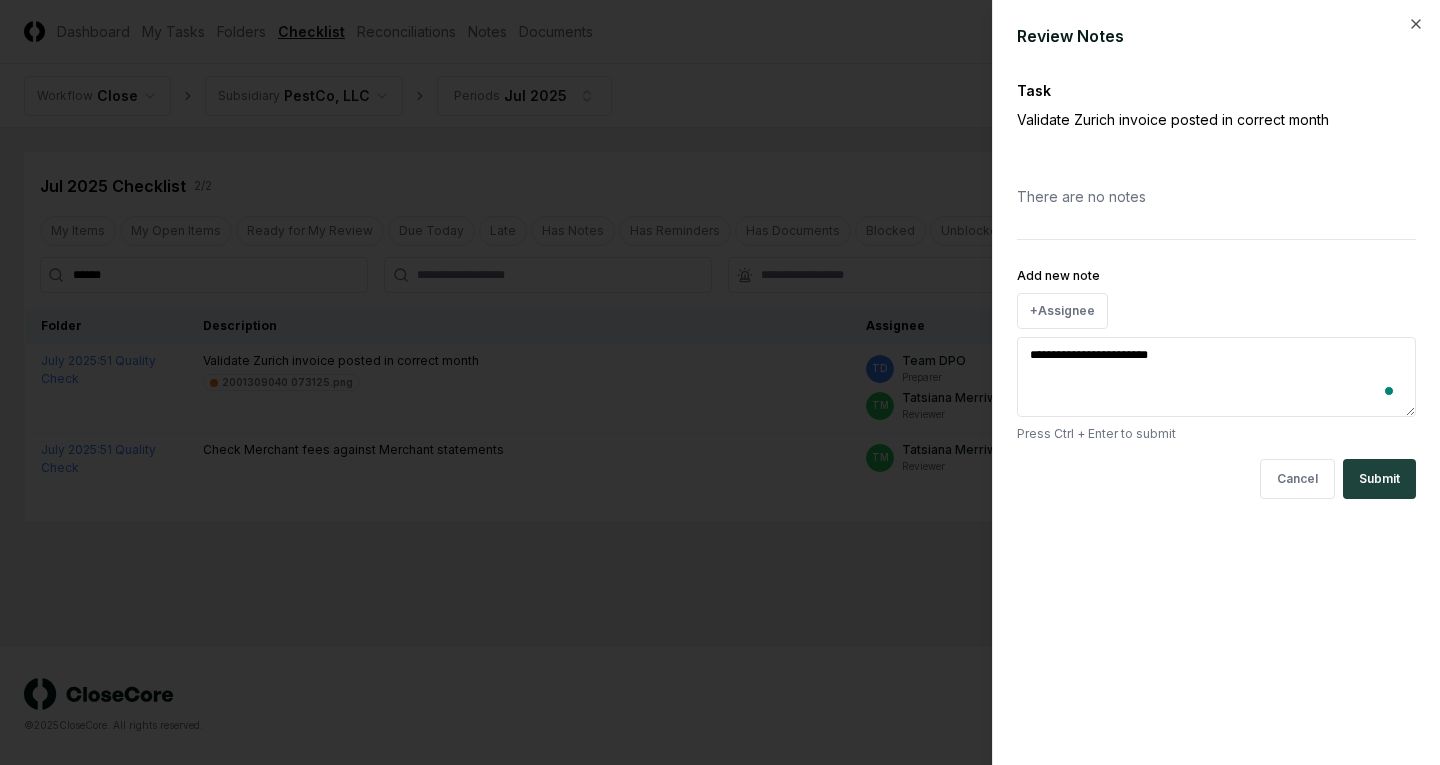 type on "*" 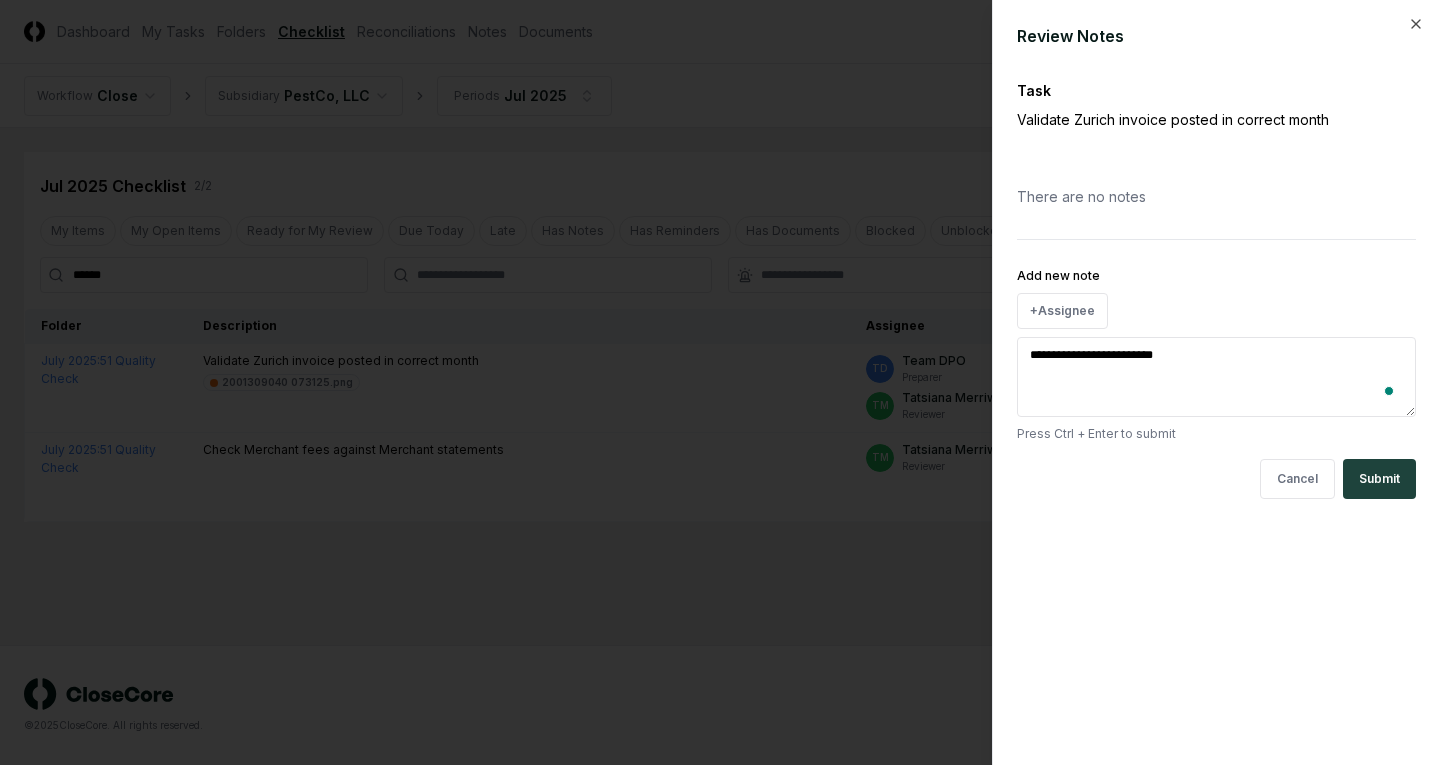 type on "*" 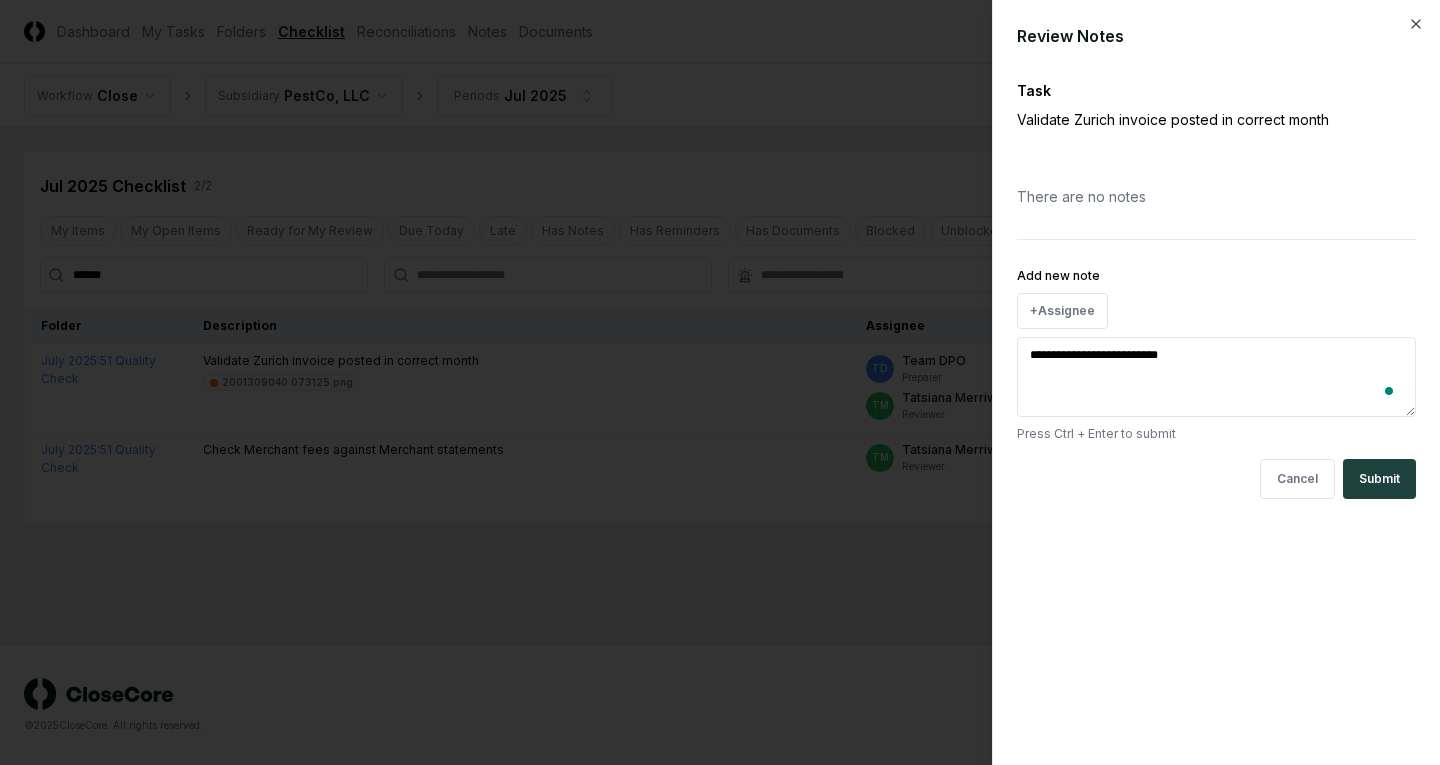 type on "*" 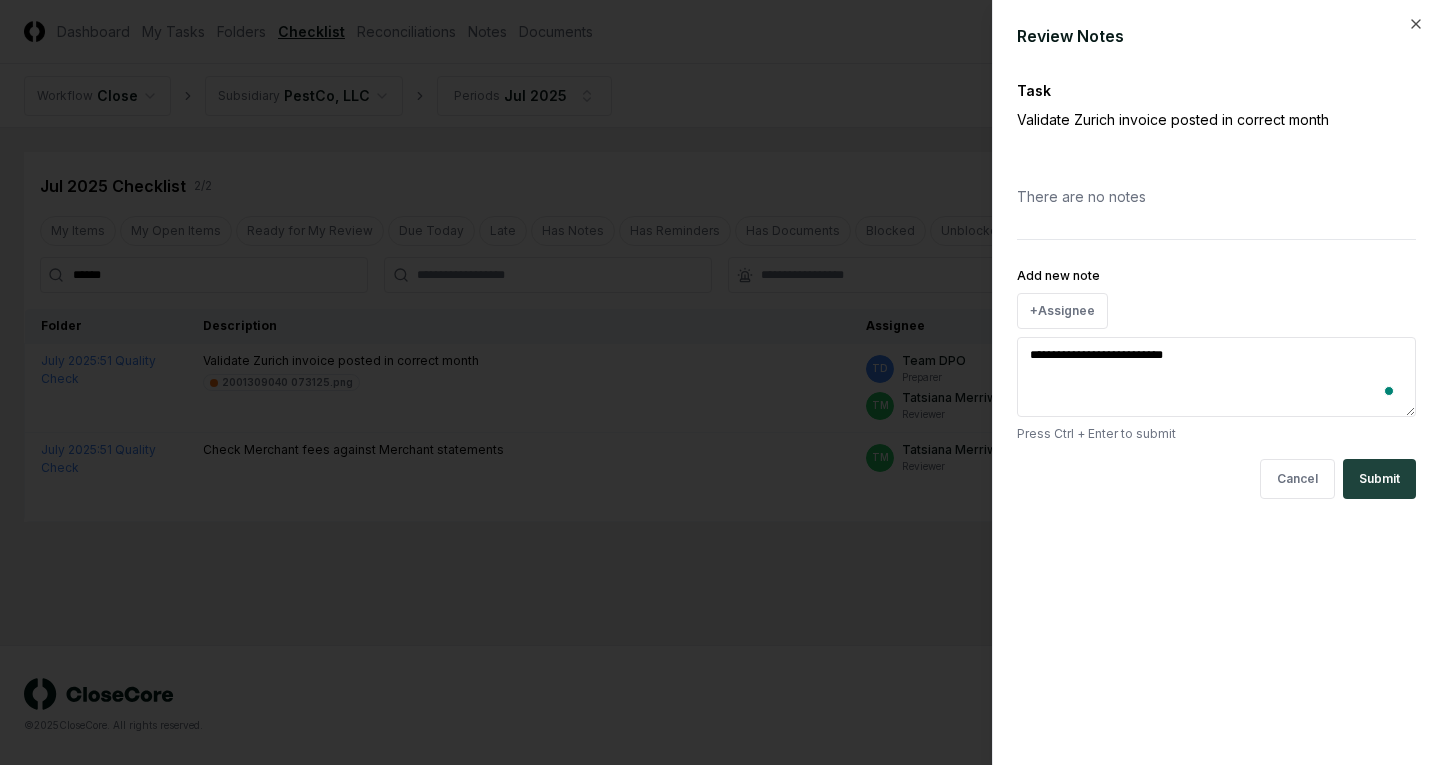 type on "*" 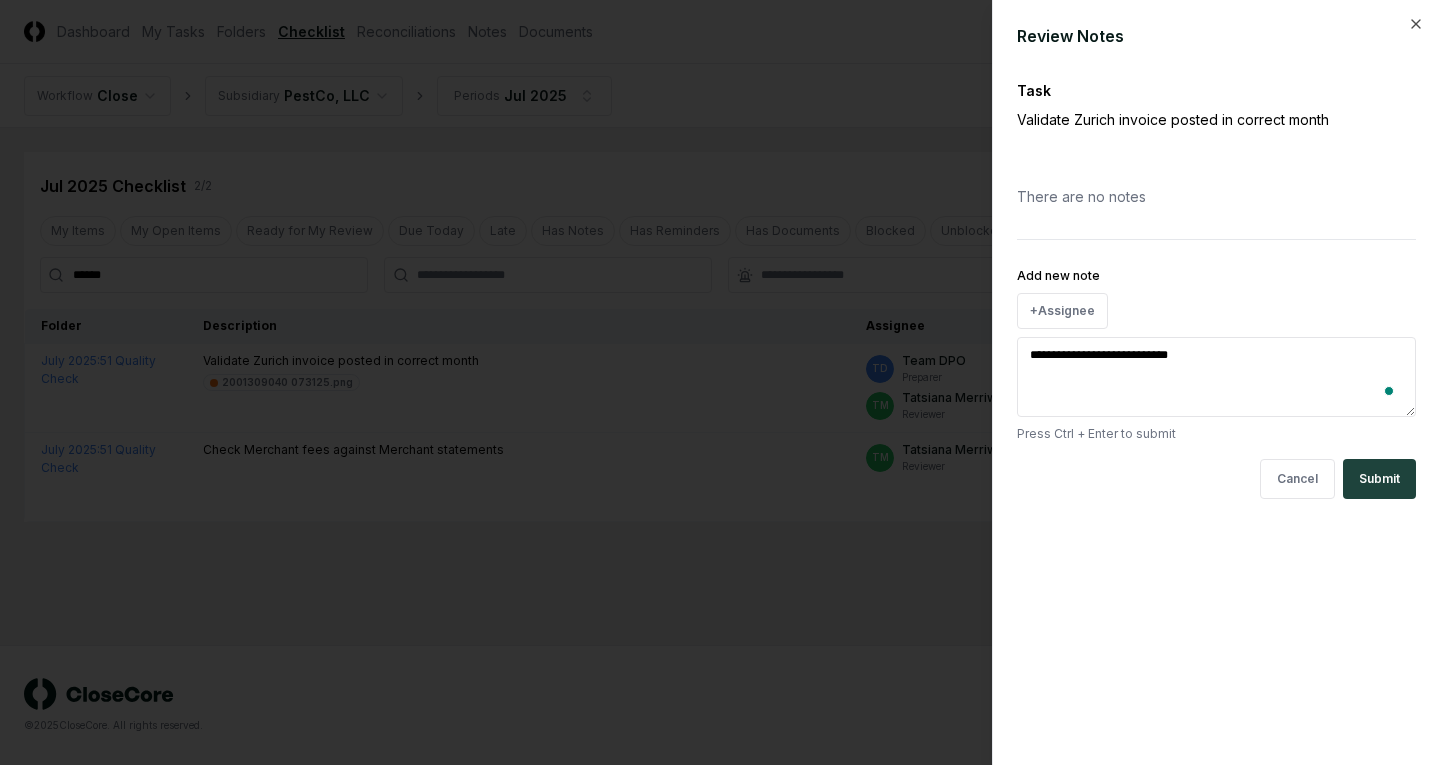 type on "*" 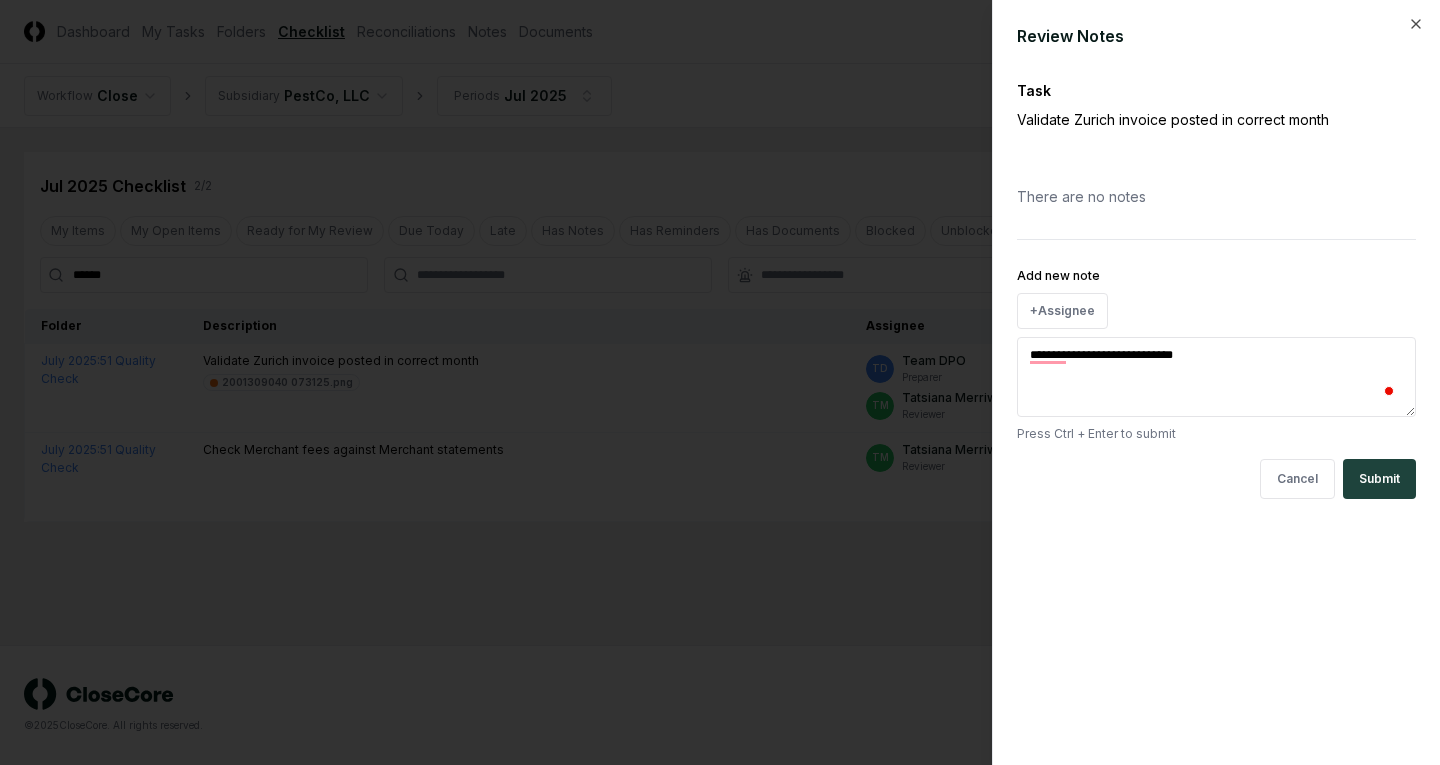 type on "*" 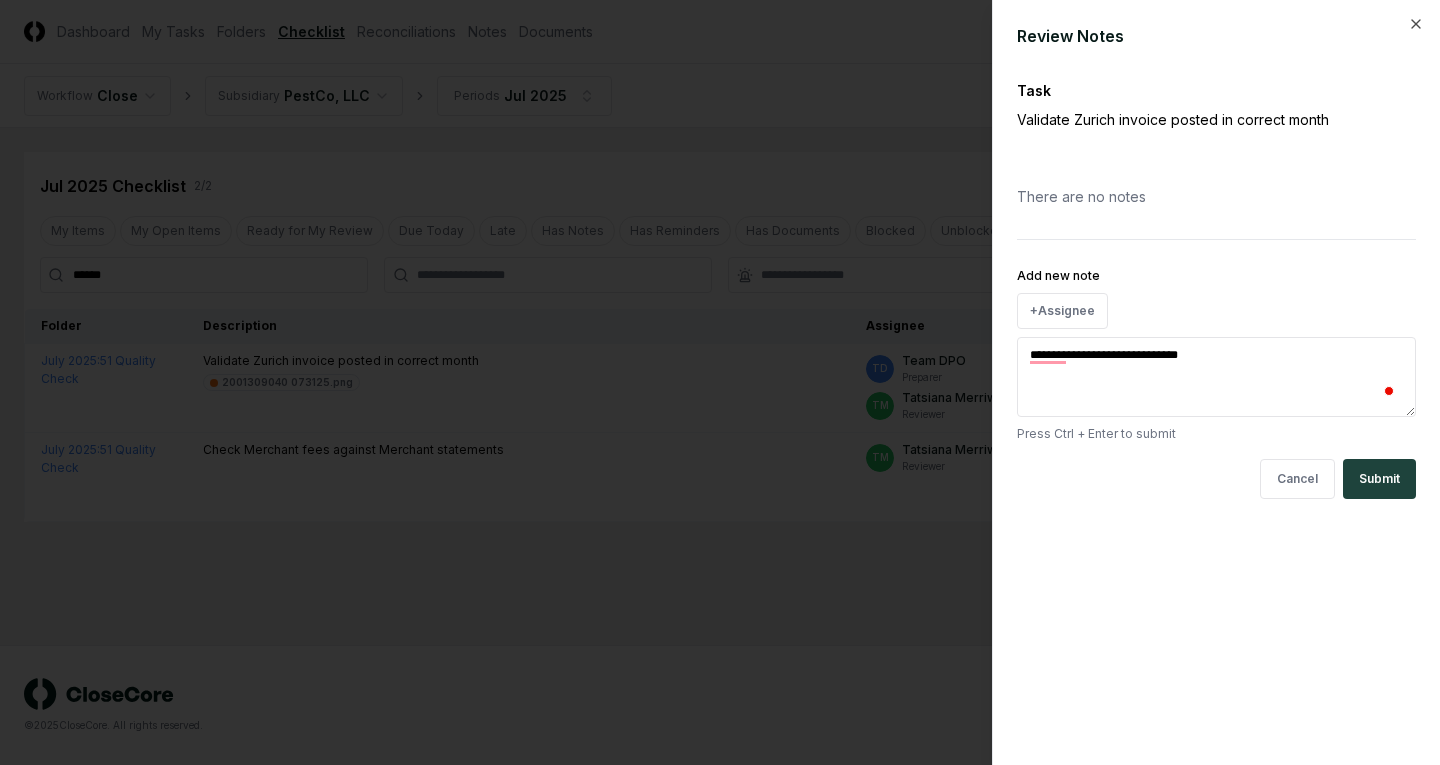 type on "*" 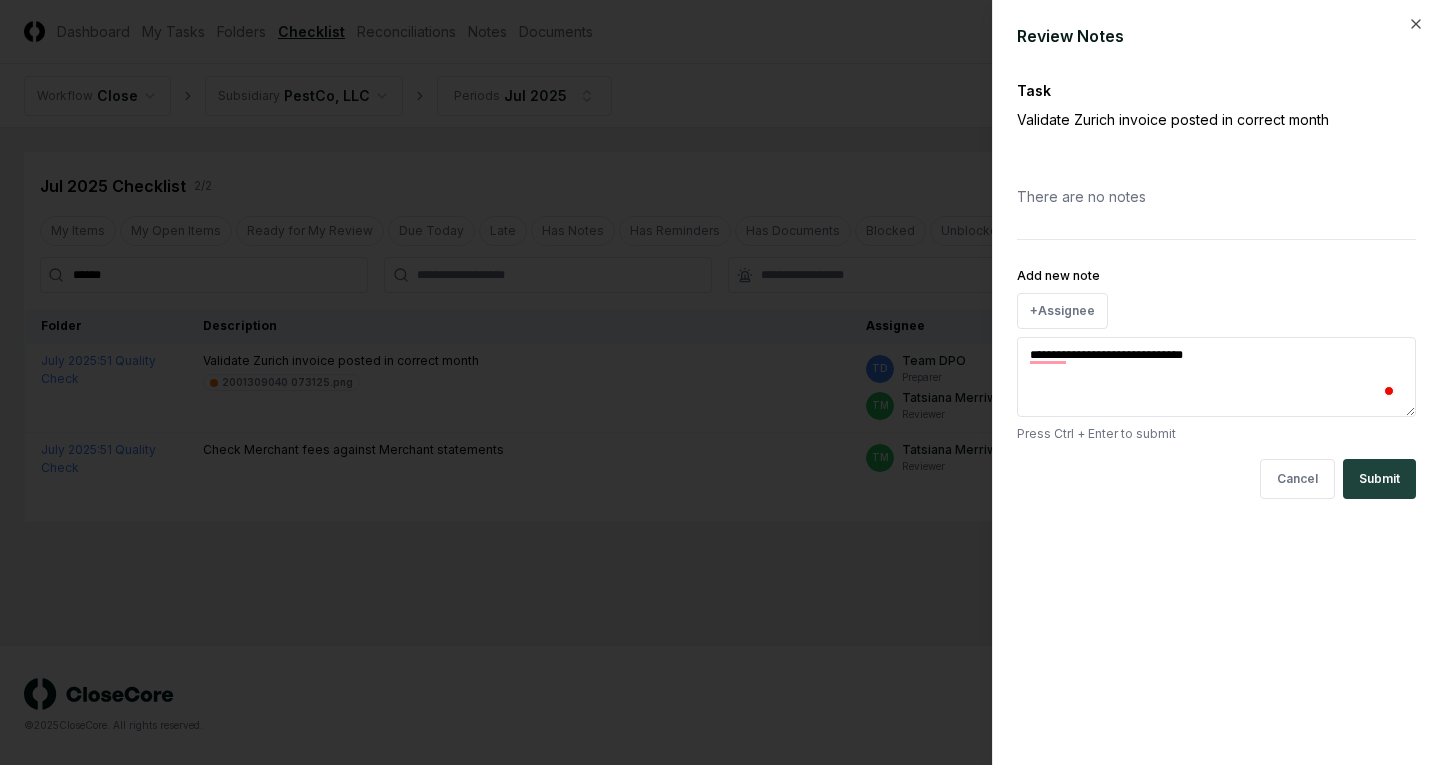type on "*" 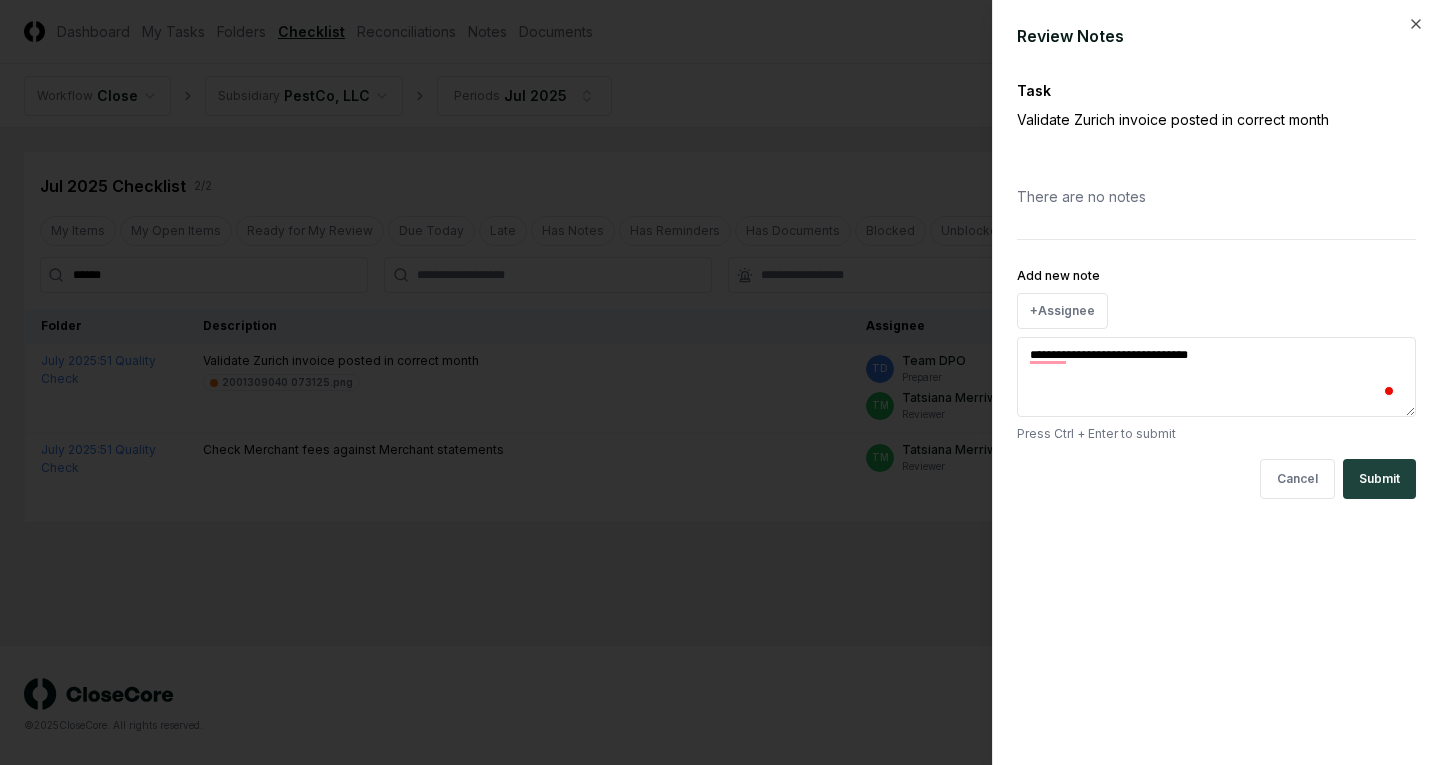 type on "*" 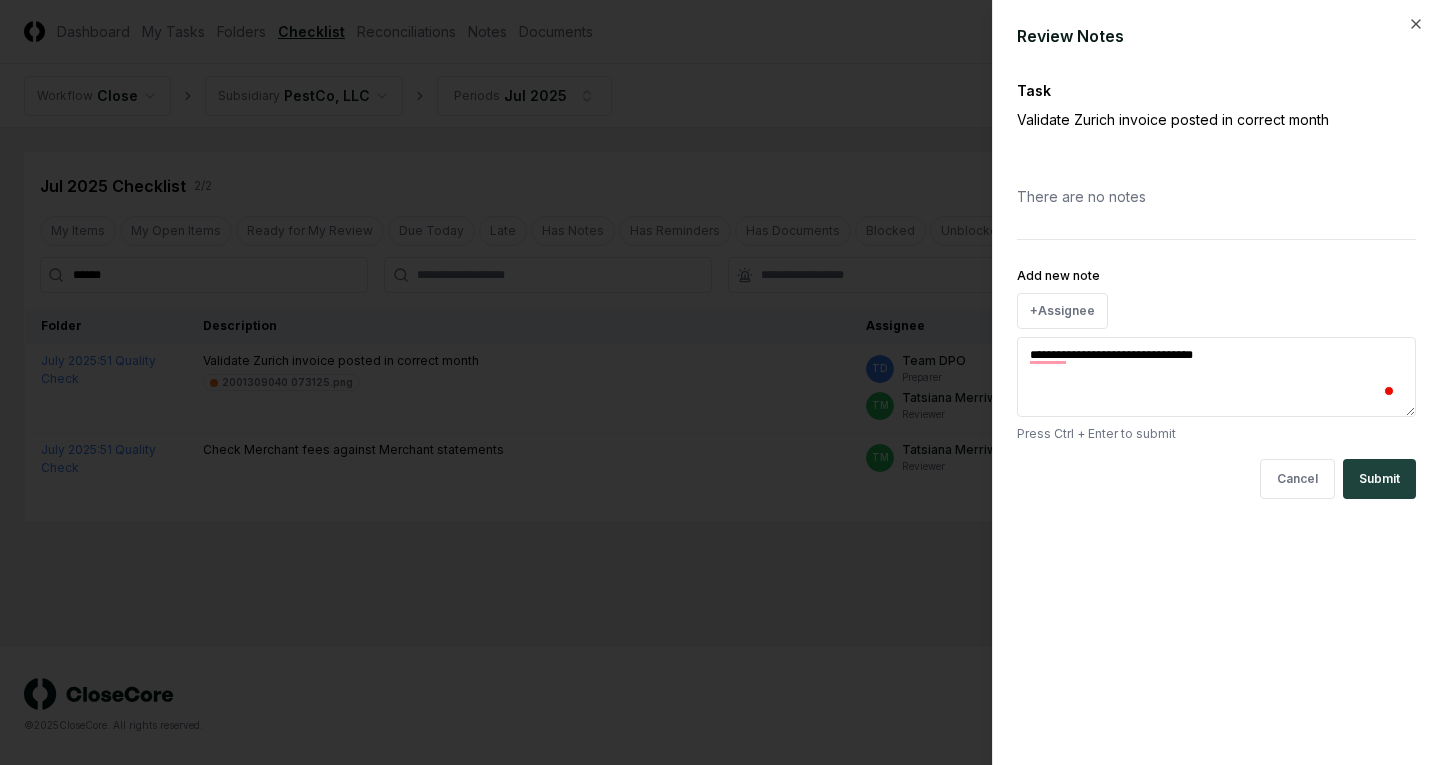 type on "*" 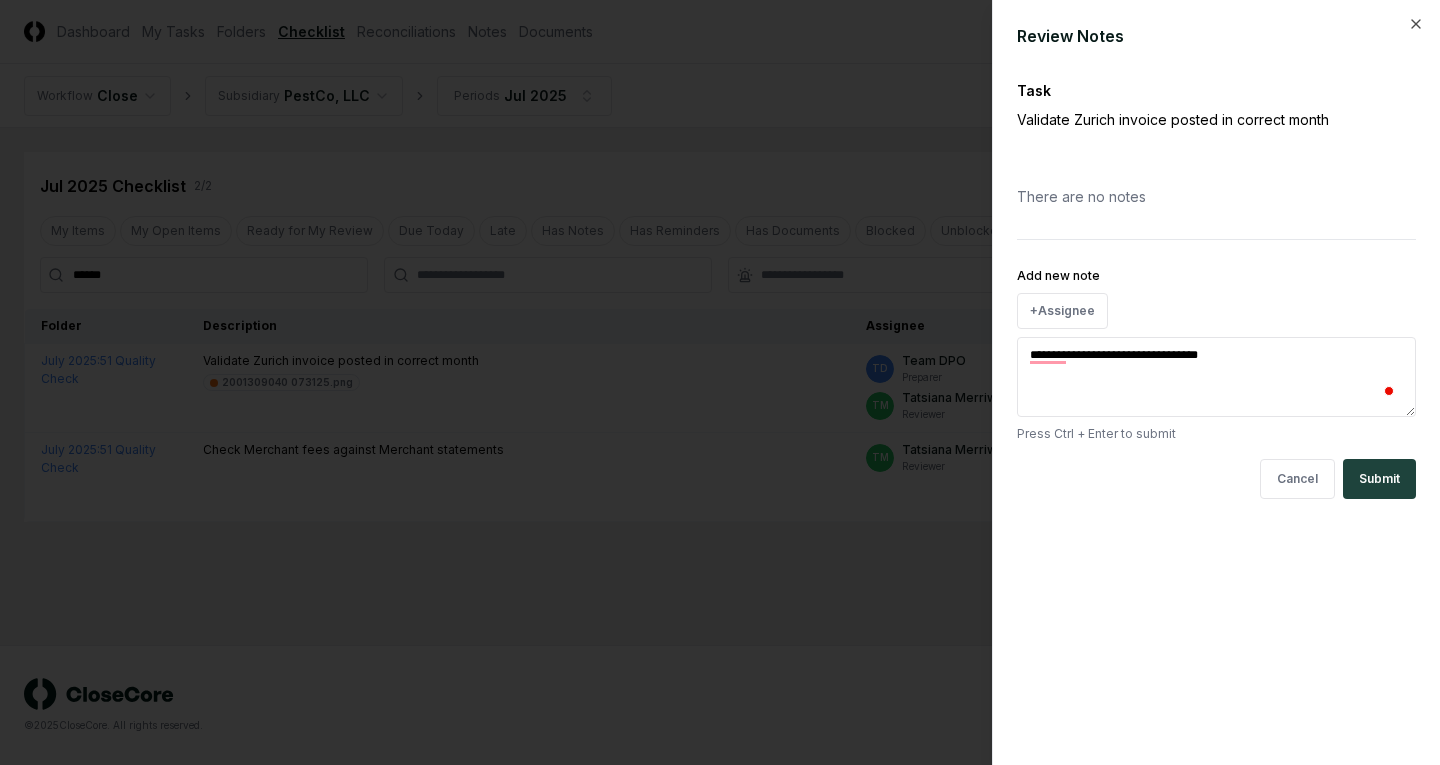 type on "*" 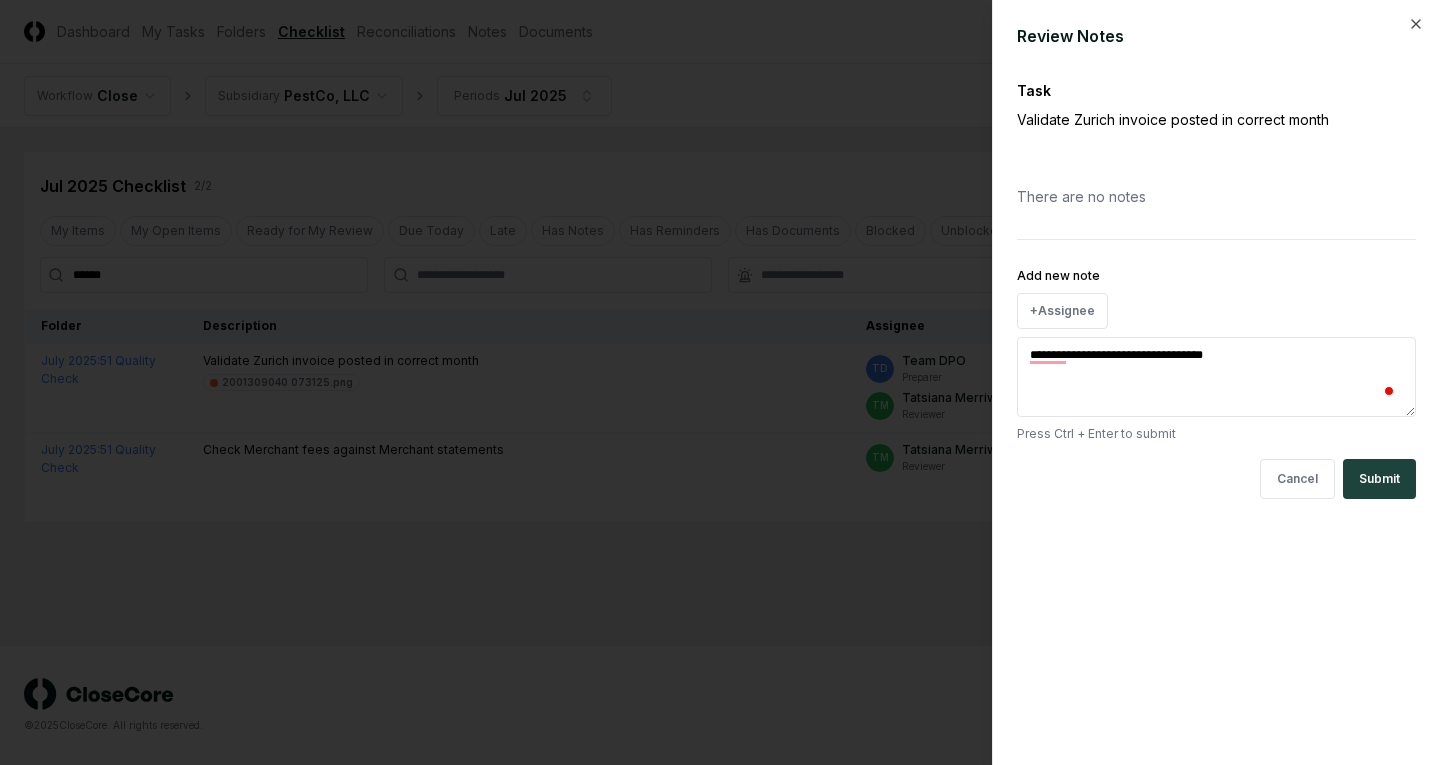 type on "*" 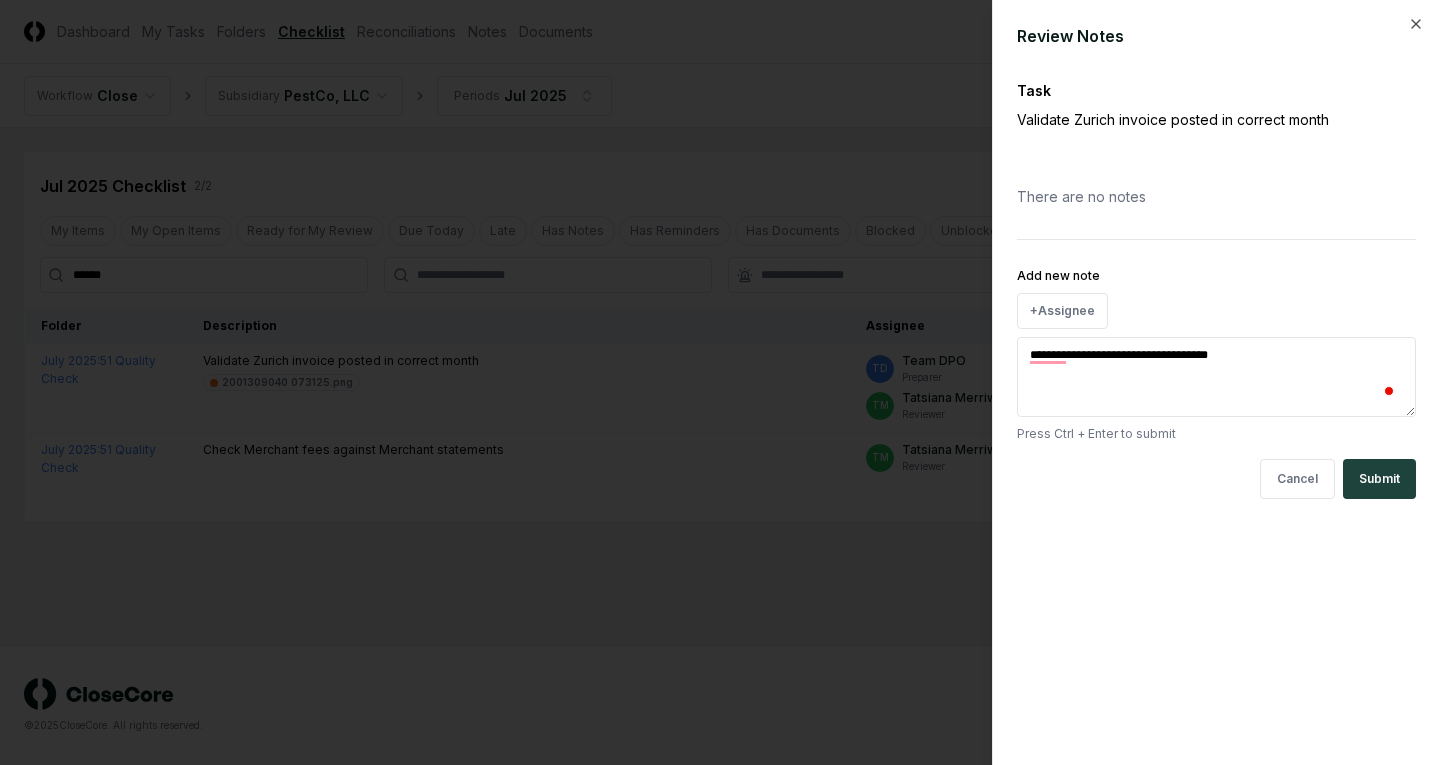 type on "*" 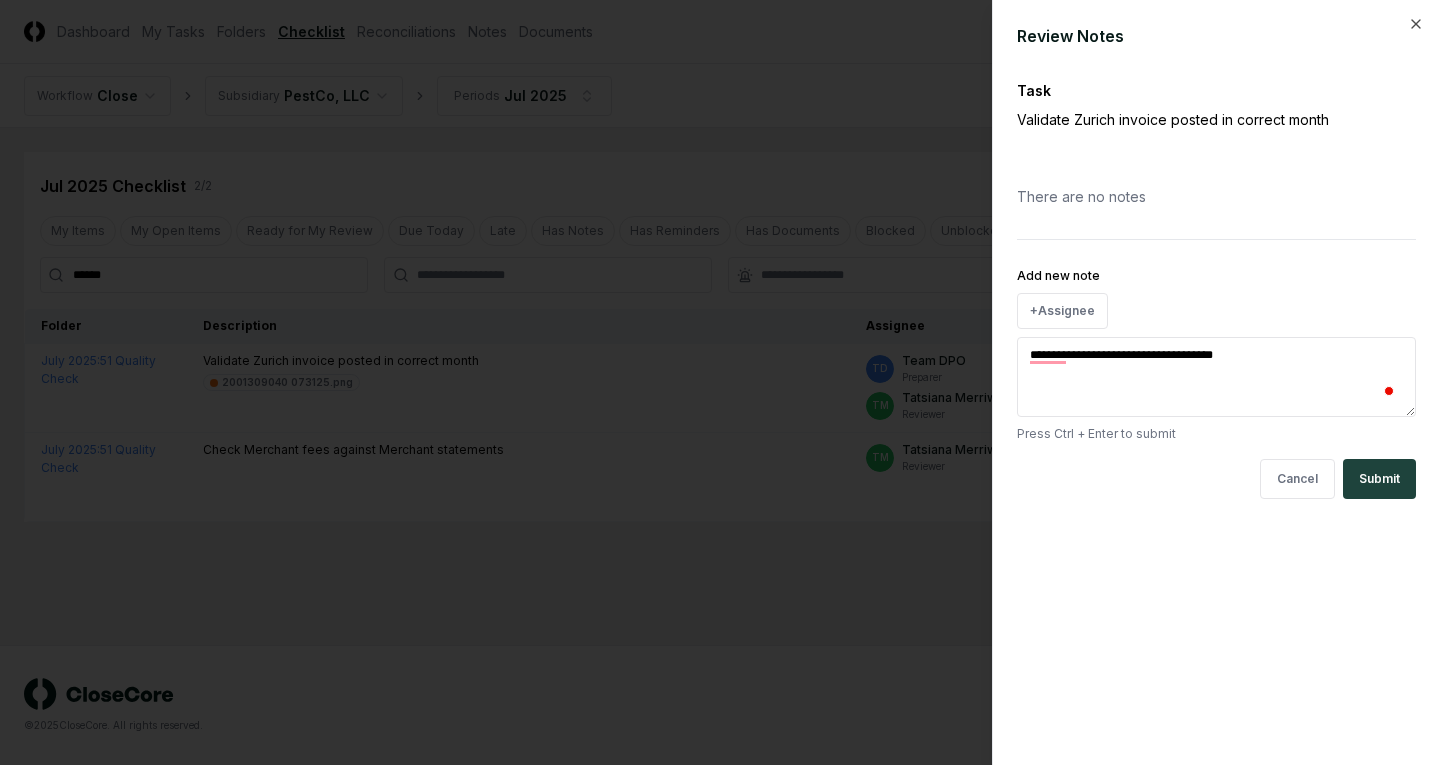 type on "*" 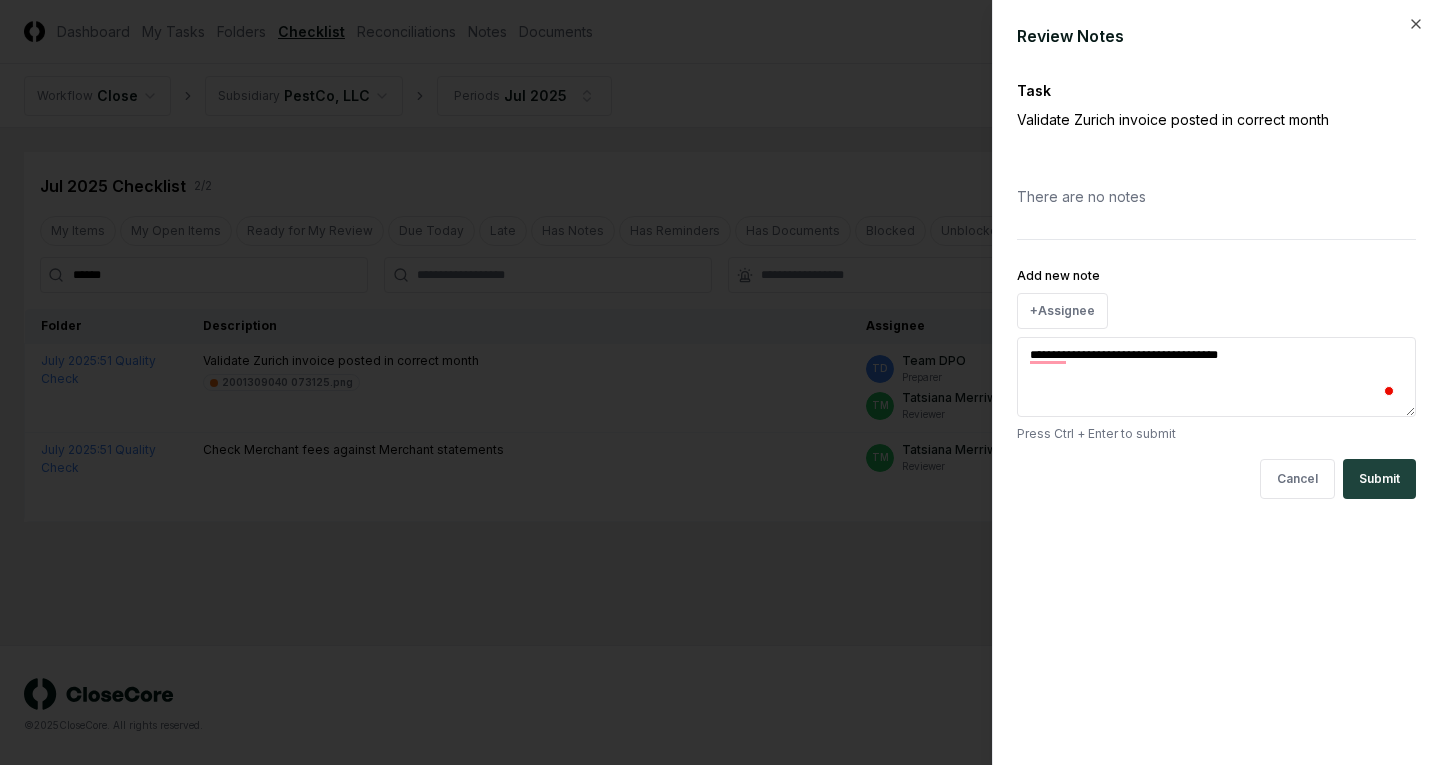 type on "*" 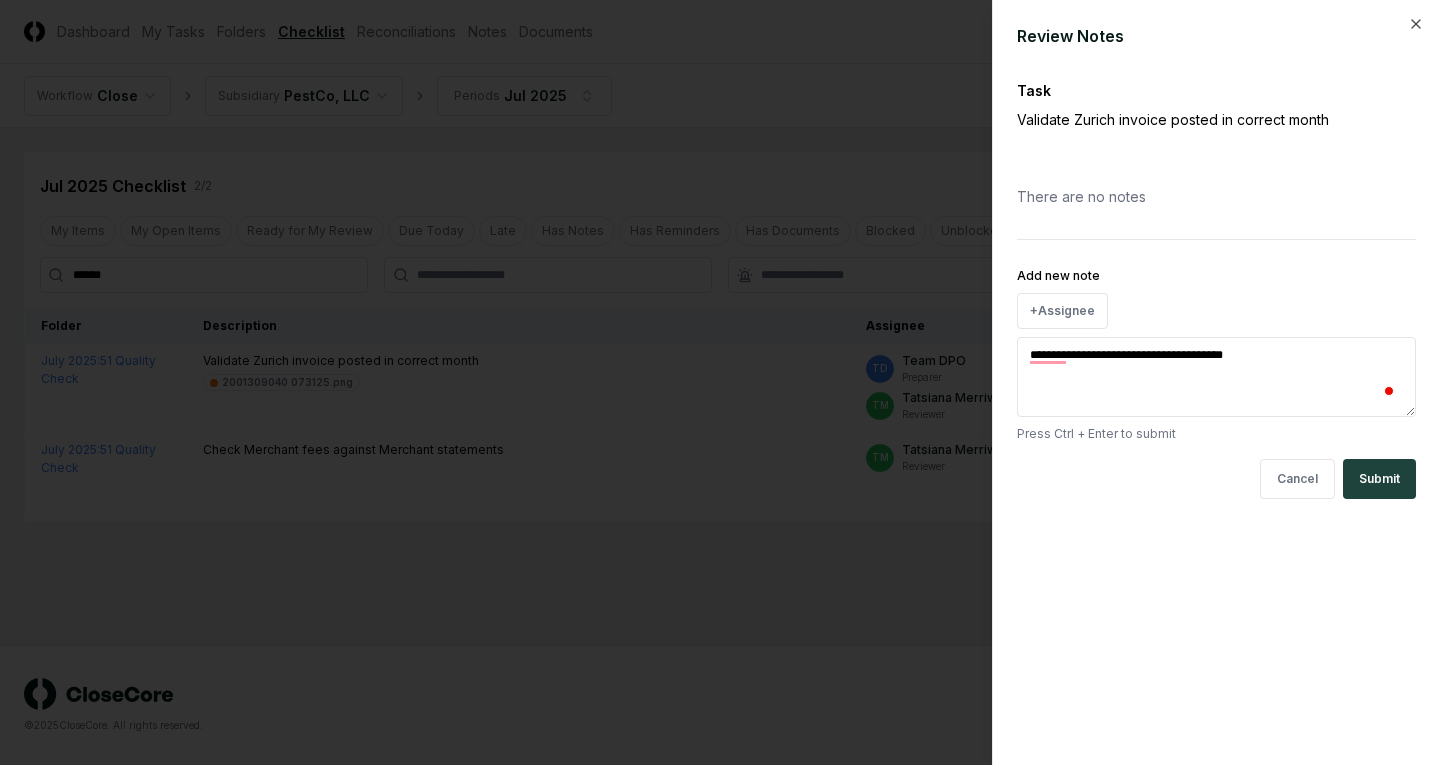 type on "*" 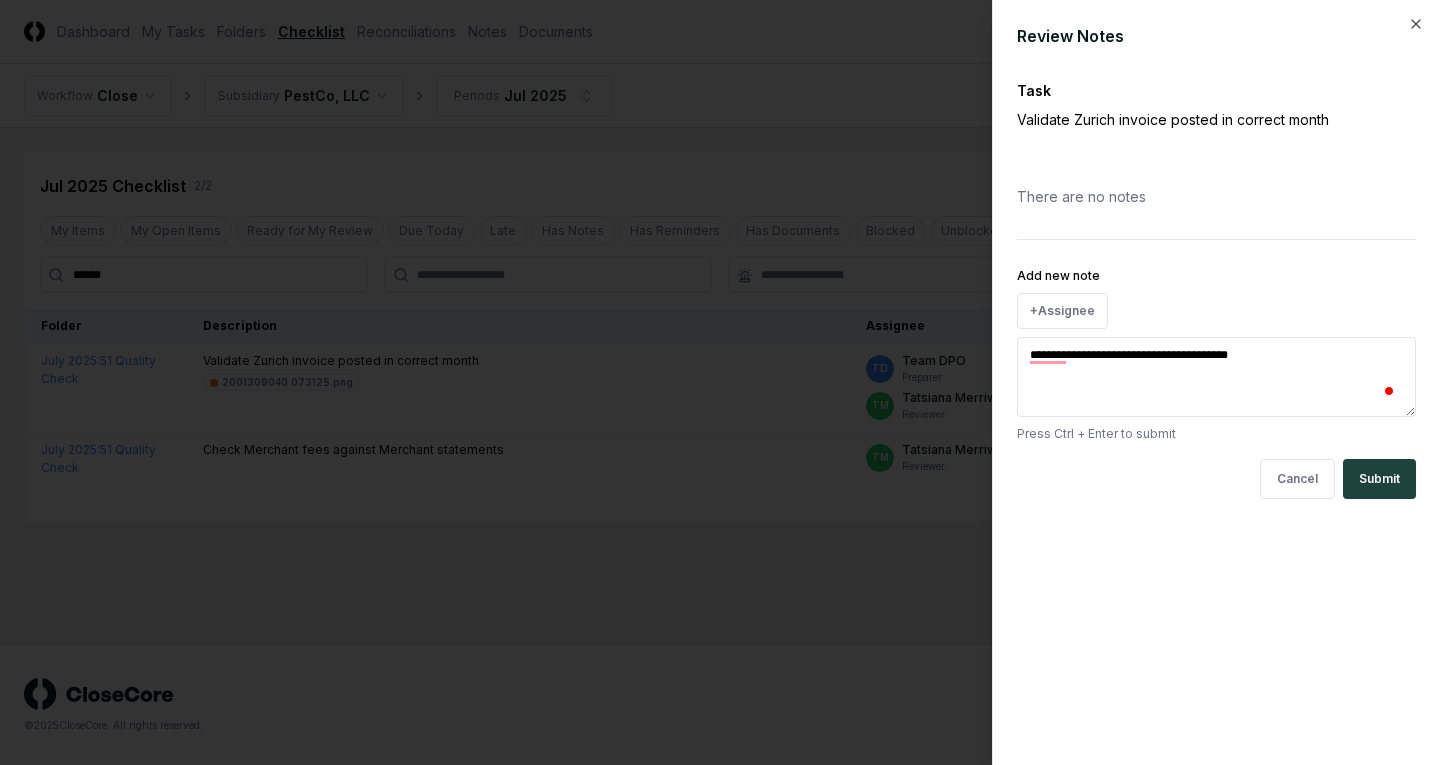 type on "*" 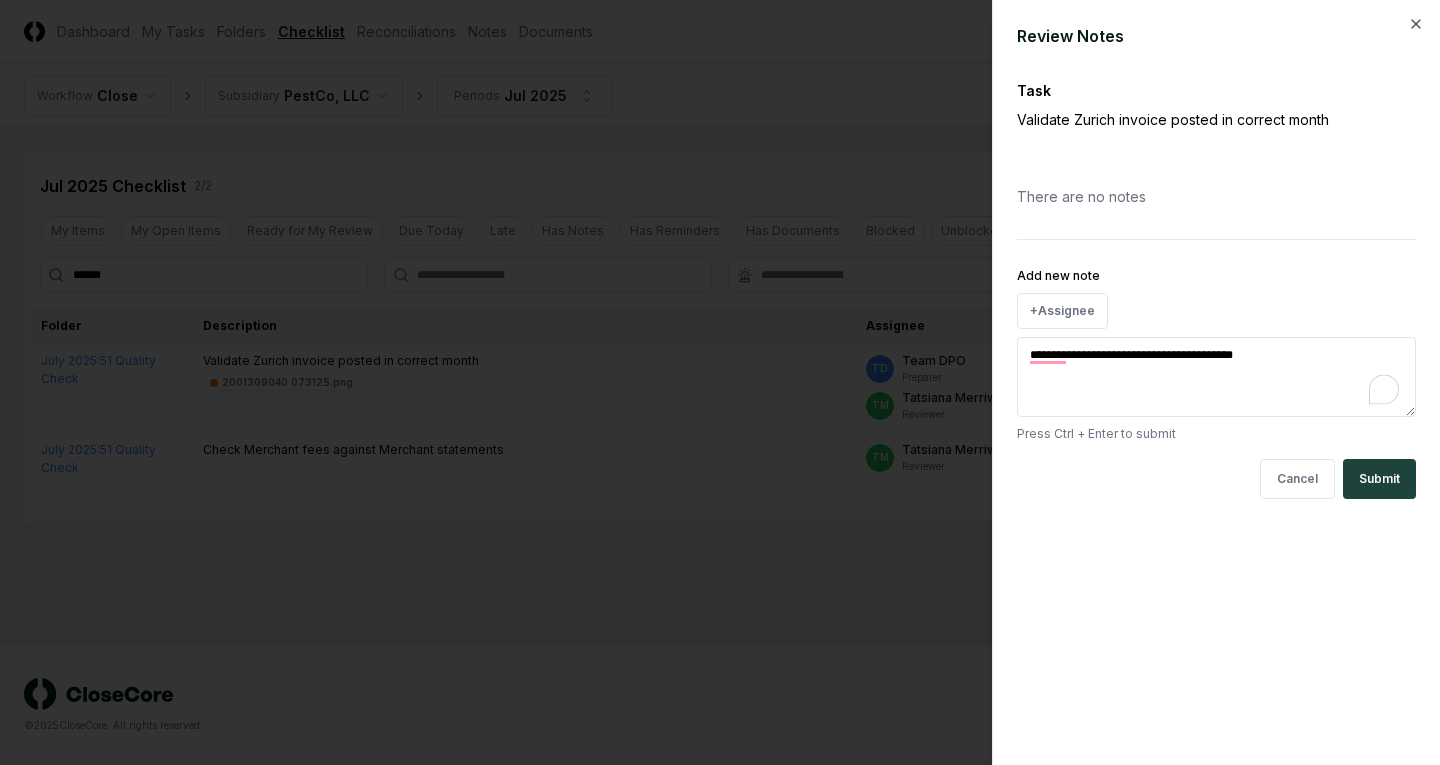 type on "*" 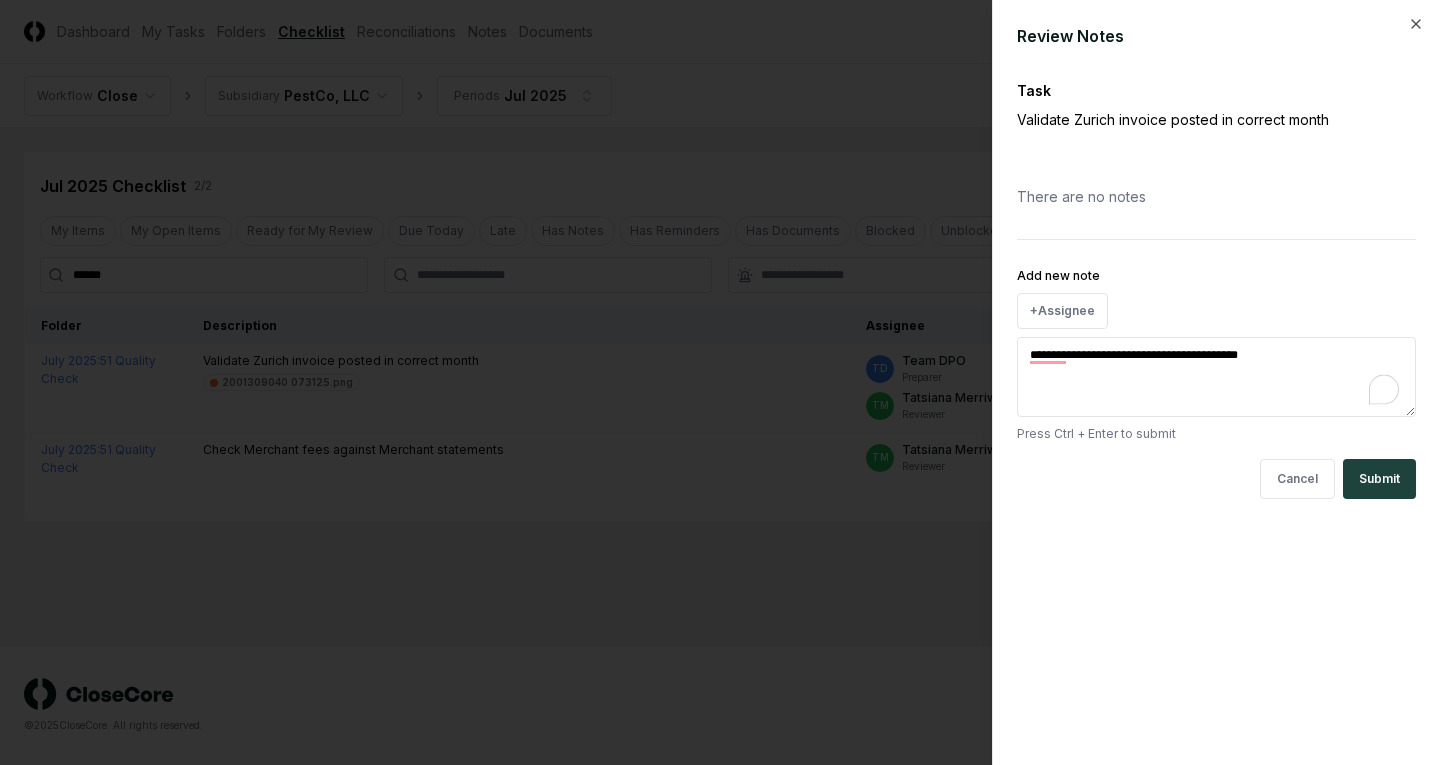 type on "*" 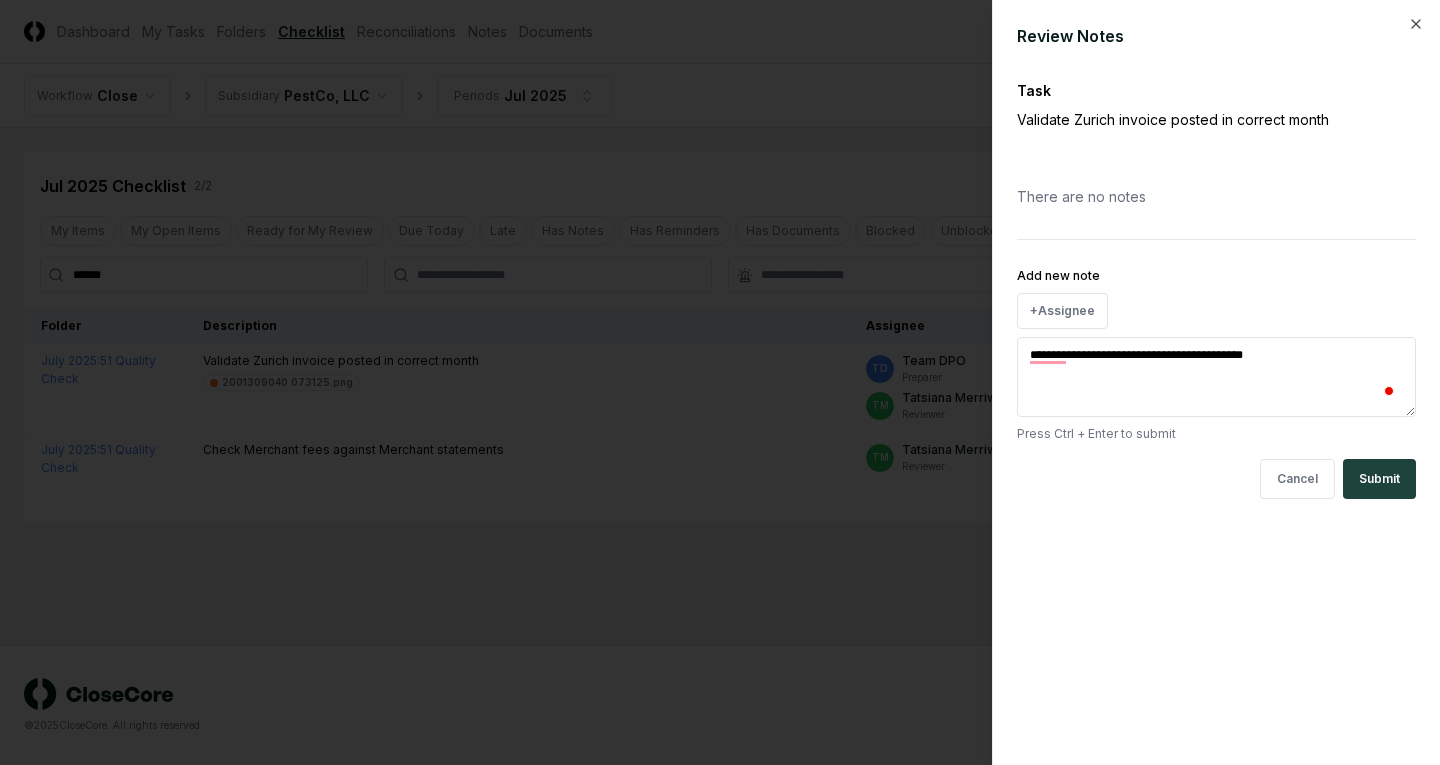 type on "*" 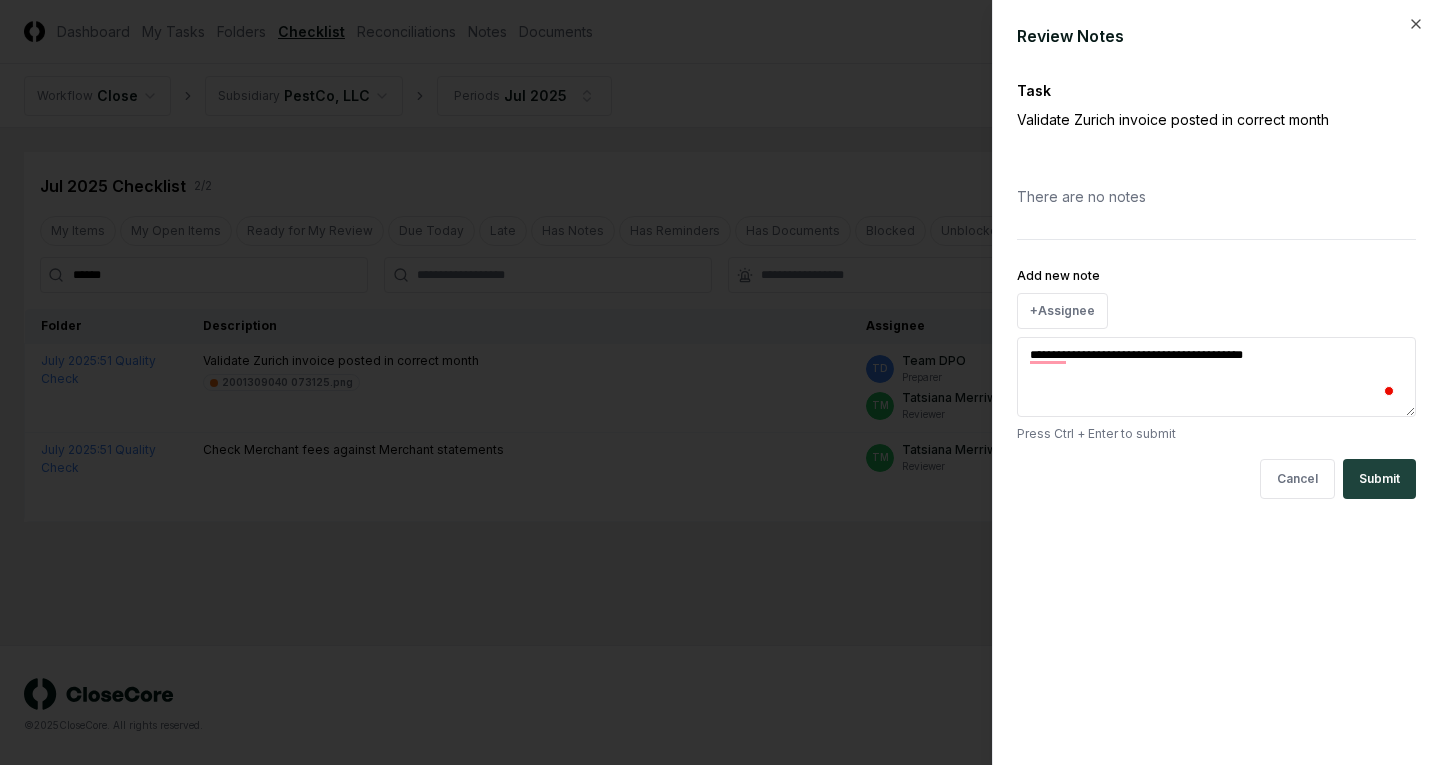 type on "**********" 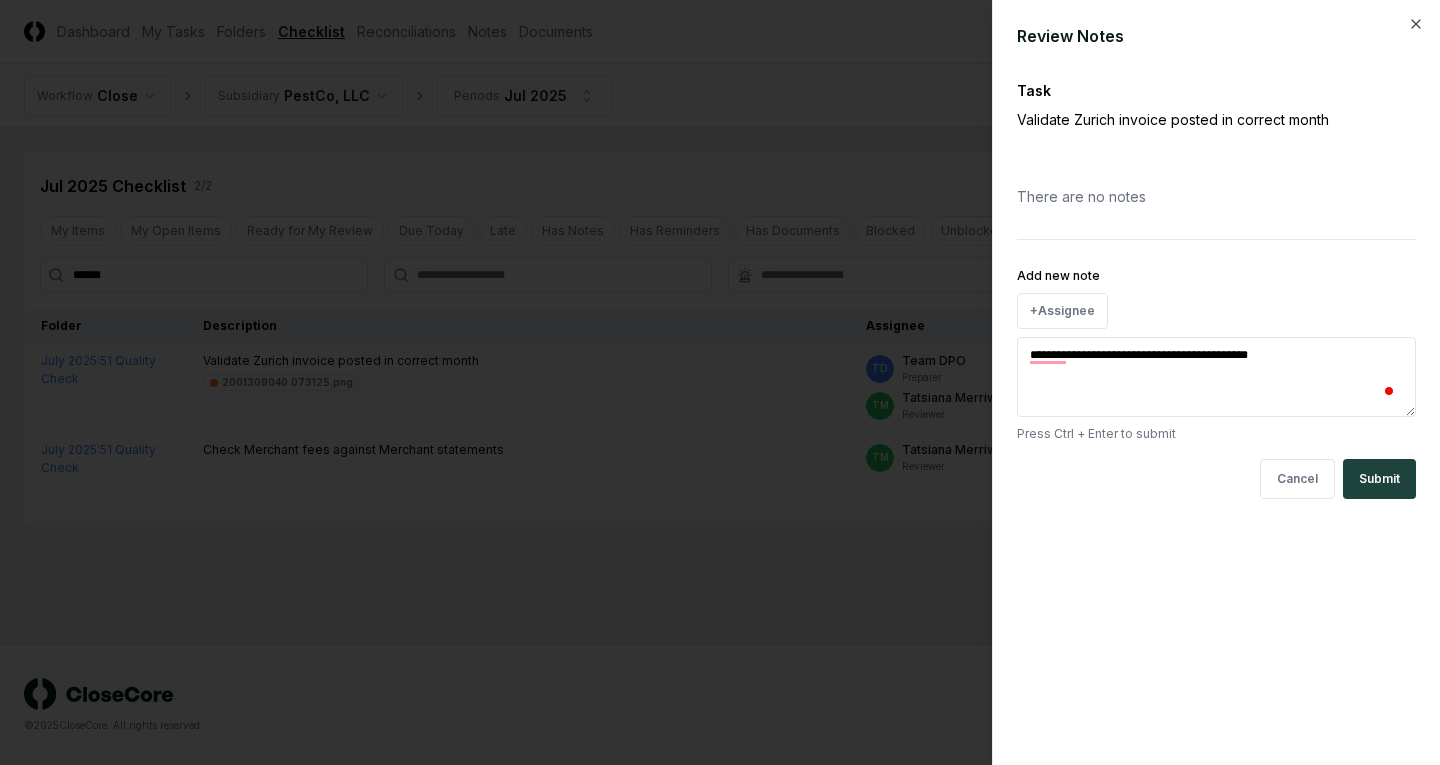 type on "*" 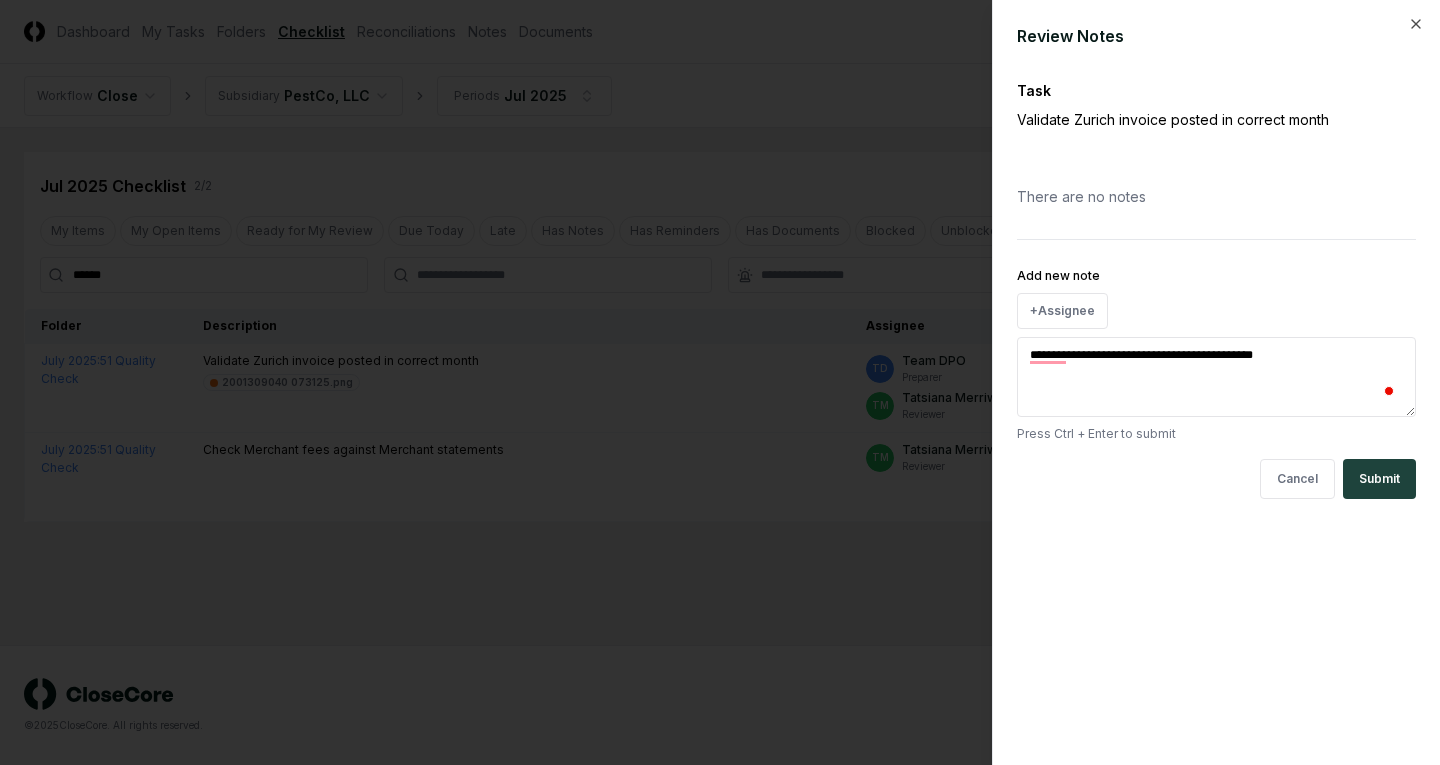 type on "*" 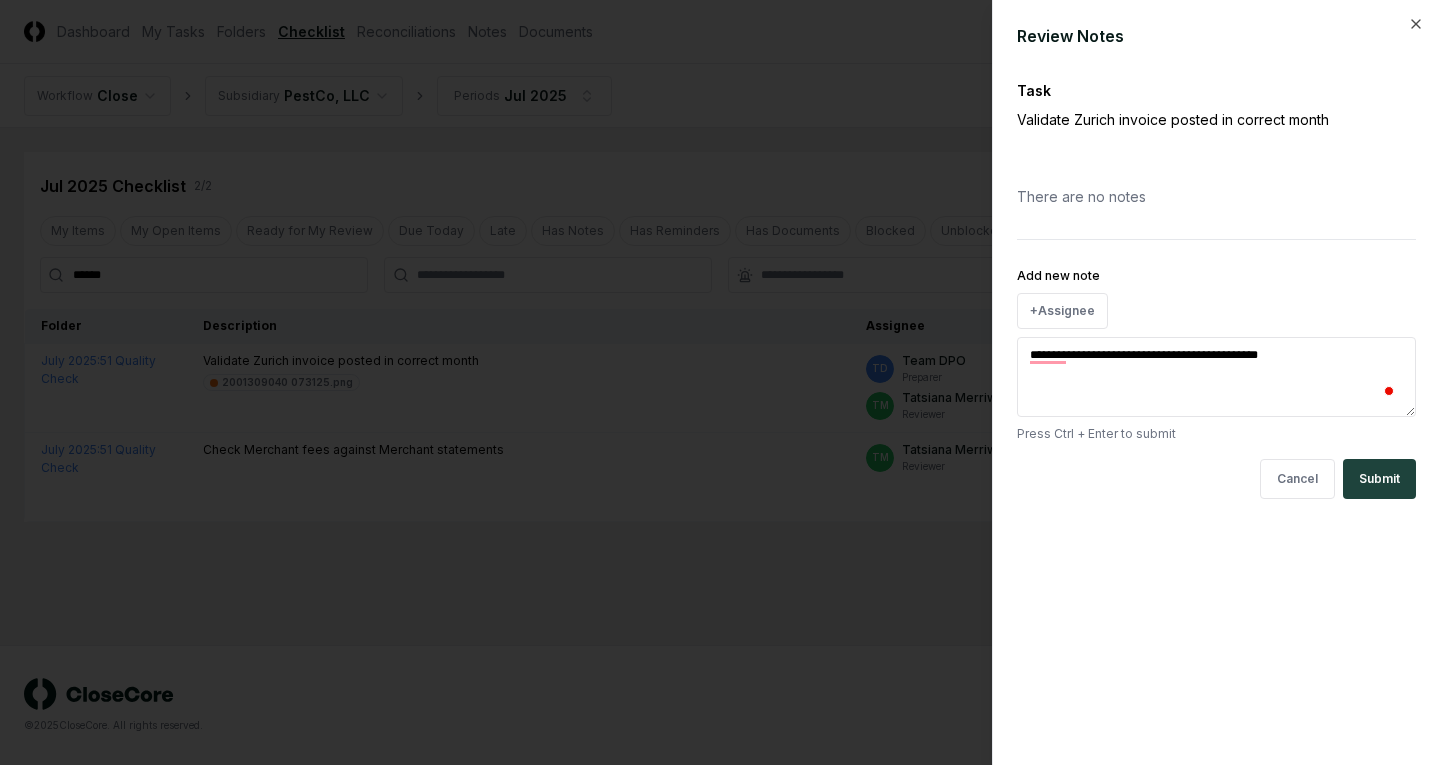 type on "*" 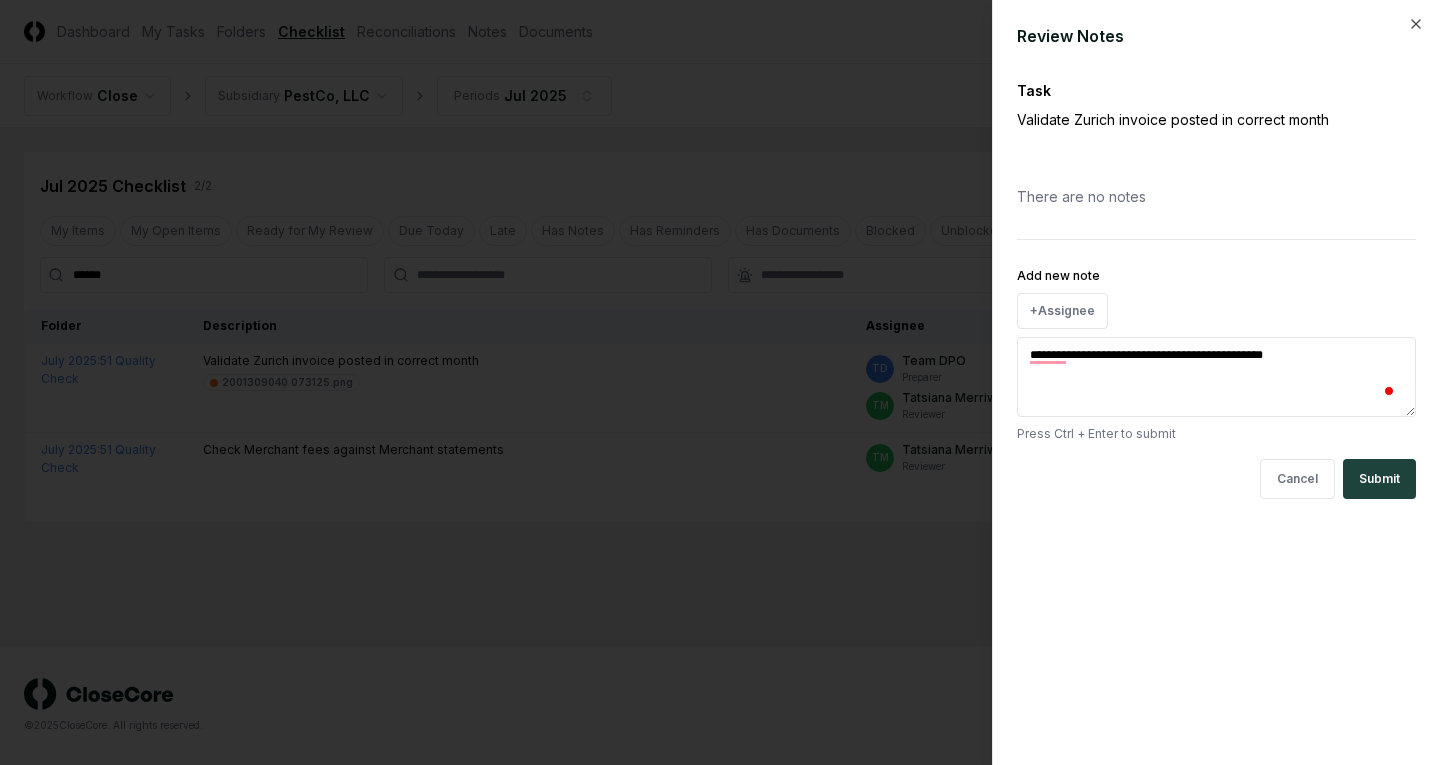 type on "*" 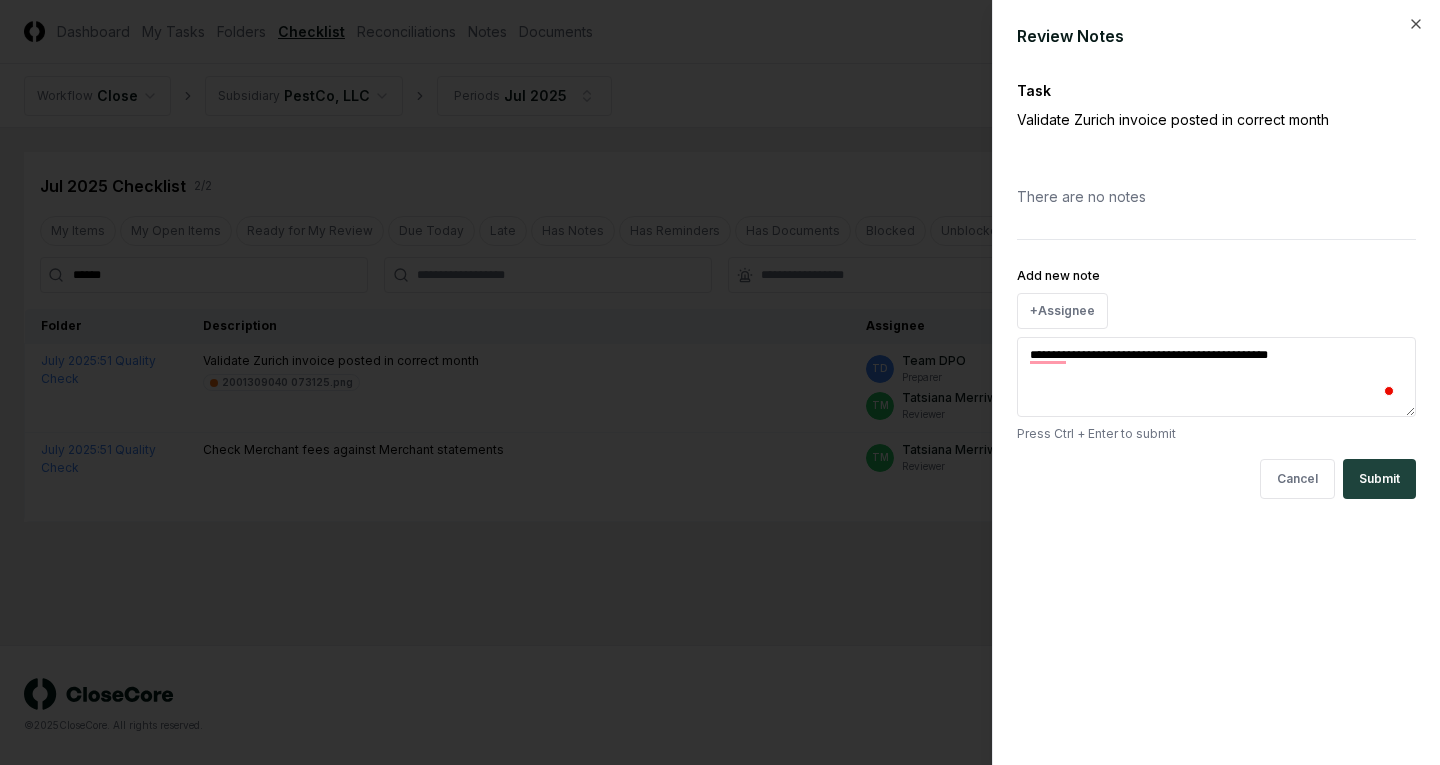 type on "*" 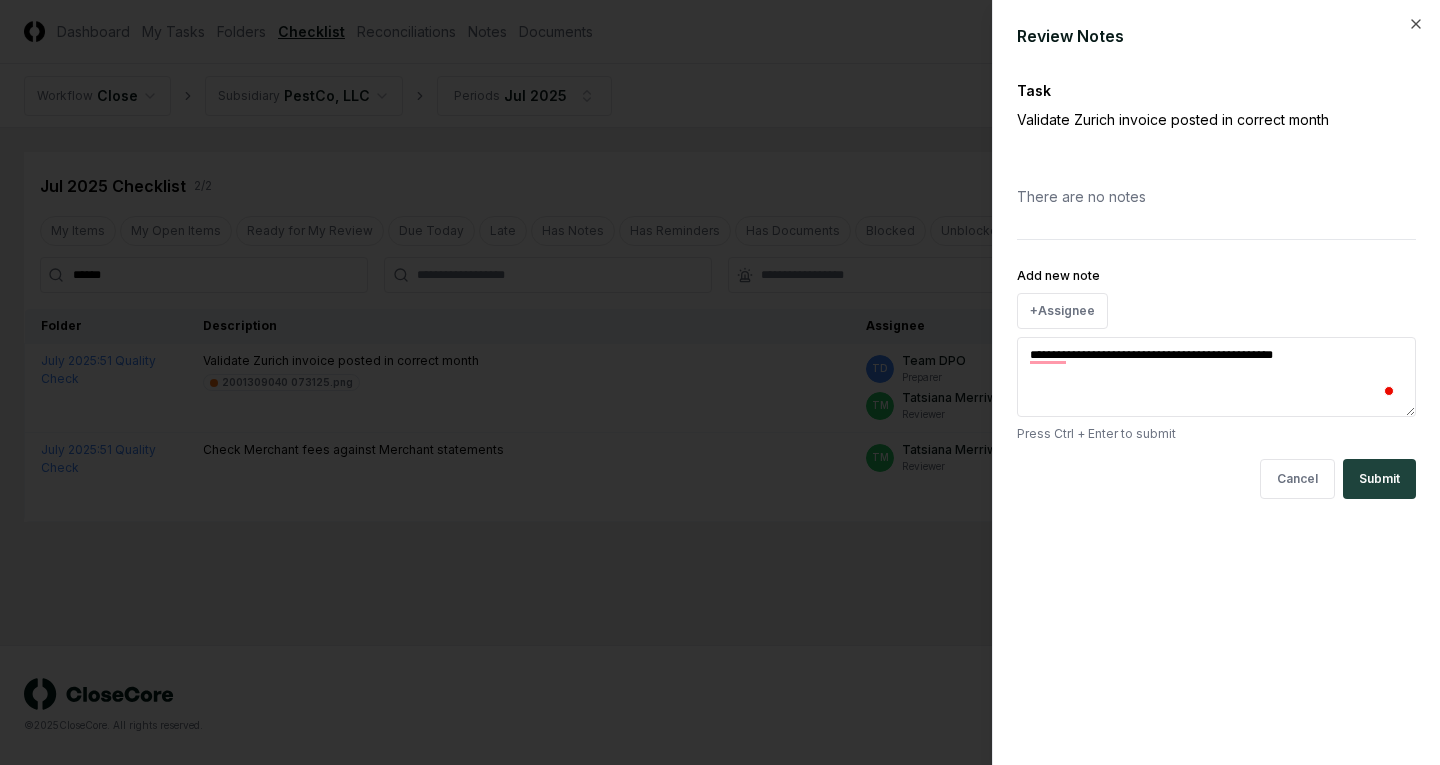 type on "*" 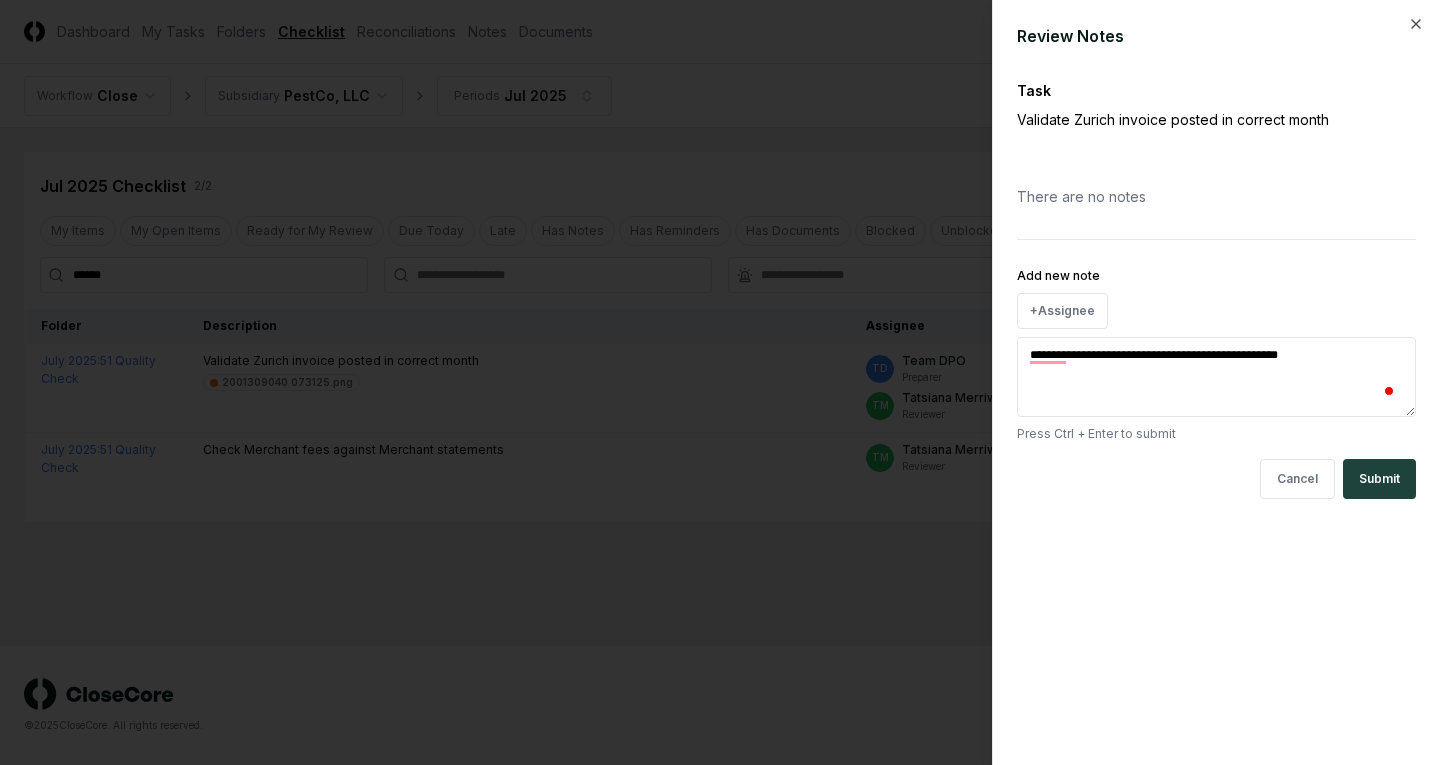 type on "*" 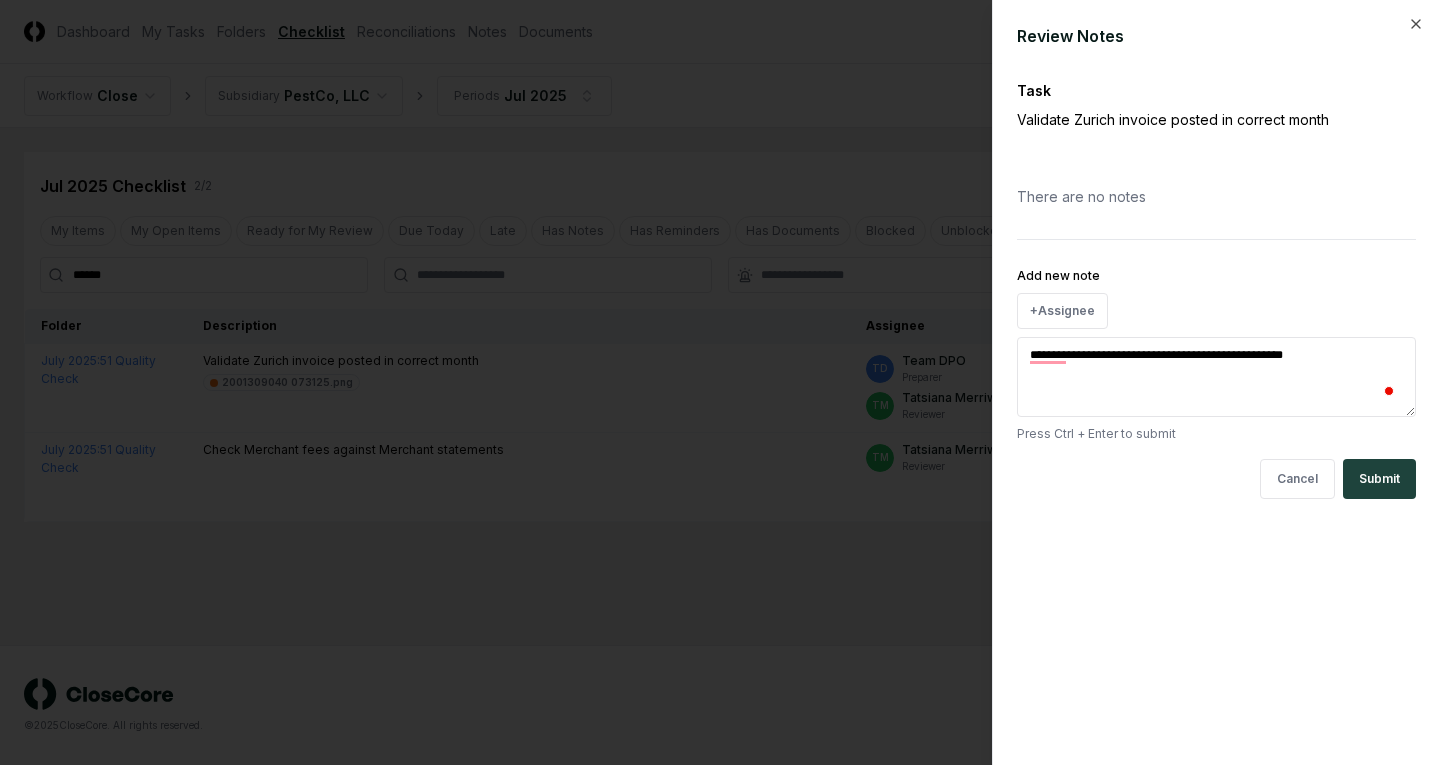 type on "*" 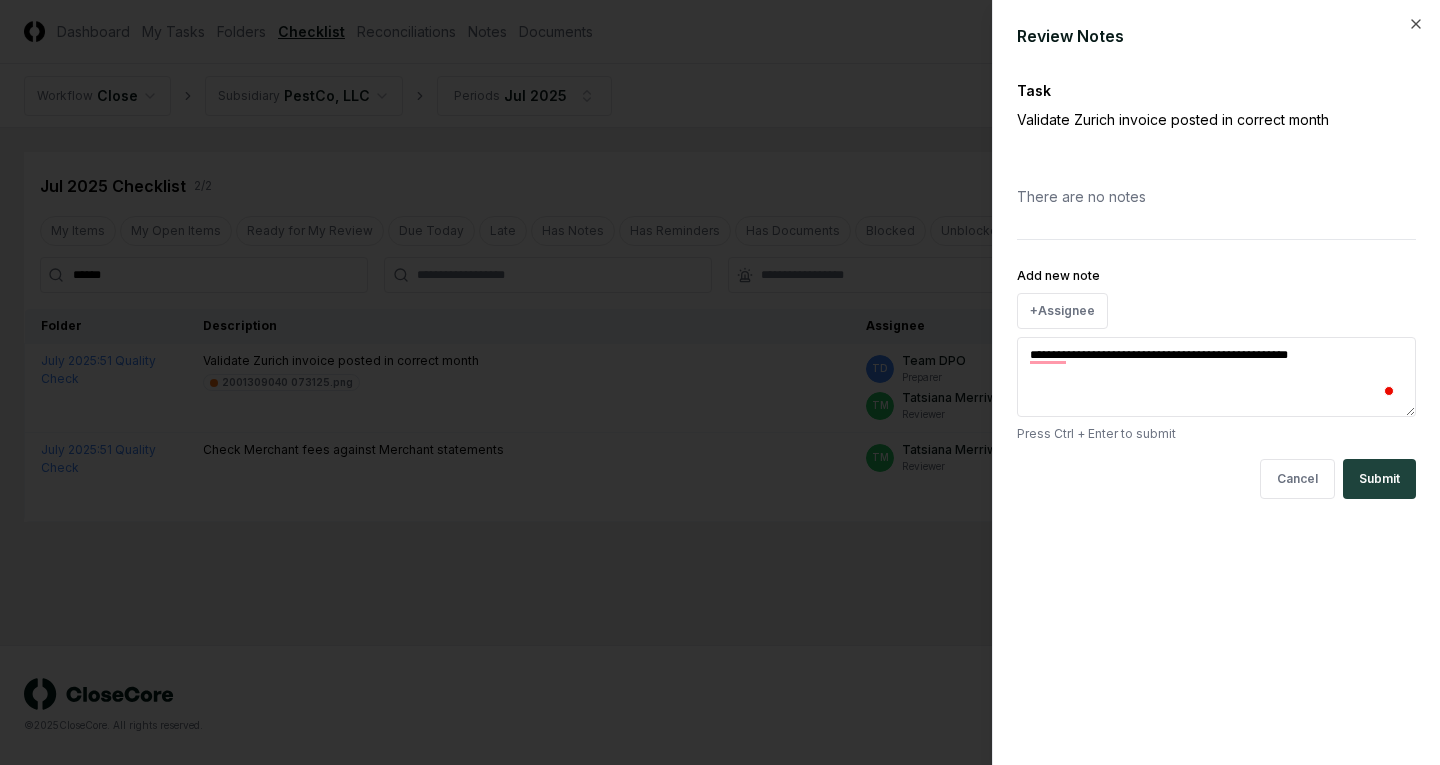 type on "*" 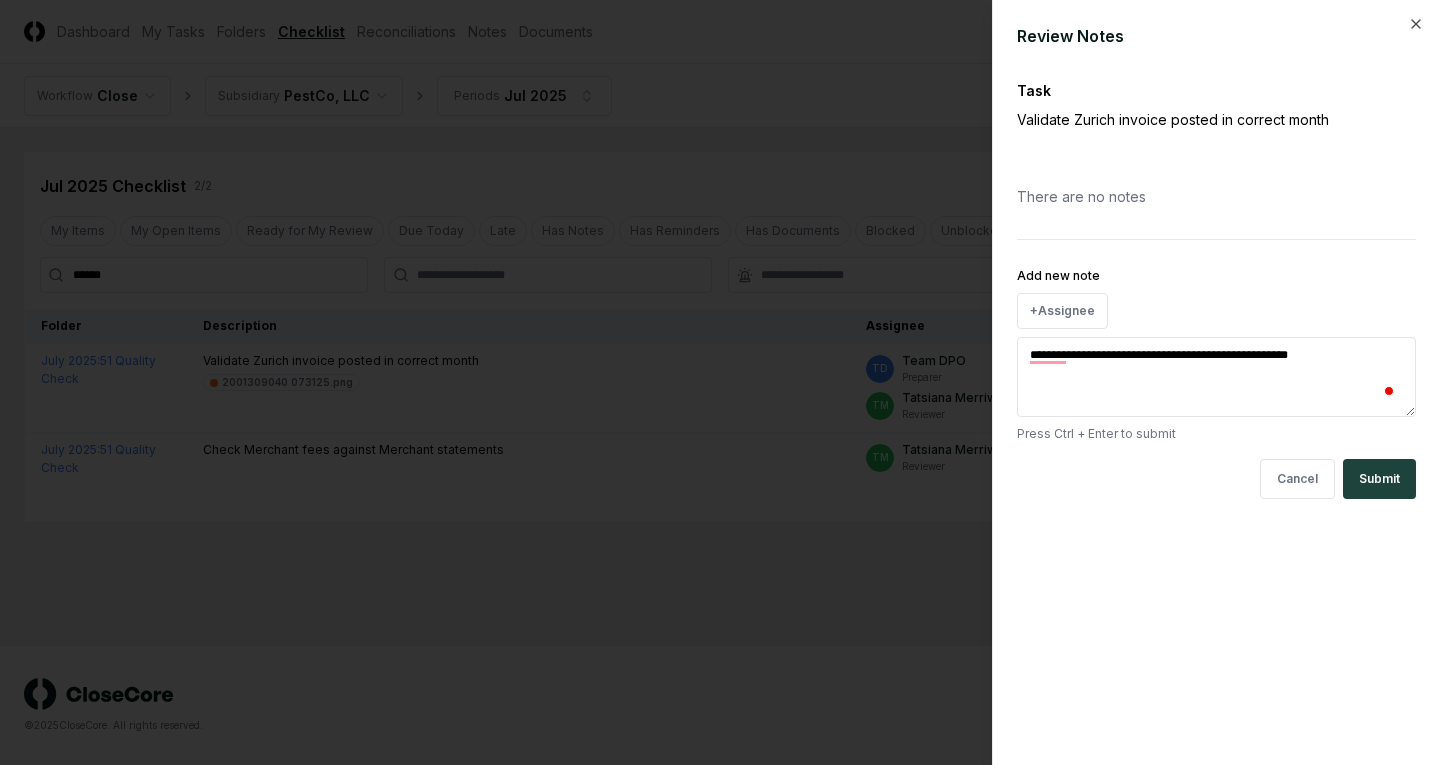 type on "**********" 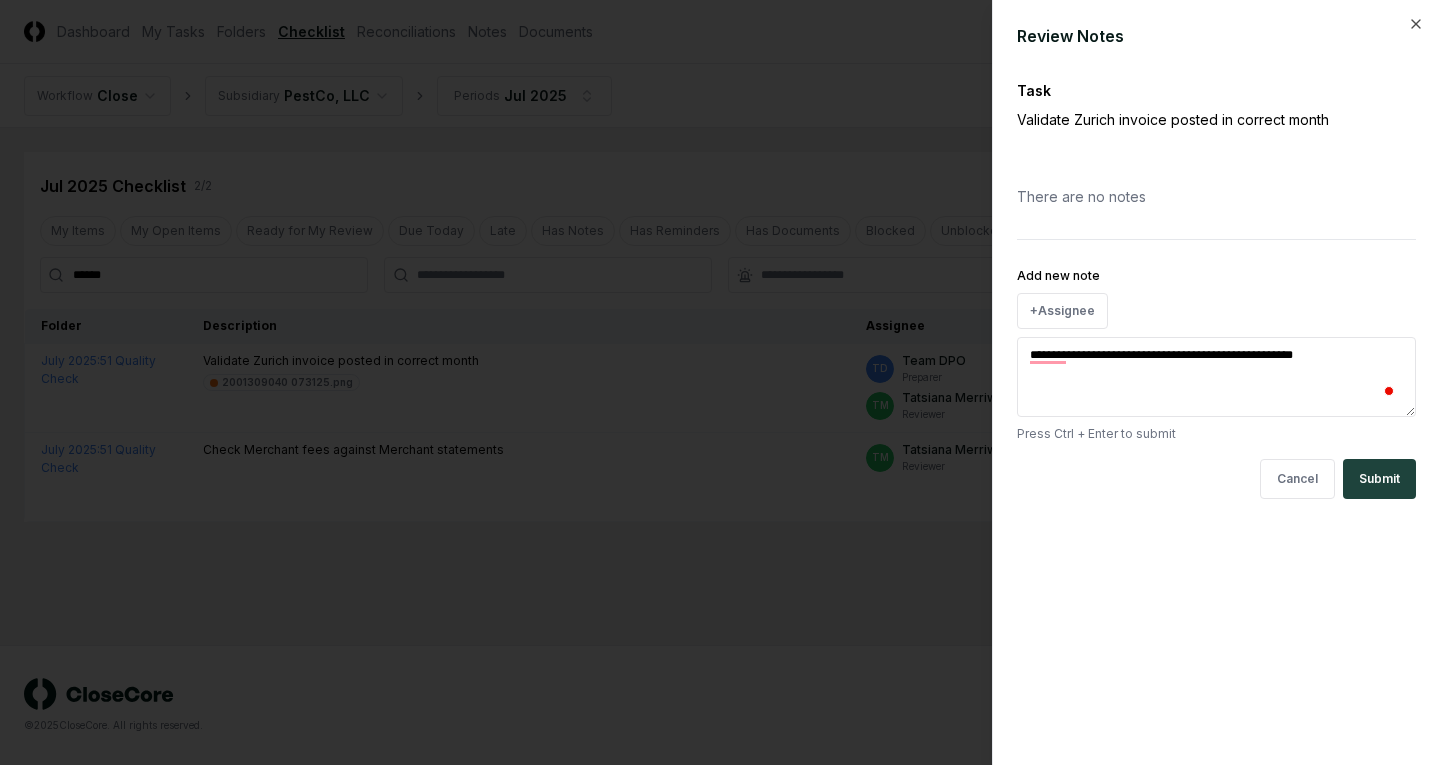 type on "*" 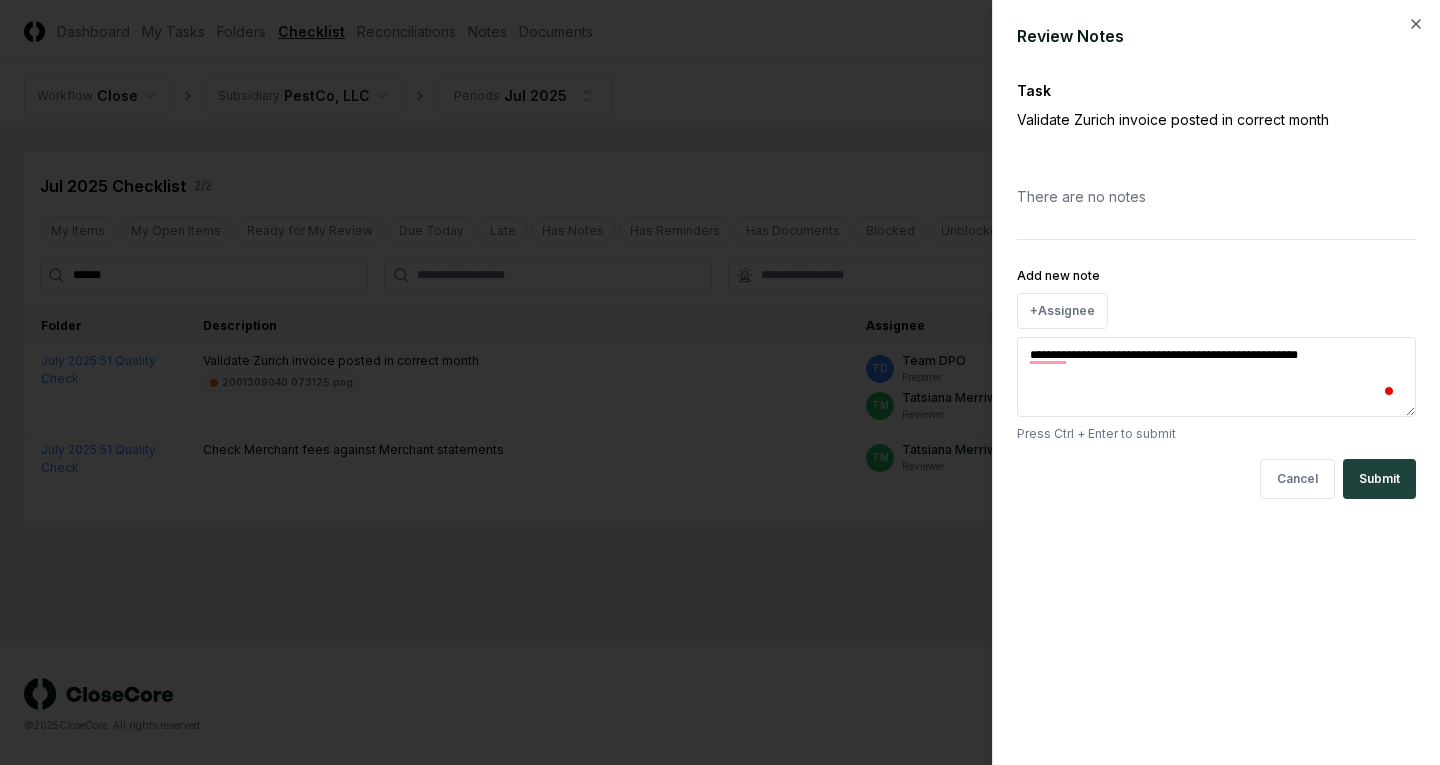 type on "**********" 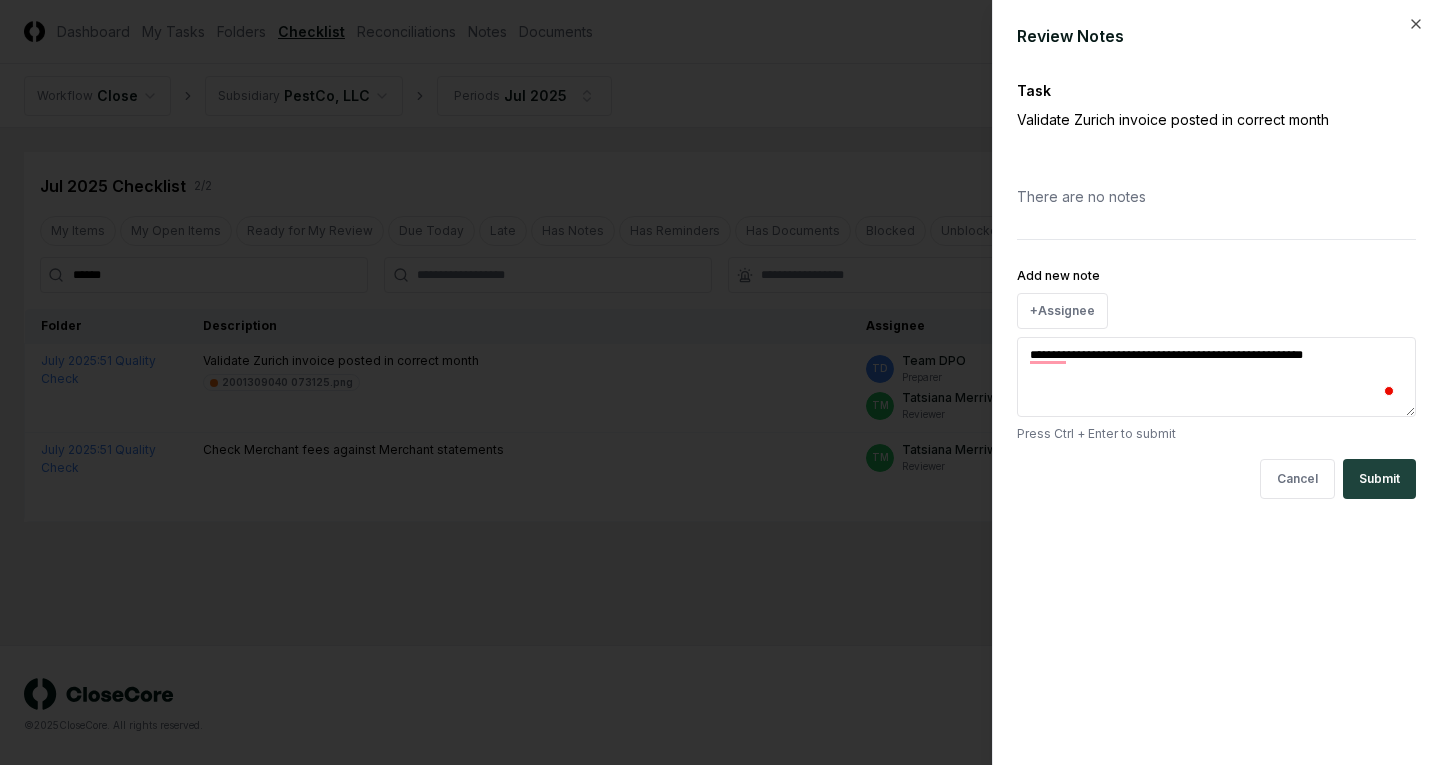 type on "*" 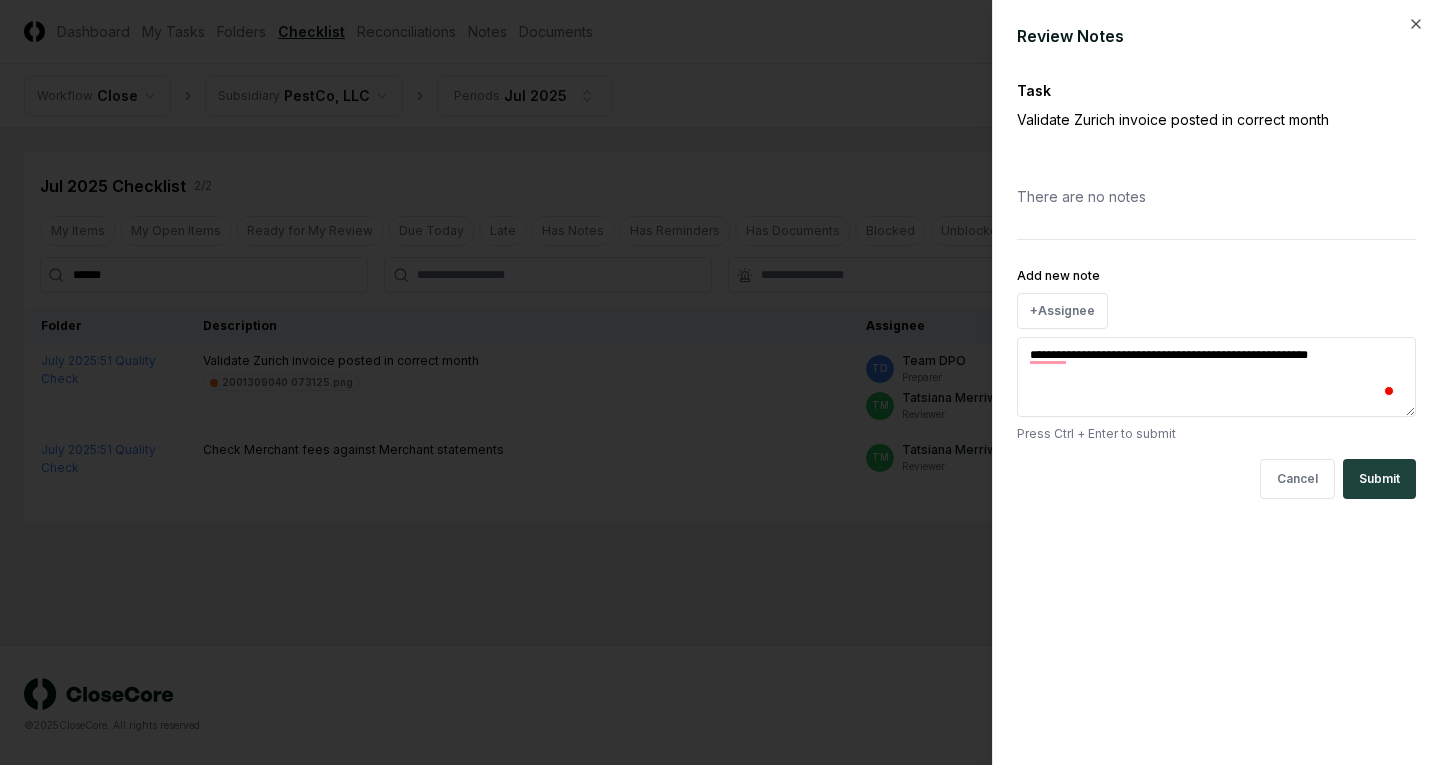 type on "*" 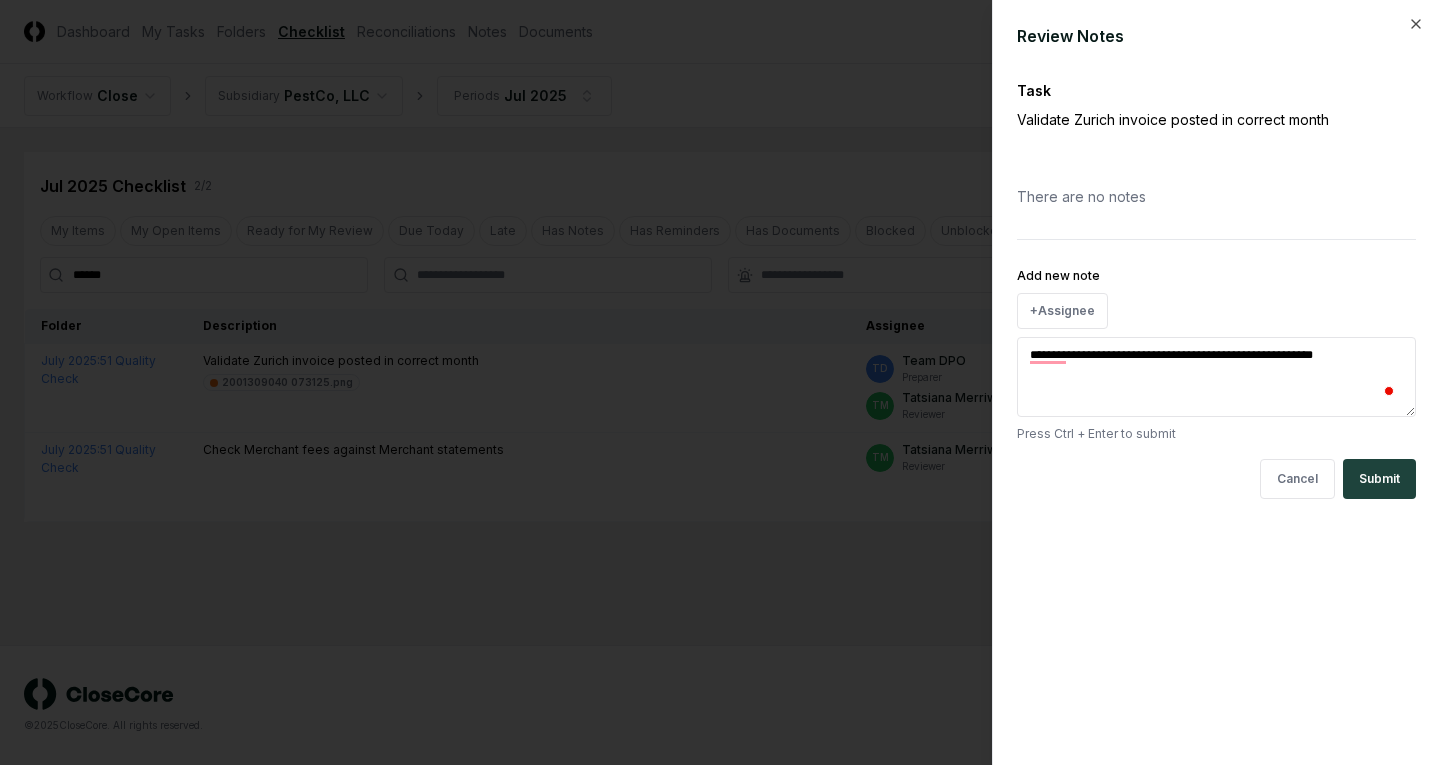 type on "*" 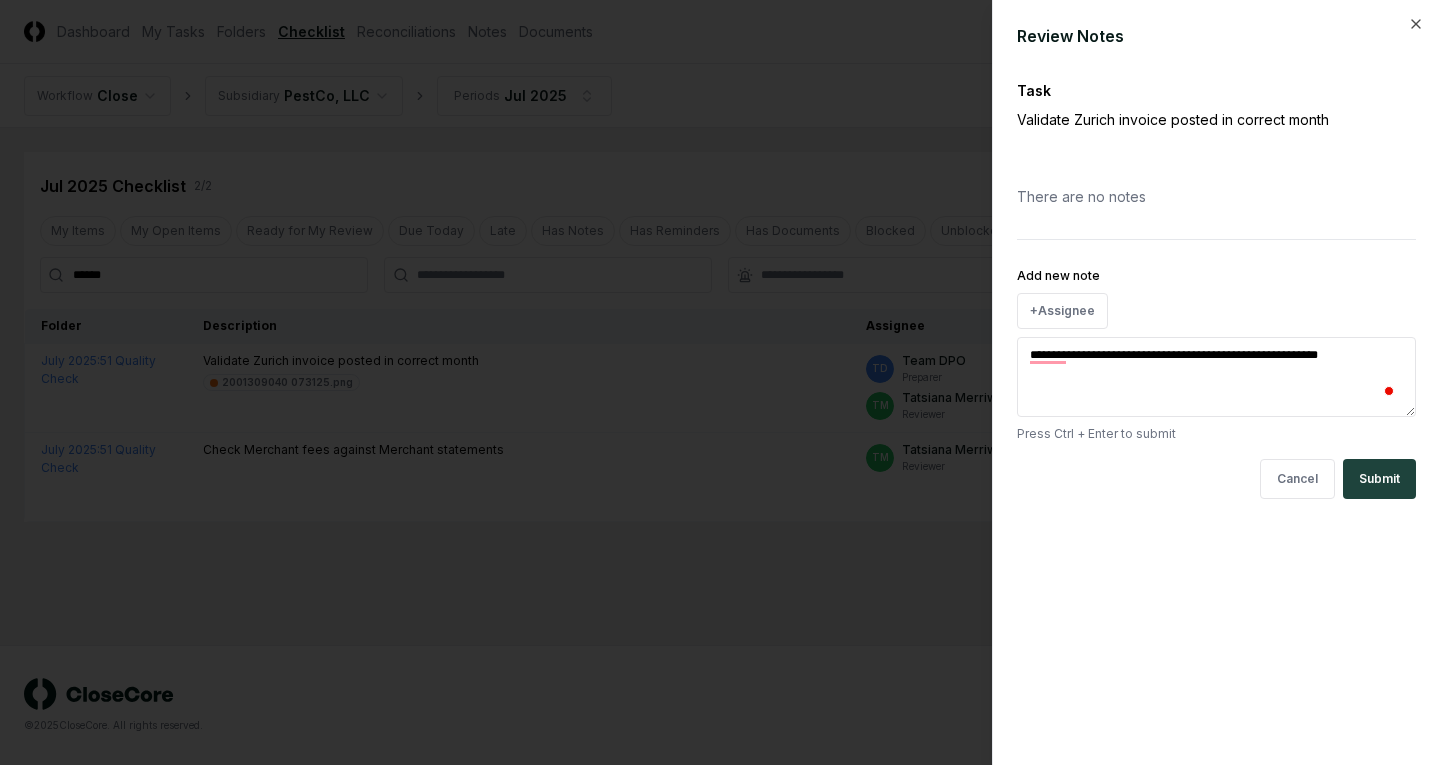 type on "*" 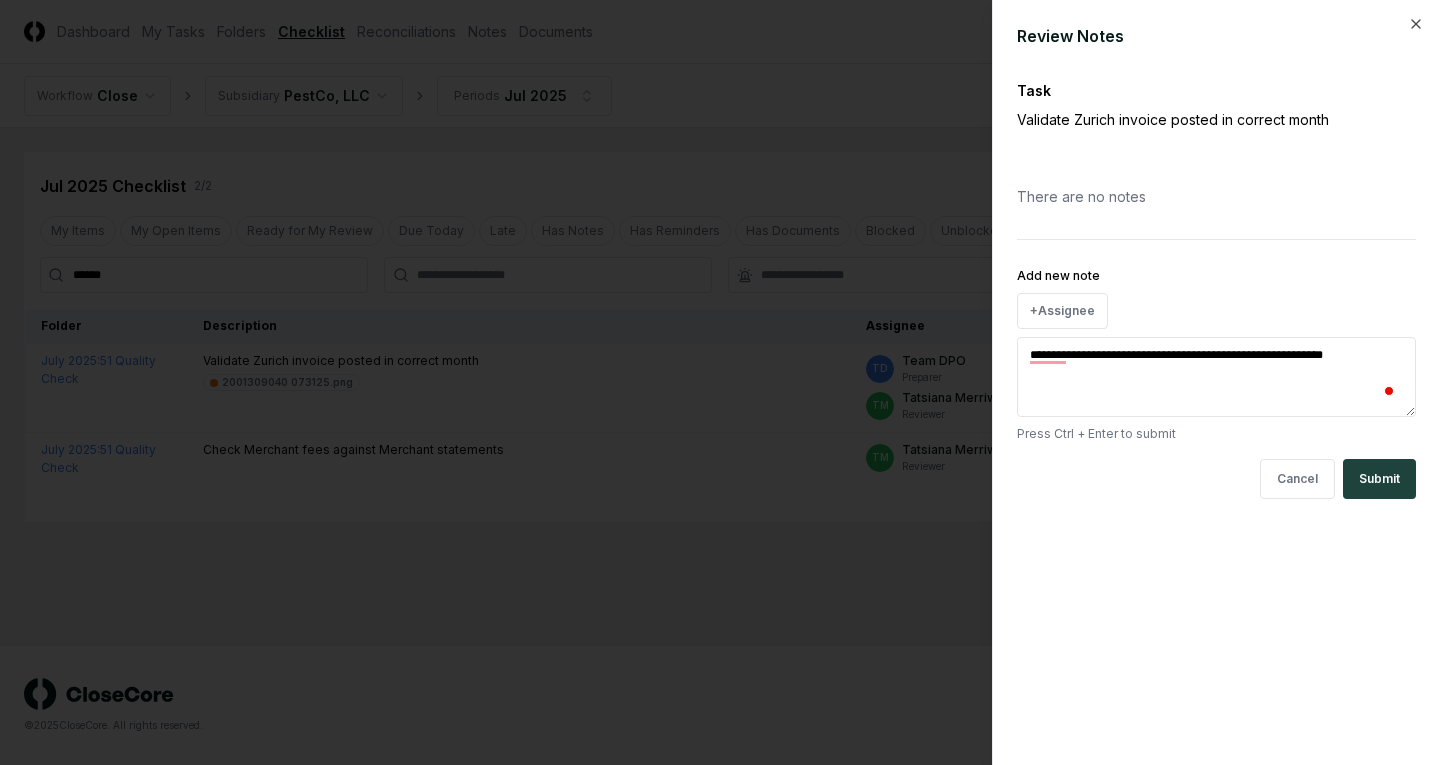 type on "*" 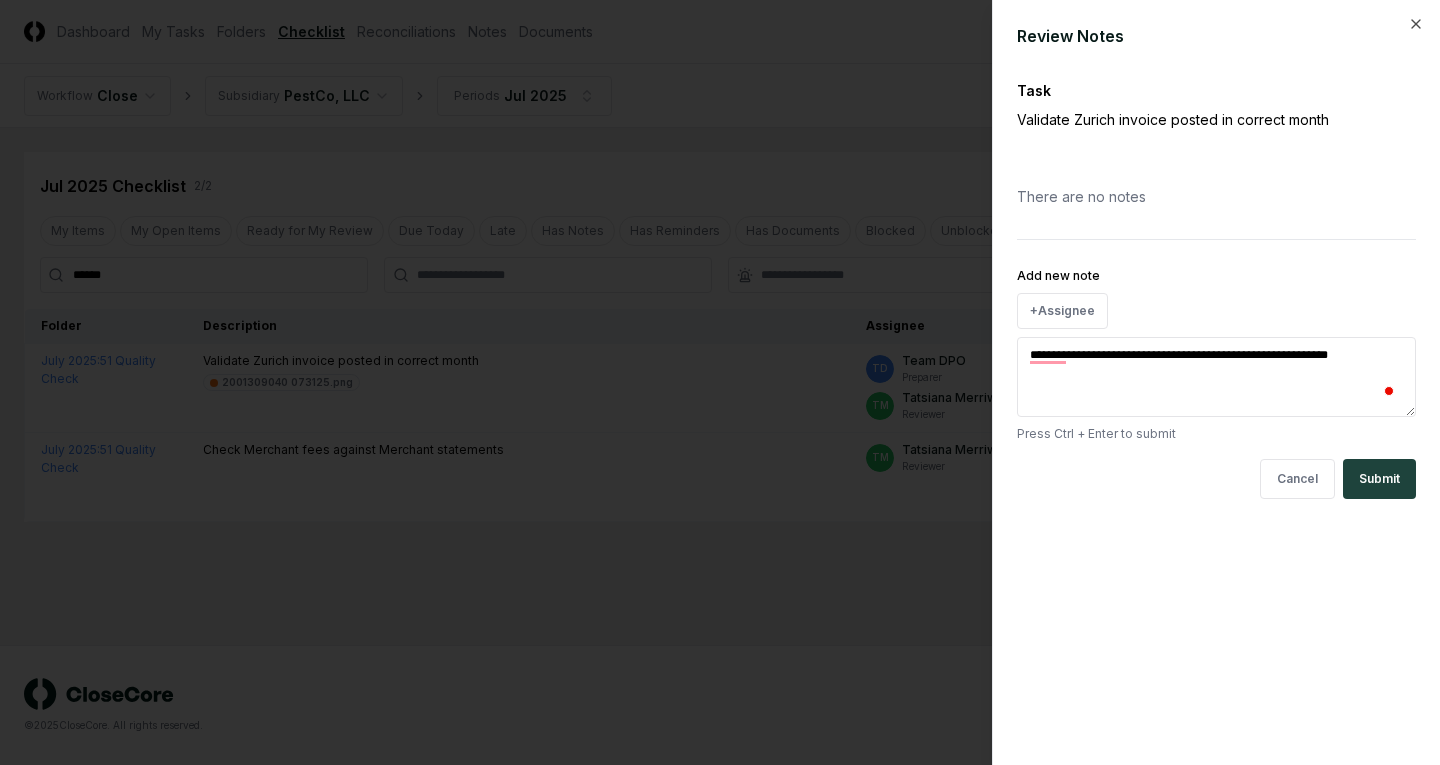 type on "*" 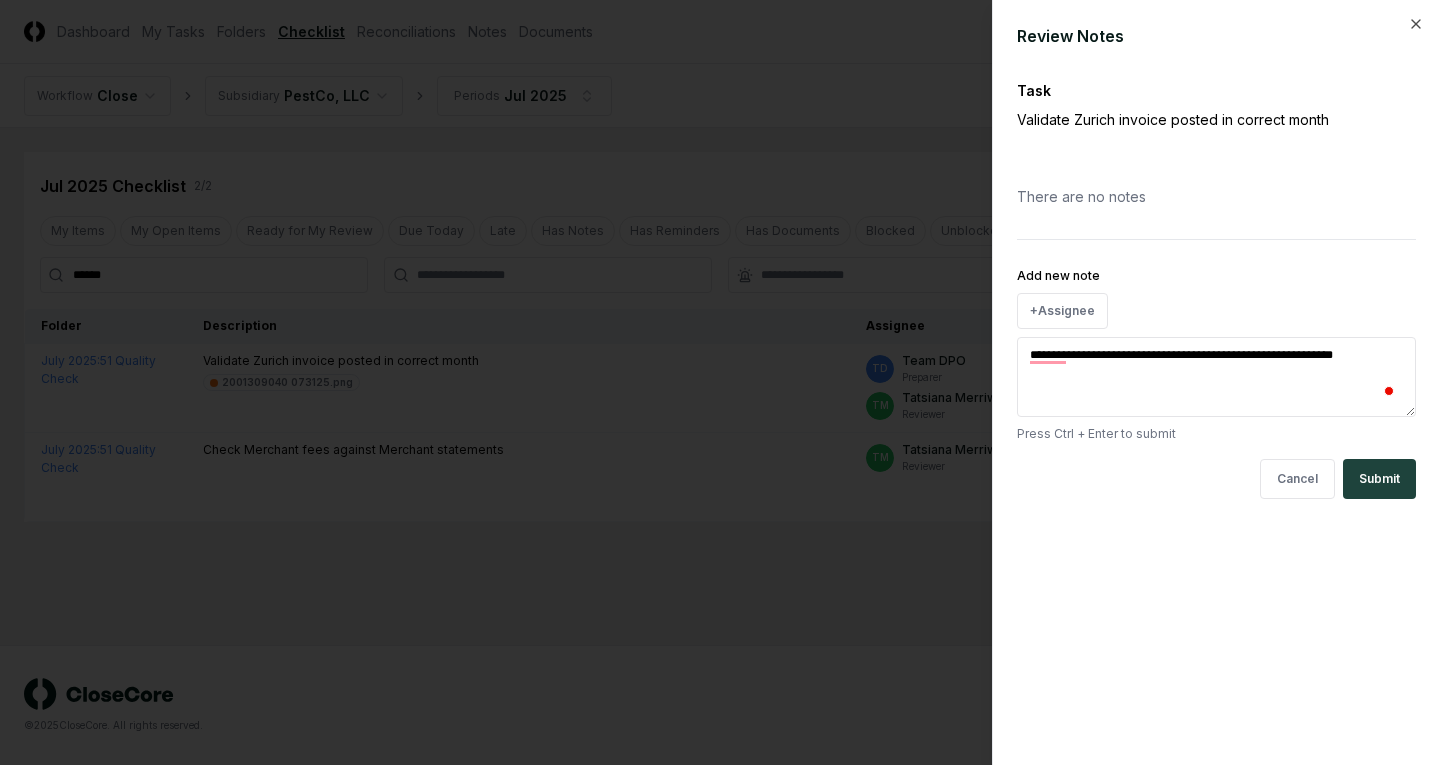 type on "*" 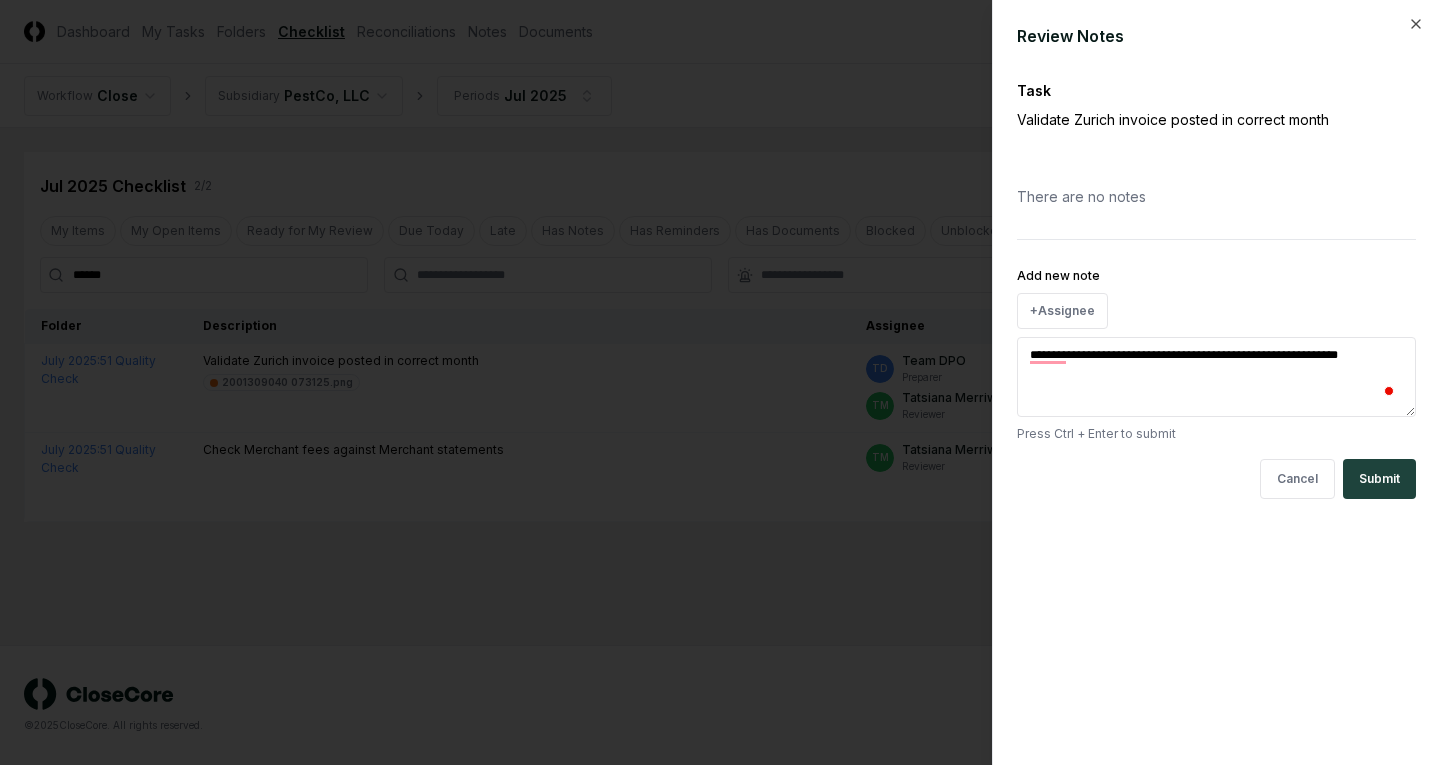 type on "*" 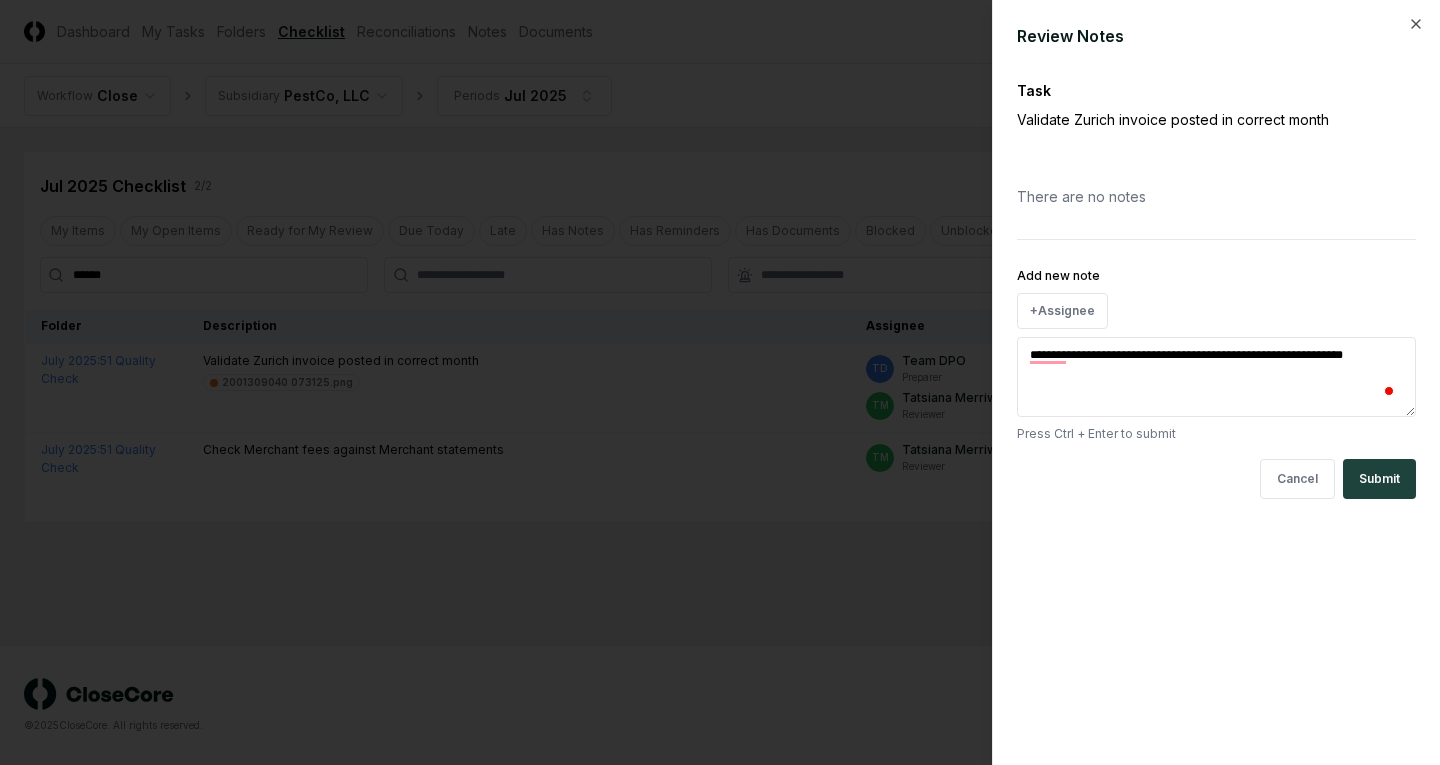 type on "*" 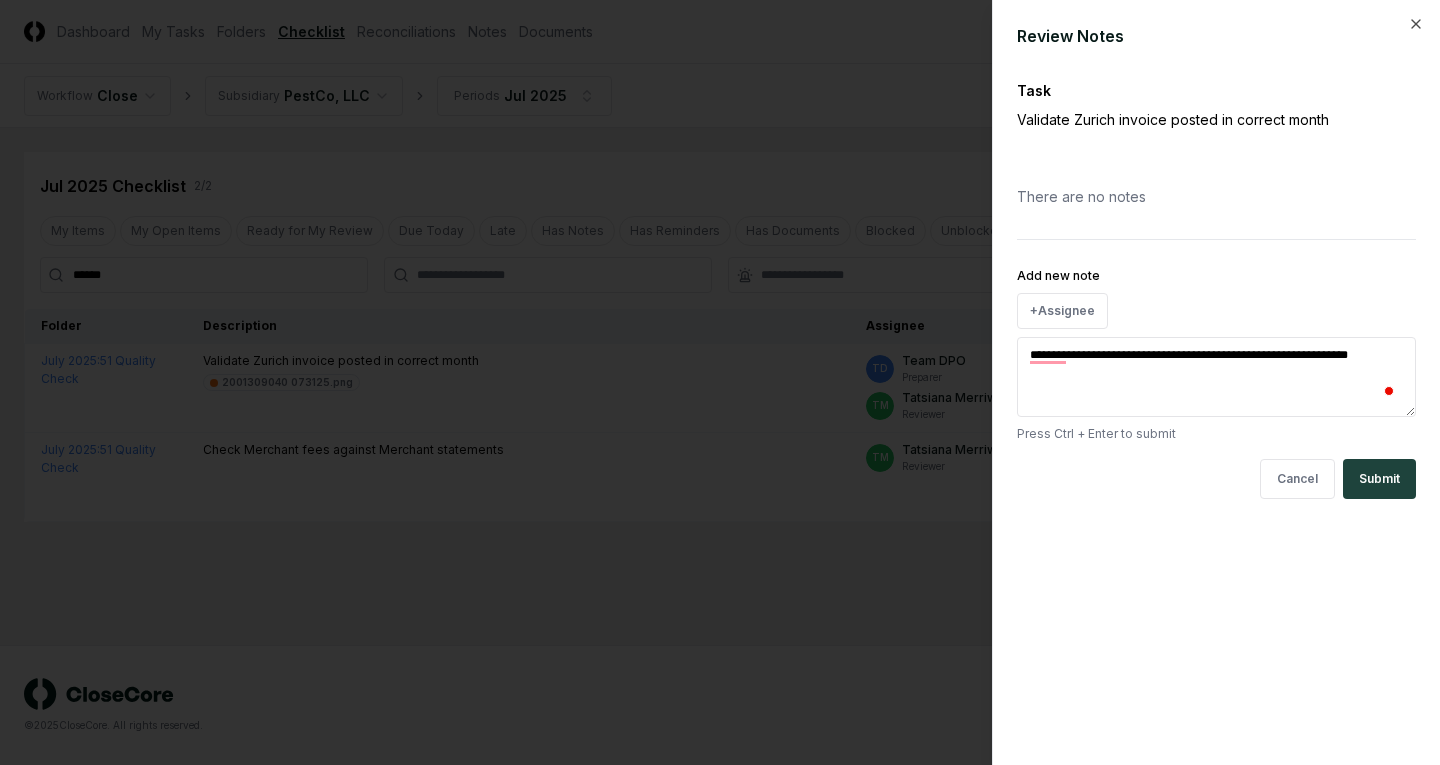 type on "*" 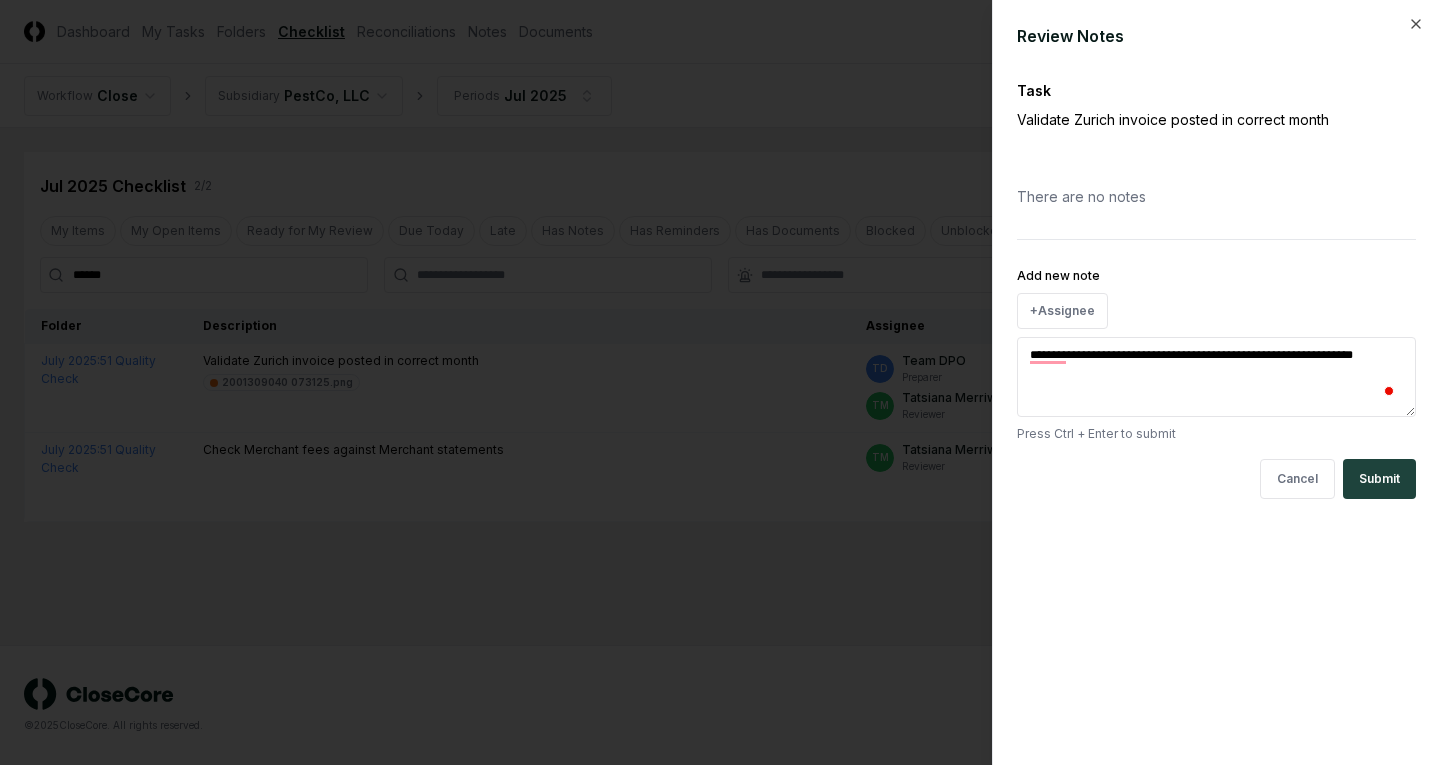 type on "*" 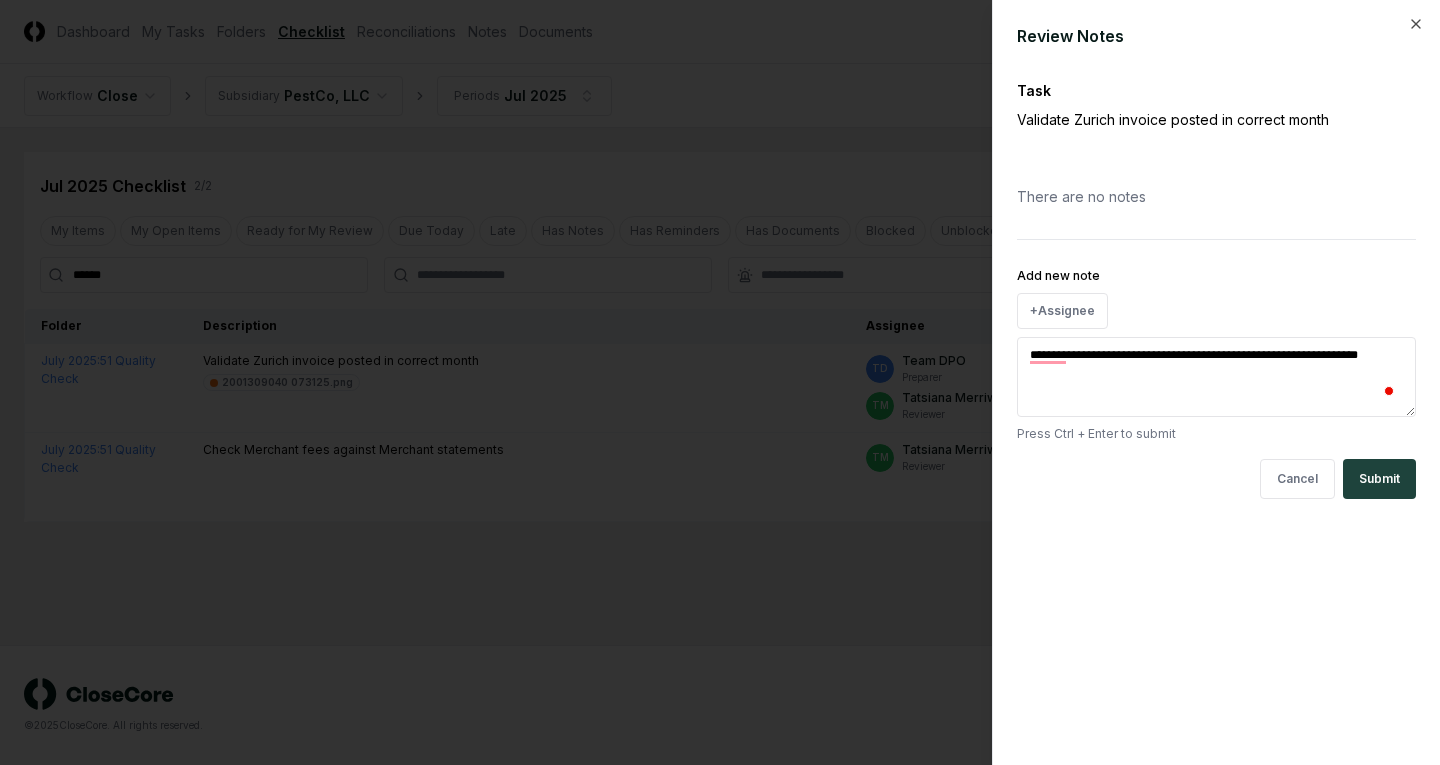 type on "*" 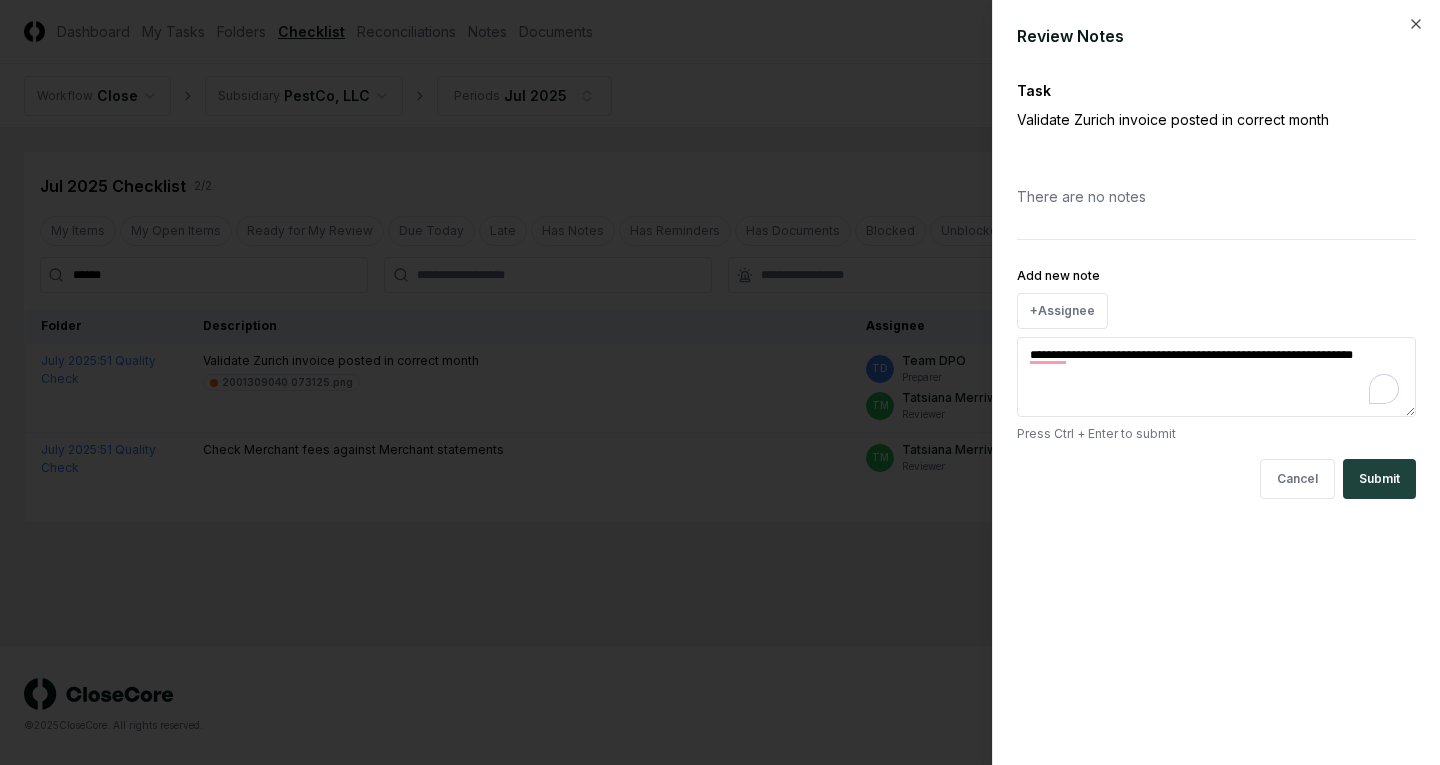 click on "**********" at bounding box center (1216, 377) 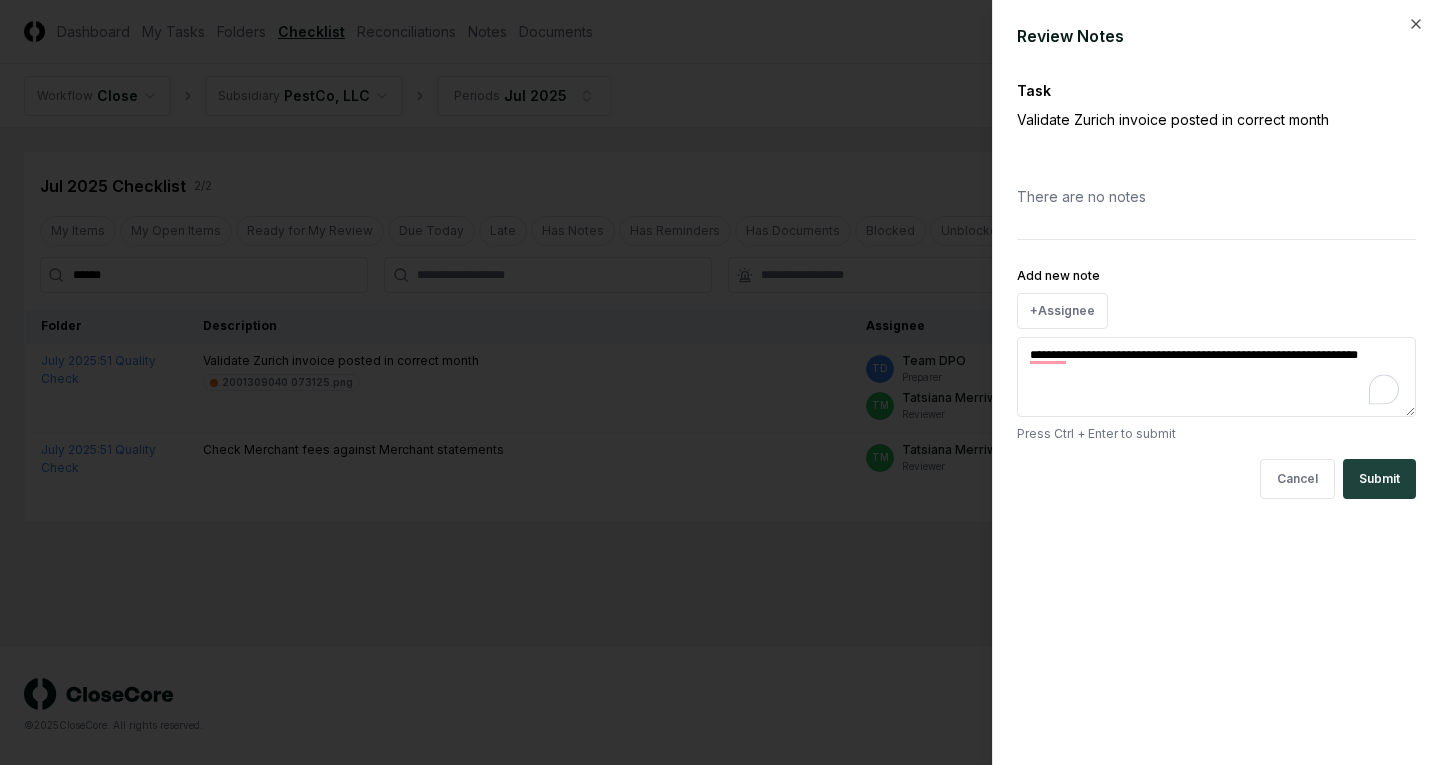 type on "*" 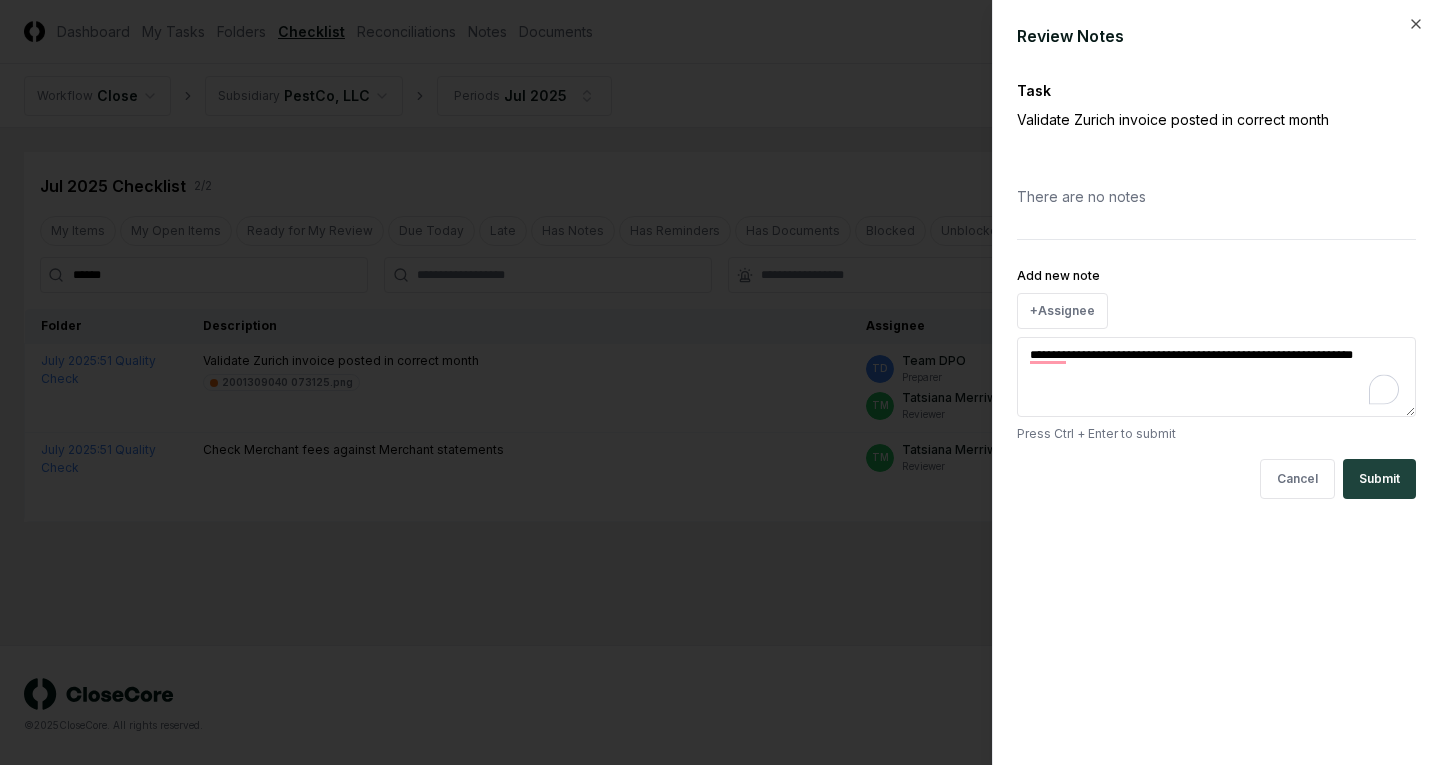 type on "*" 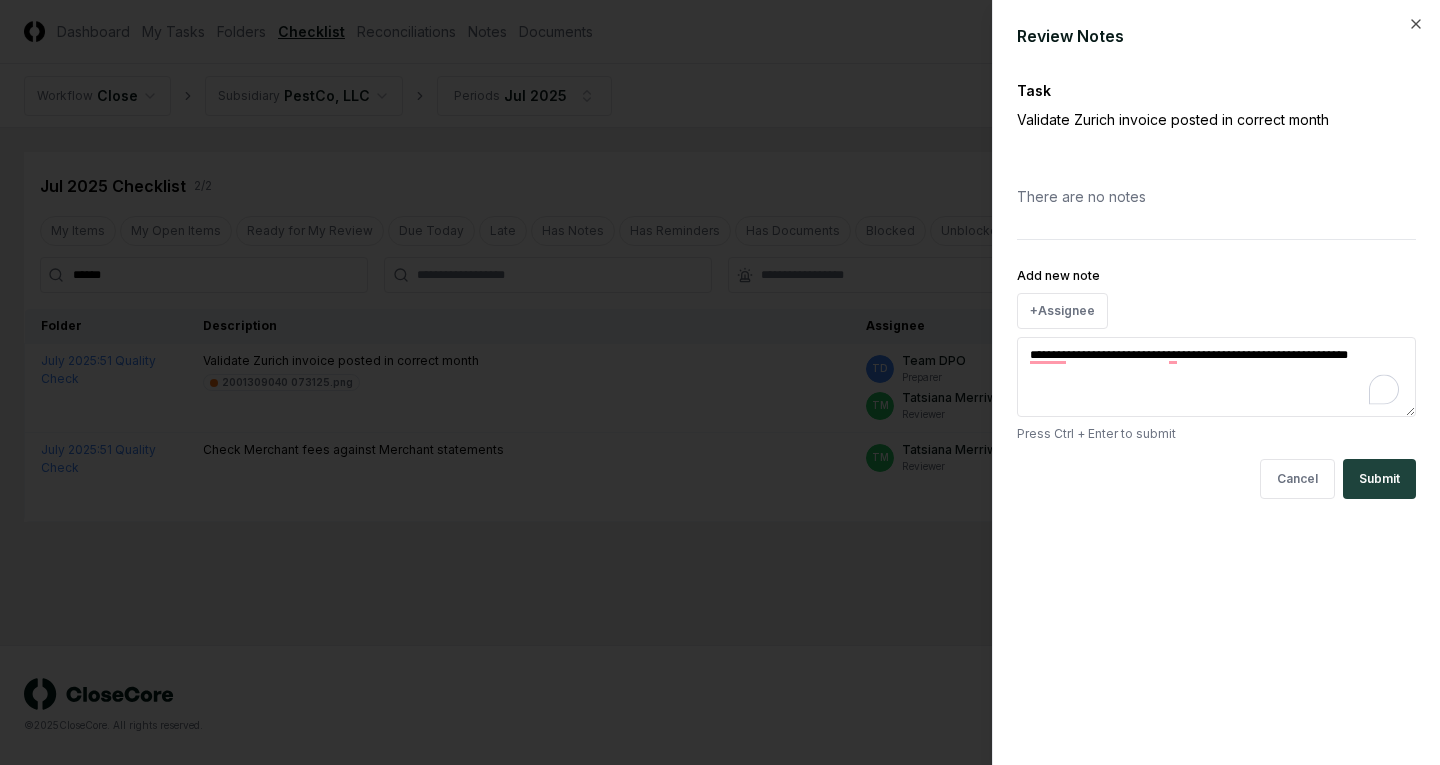 type on "*" 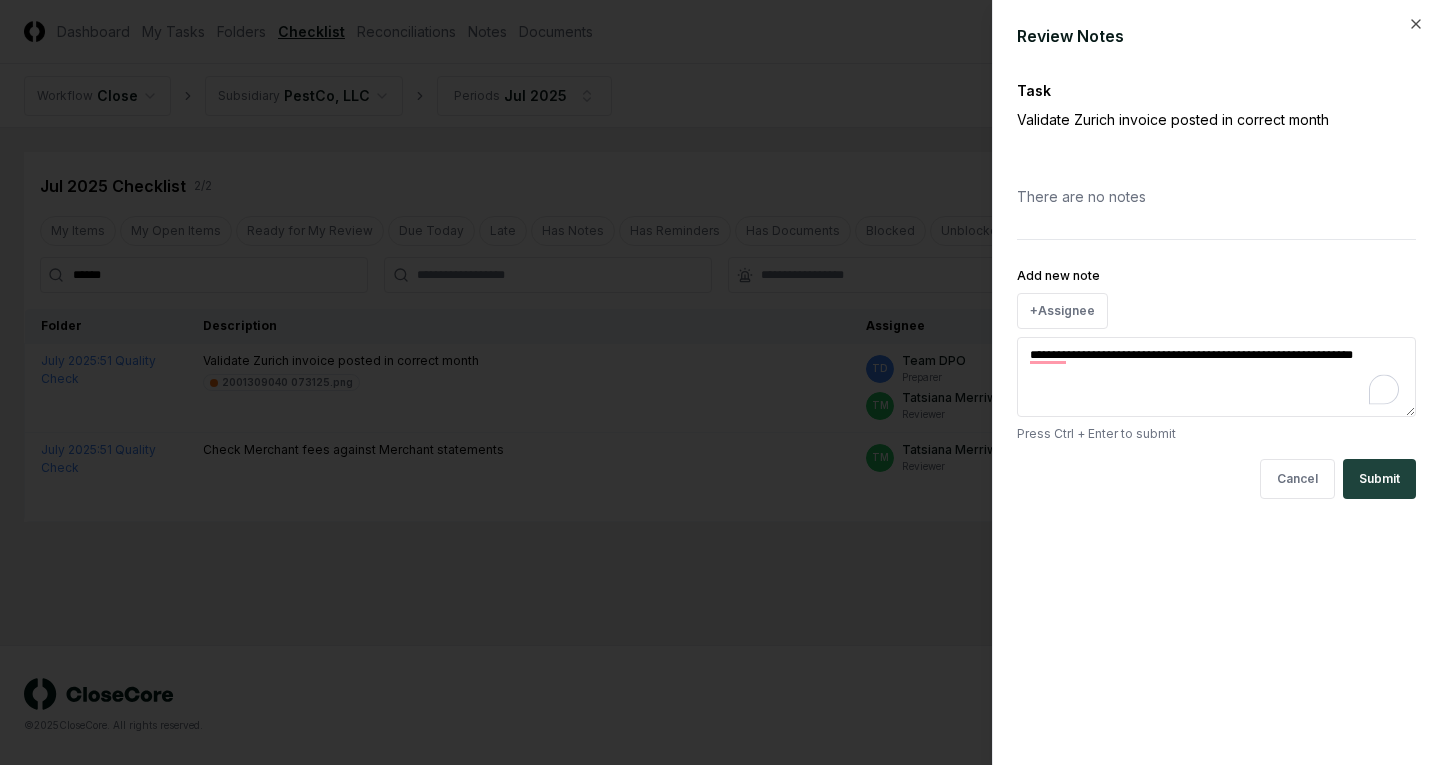 type on "*" 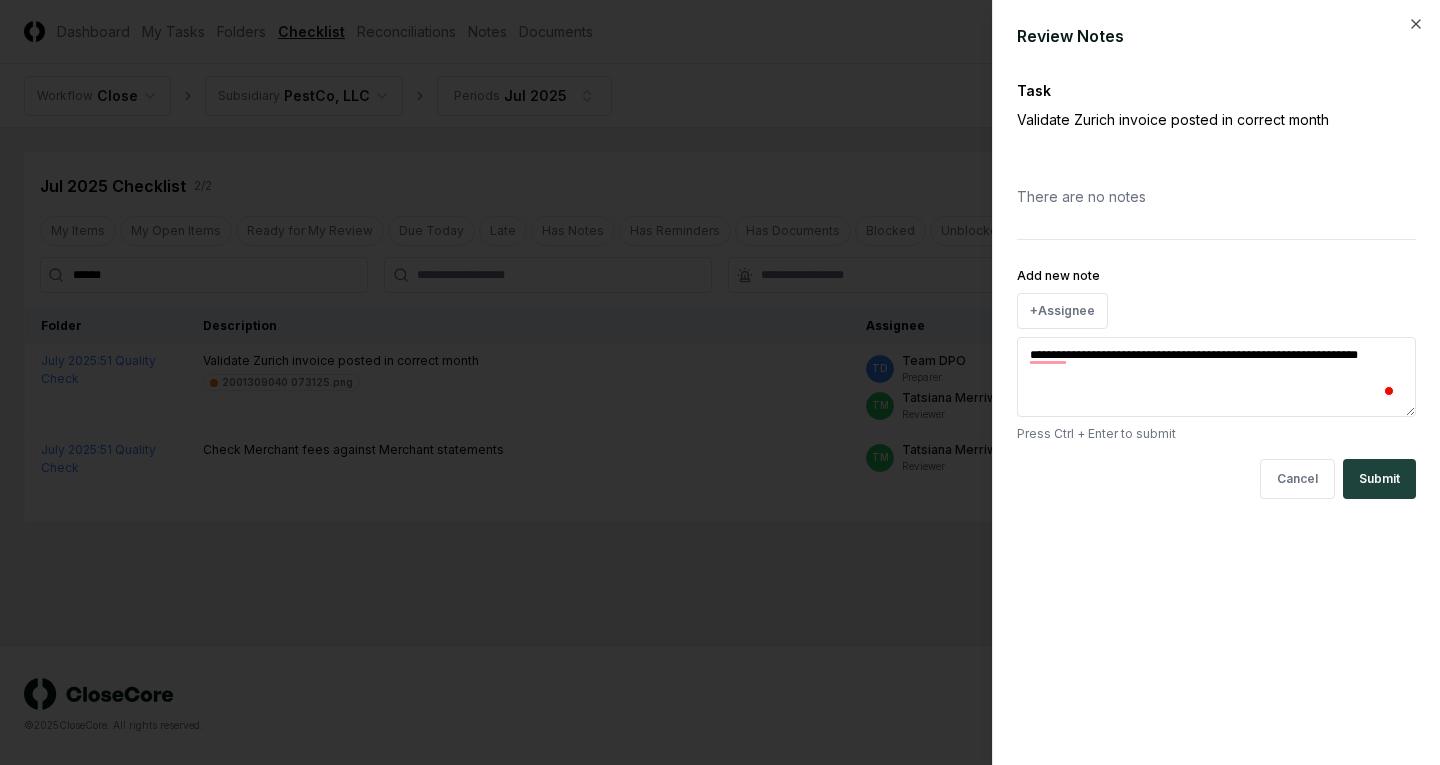 type on "*" 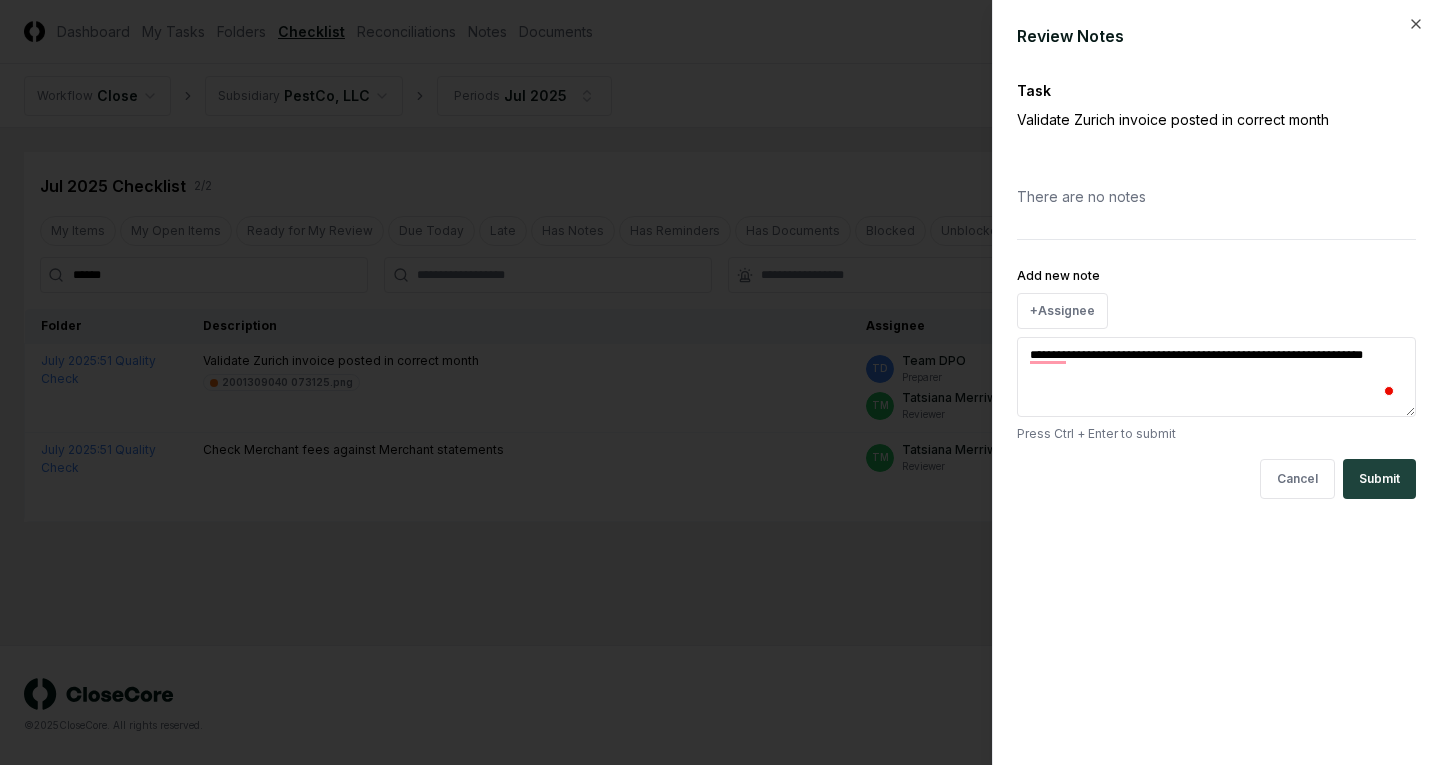 type on "*" 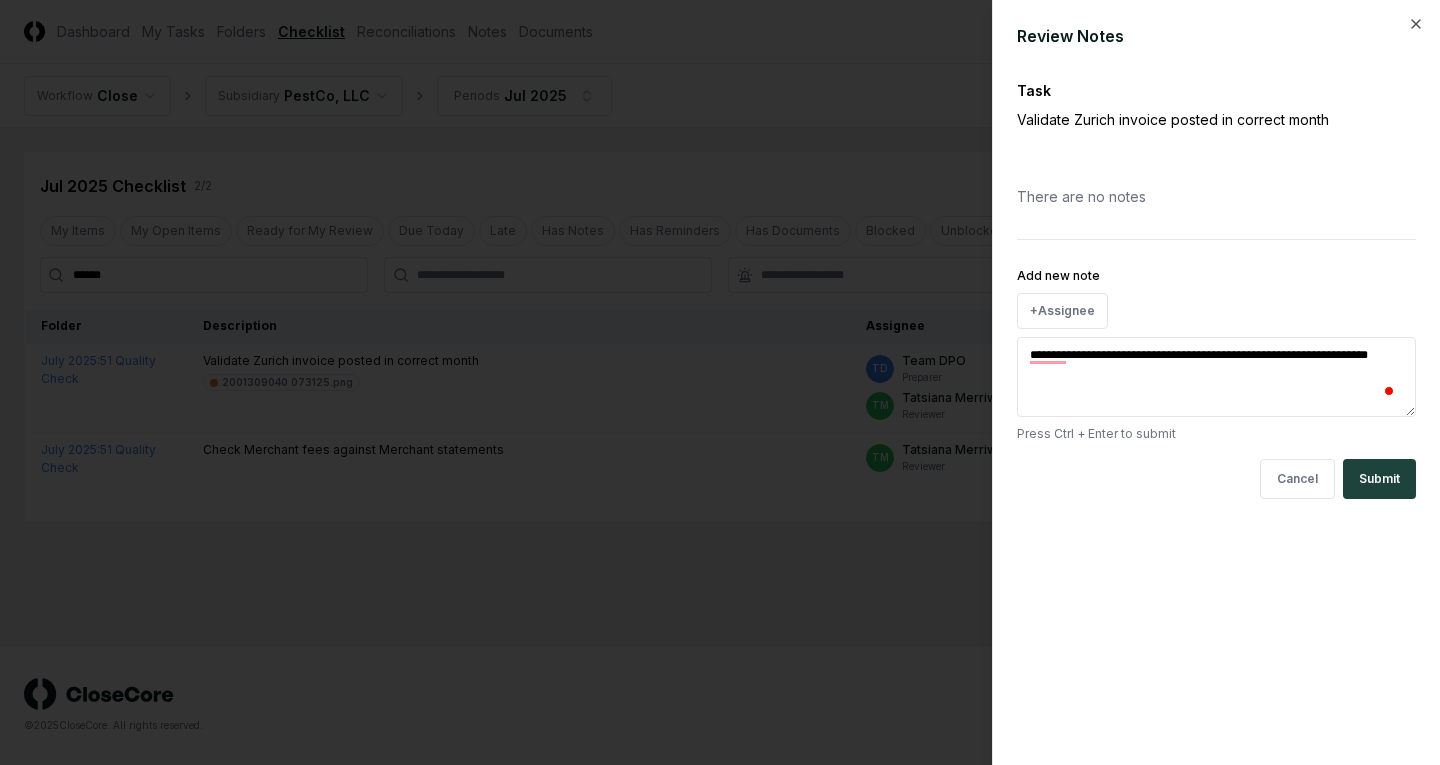 type on "*" 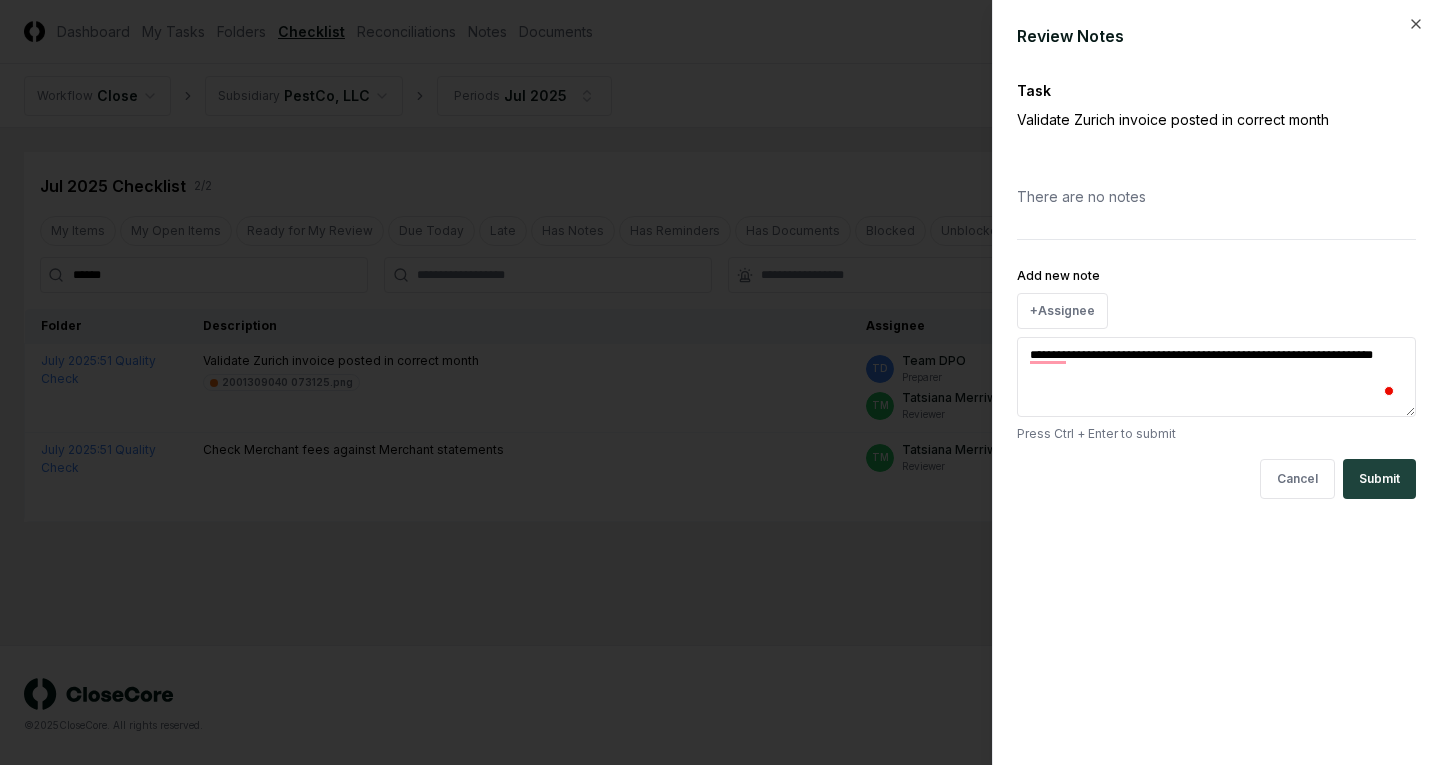 type on "*" 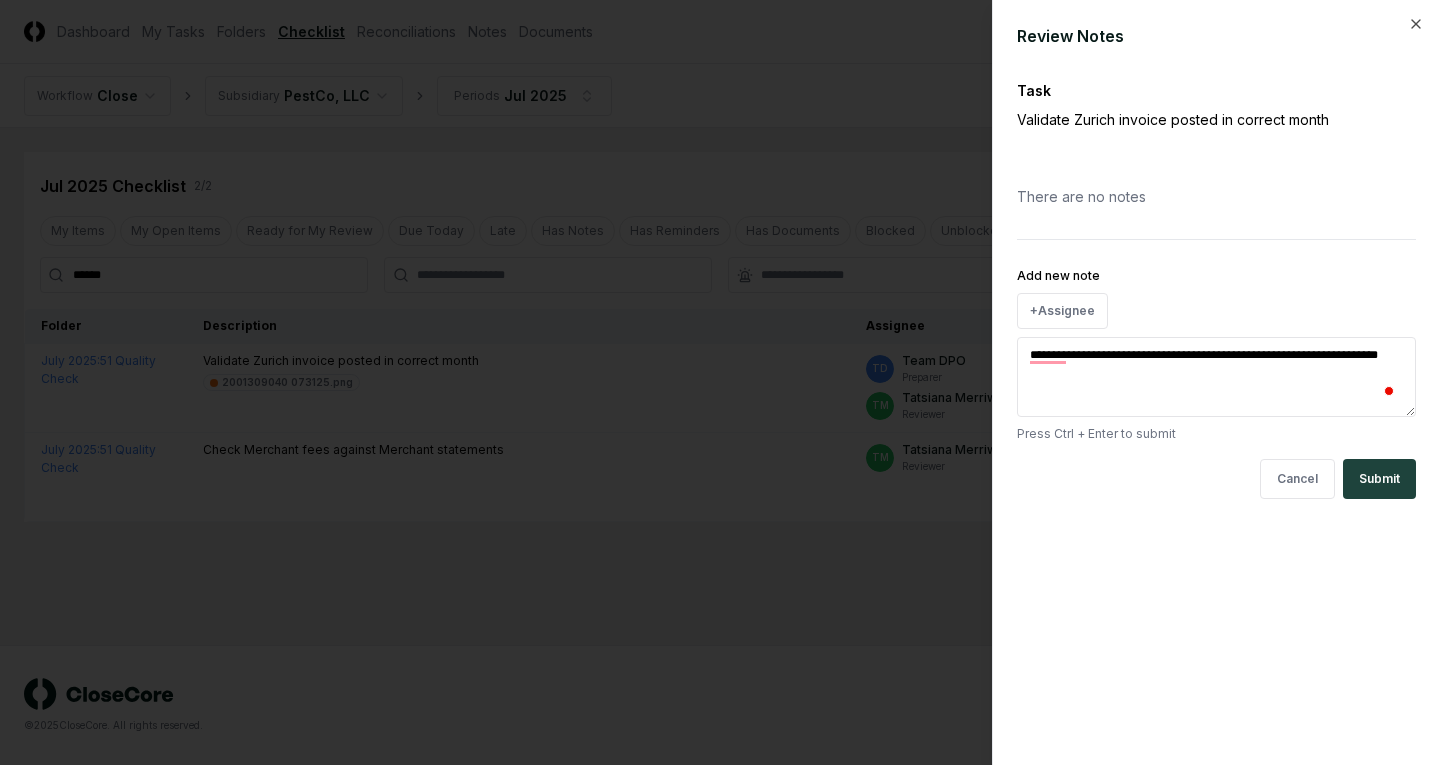 type on "*" 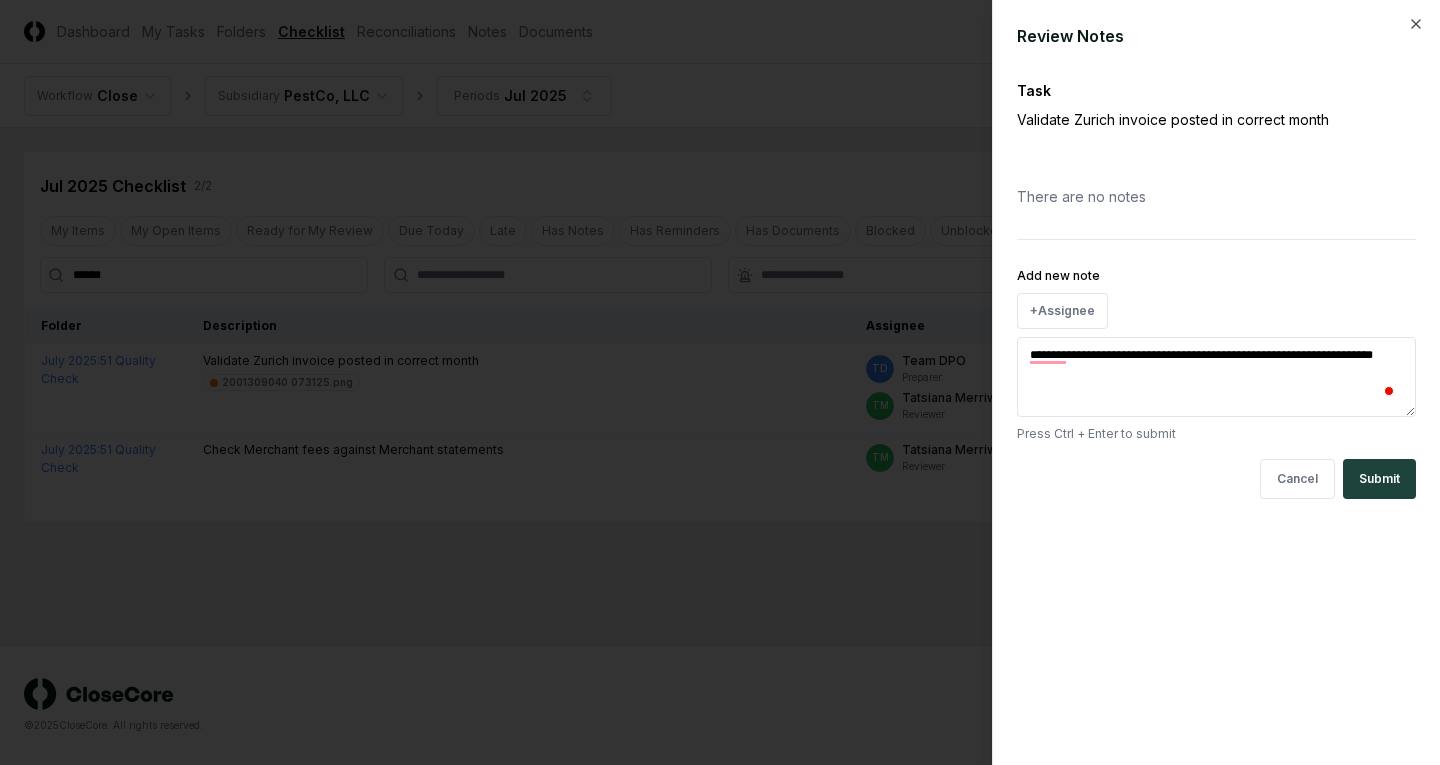 type on "*" 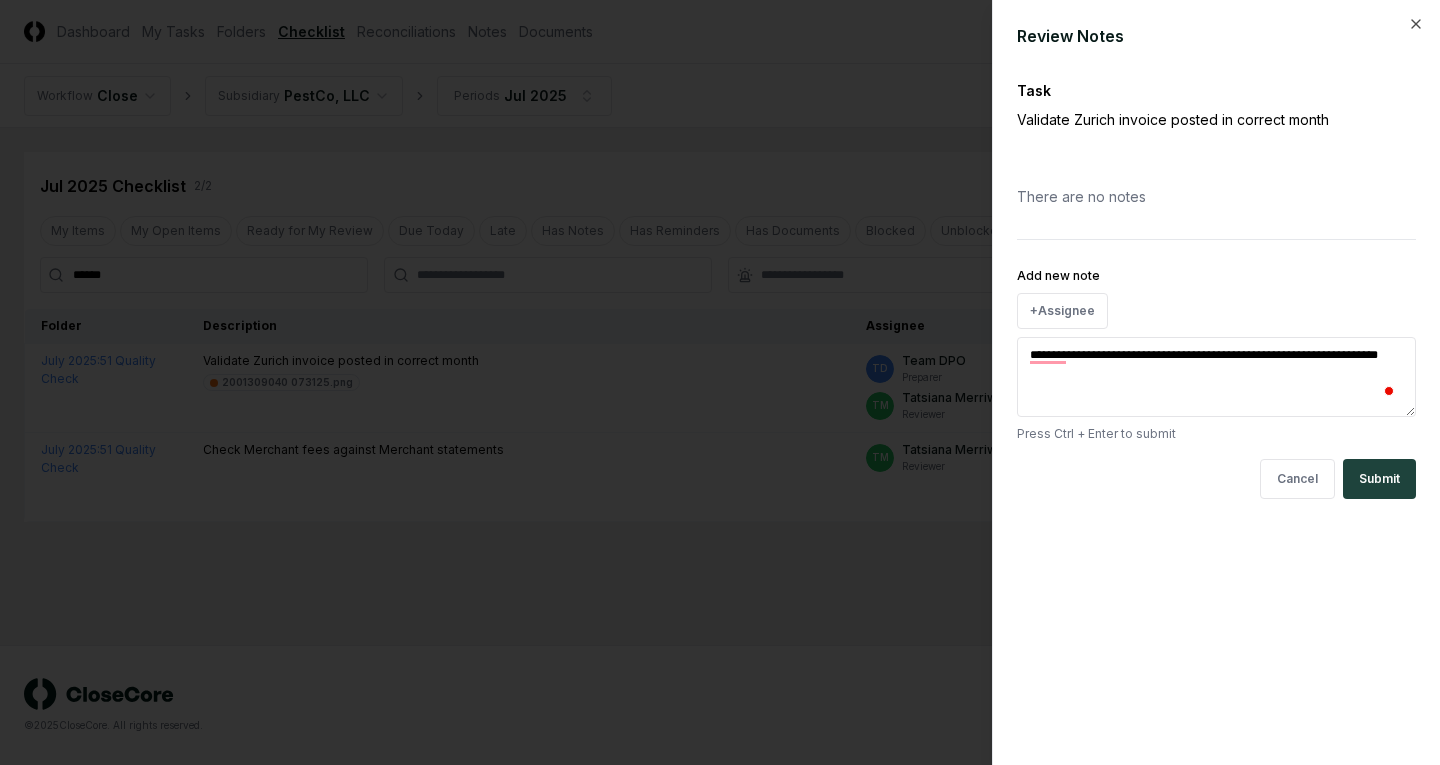 type on "*" 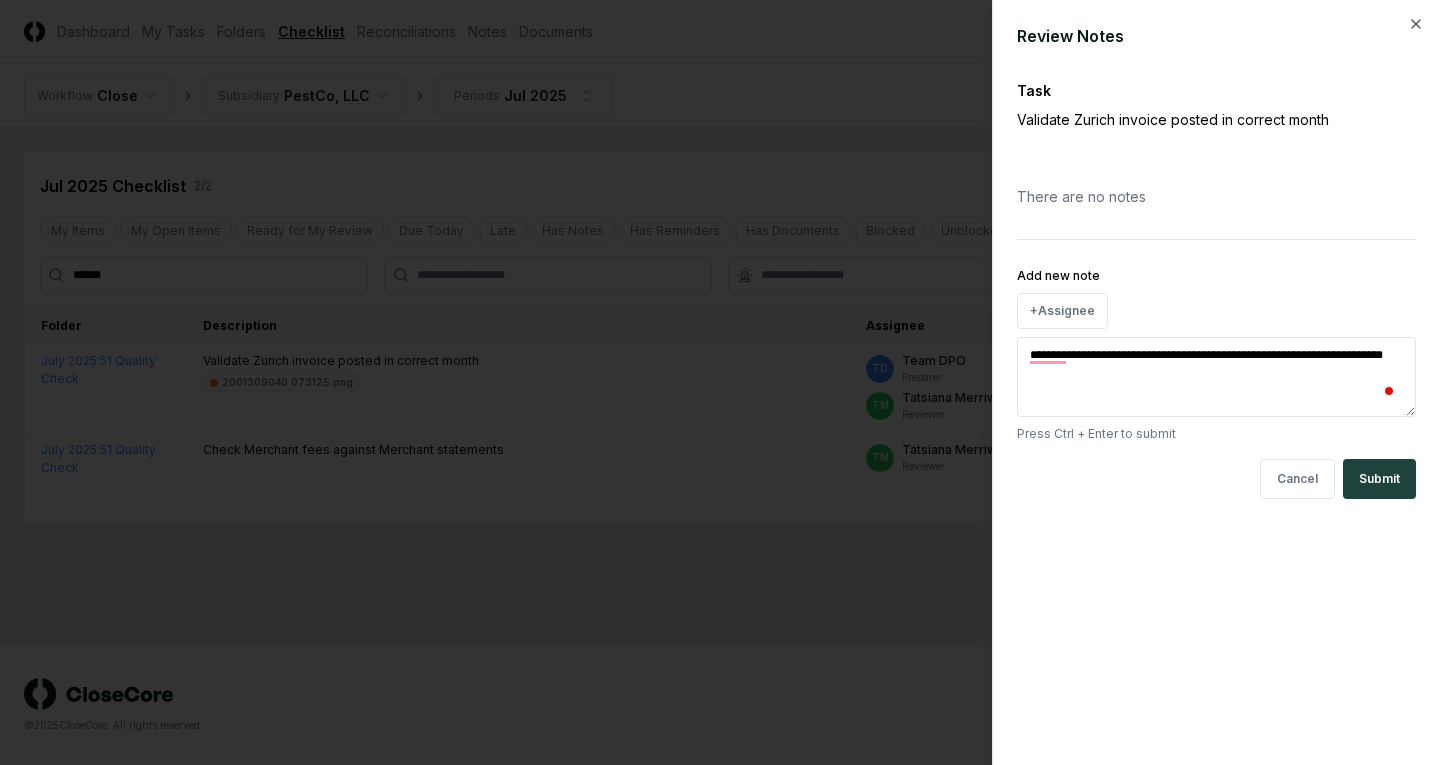 type on "*" 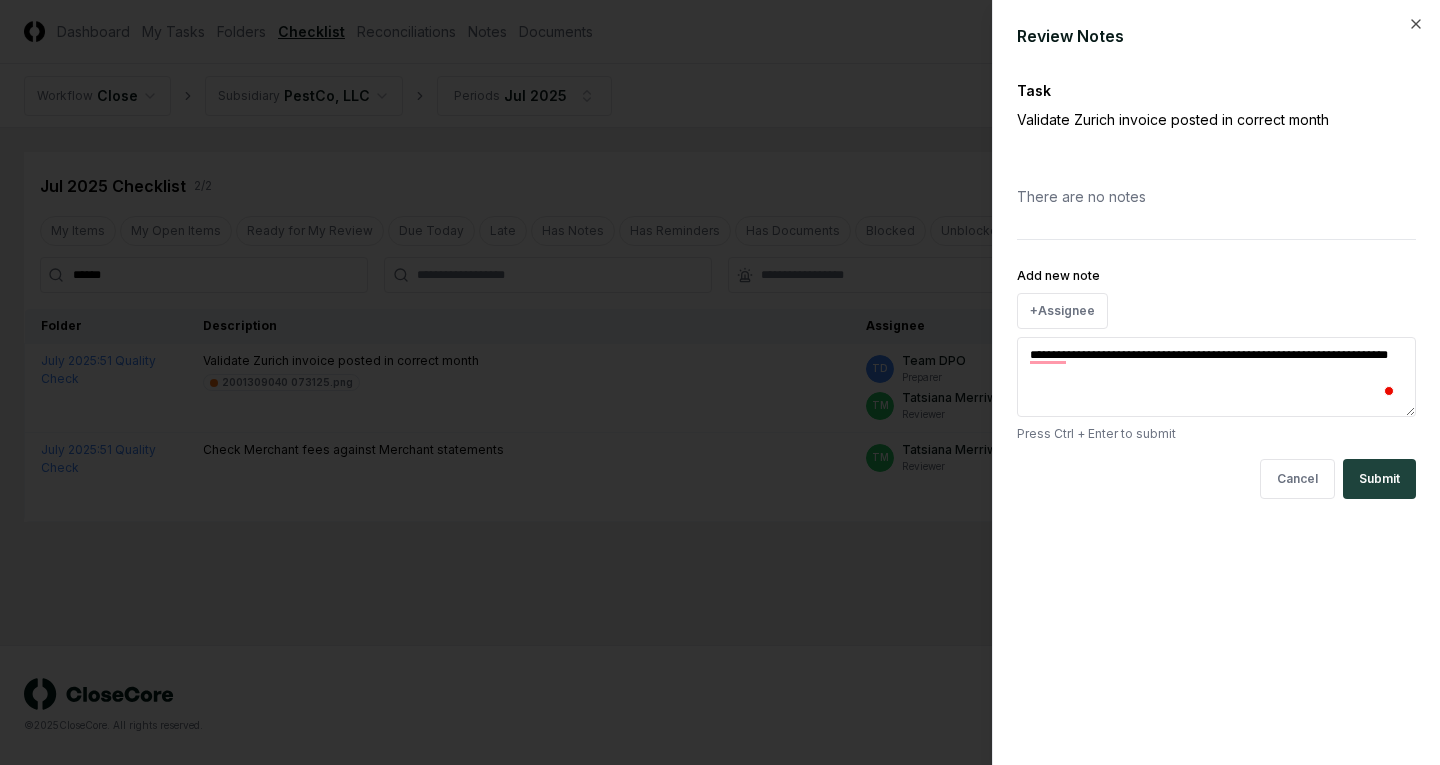 type on "*" 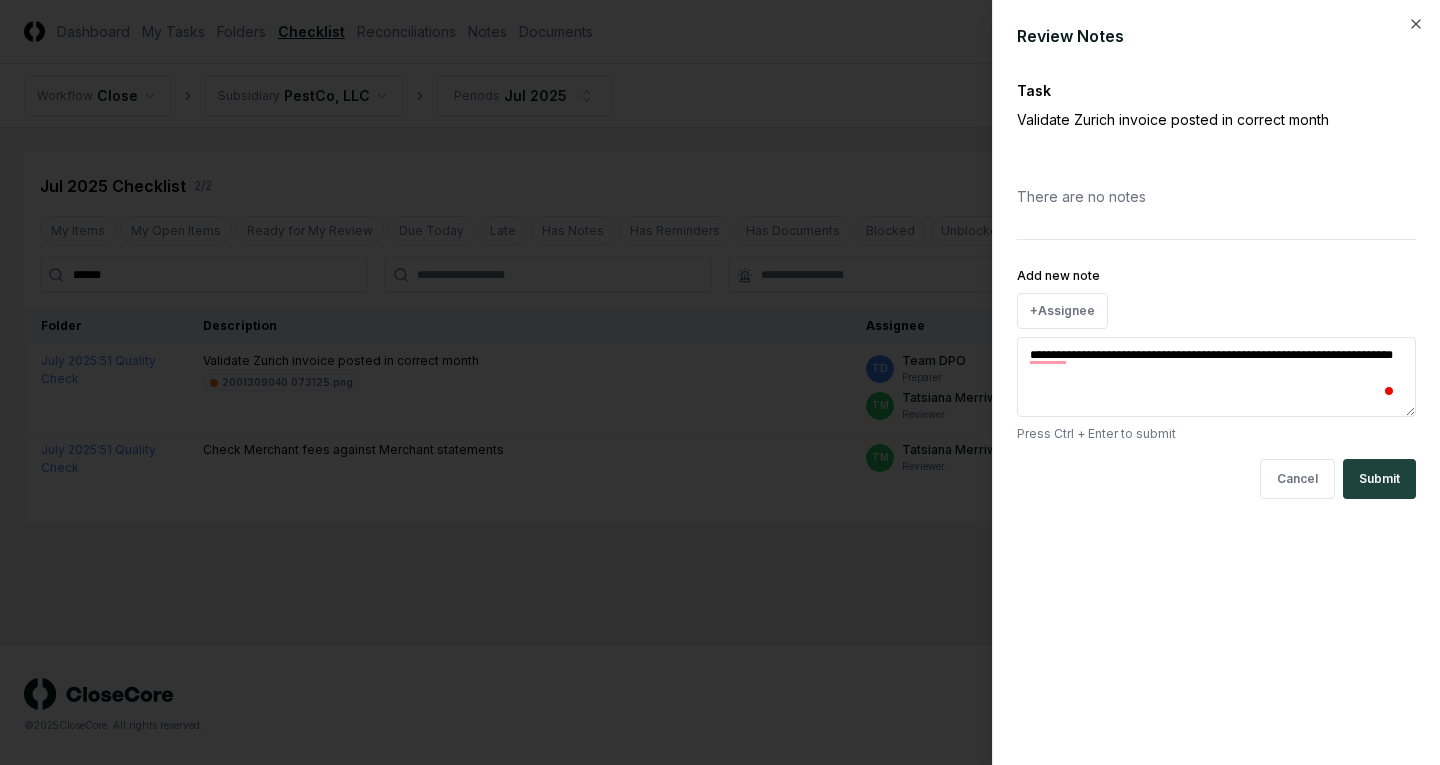 type on "*" 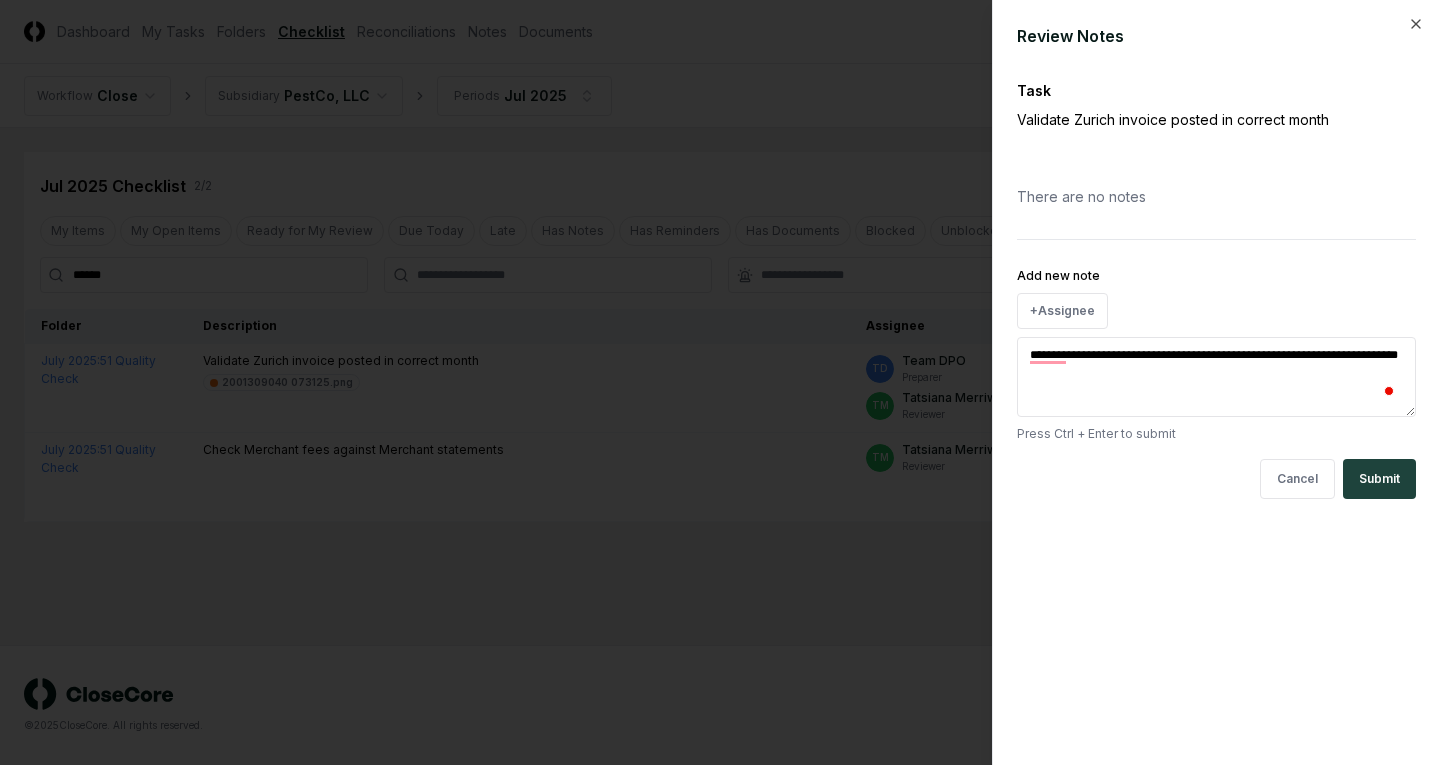 type on "*" 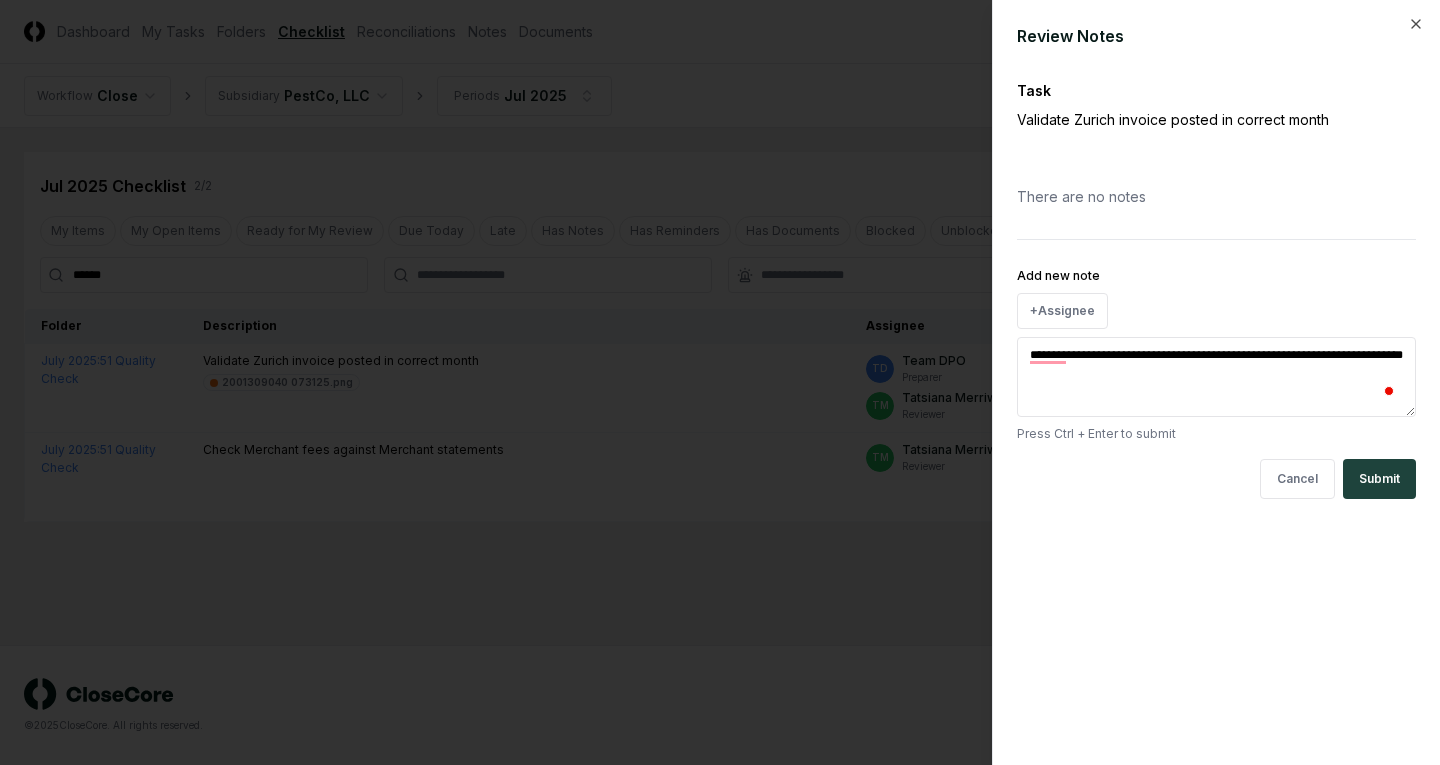 type on "*" 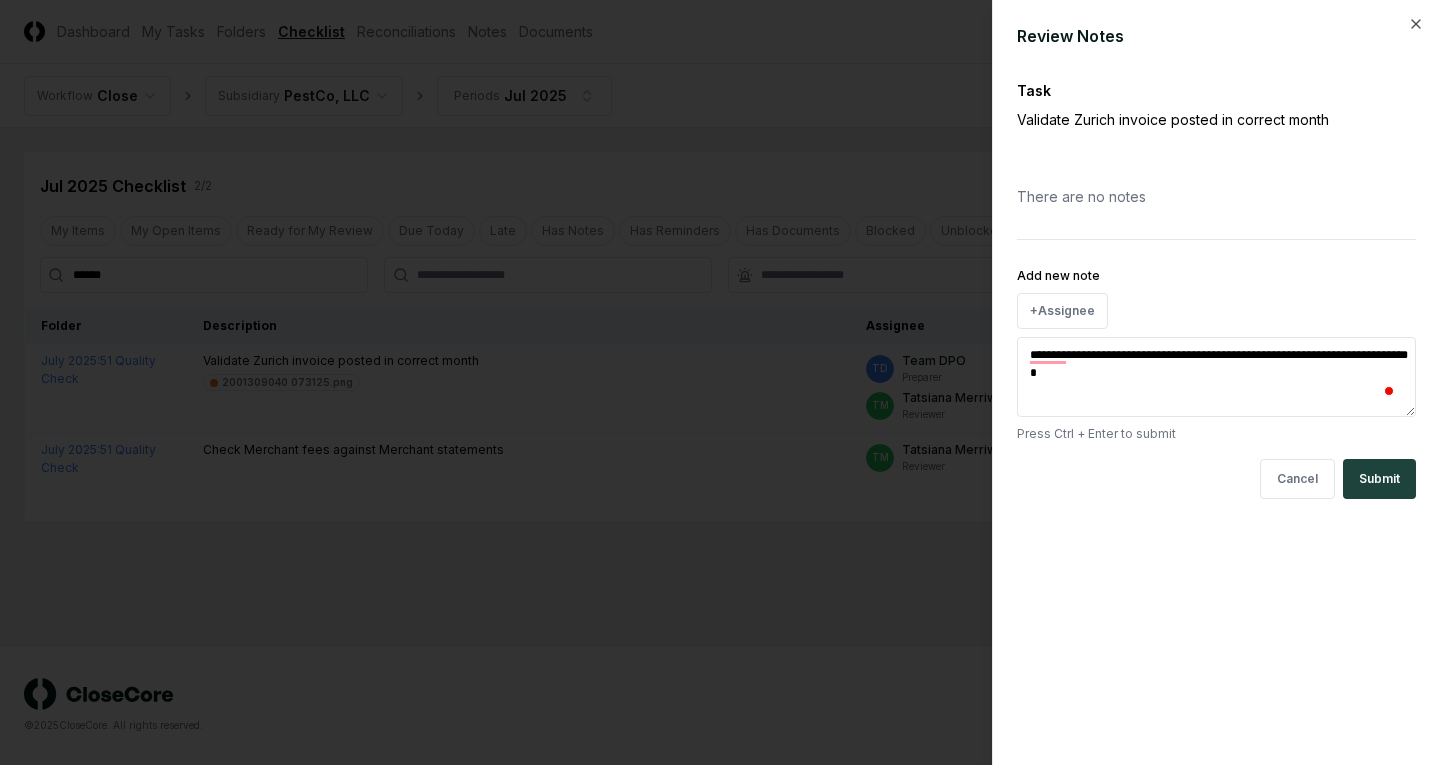 type on "*" 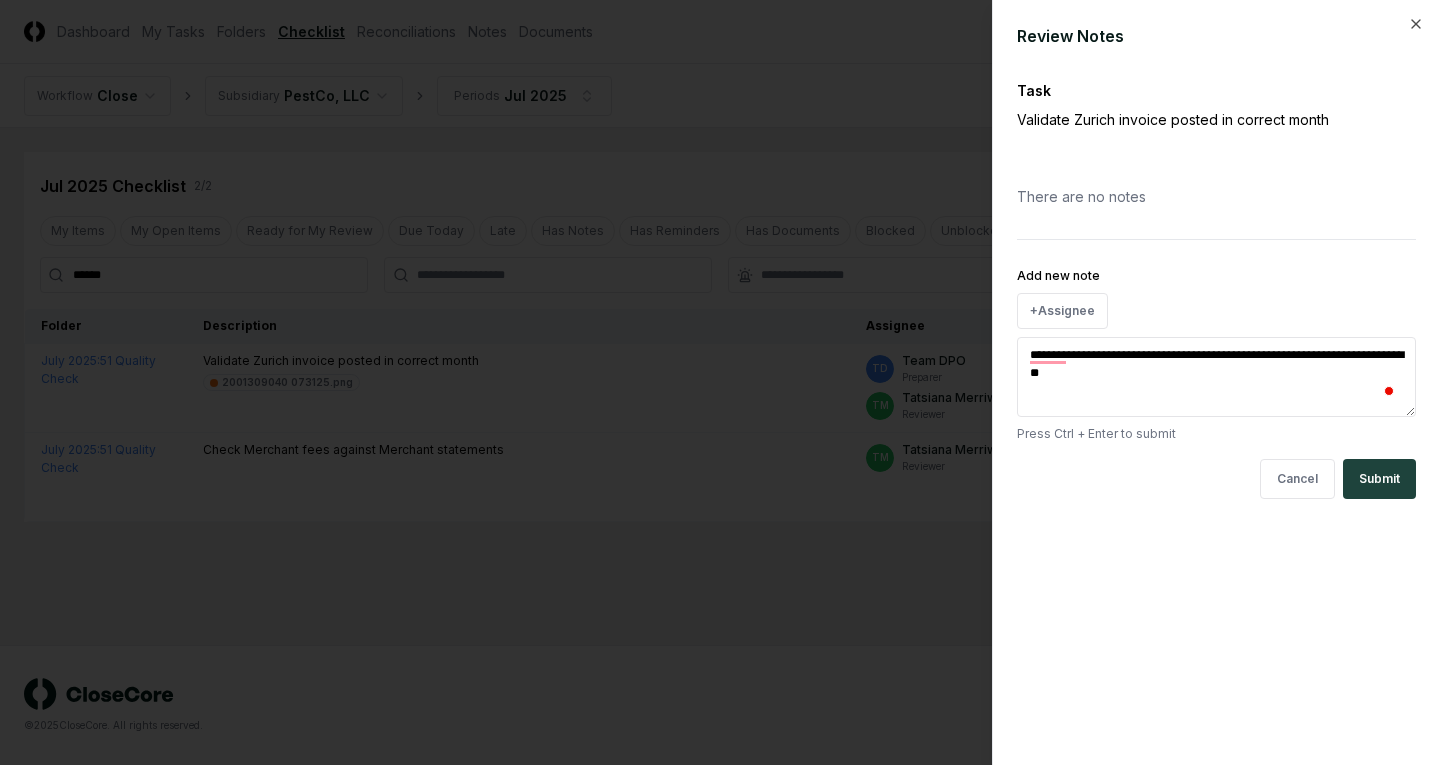 type on "*" 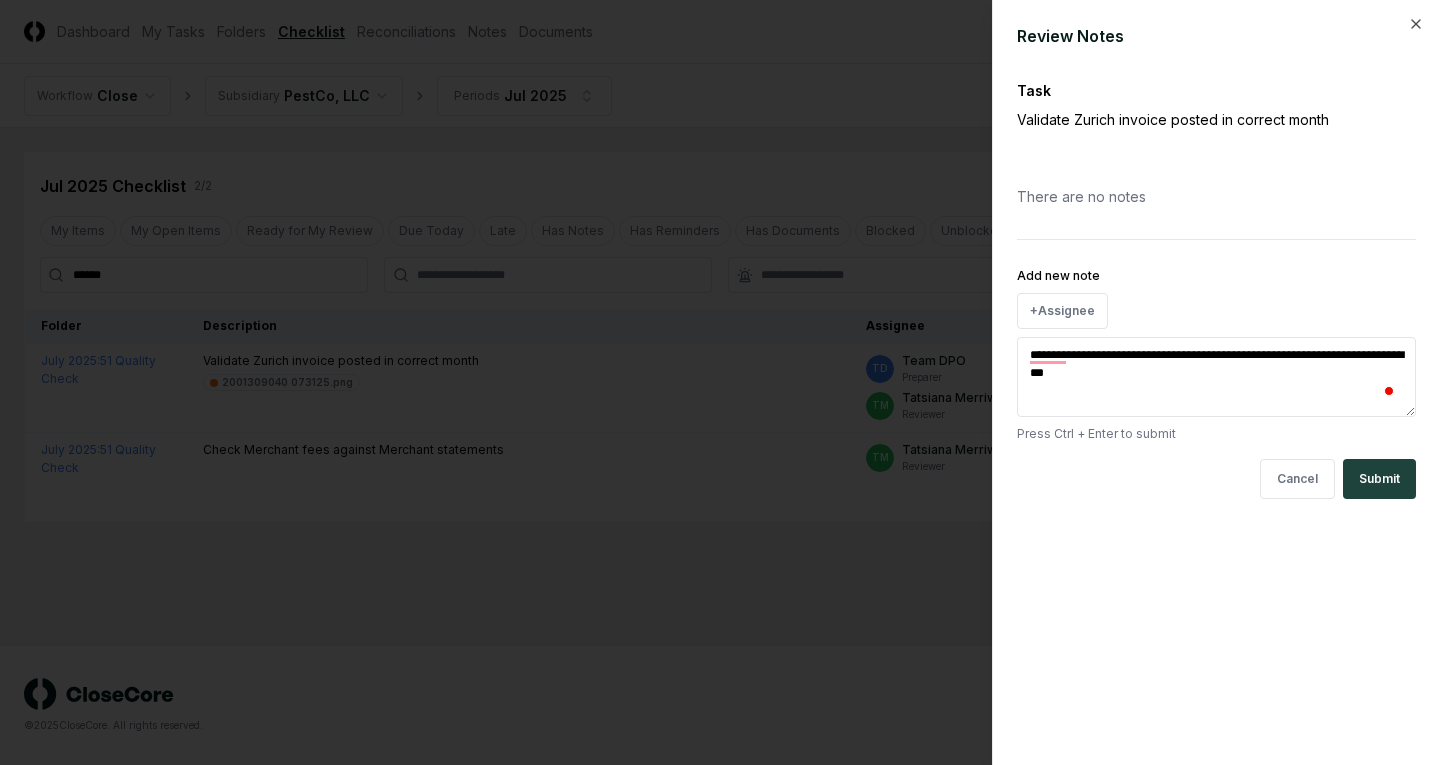 type on "*" 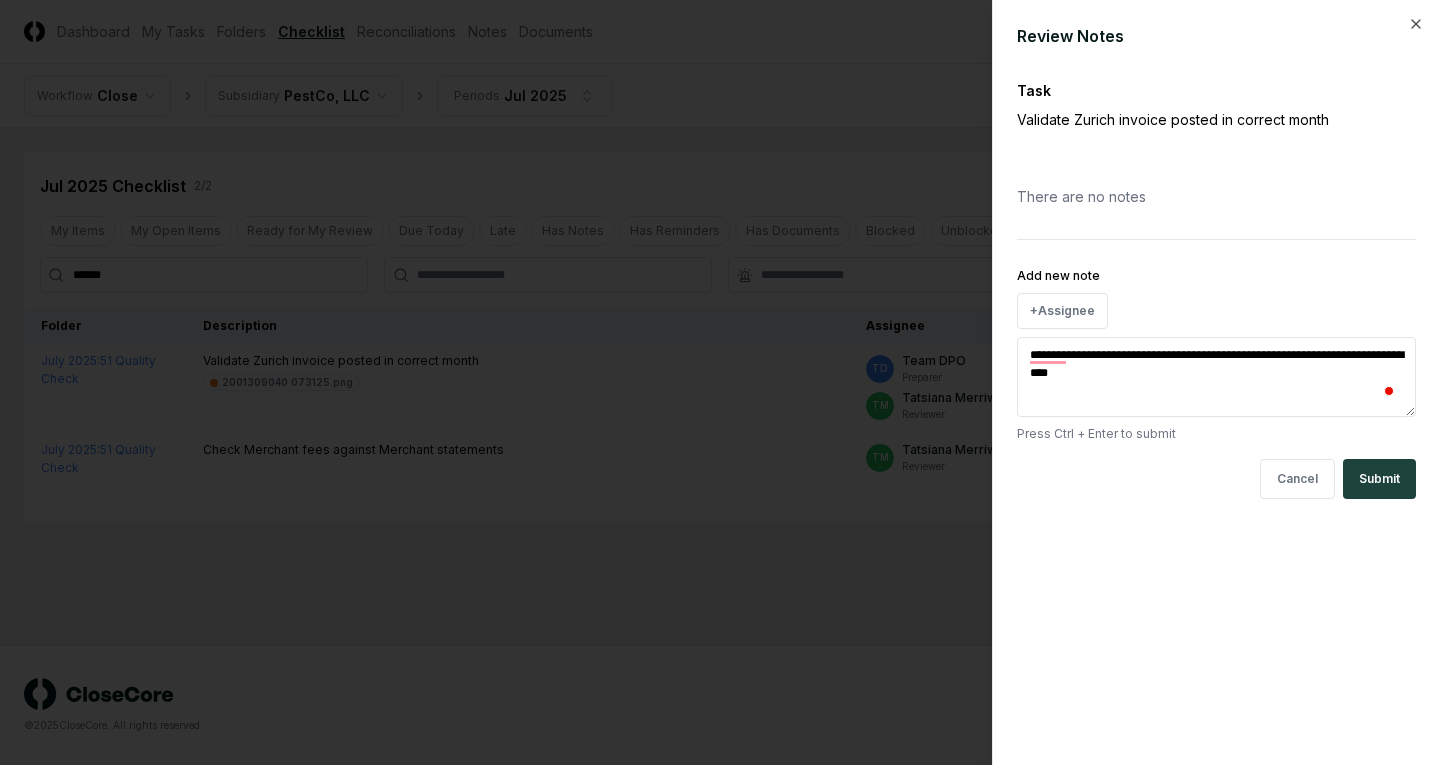 type on "**********" 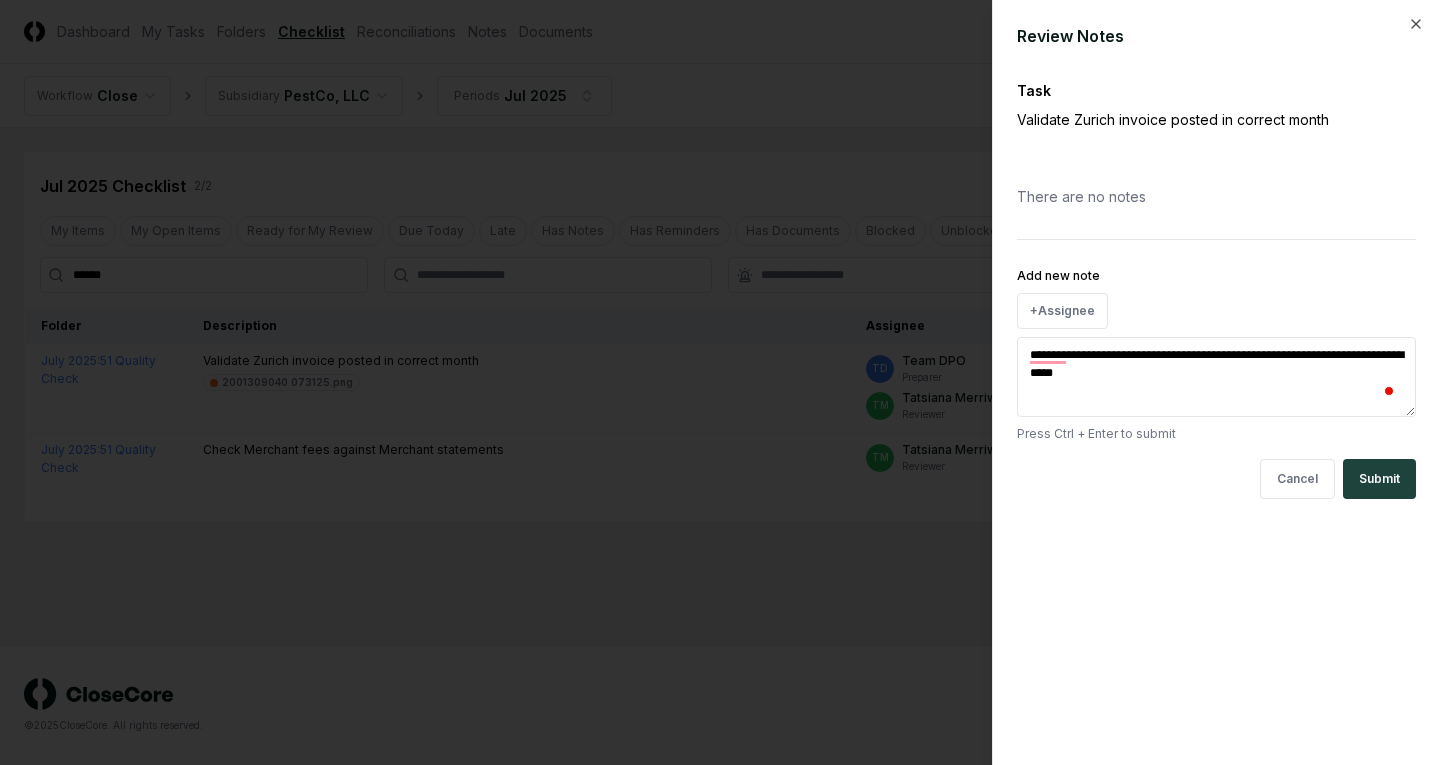 type on "*" 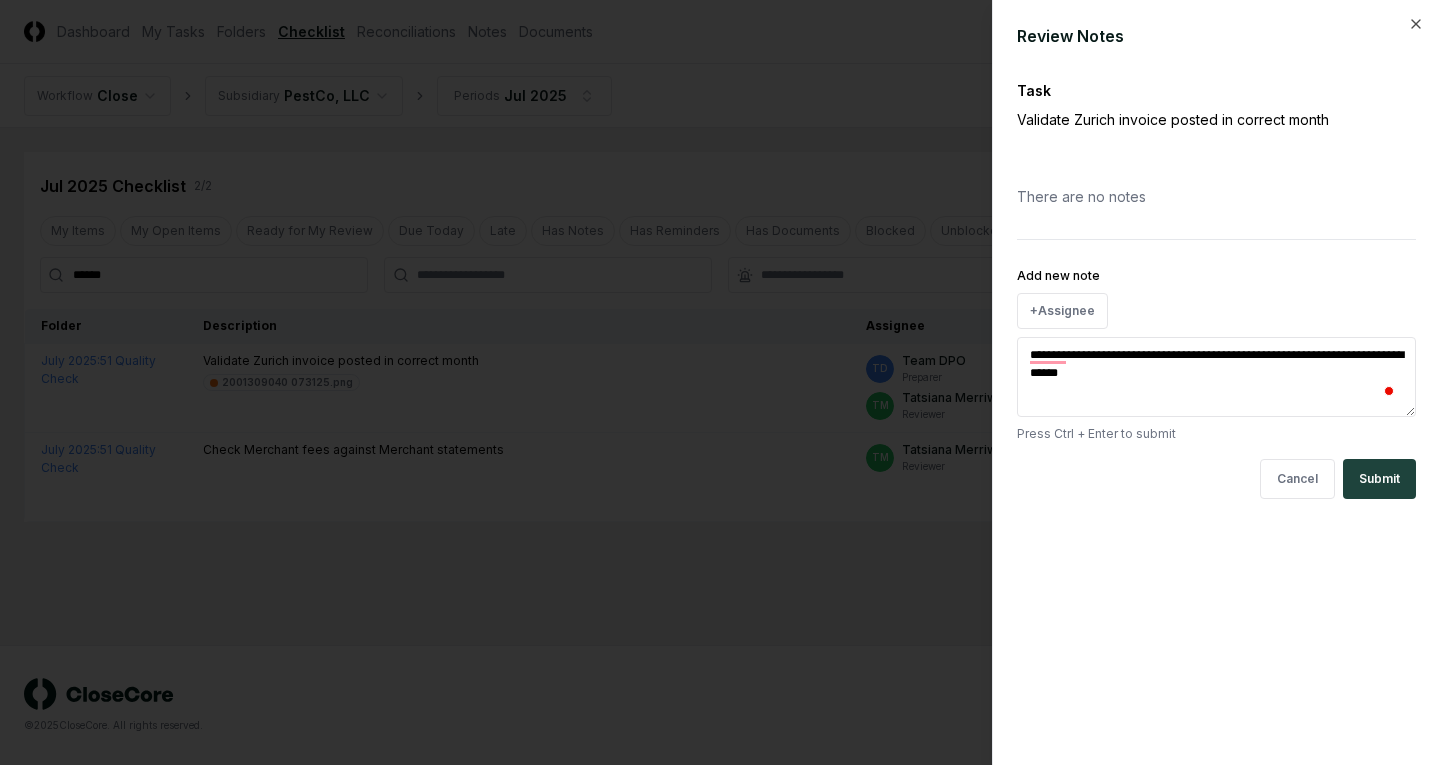 type on "*" 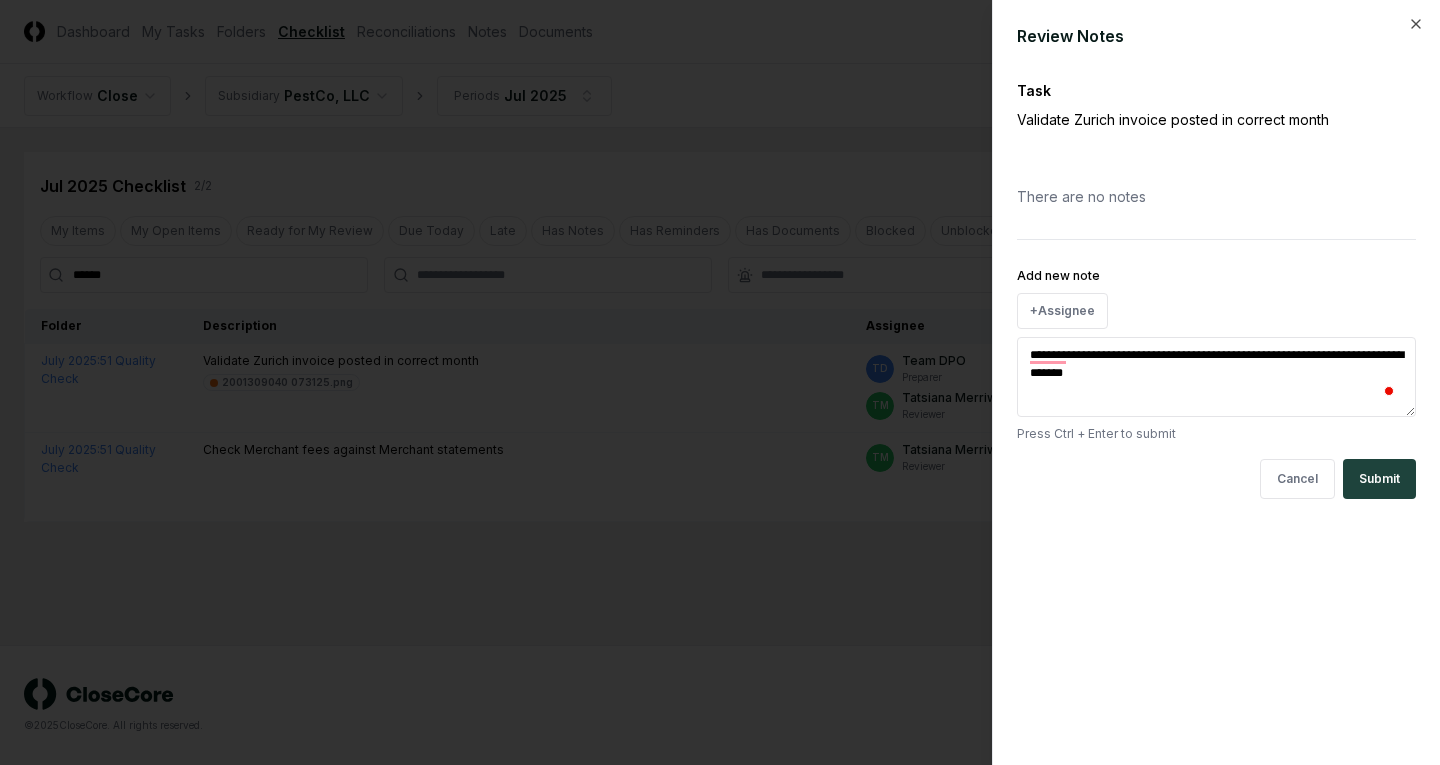 type on "*" 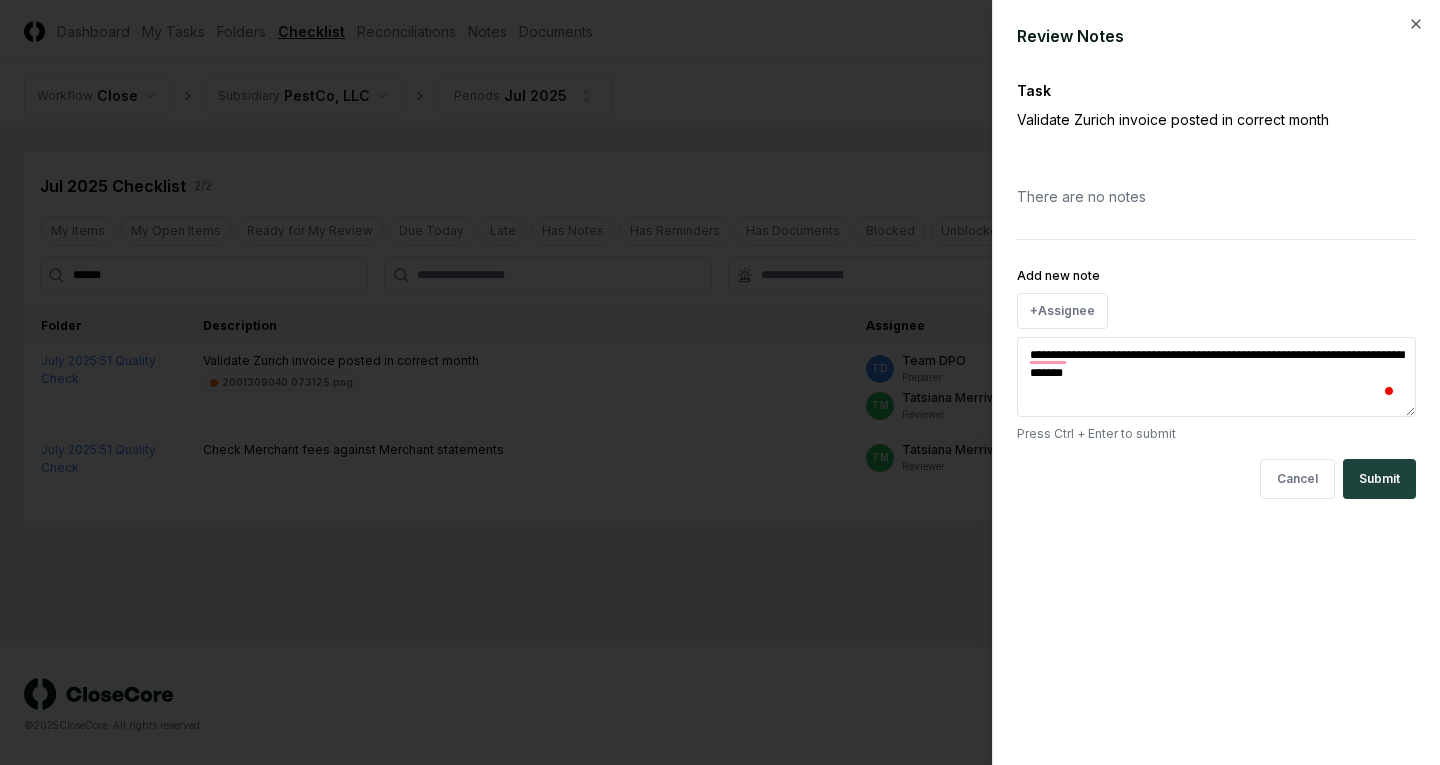 type on "**********" 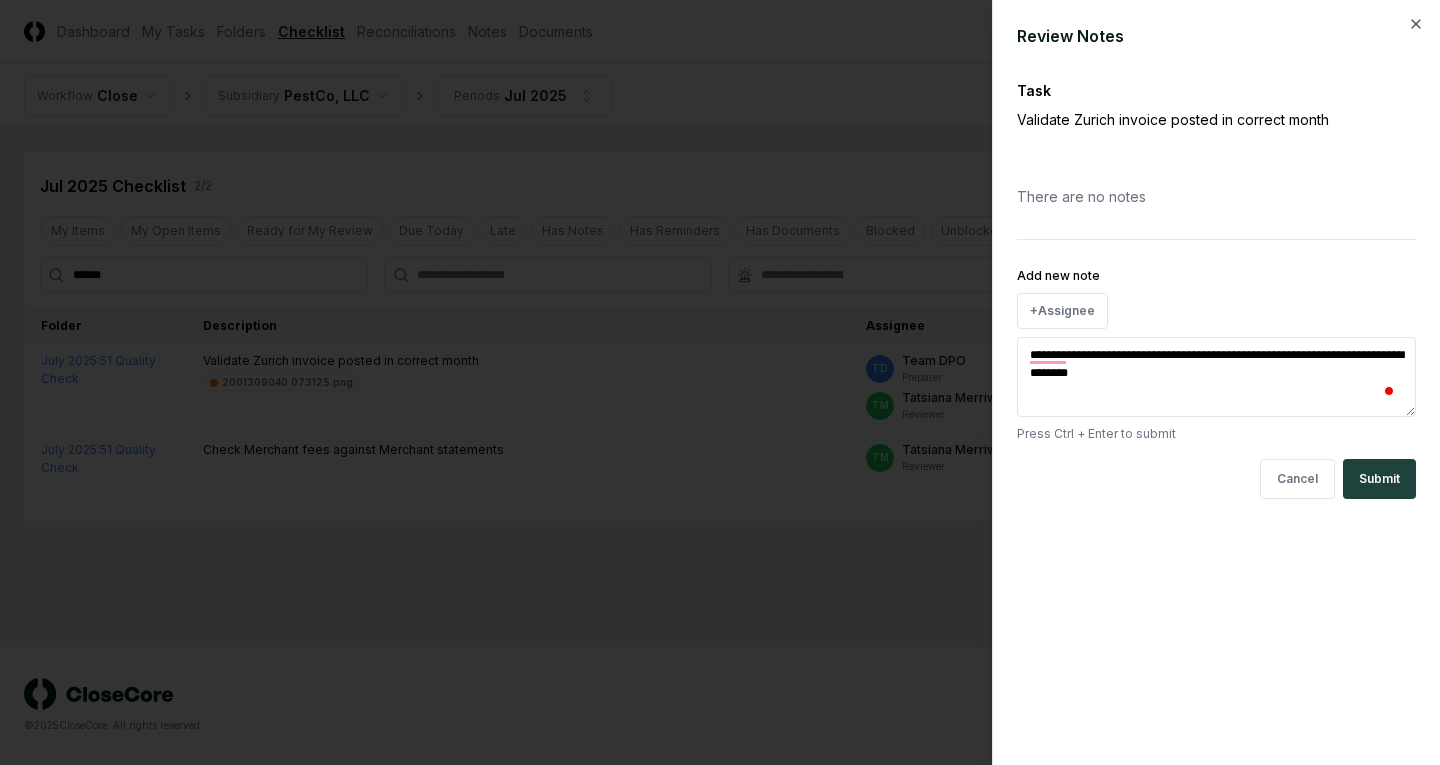 type on "*" 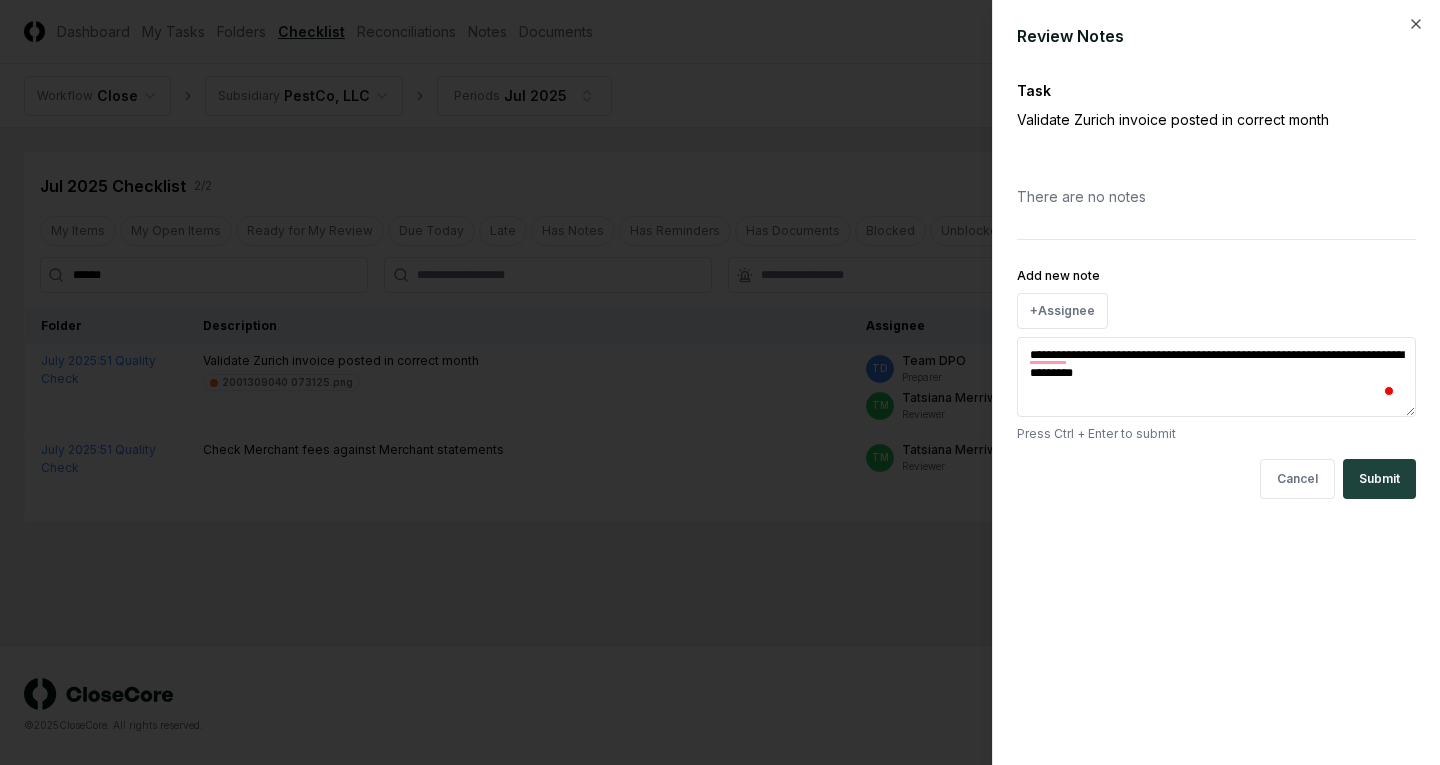 type on "*" 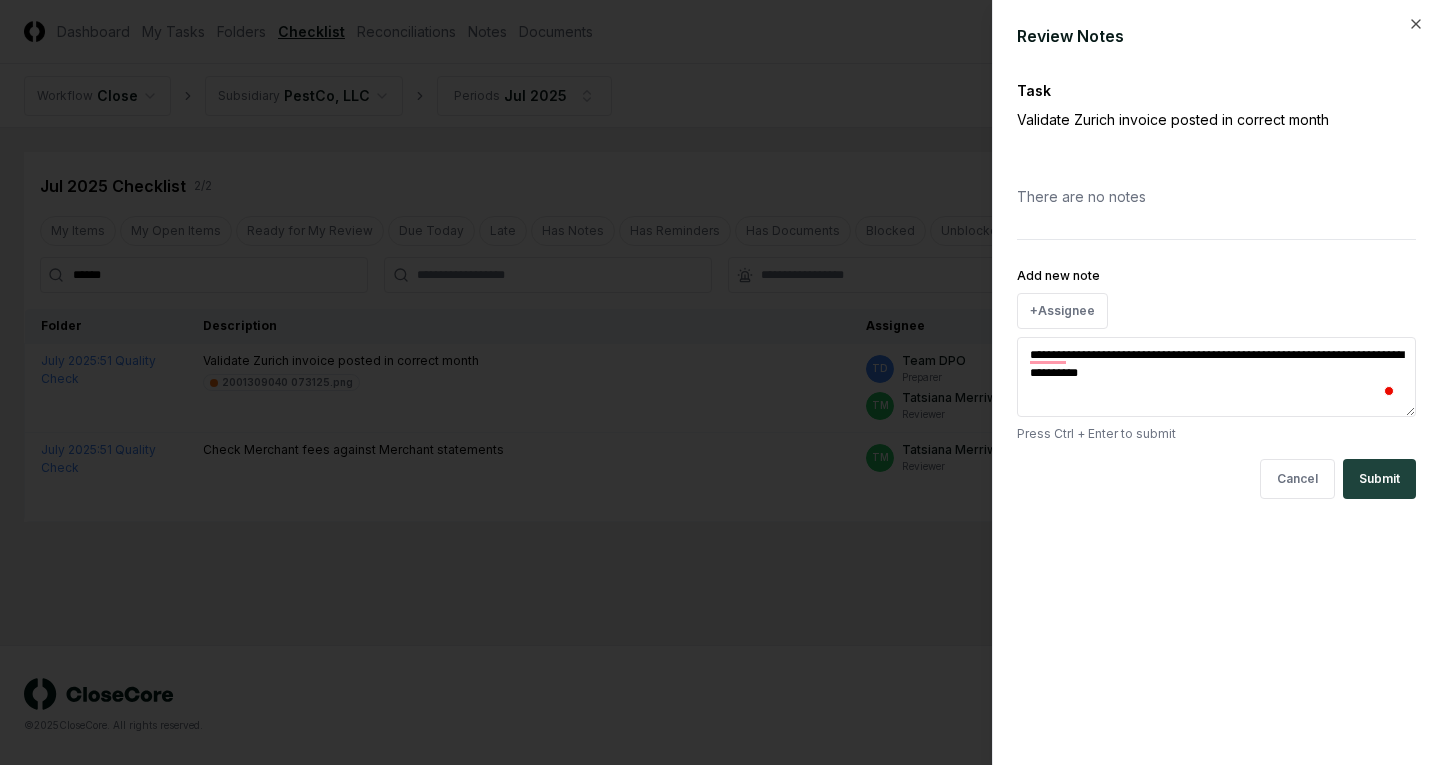 type on "*" 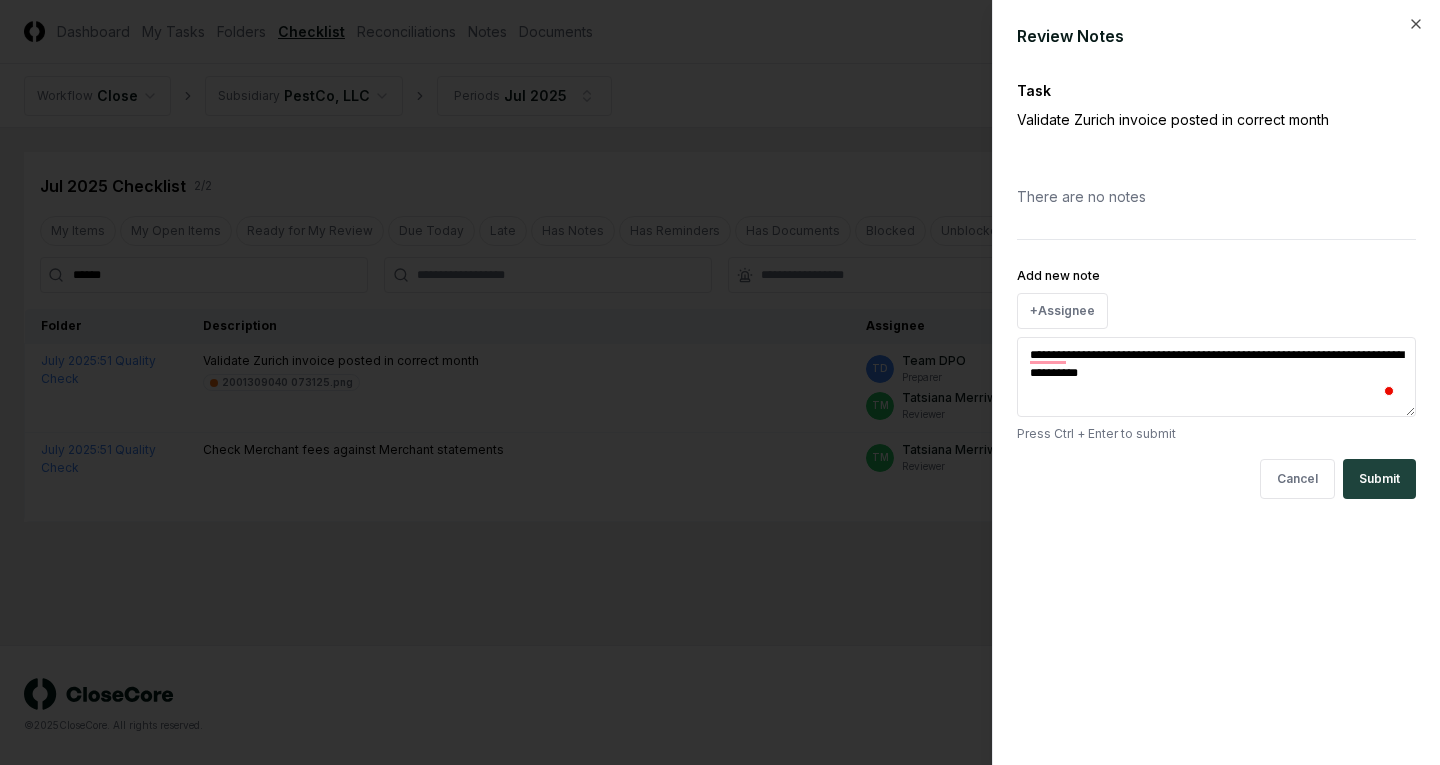type on "**********" 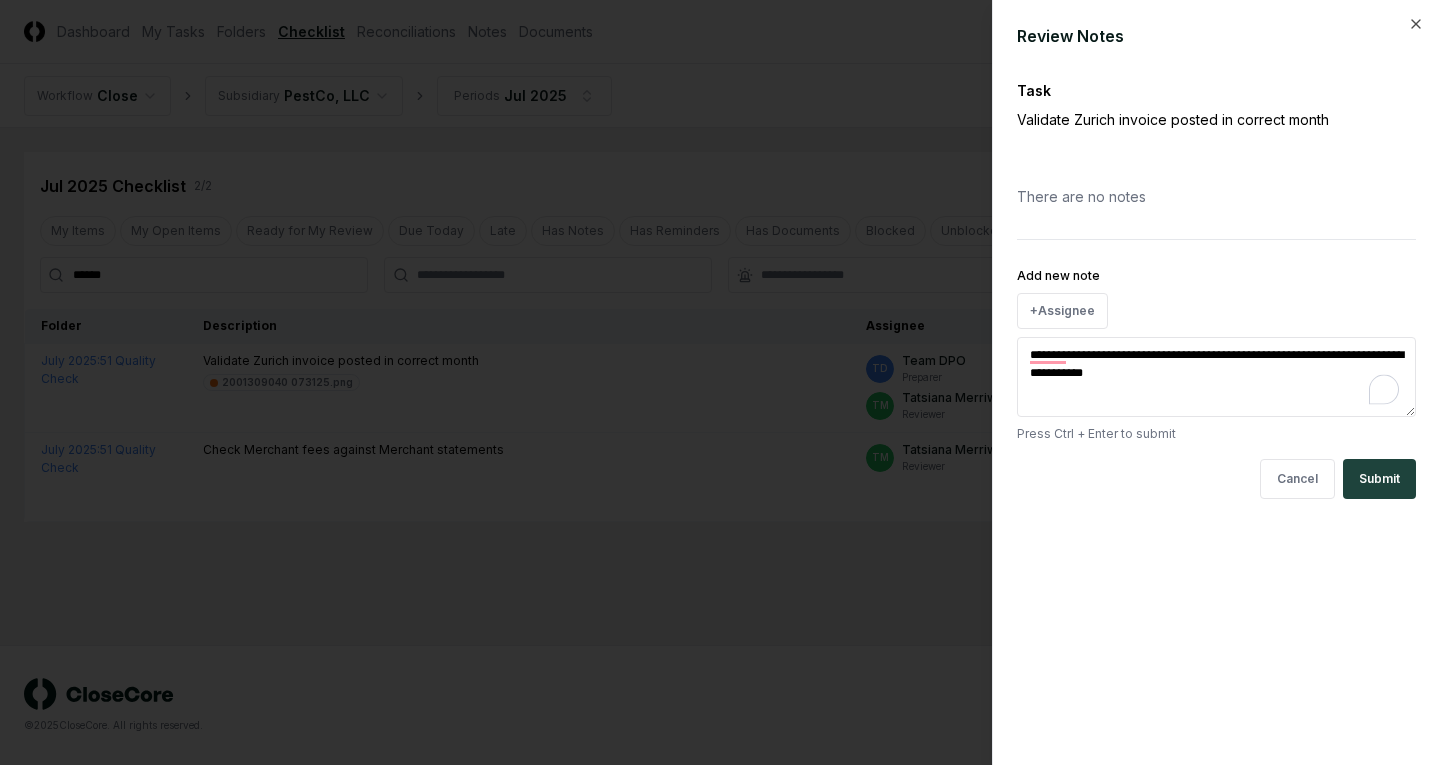 type on "*" 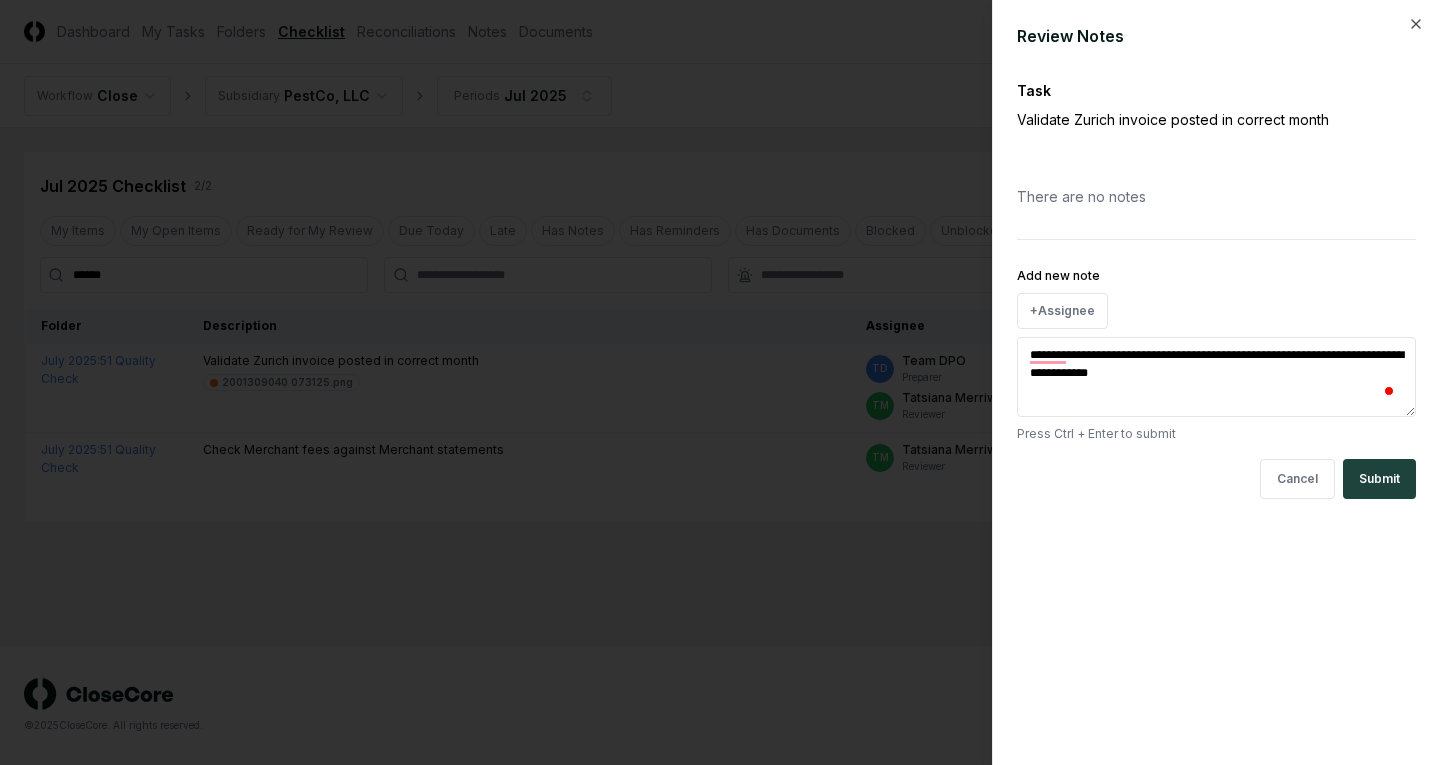 type on "*" 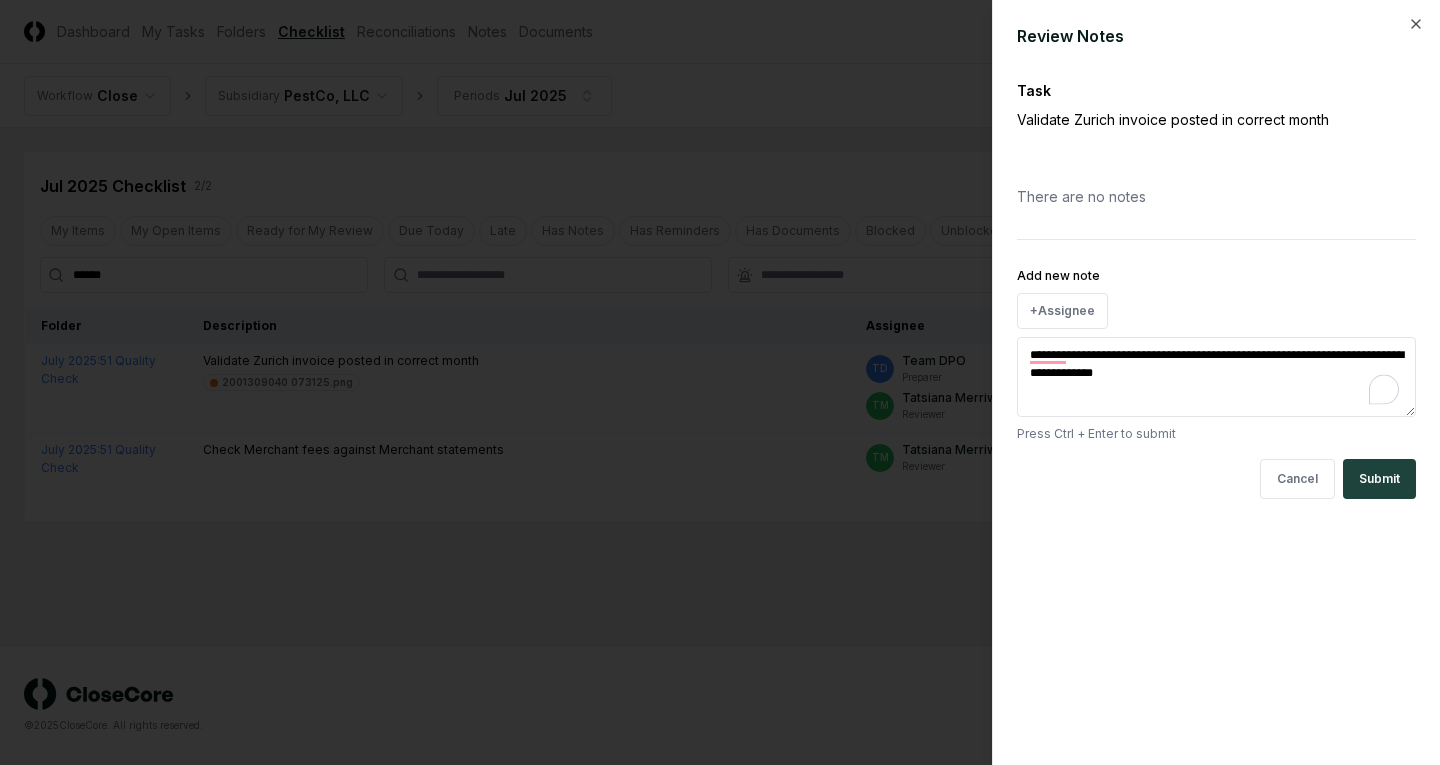 type on "*" 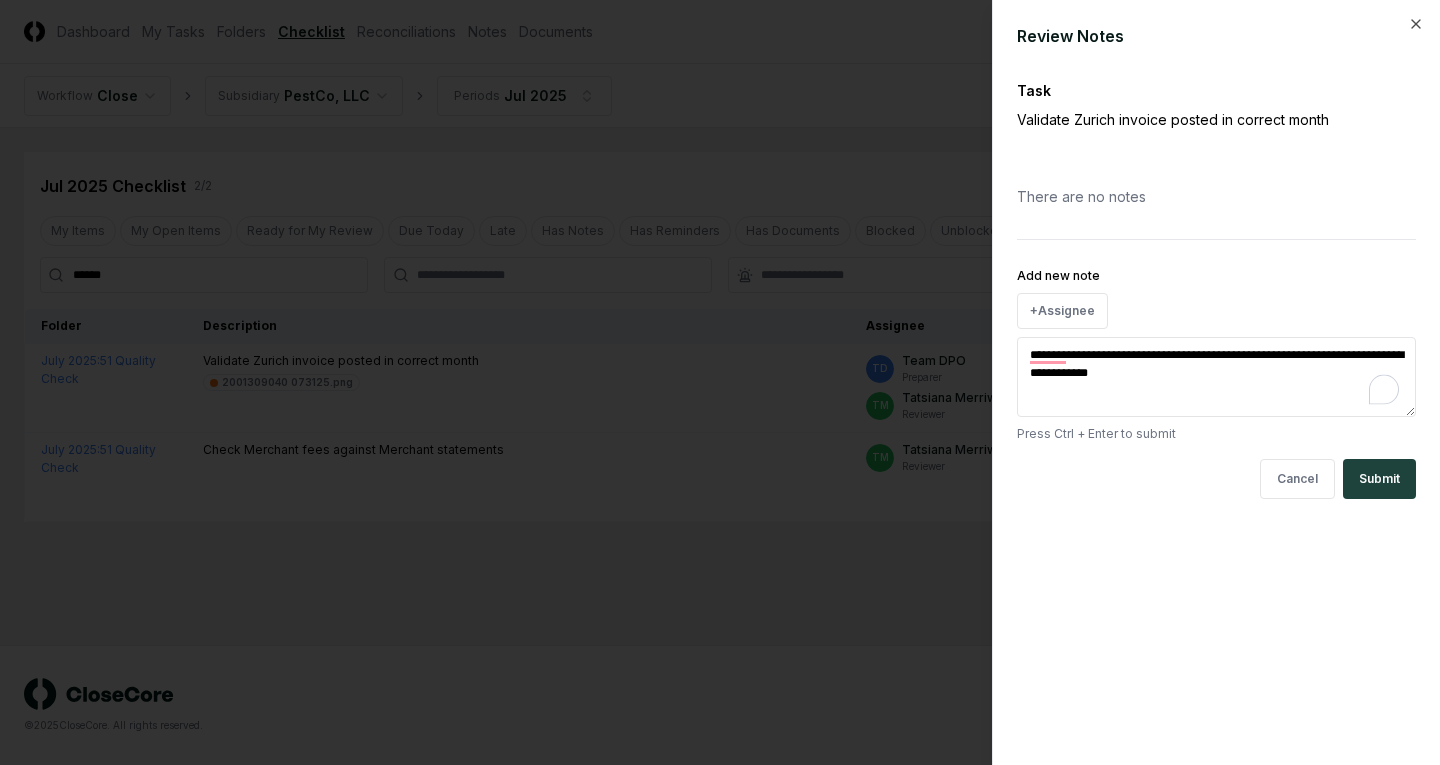 type on "*" 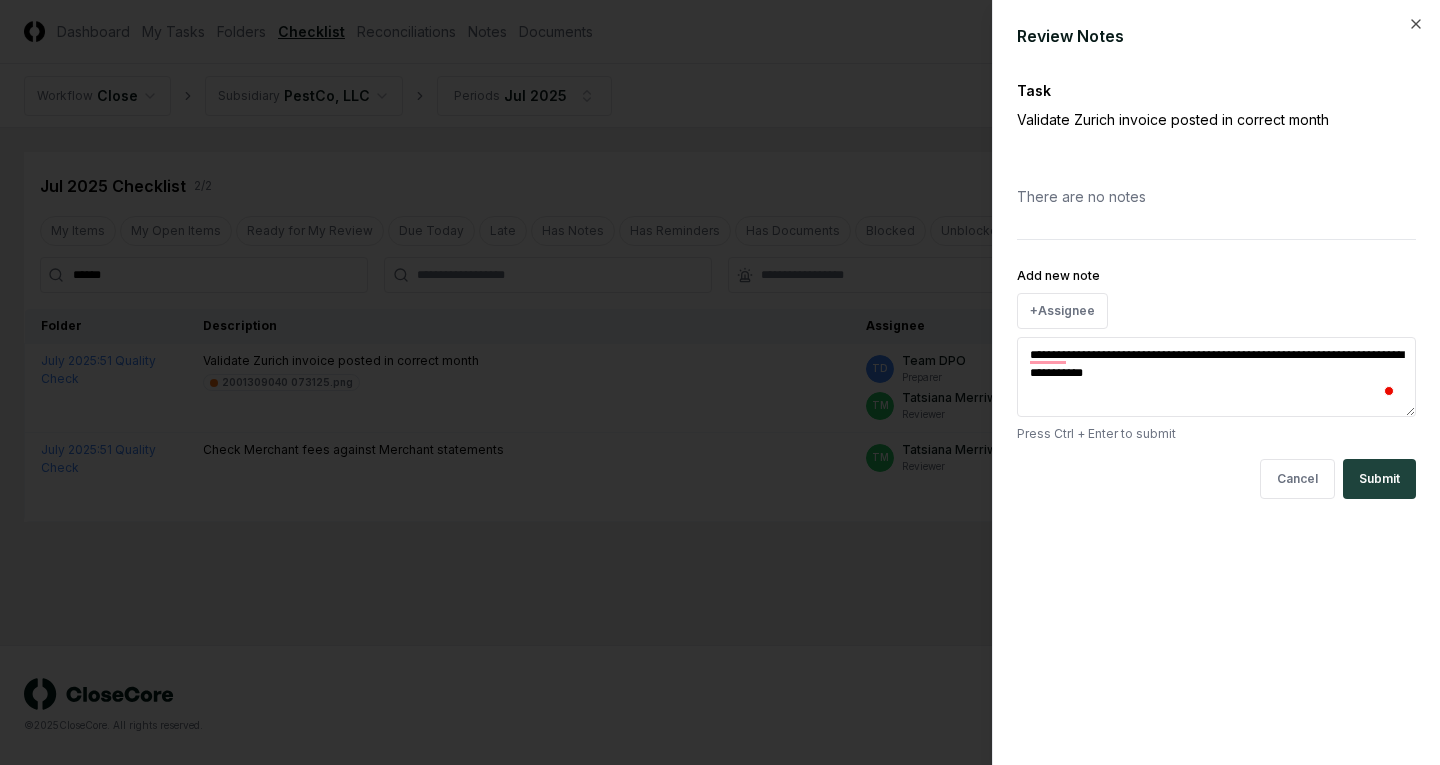 type on "*" 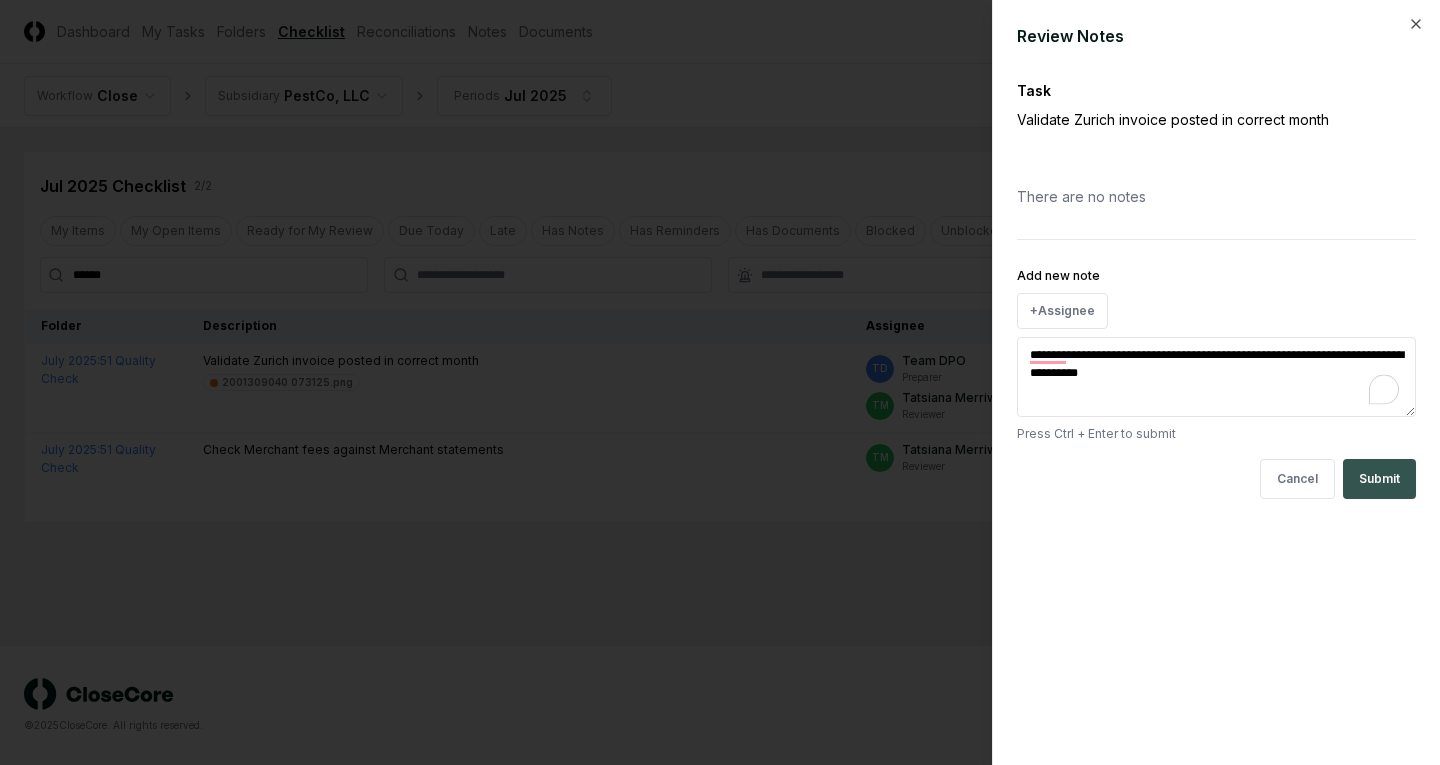 type on "**********" 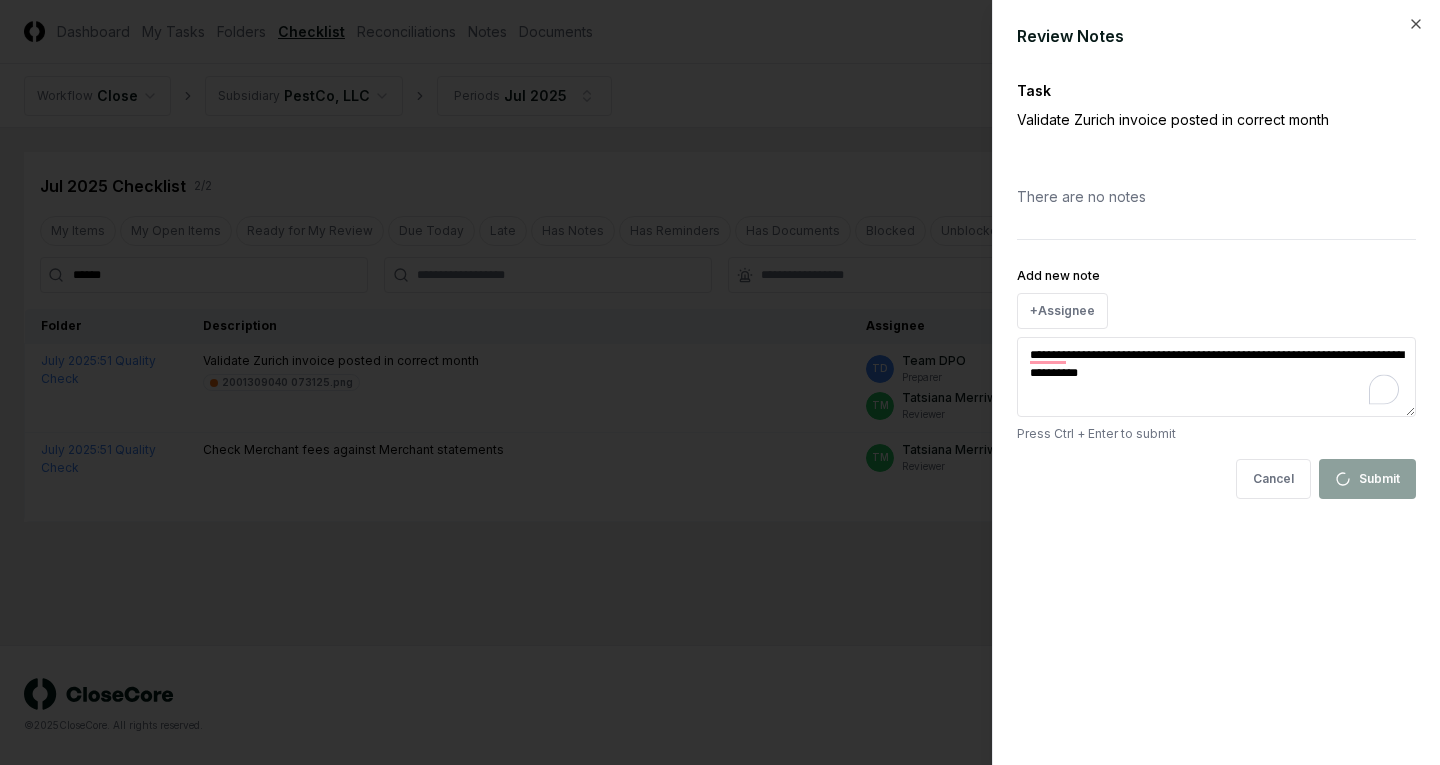 type 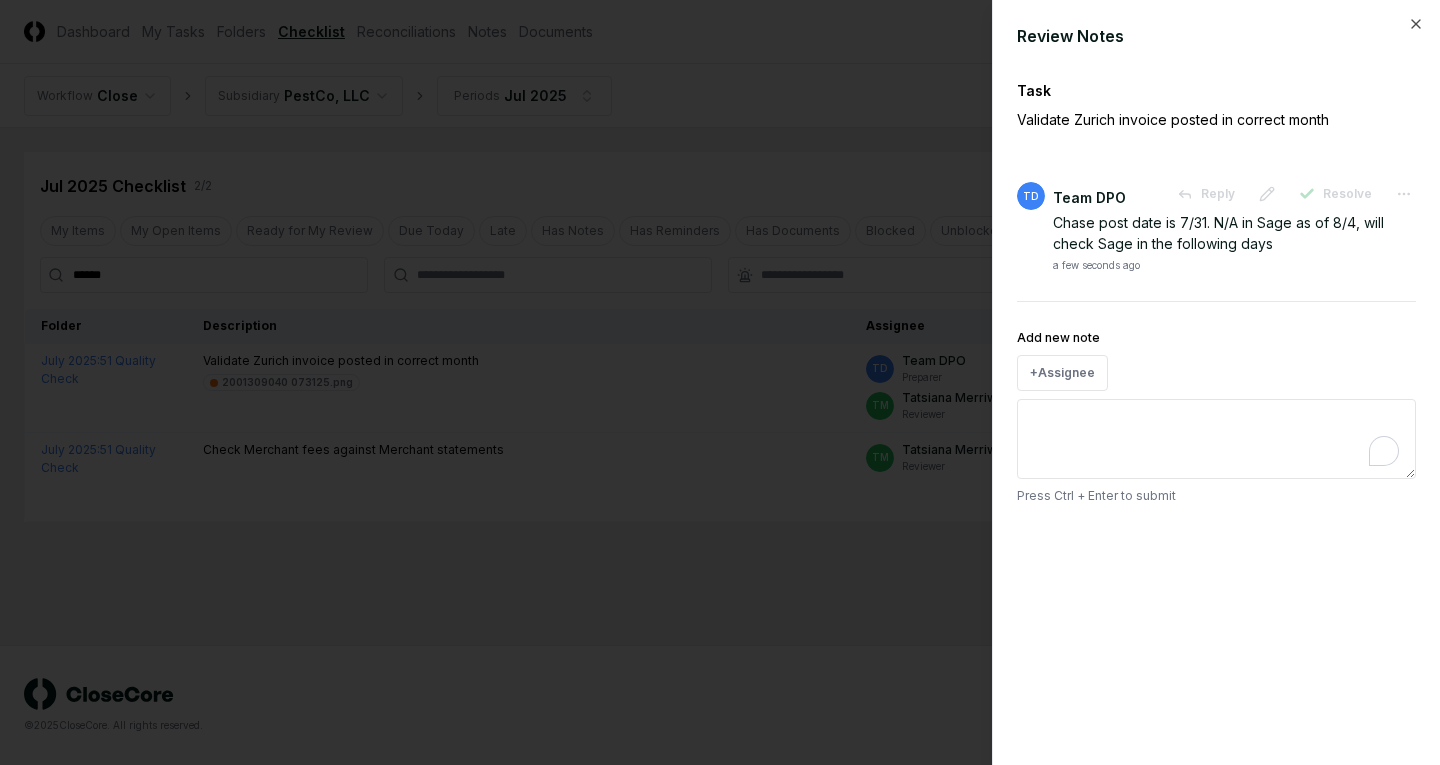 click at bounding box center [720, 382] 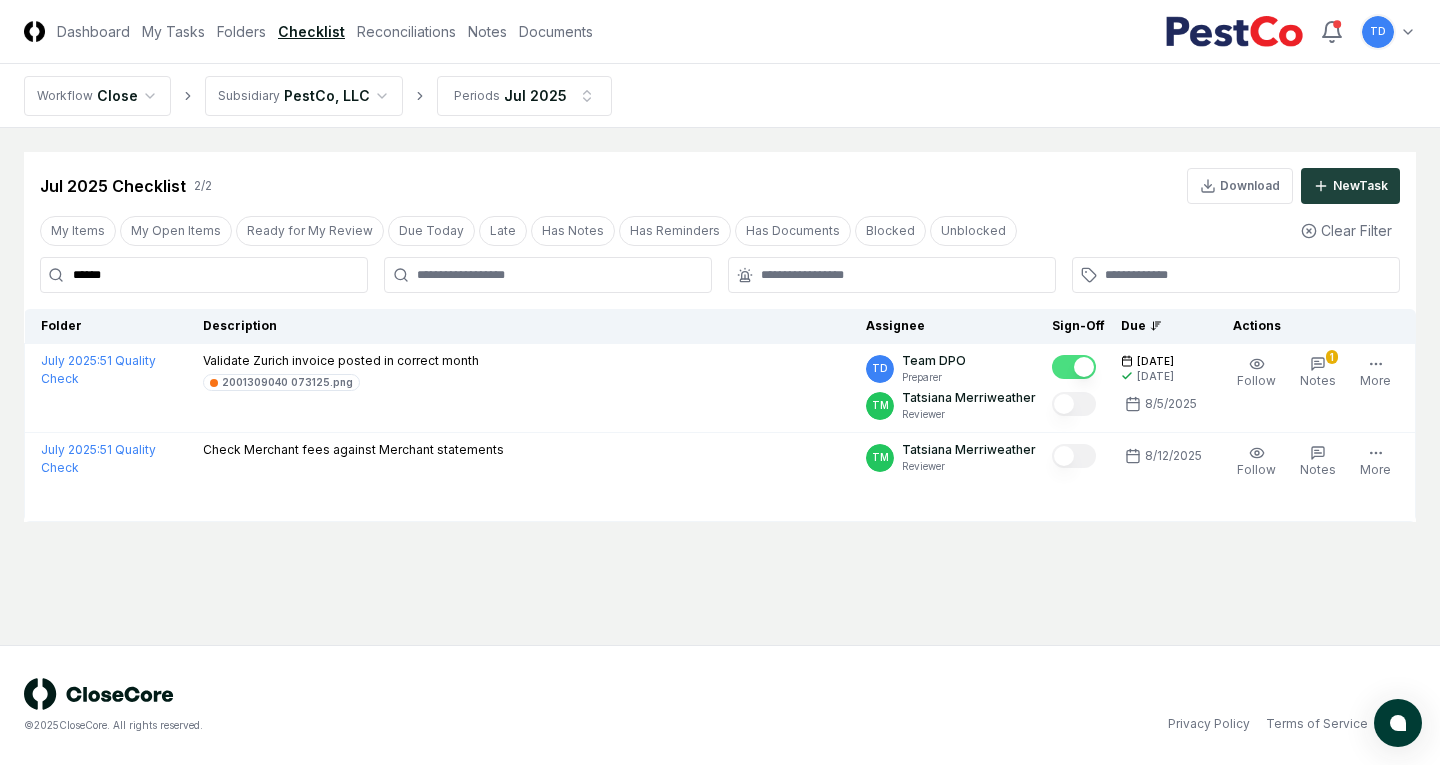 drag, startPoint x: 259, startPoint y: 267, endPoint x: 0, endPoint y: 266, distance: 259.00192 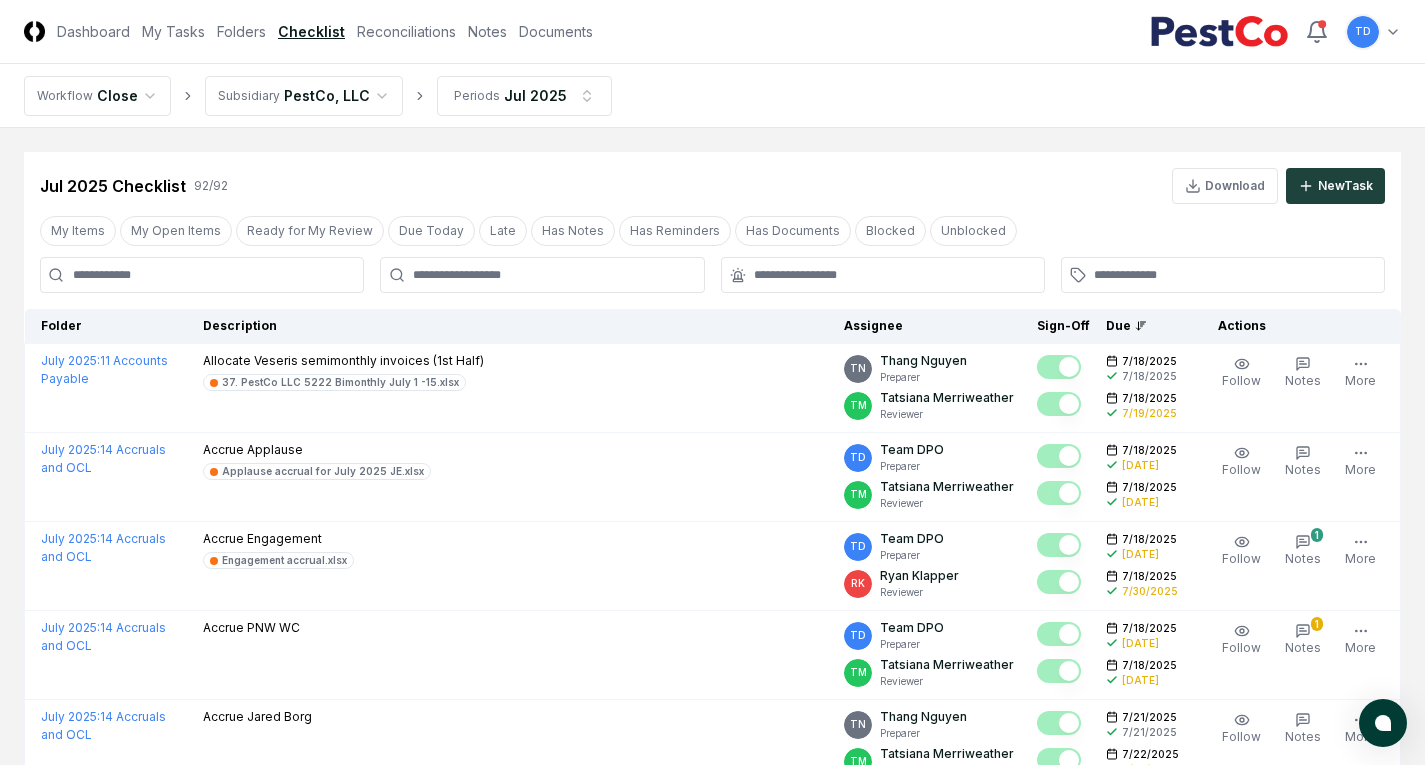 type 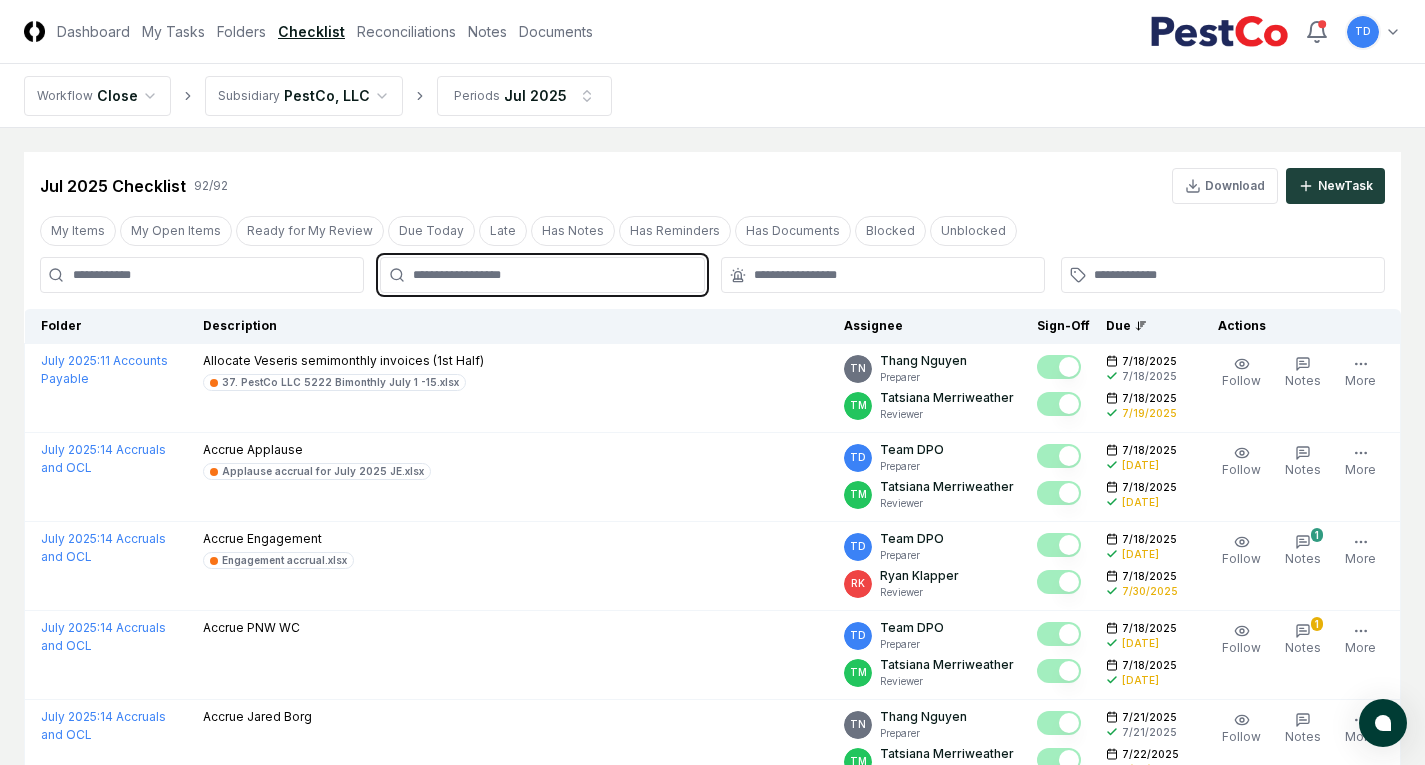click at bounding box center (552, 275) 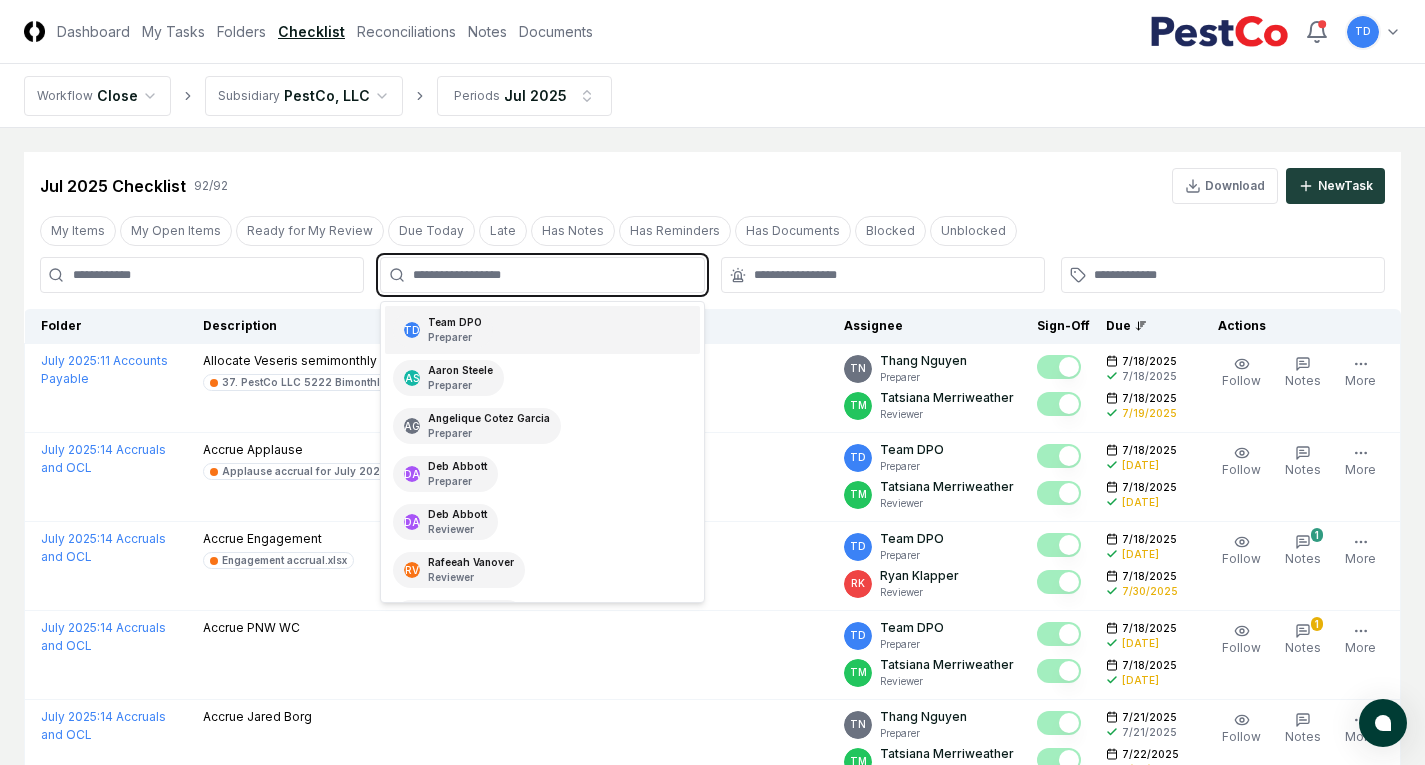 click on "TD Team DPO Preparer" at bounding box center [542, 330] 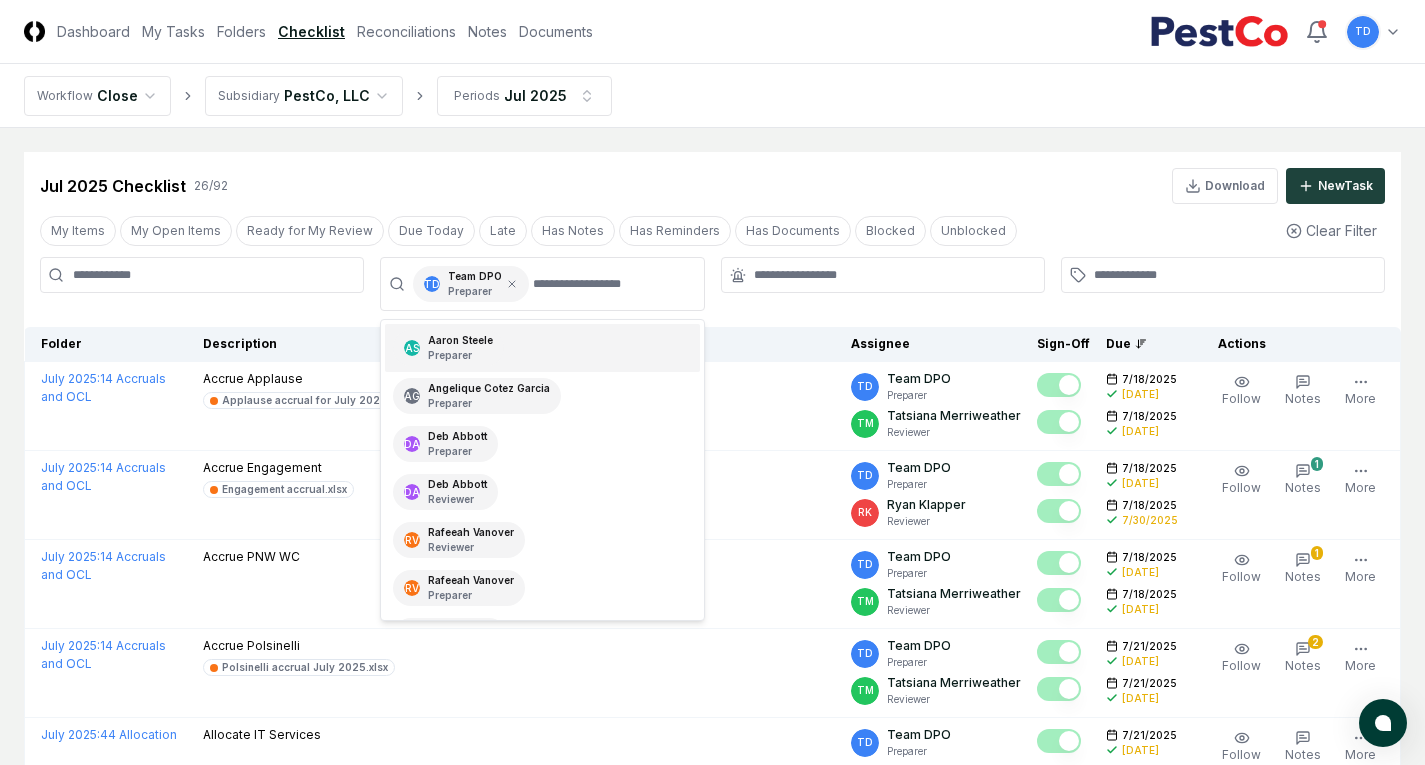 click on "[MONTH] [YEAR] Checklist [NUMBER] / [NUMBER] Download New Task" at bounding box center (712, 186) 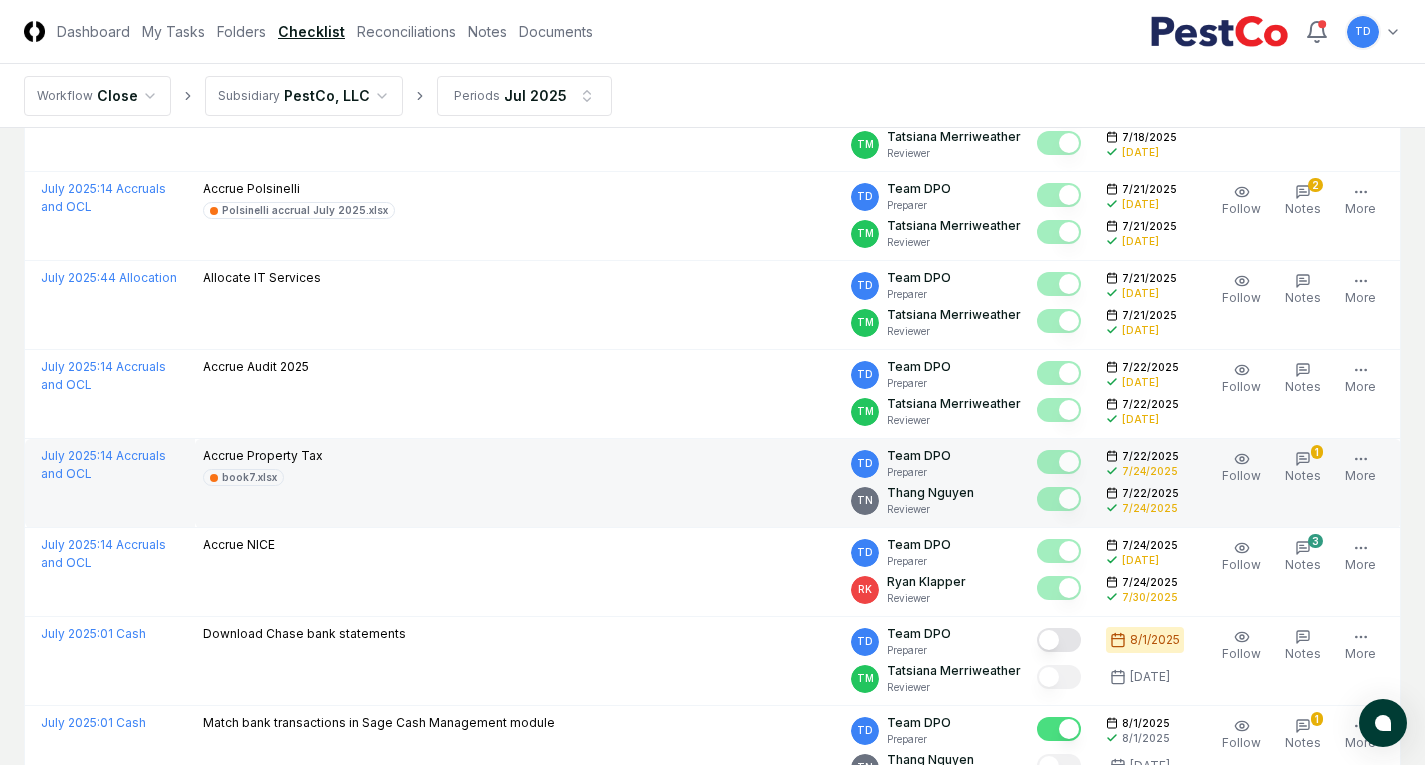 scroll, scrollTop: 455, scrollLeft: 0, axis: vertical 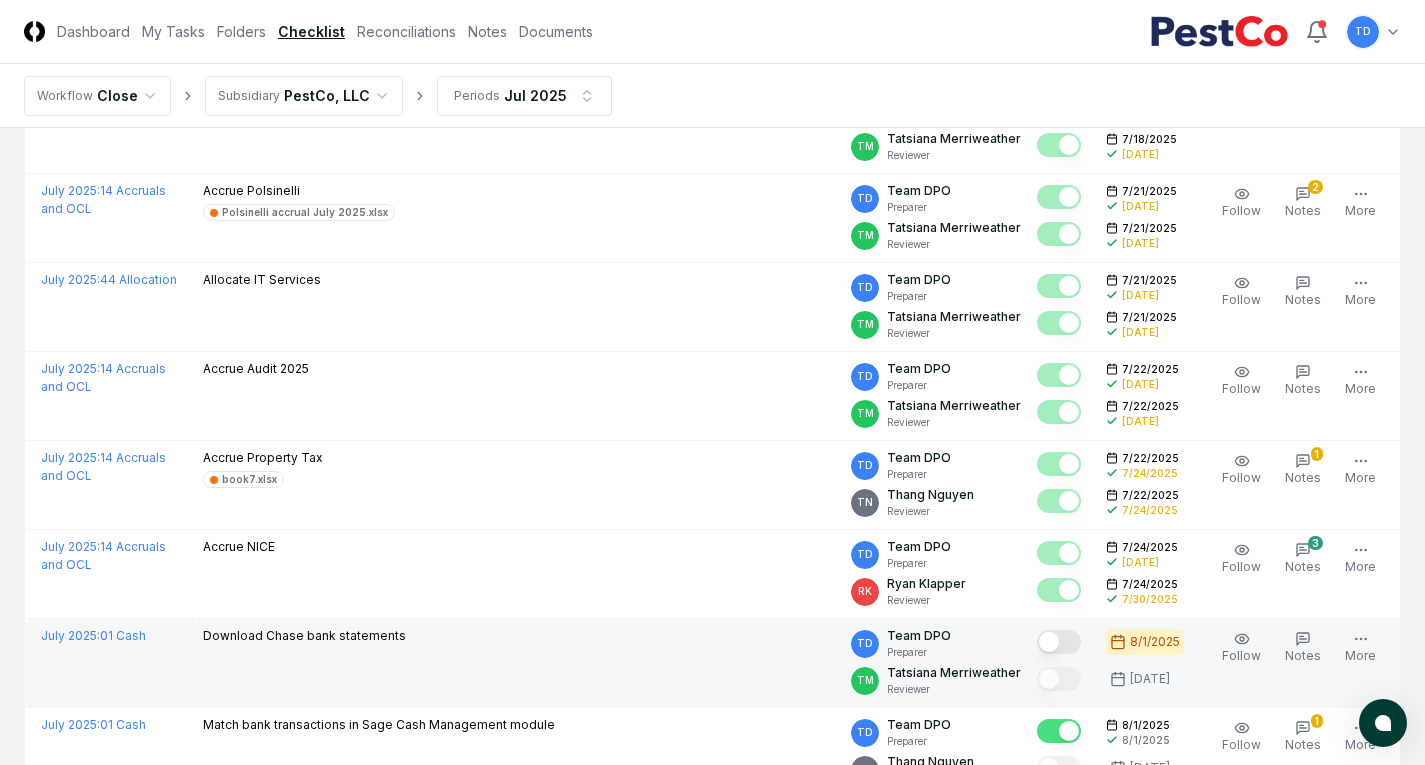 click at bounding box center (1059, 642) 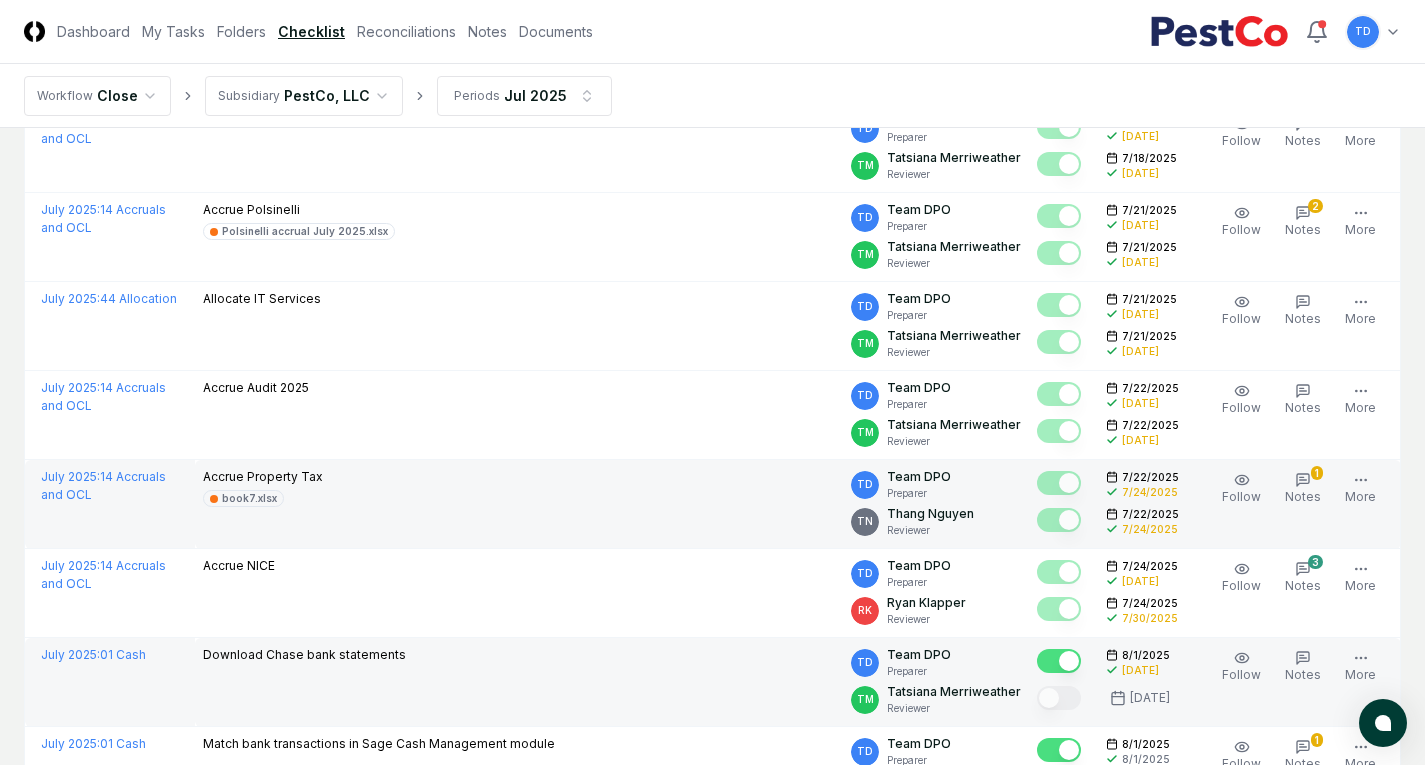 scroll, scrollTop: 555, scrollLeft: 0, axis: vertical 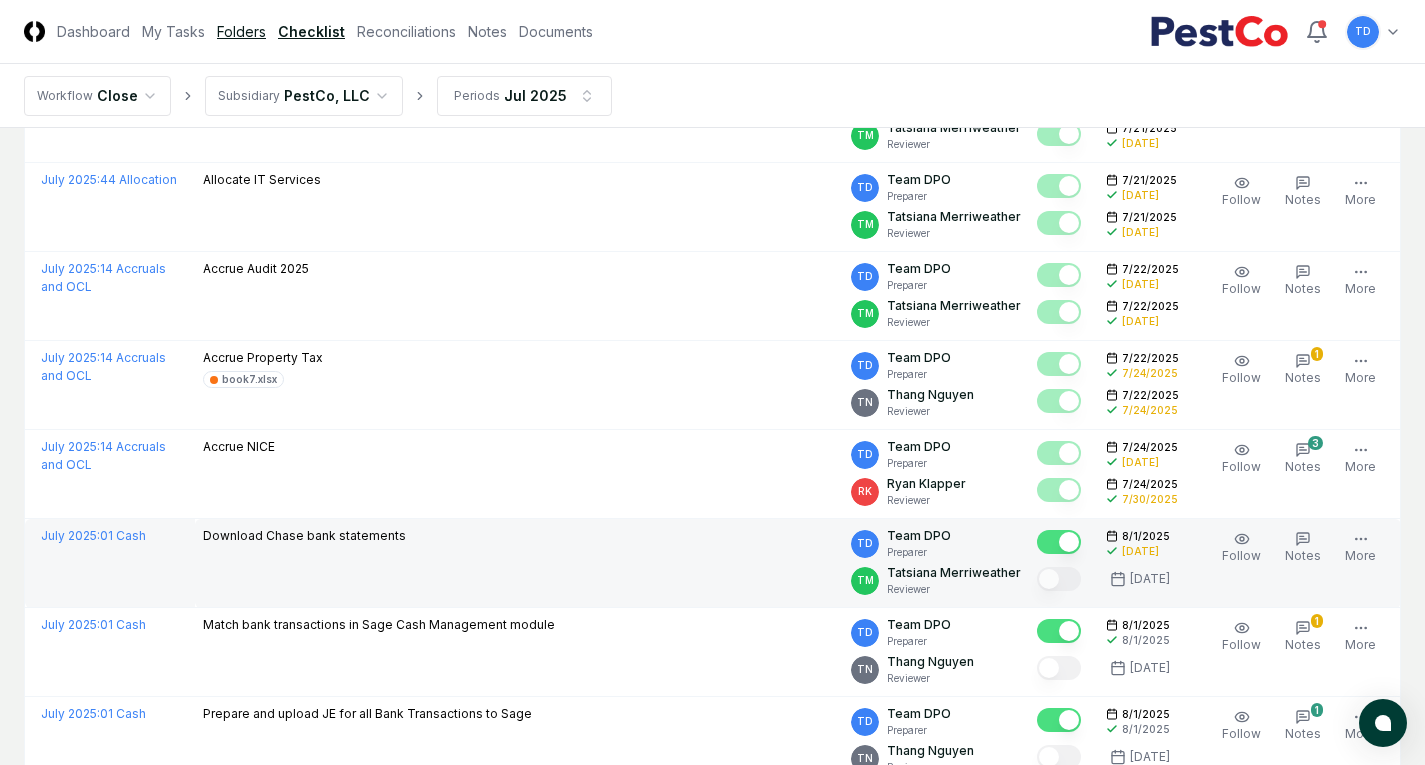 click on "Folders" at bounding box center (241, 31) 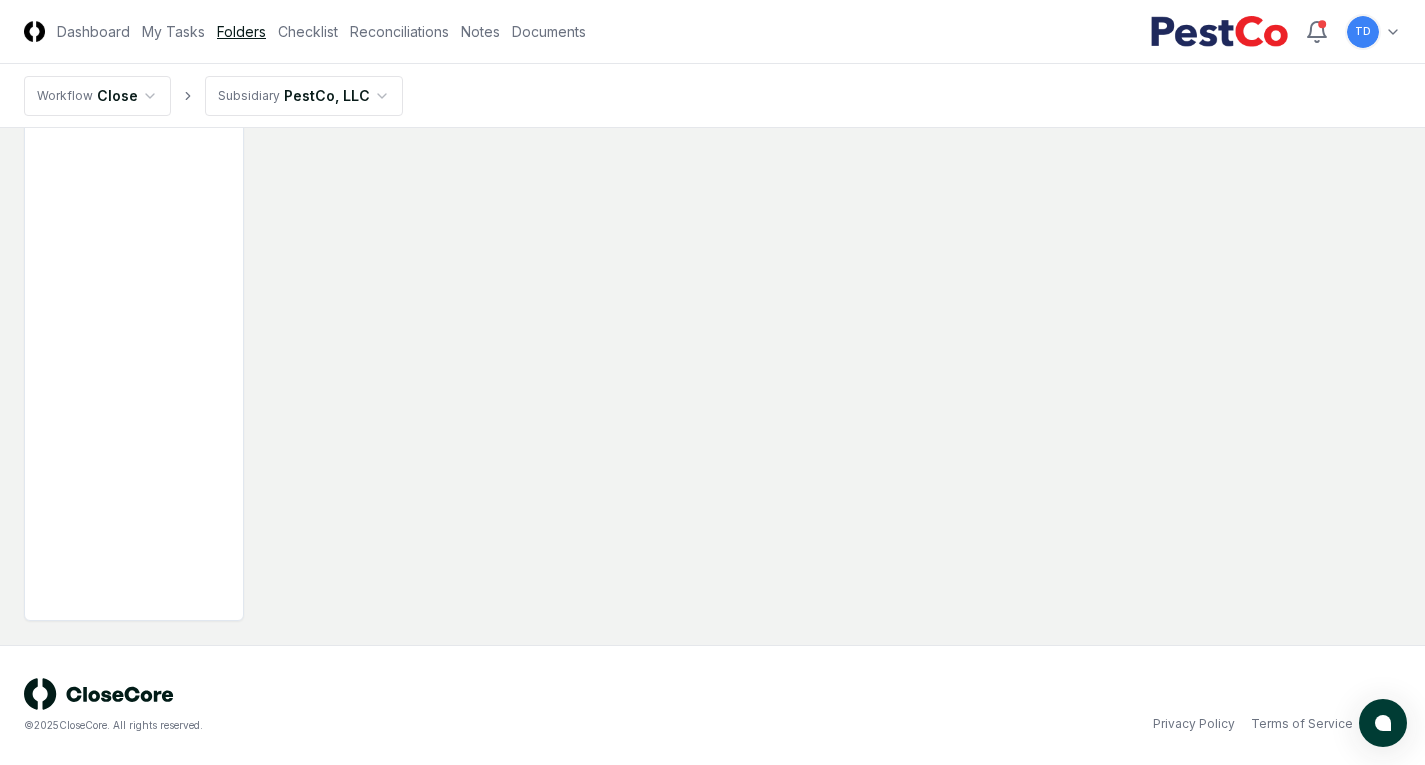scroll, scrollTop: 120, scrollLeft: 0, axis: vertical 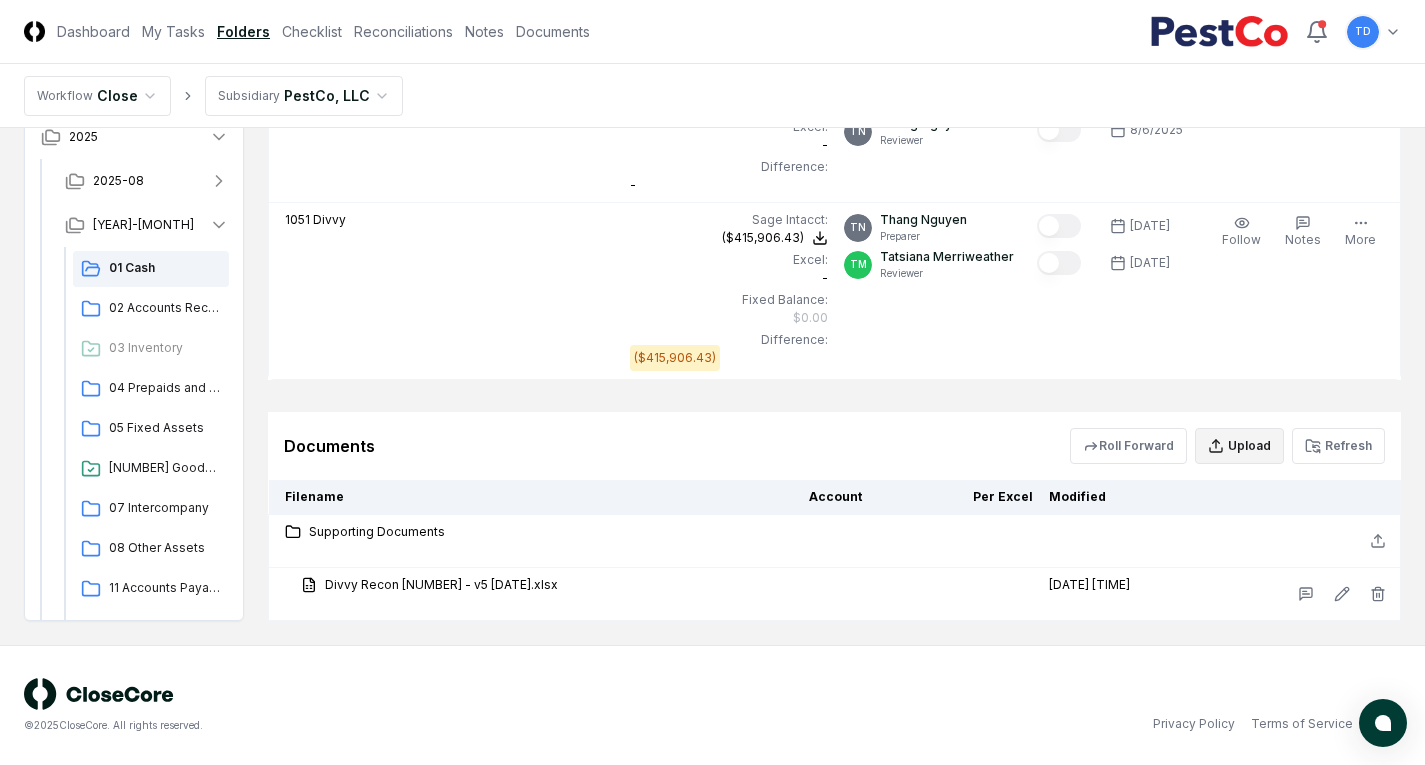 click on "Upload" at bounding box center (1239, 446) 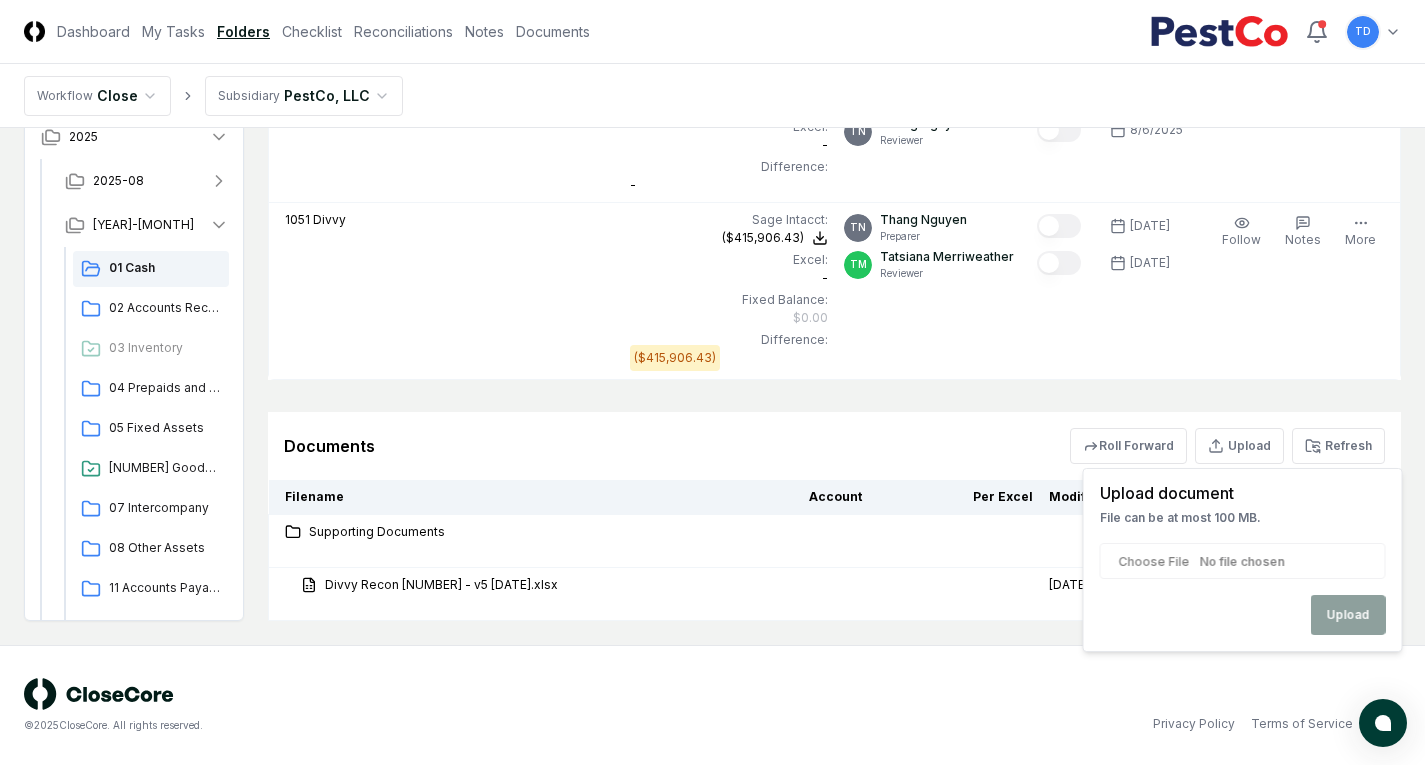 click on "Upload" at bounding box center [1243, 589] 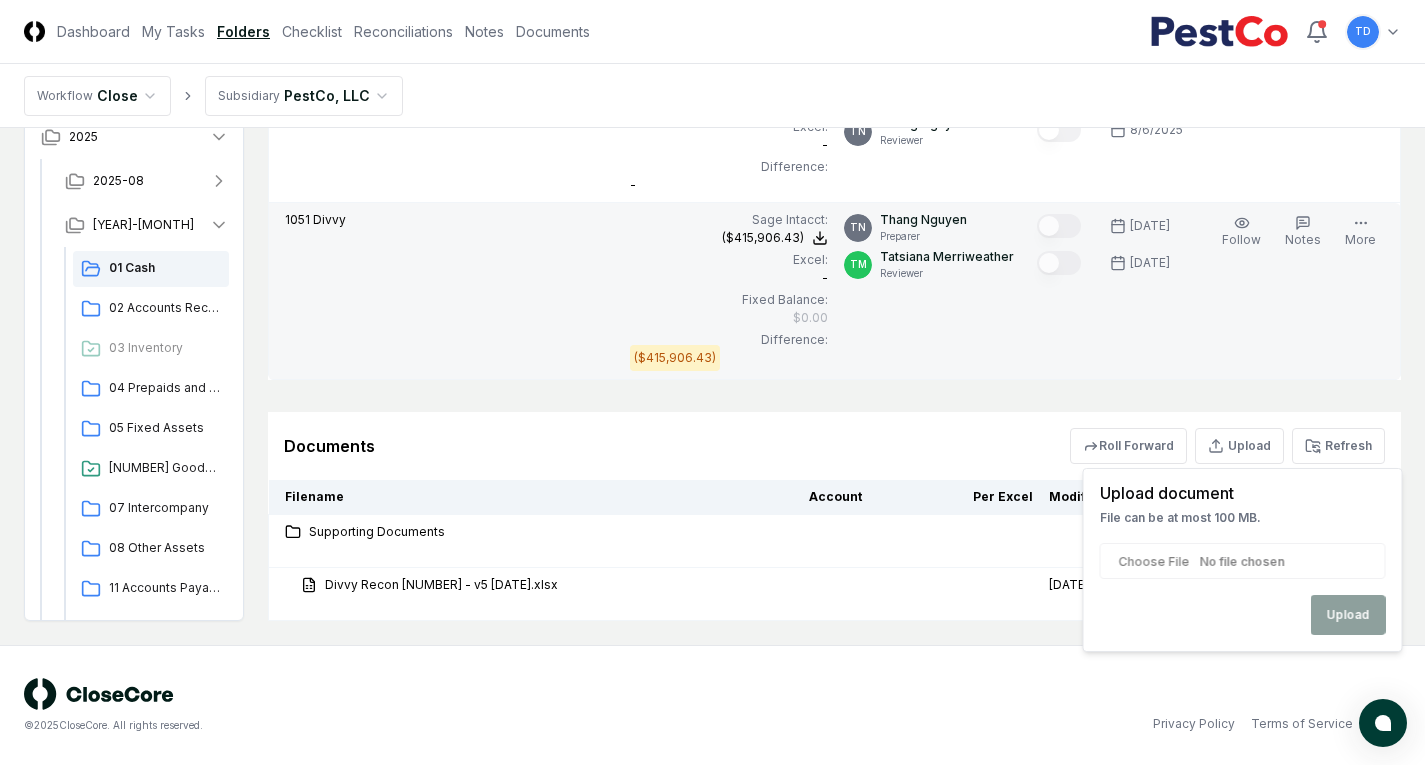 type on "**********" 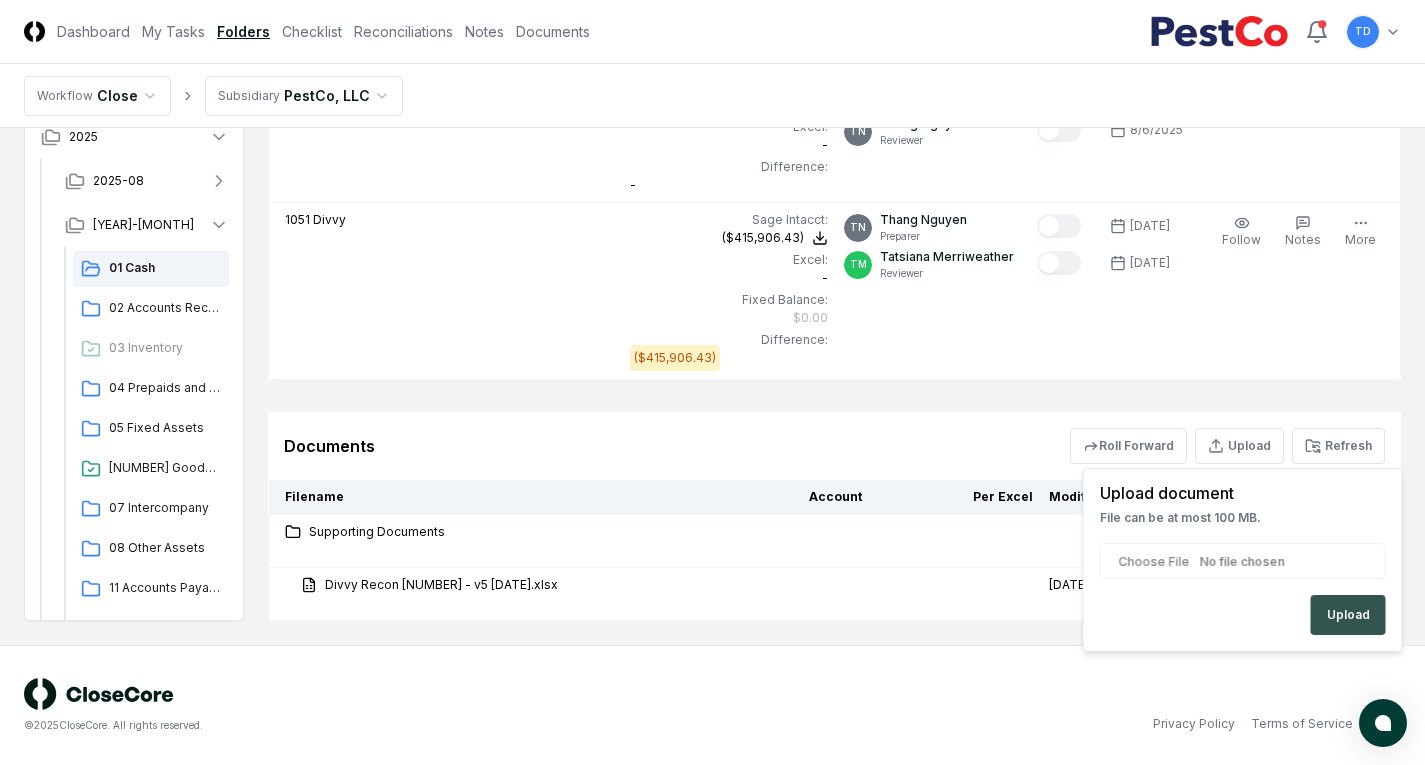 click on "Upload" at bounding box center (1348, 615) 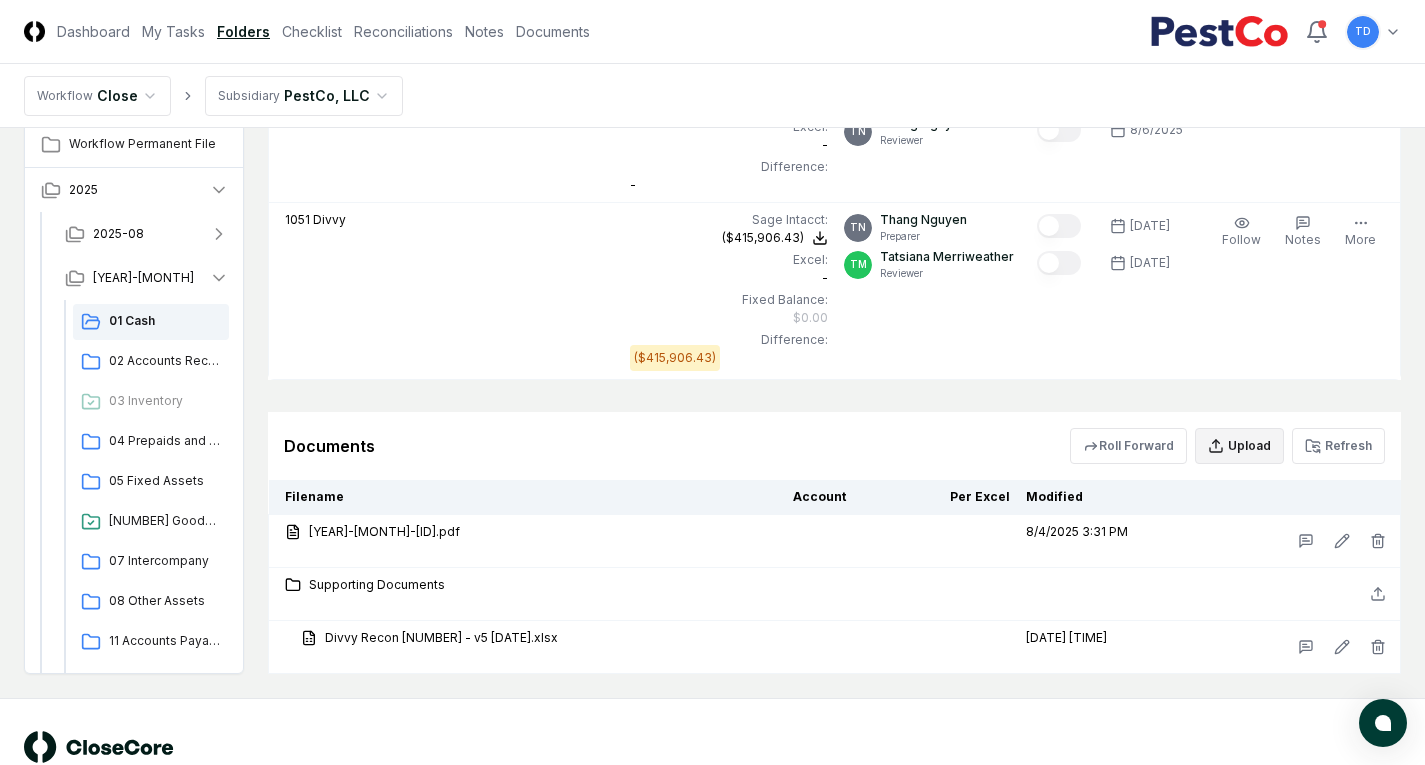 click on "Upload" at bounding box center (1239, 446) 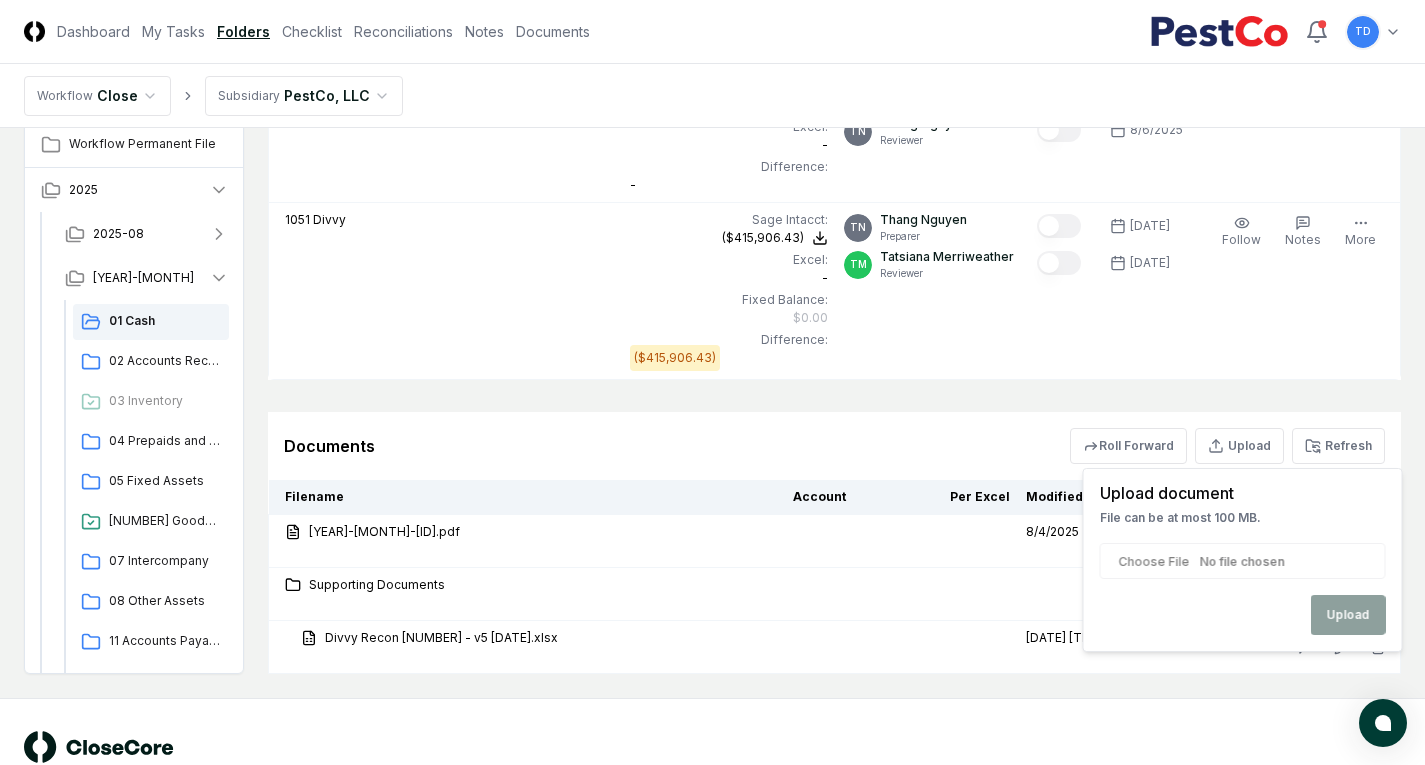 click at bounding box center (1243, 561) 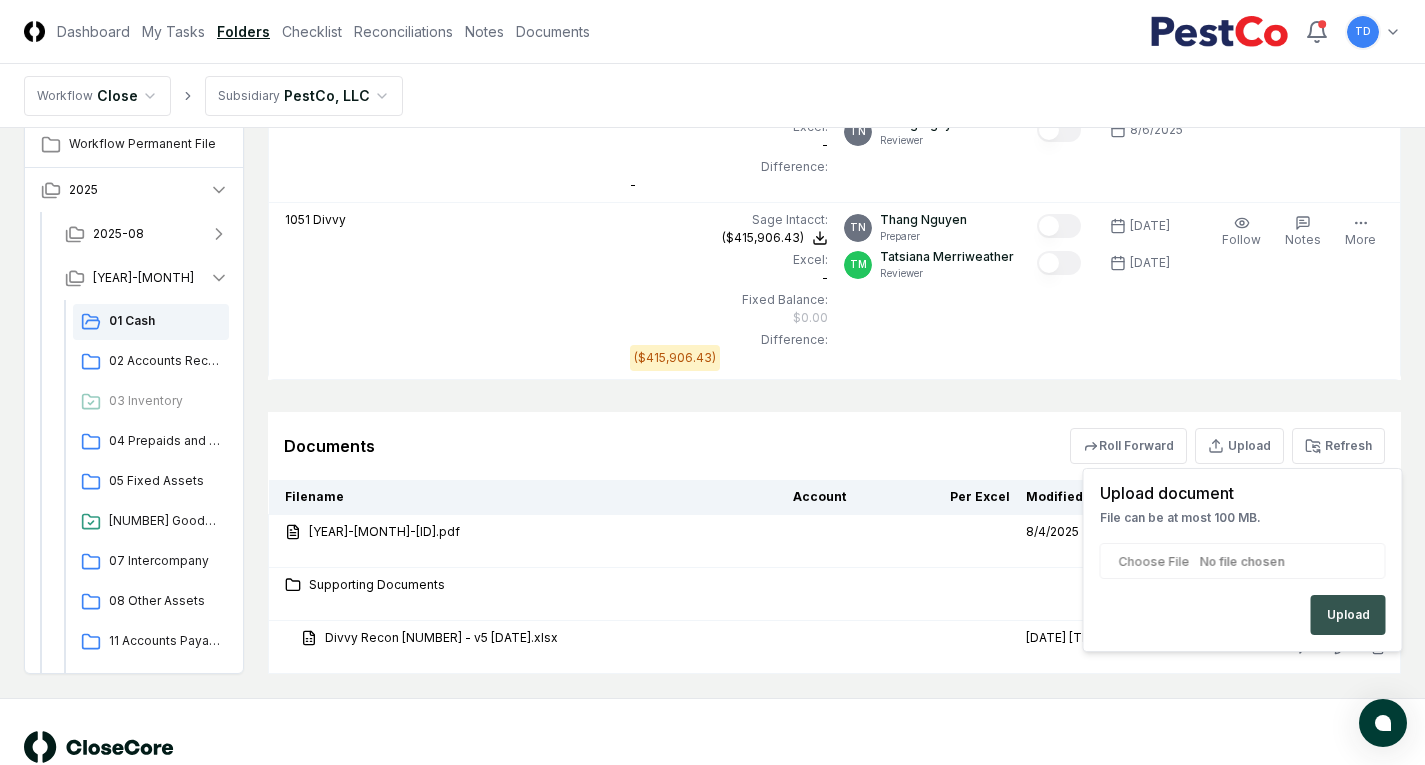 click on "Upload" at bounding box center [1348, 615] 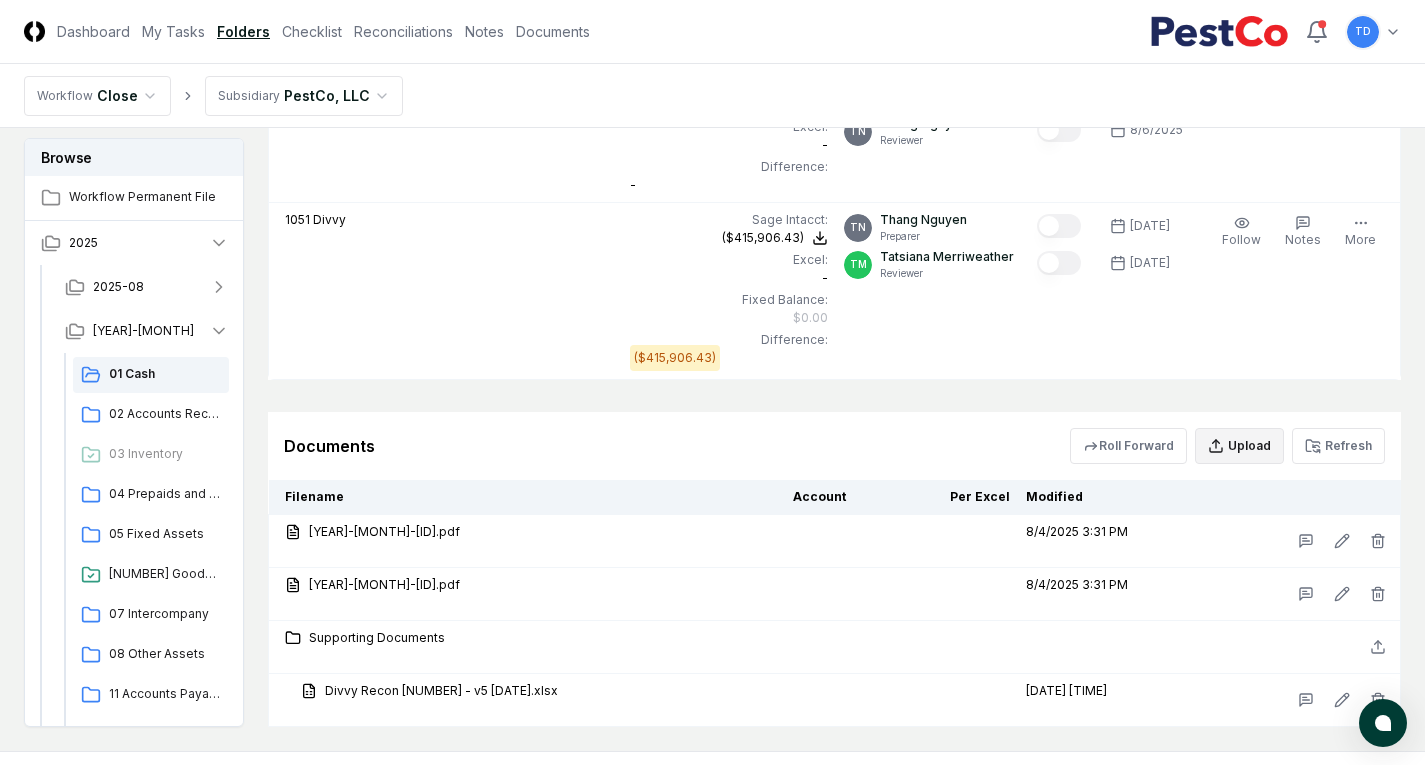 click on "Upload" at bounding box center (1239, 446) 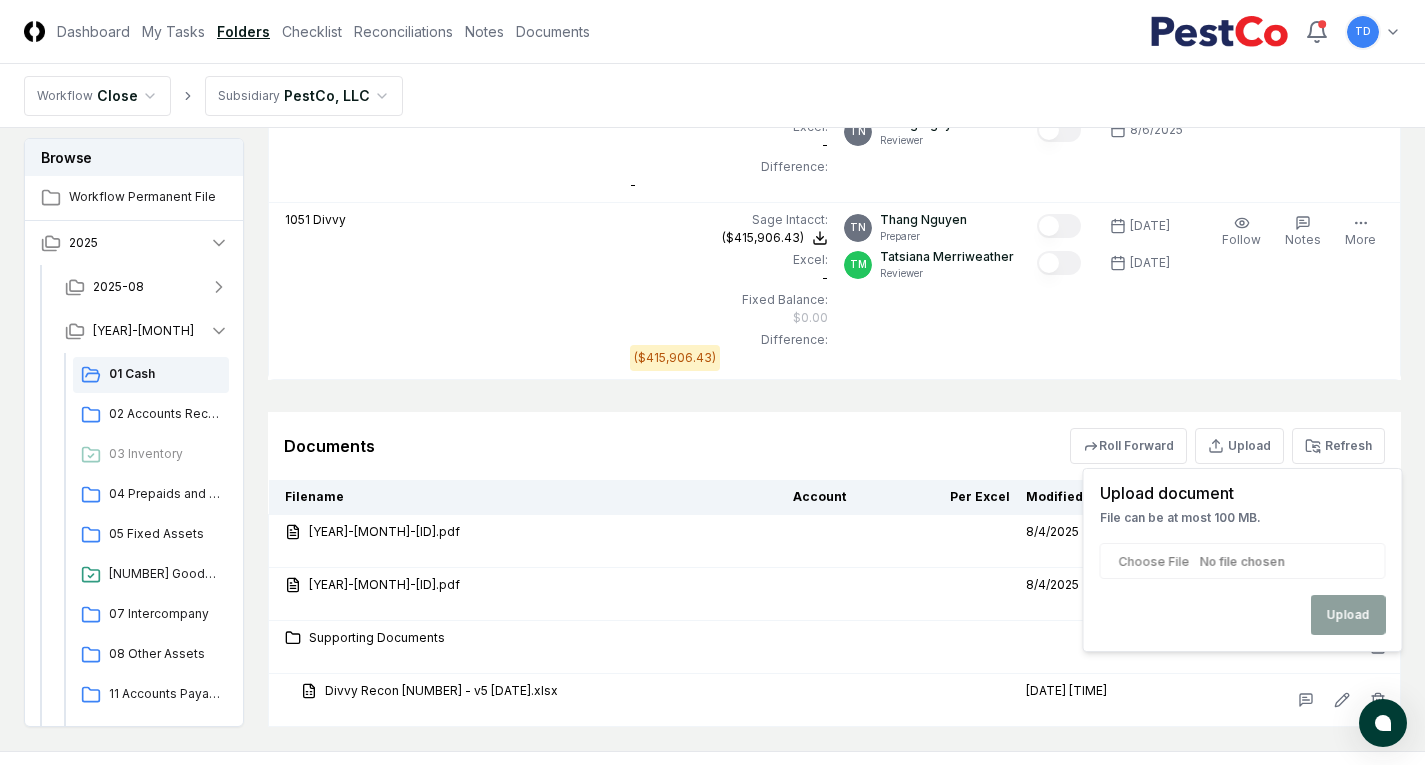 click at bounding box center [1243, 561] 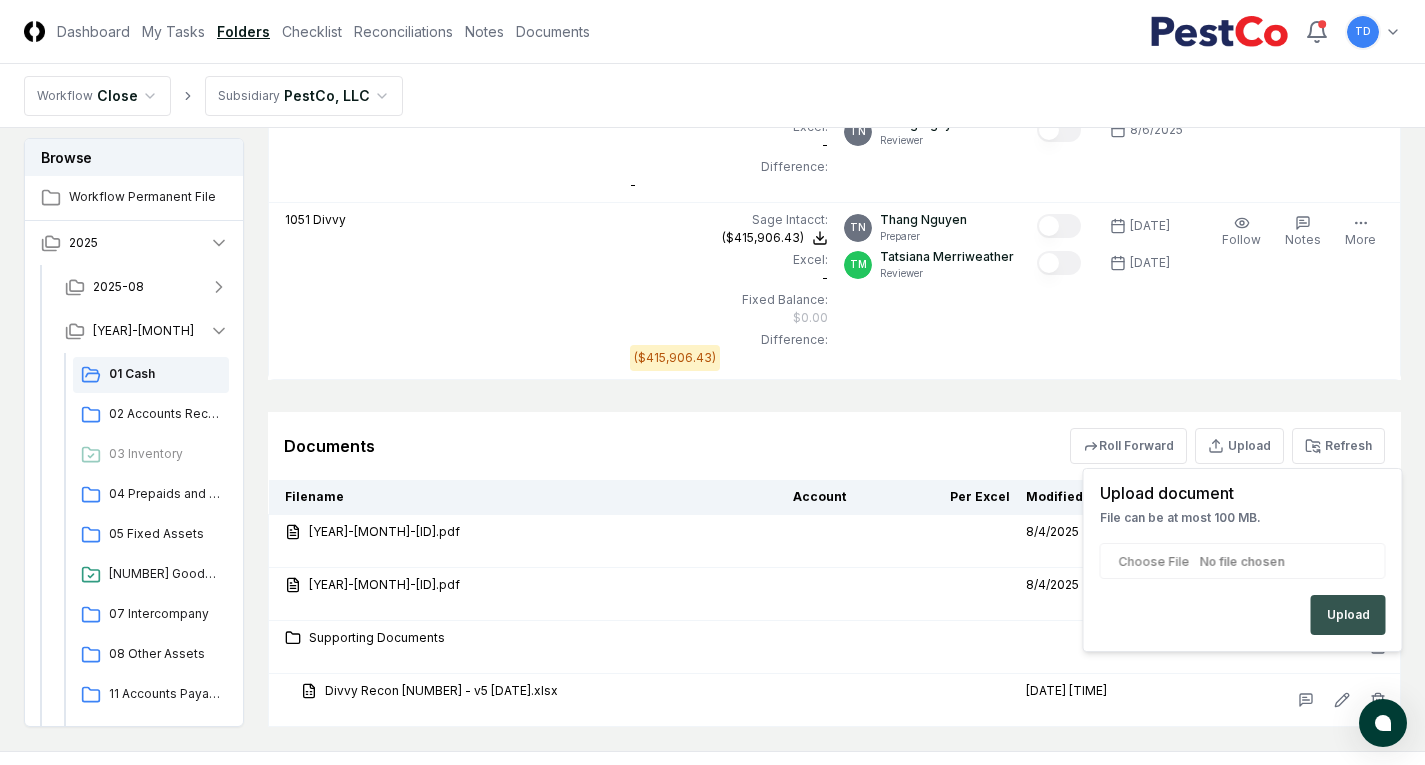 click on "Upload" at bounding box center [1348, 615] 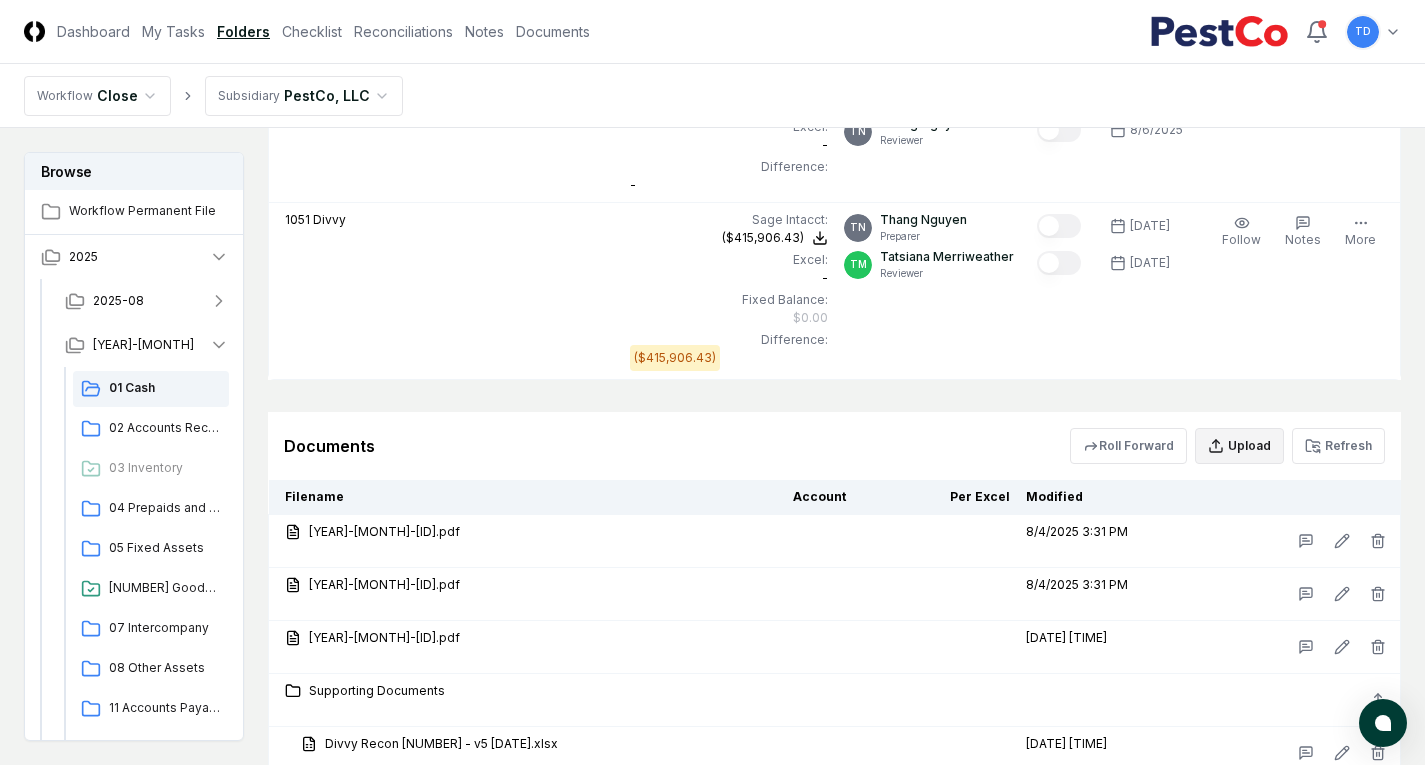 click on "Upload" at bounding box center [1239, 446] 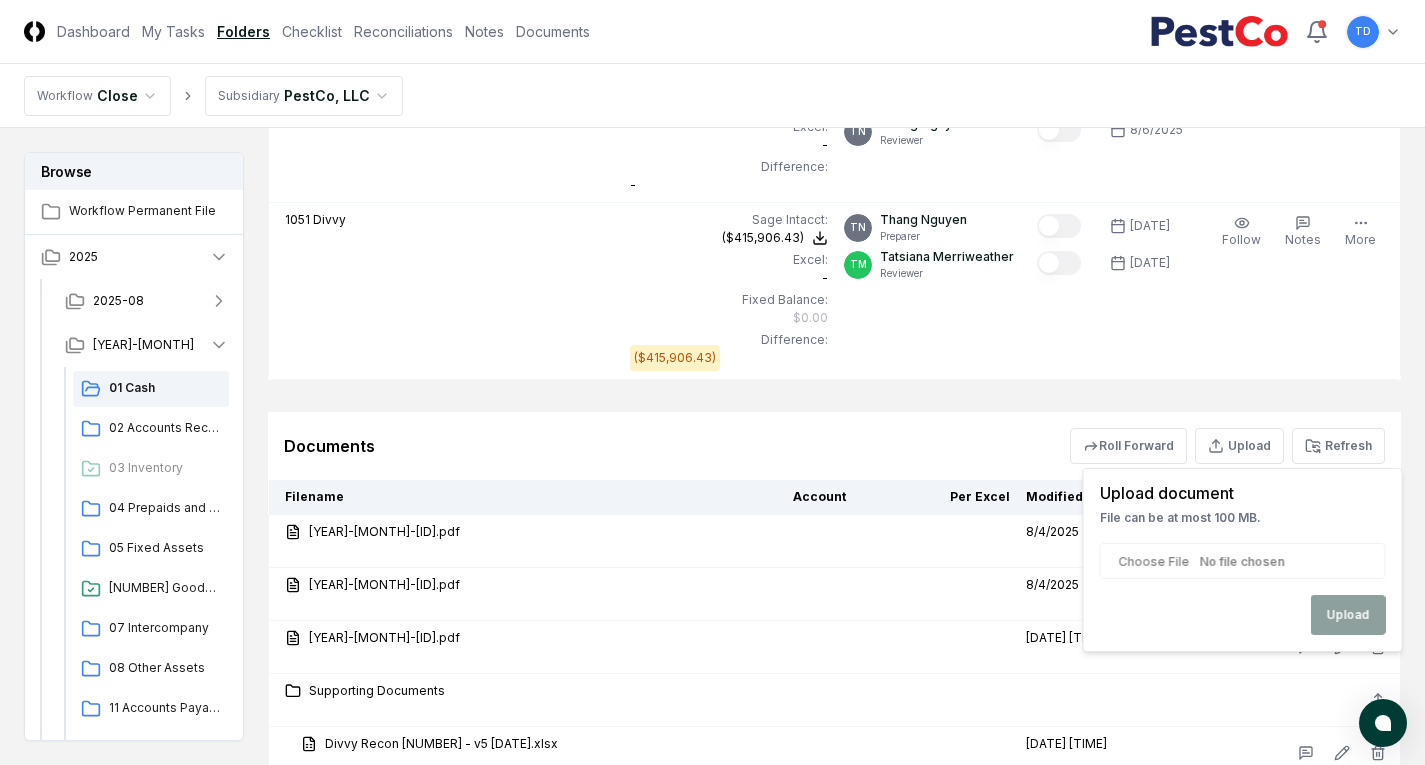 click at bounding box center (1243, 561) 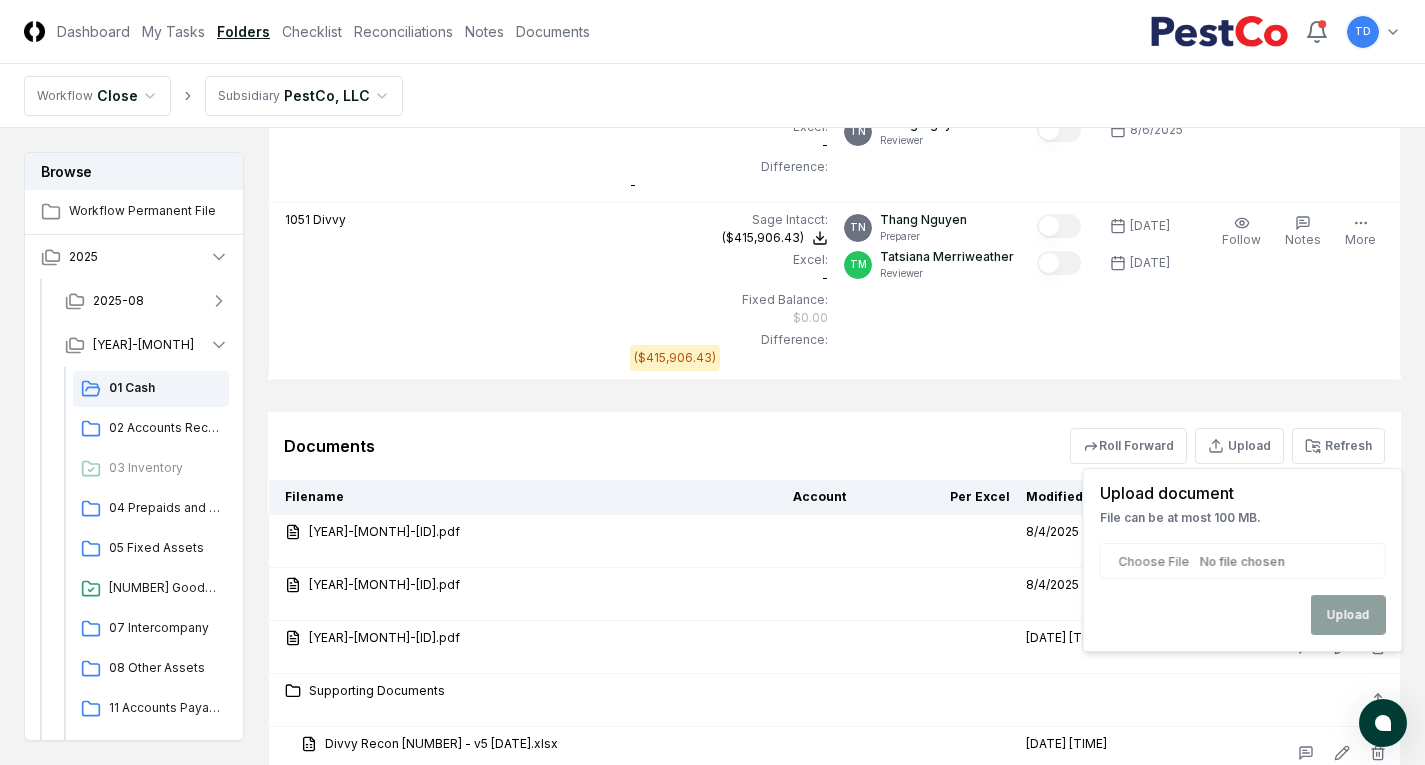 type 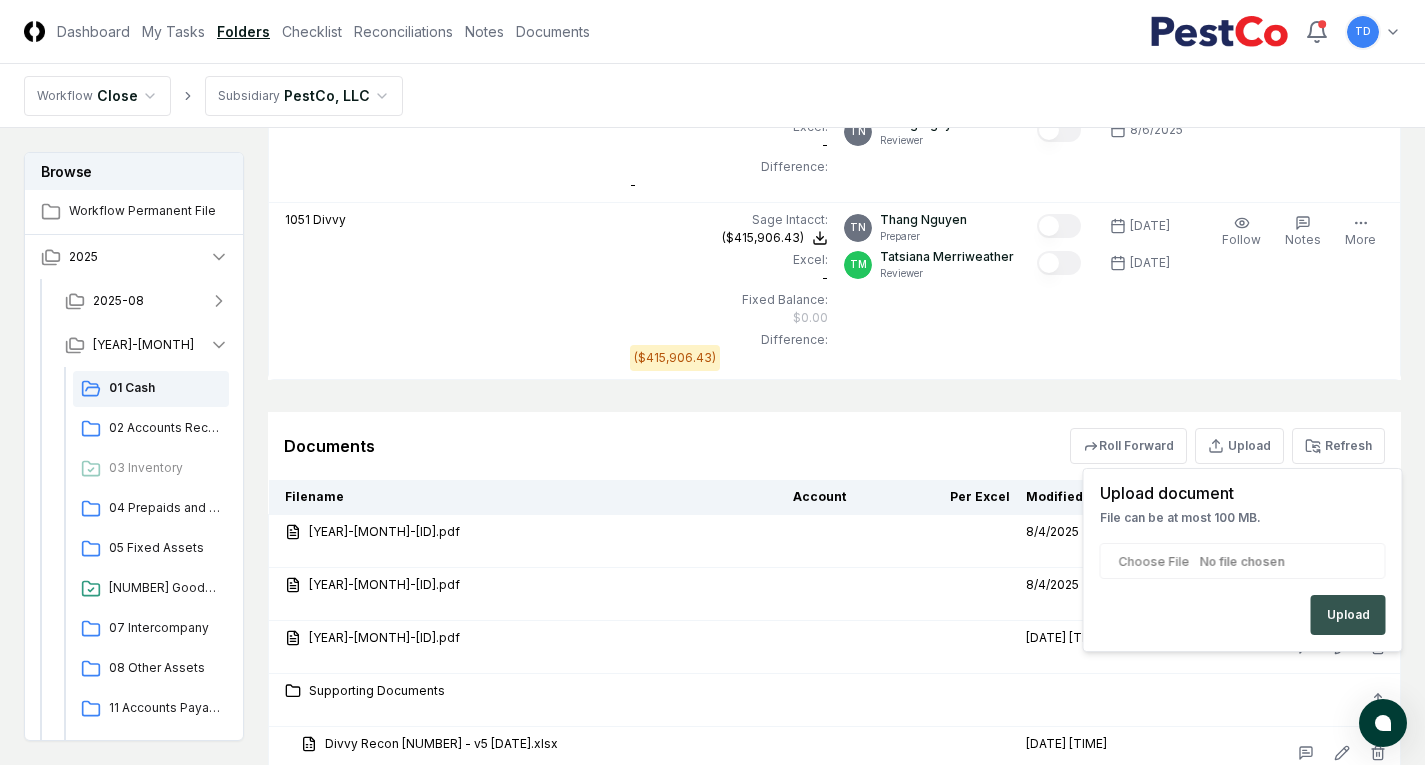 click on "Upload" at bounding box center [1348, 615] 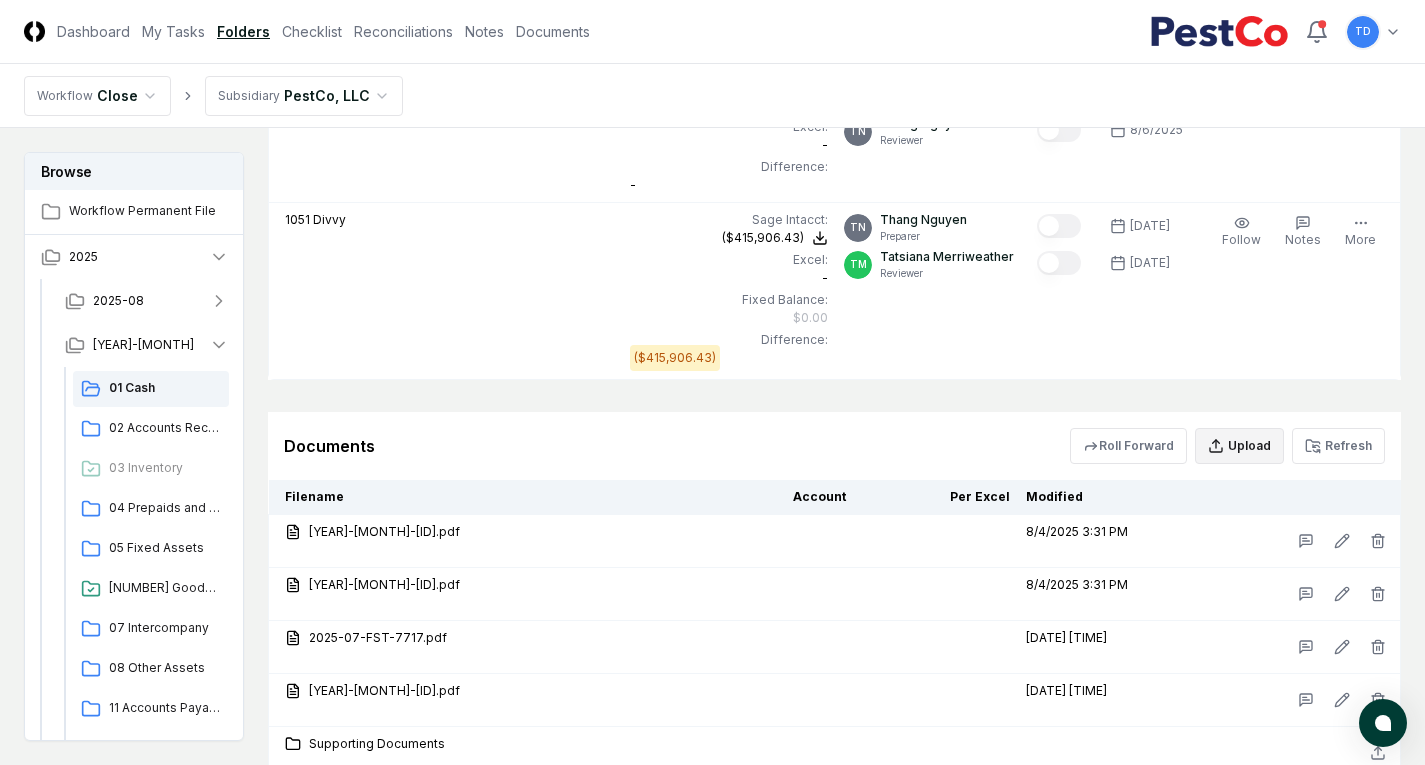 click on "Upload" at bounding box center [1239, 446] 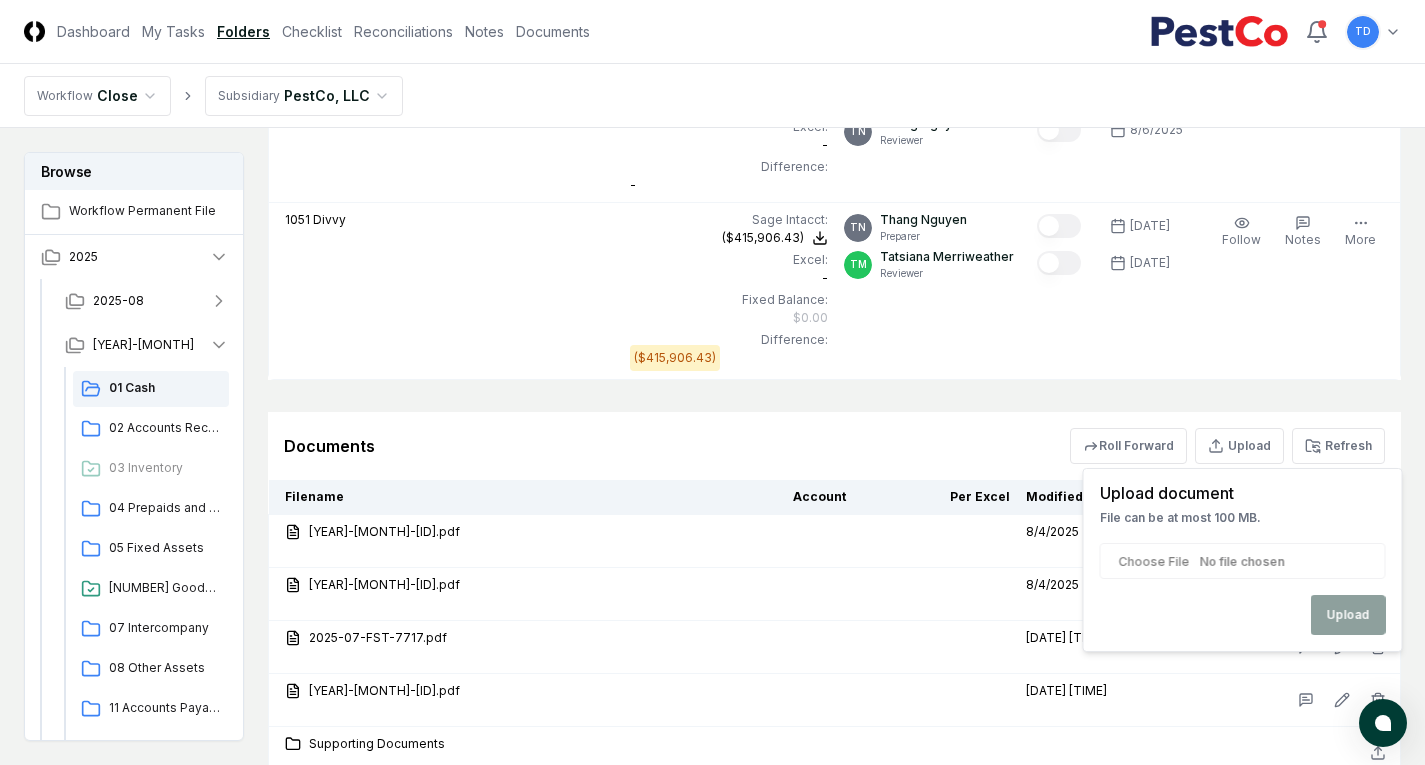 click at bounding box center (1243, 561) 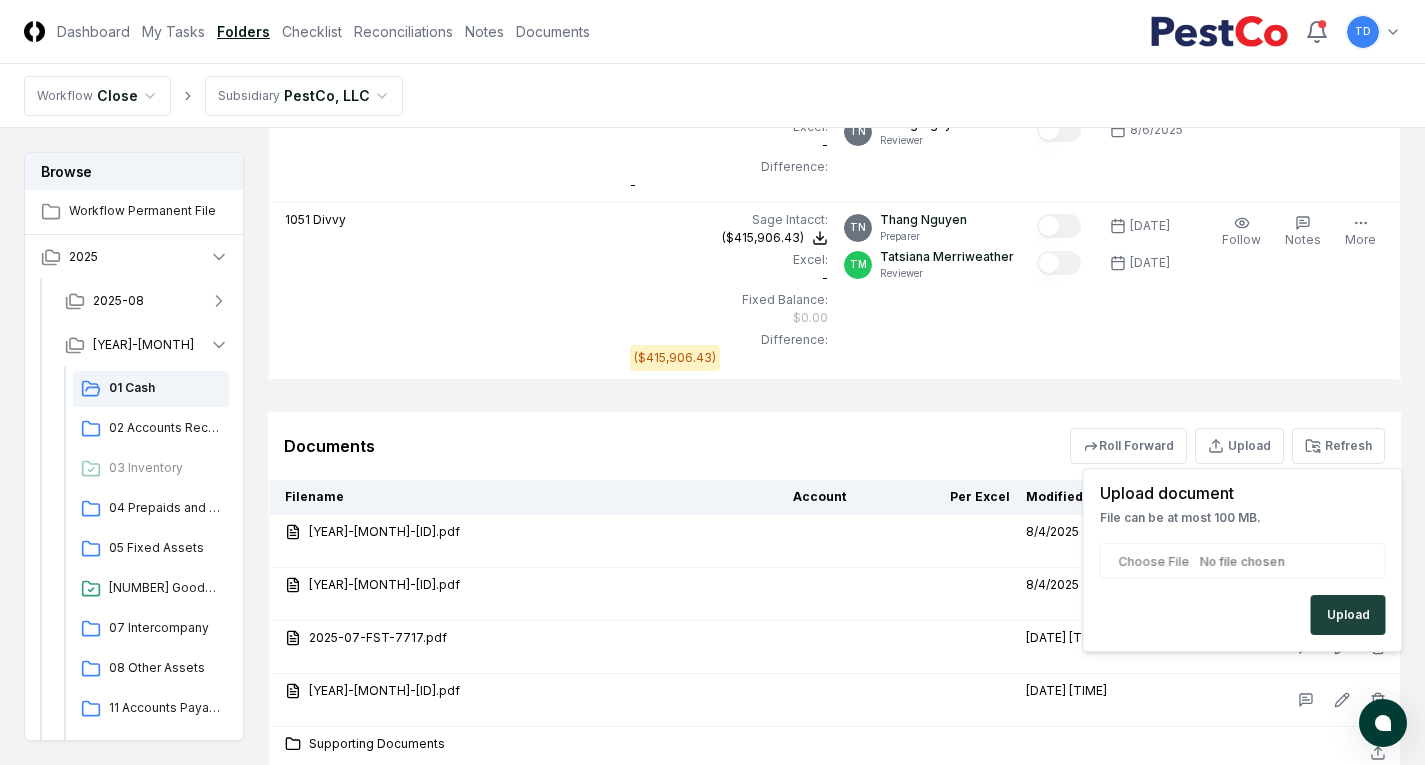 click on "Upload" at bounding box center [1243, 589] 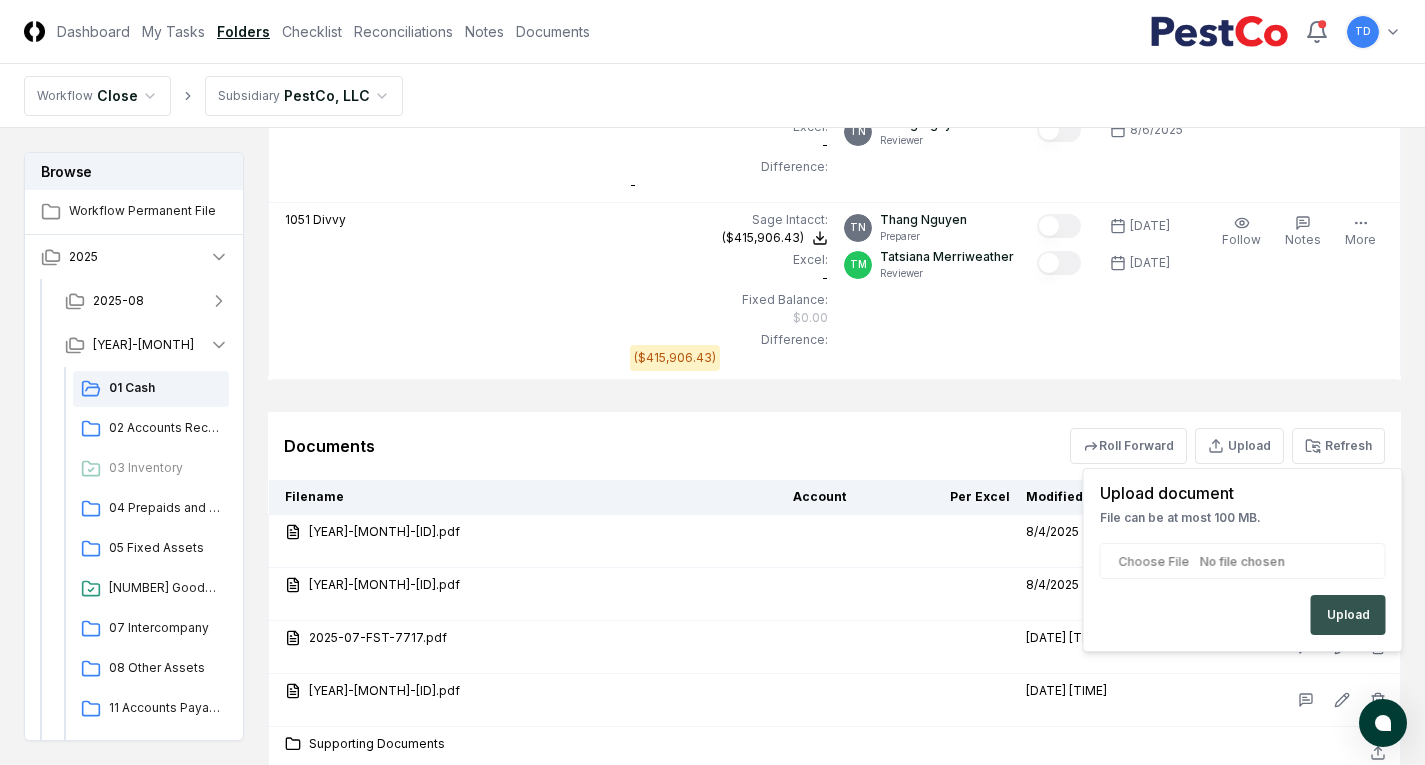 click on "Upload" at bounding box center (1348, 615) 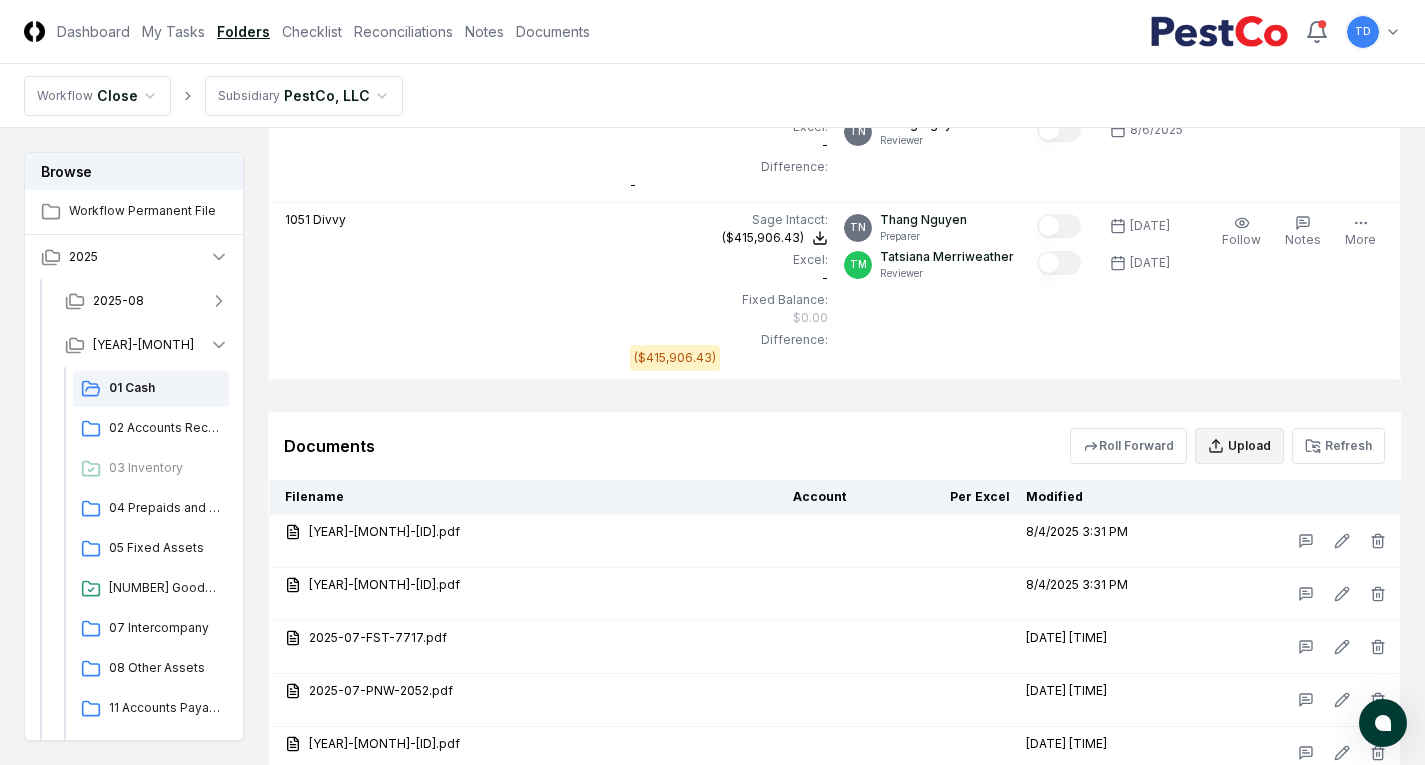 click on "Upload" at bounding box center (1239, 446) 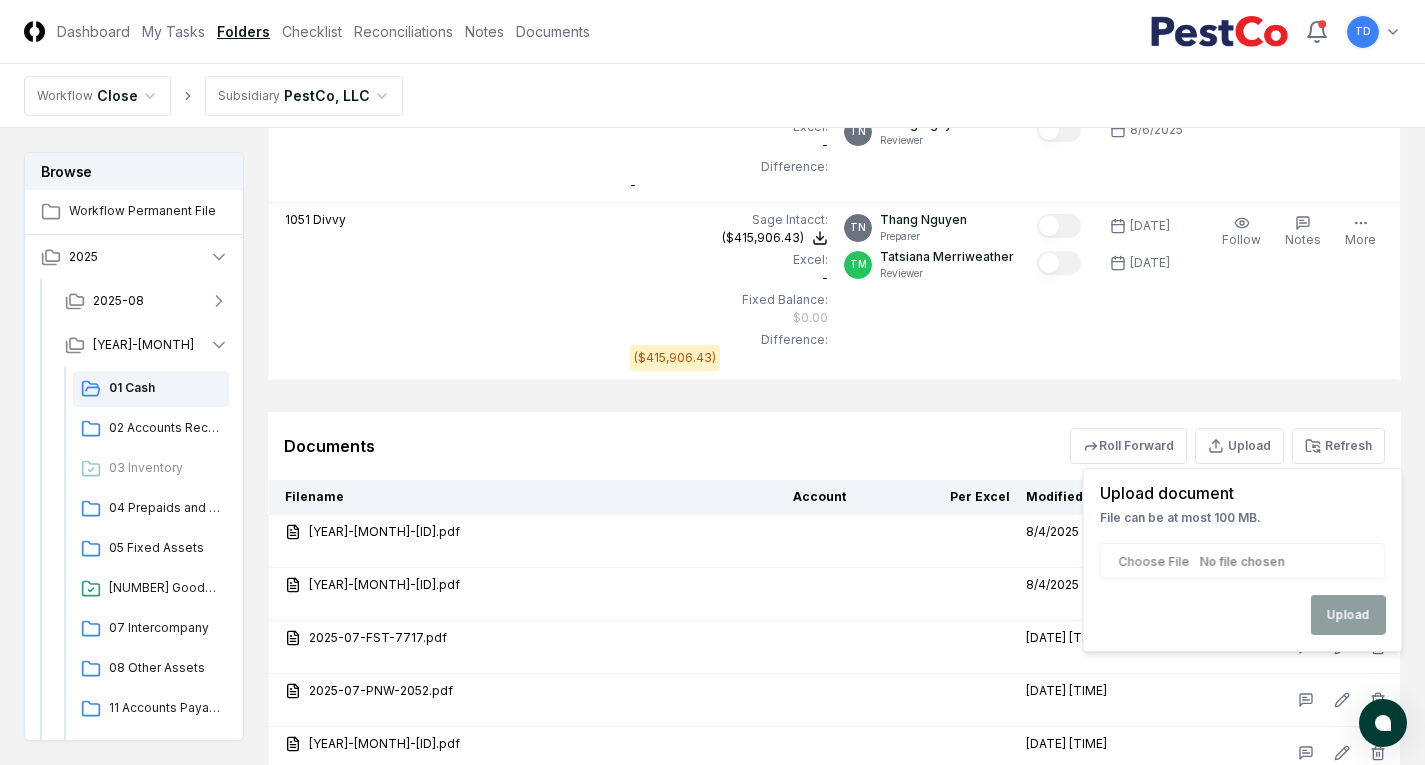 click at bounding box center (1243, 561) 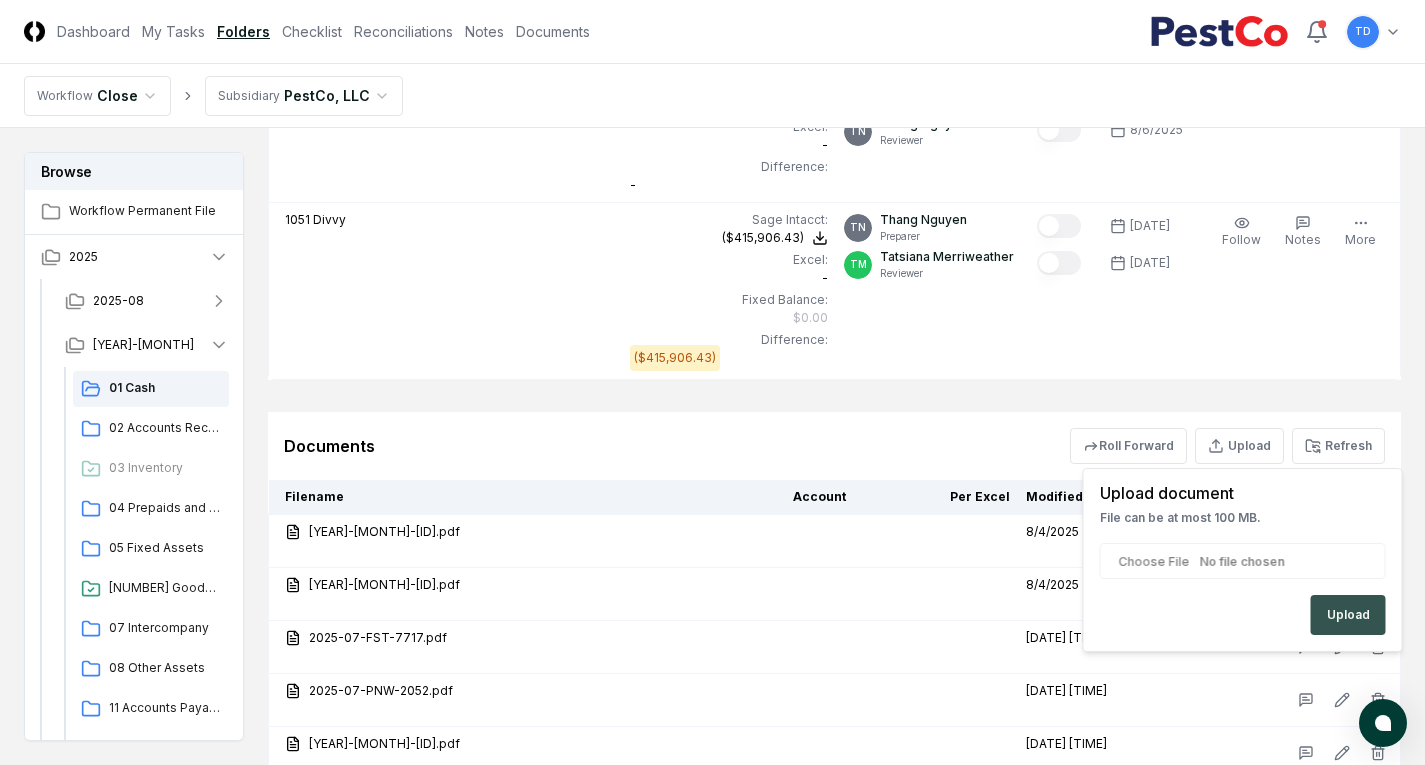 click on "Upload" at bounding box center (1348, 615) 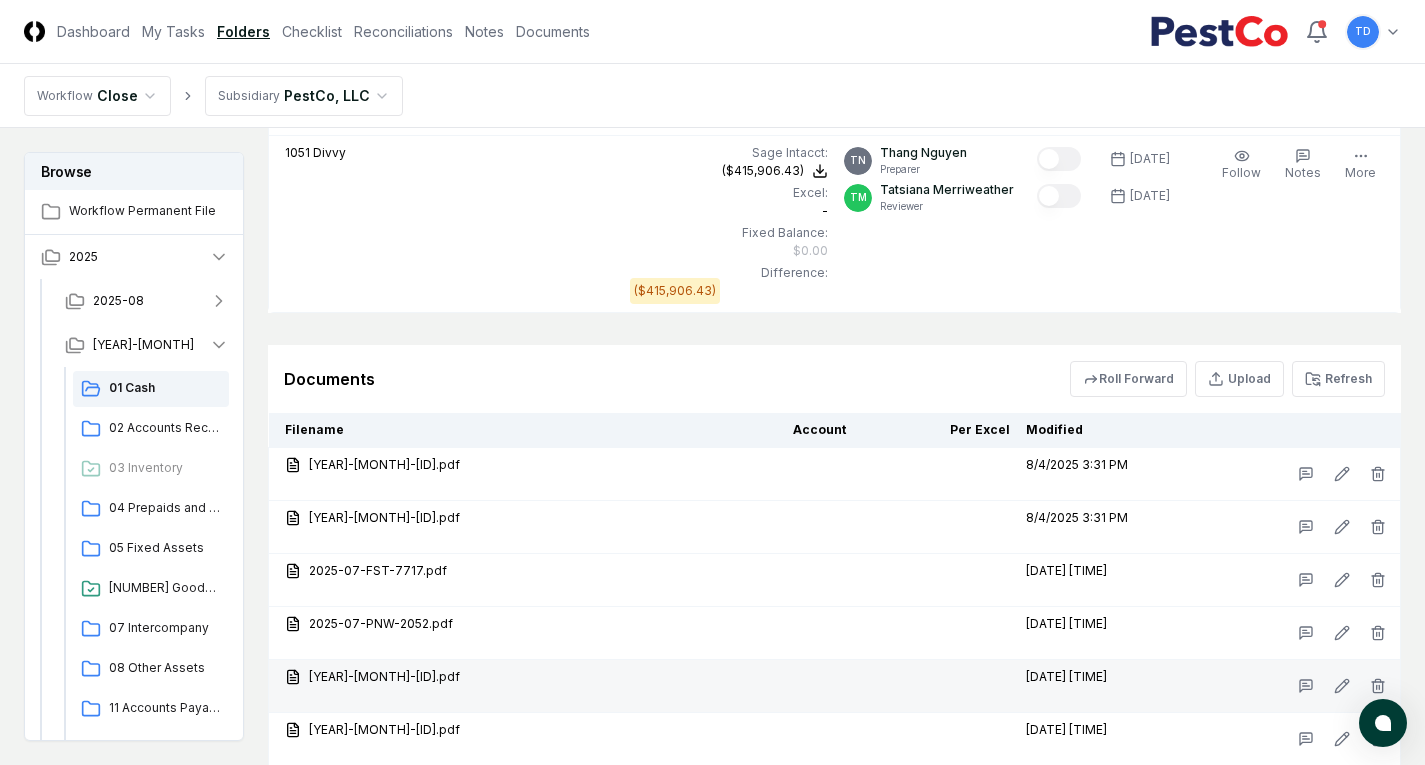 scroll, scrollTop: 8909, scrollLeft: 0, axis: vertical 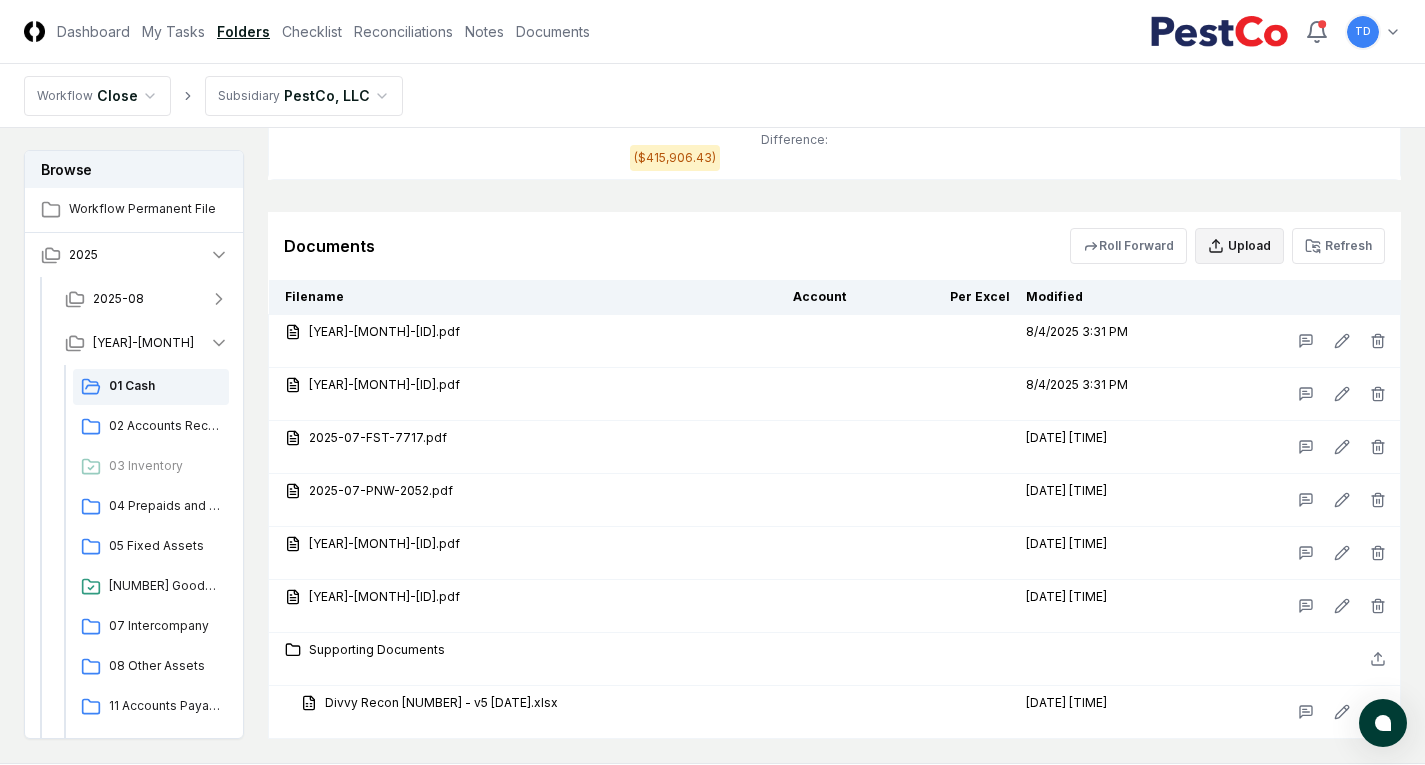 click on "Upload" at bounding box center [1239, 246] 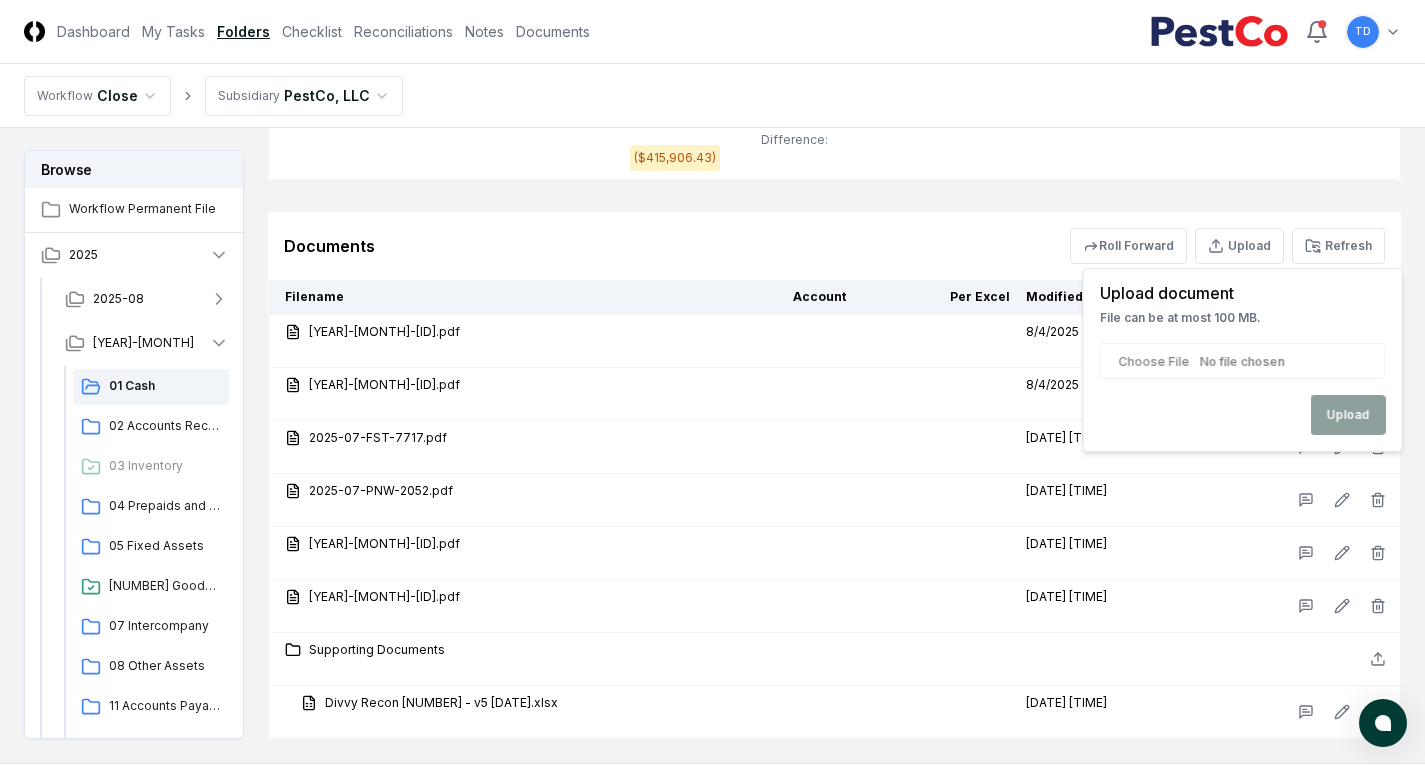 click at bounding box center [1243, 361] 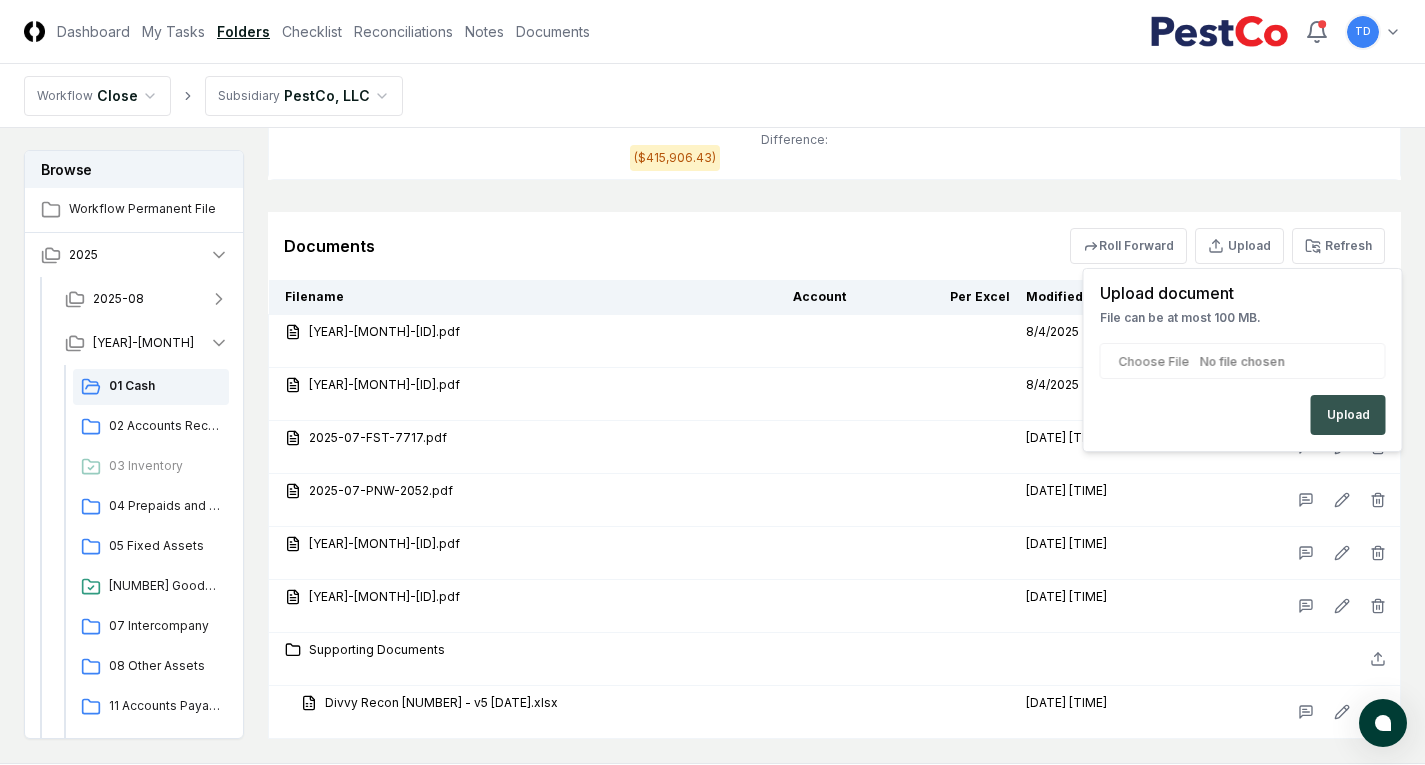 click on "Upload" at bounding box center [1348, 415] 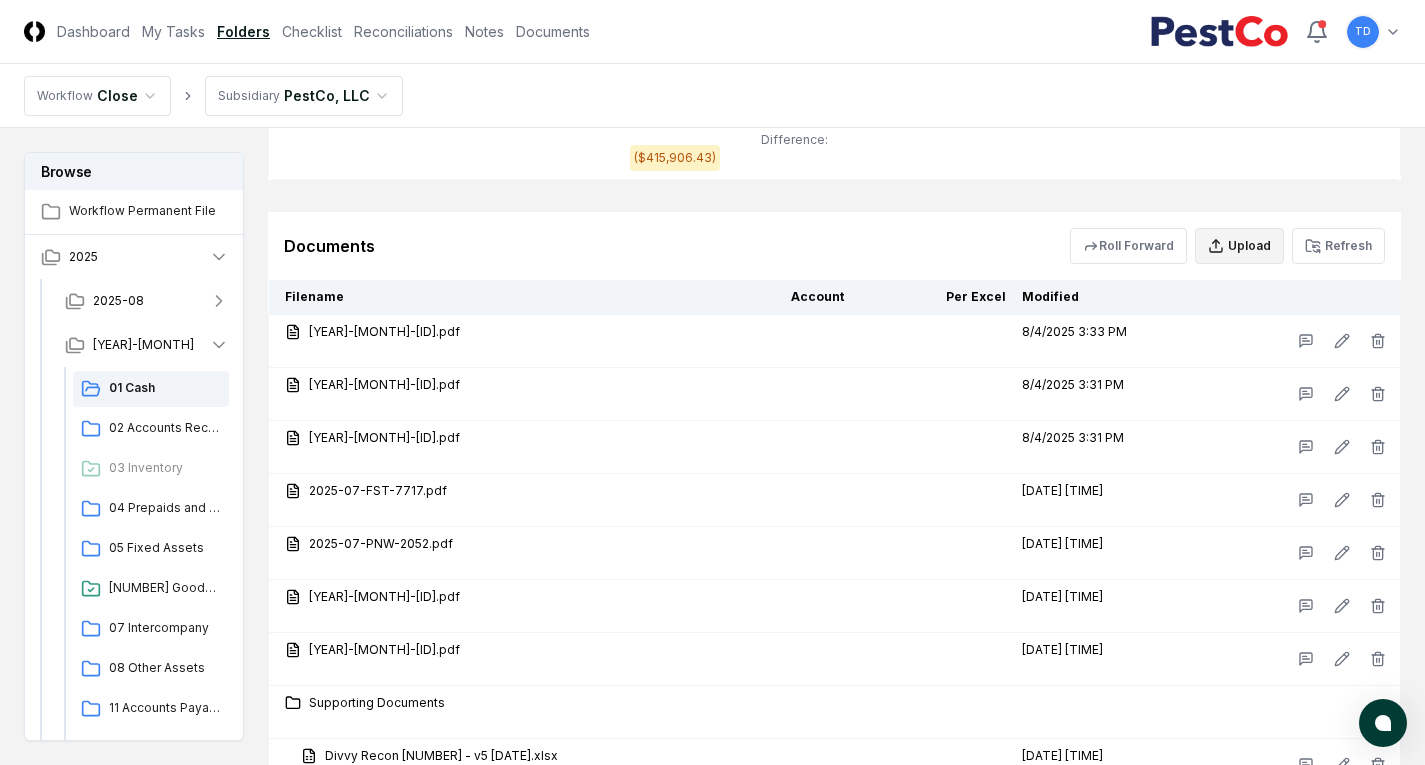 click on "Upload" at bounding box center (1239, 246) 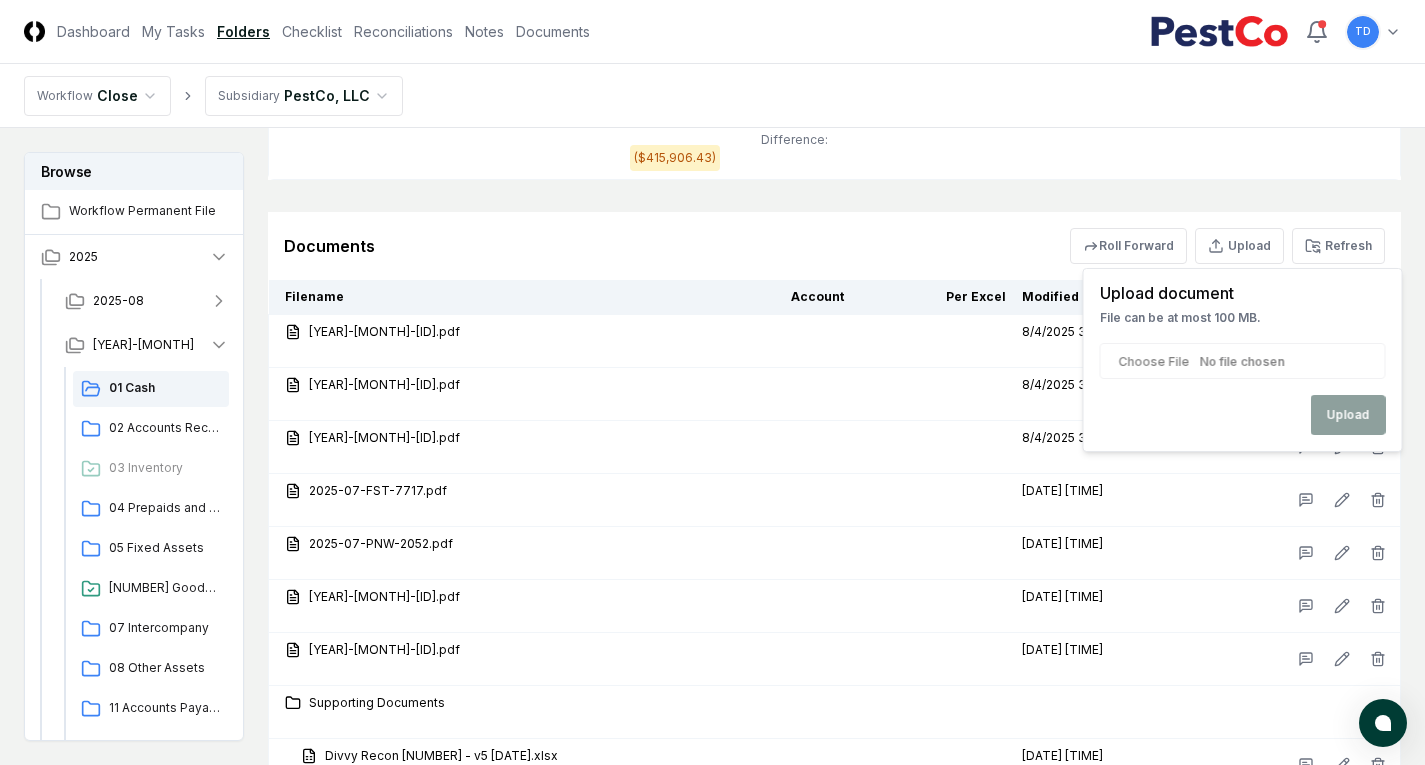 click at bounding box center (1243, 361) 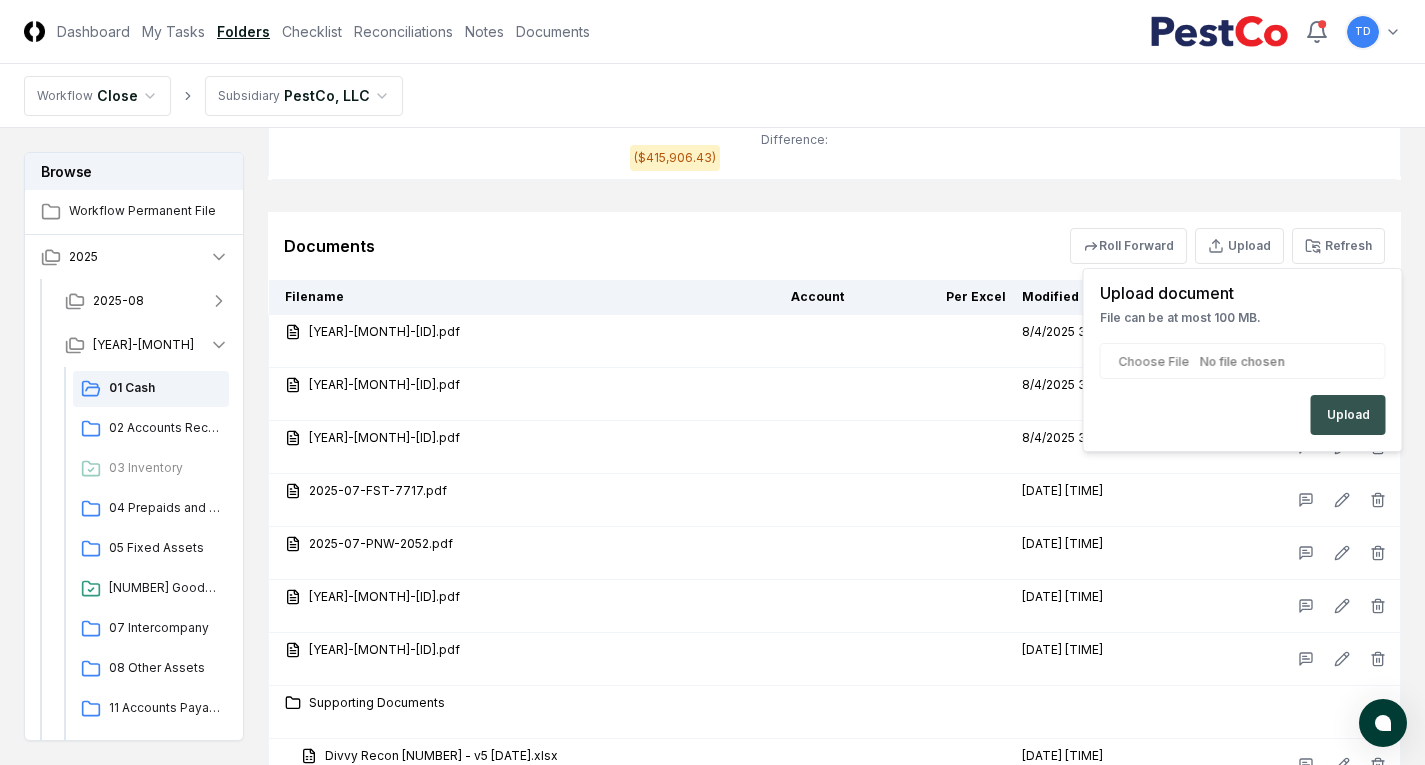 click on "Upload" at bounding box center [1348, 415] 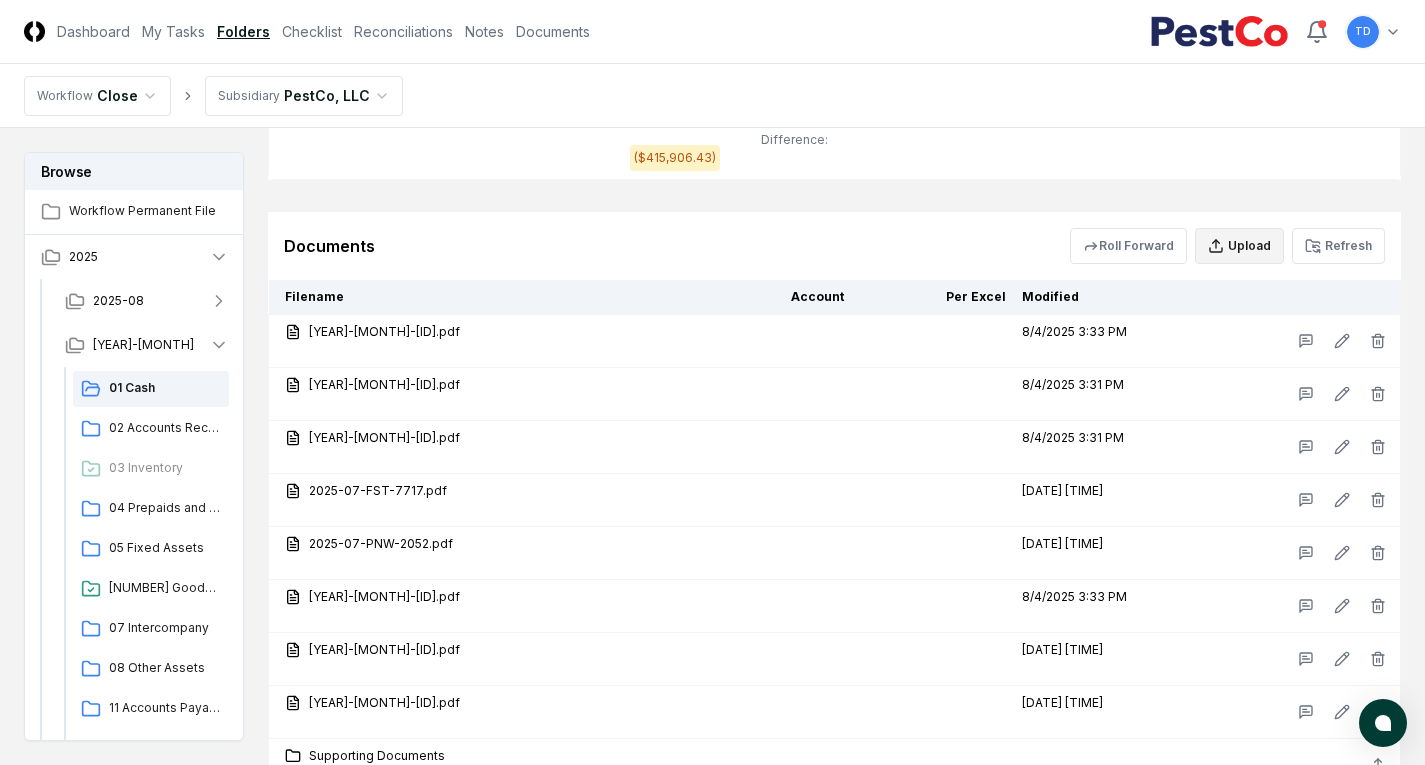 click on "Upload" at bounding box center (1239, 246) 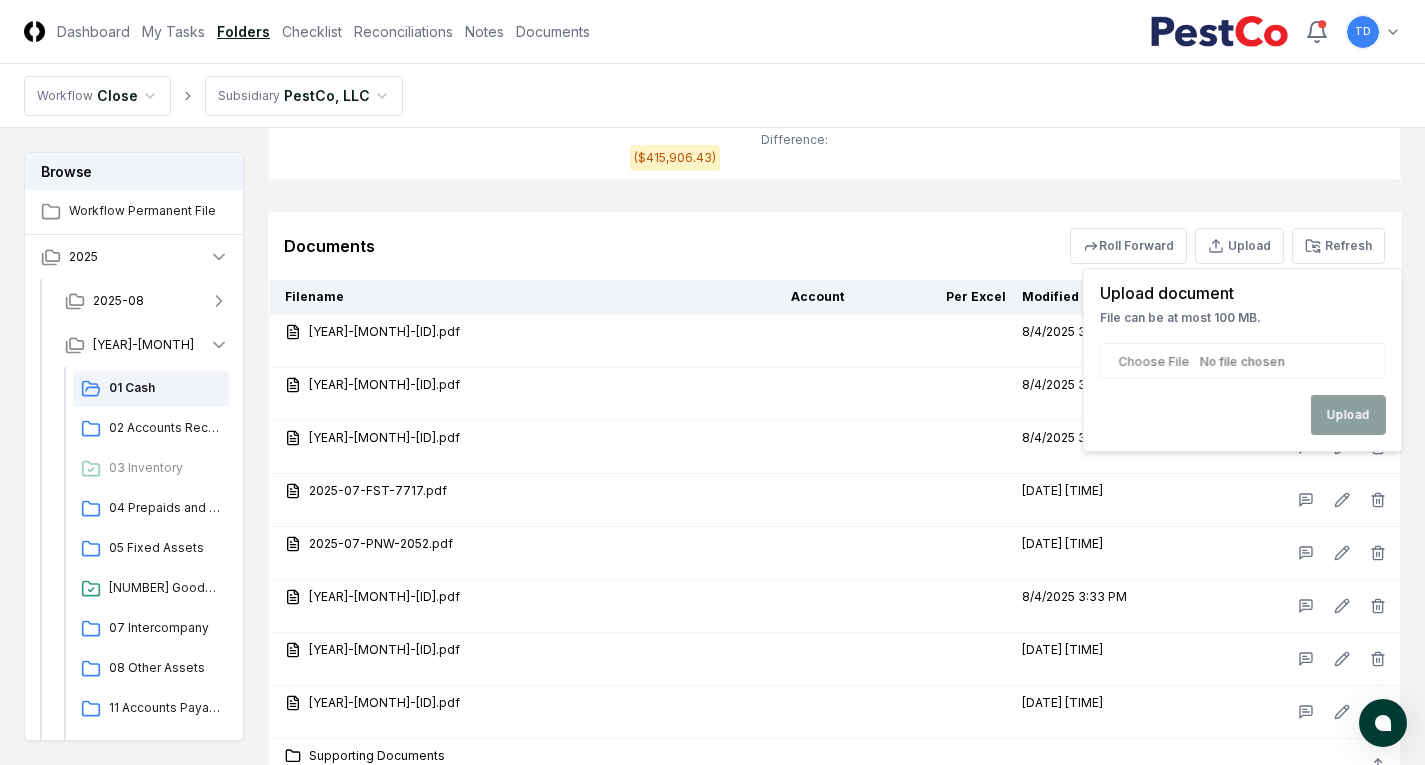click at bounding box center [1243, 361] 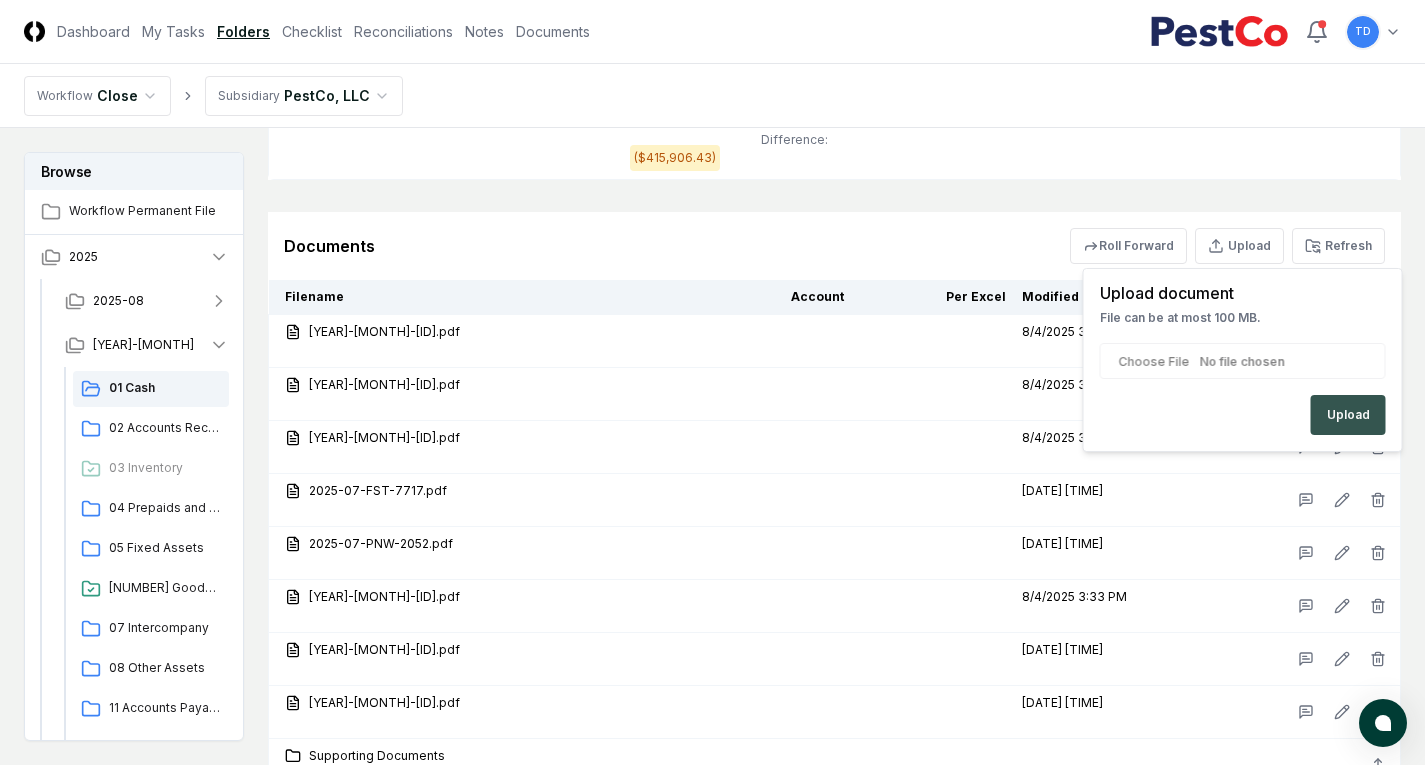 click on "Upload" at bounding box center [1348, 415] 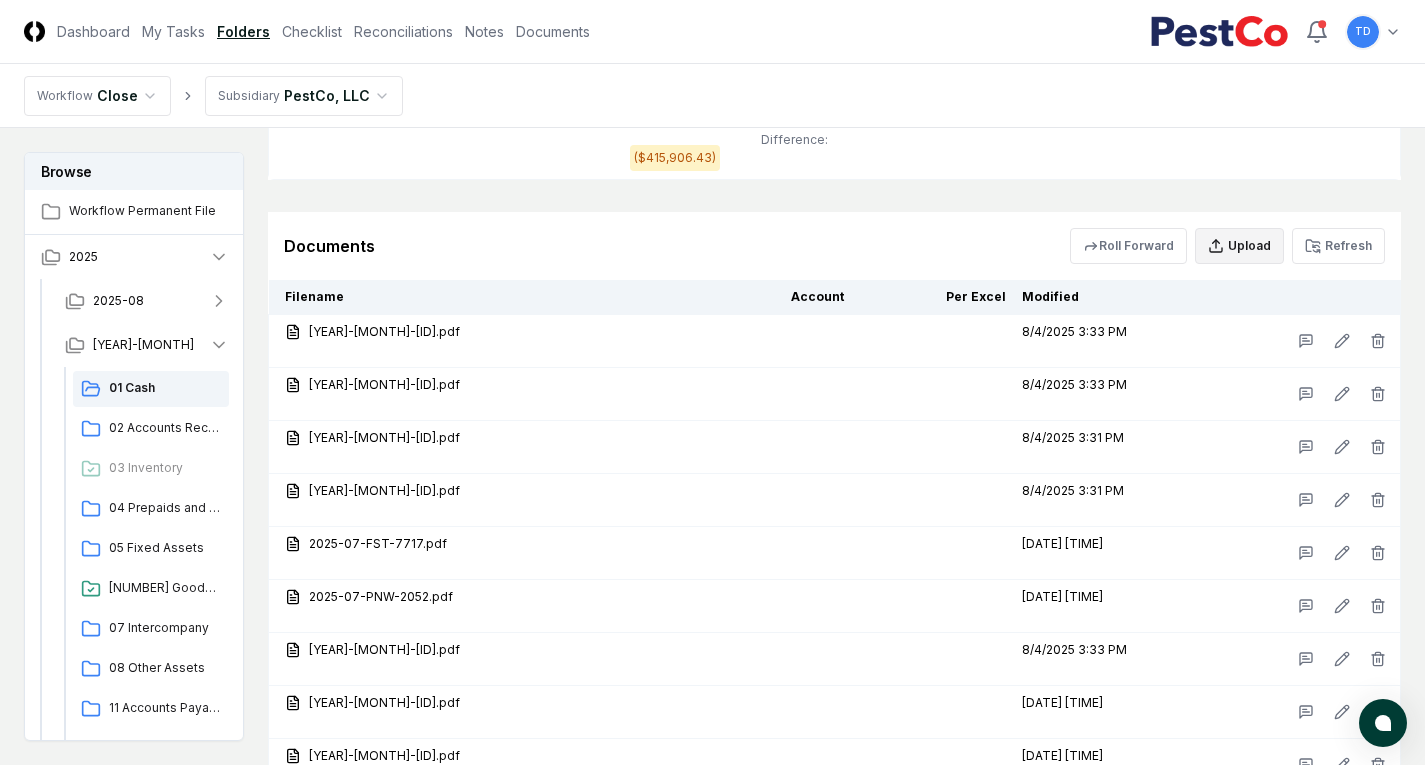 click on "Upload" at bounding box center (1239, 246) 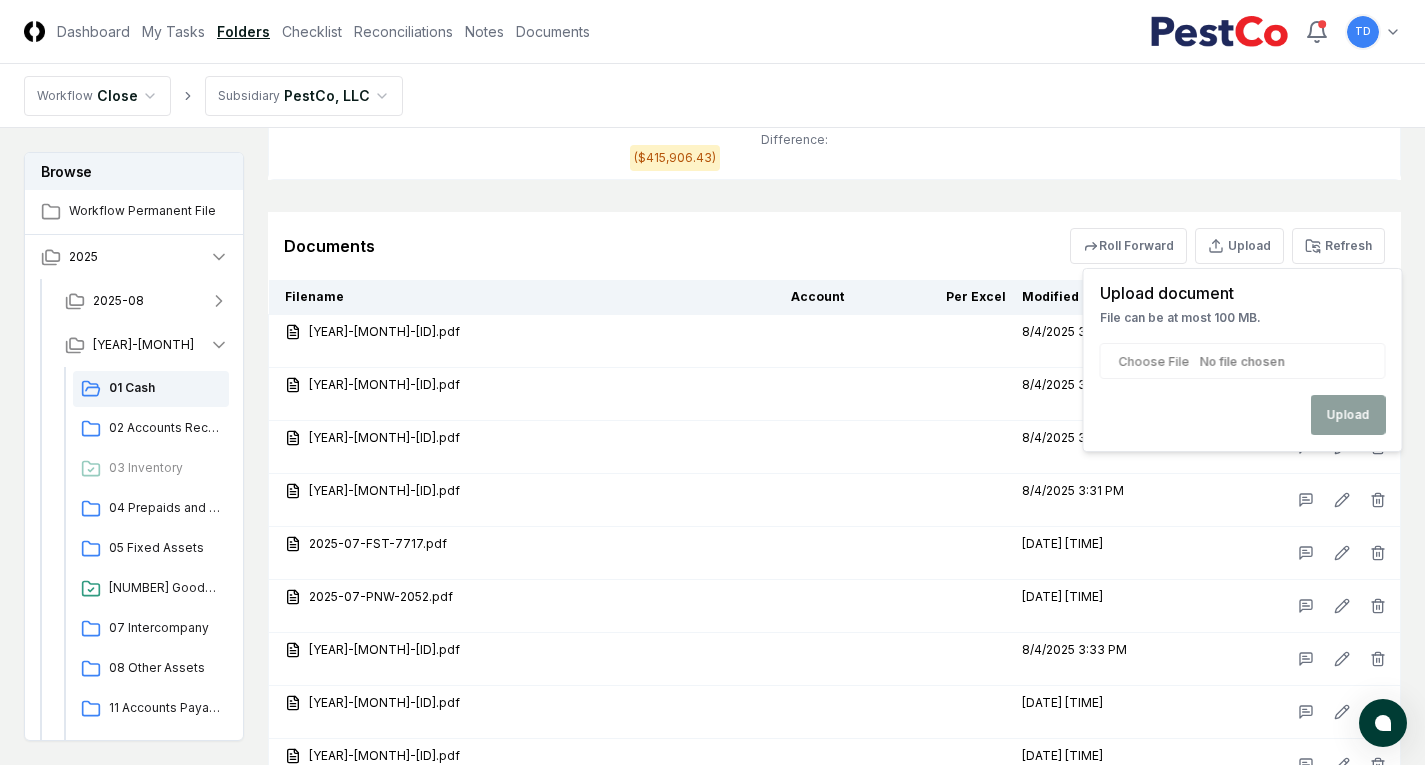 click at bounding box center (1243, 361) 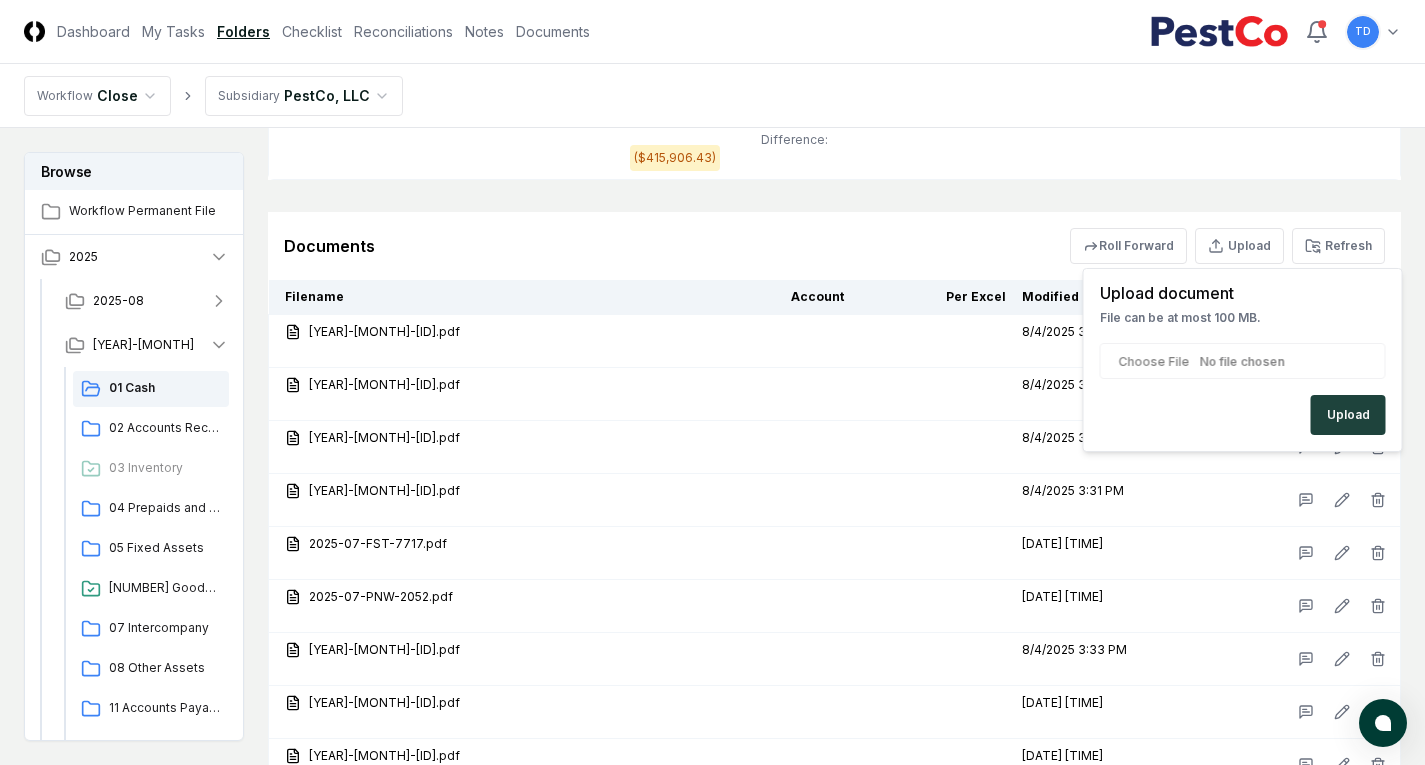 click on "Upload" at bounding box center (1348, 415) 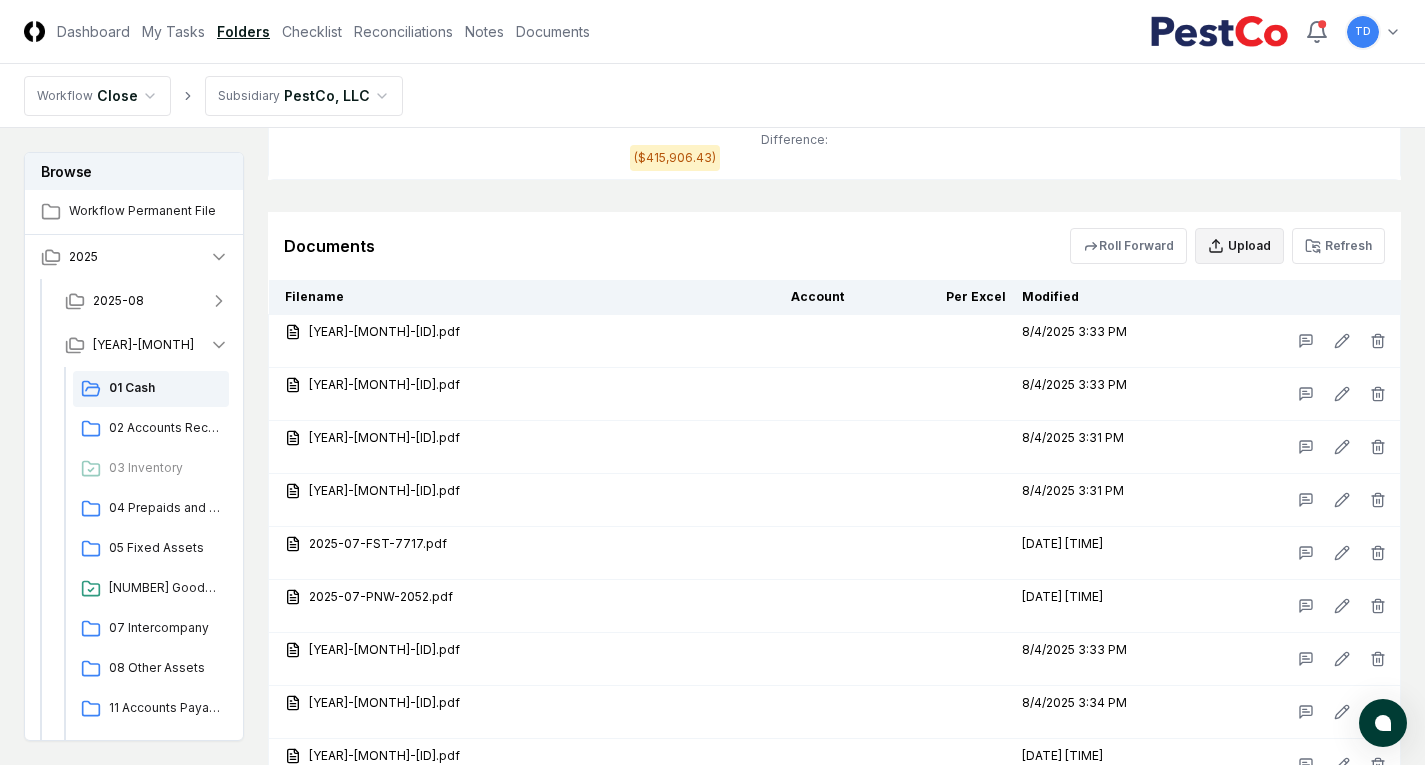 click 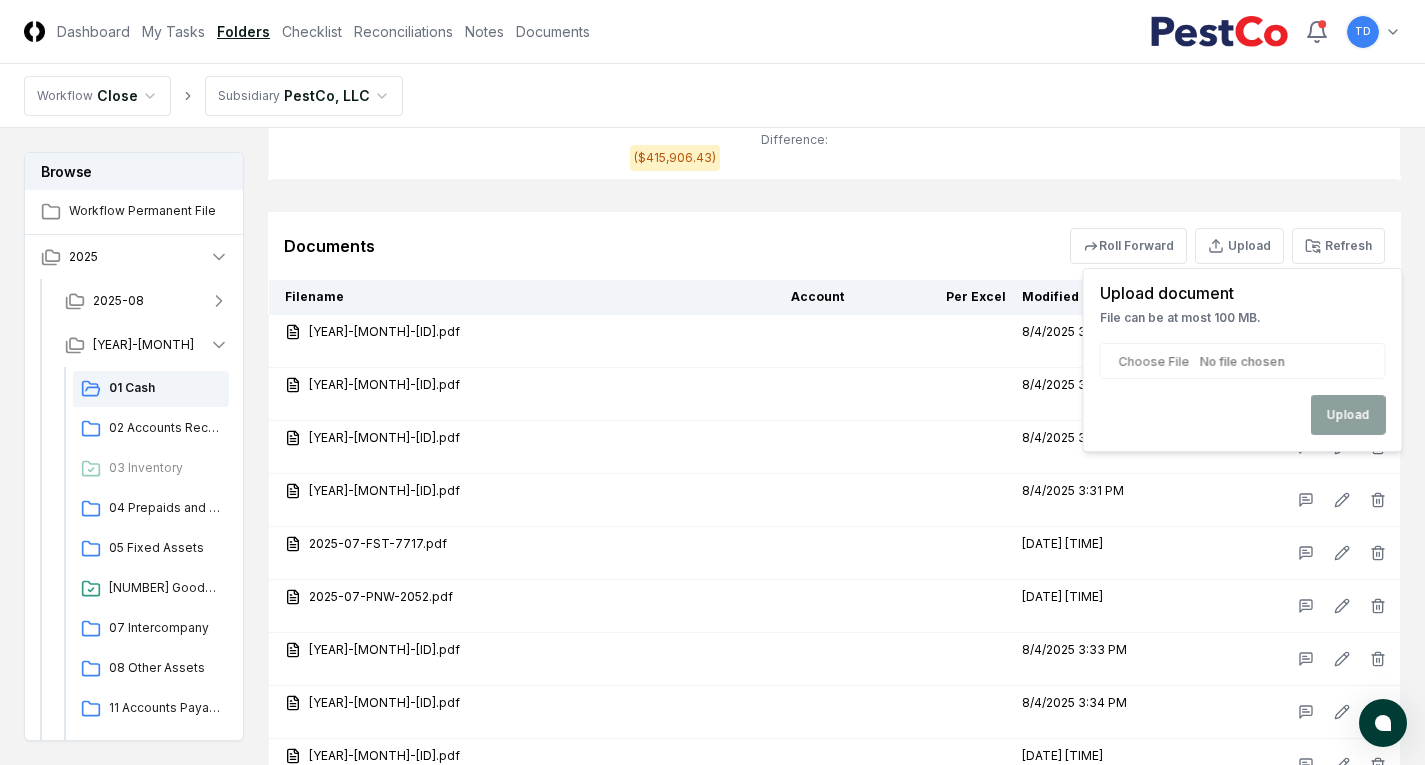 click at bounding box center [1243, 361] 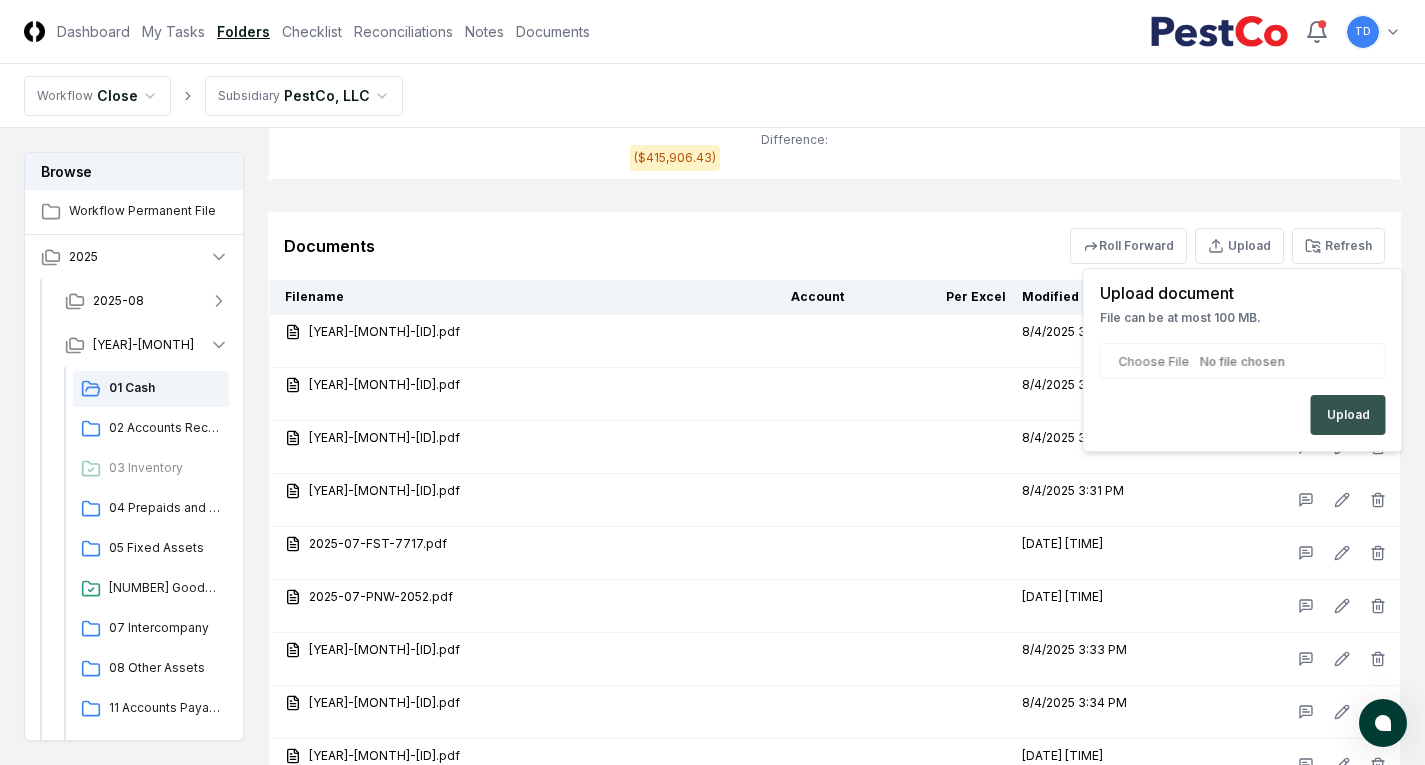 click on "Upload" at bounding box center (1348, 415) 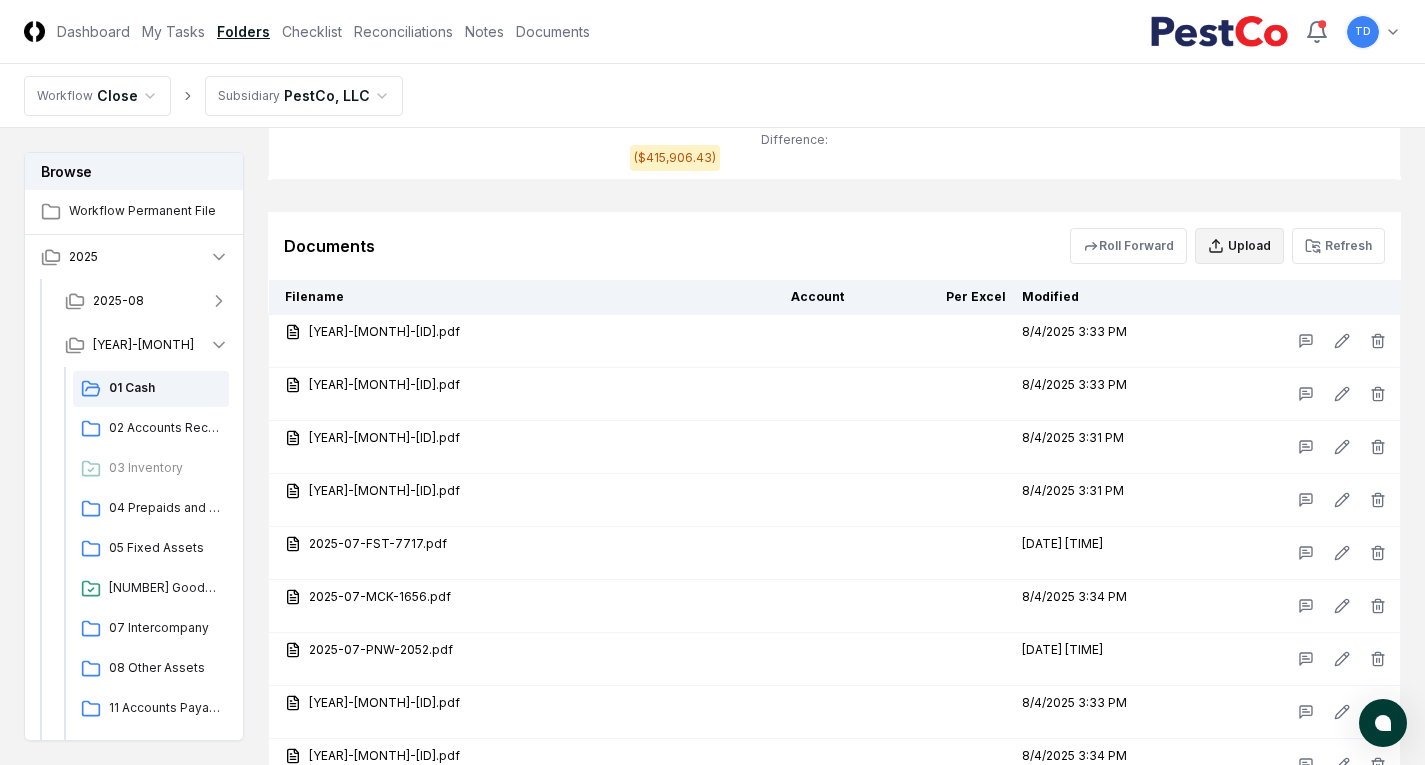 click 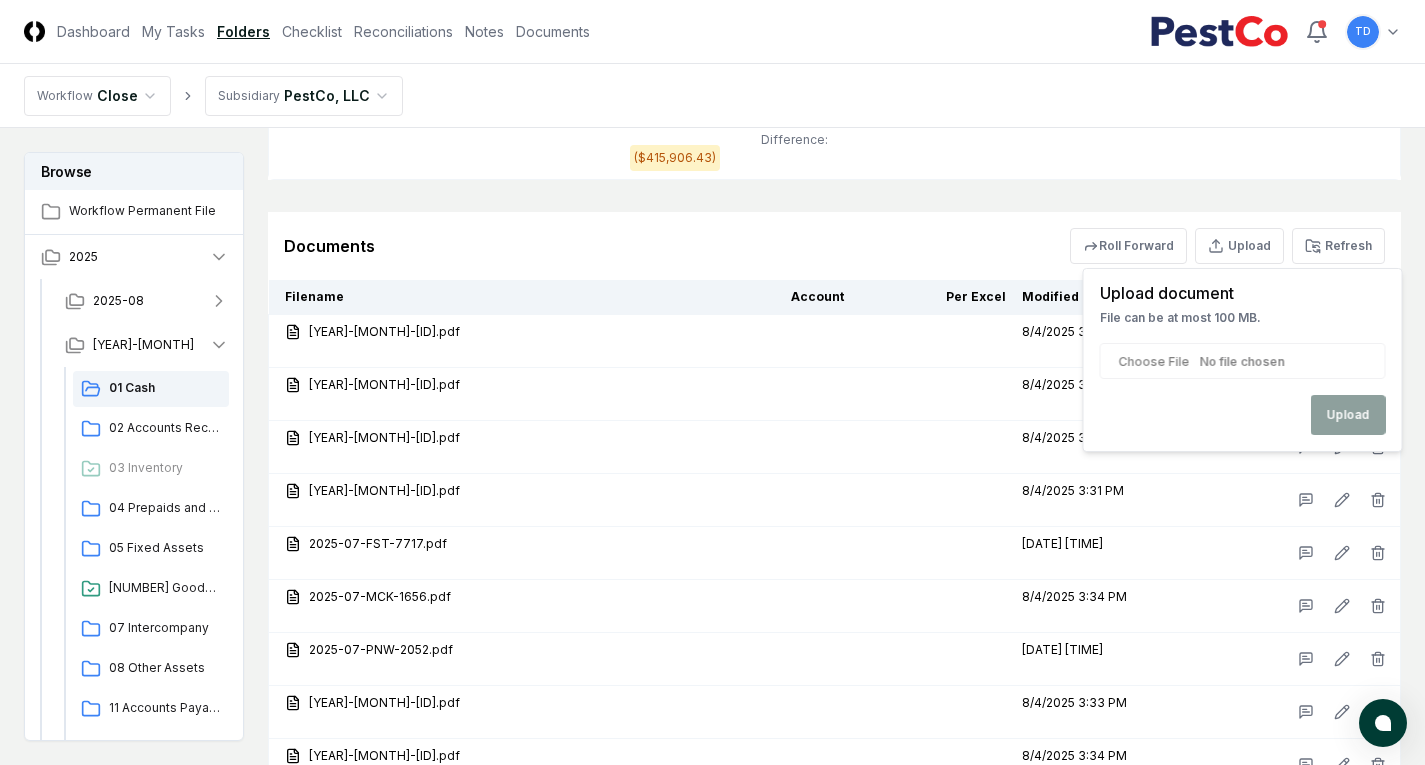 click at bounding box center (1243, 361) 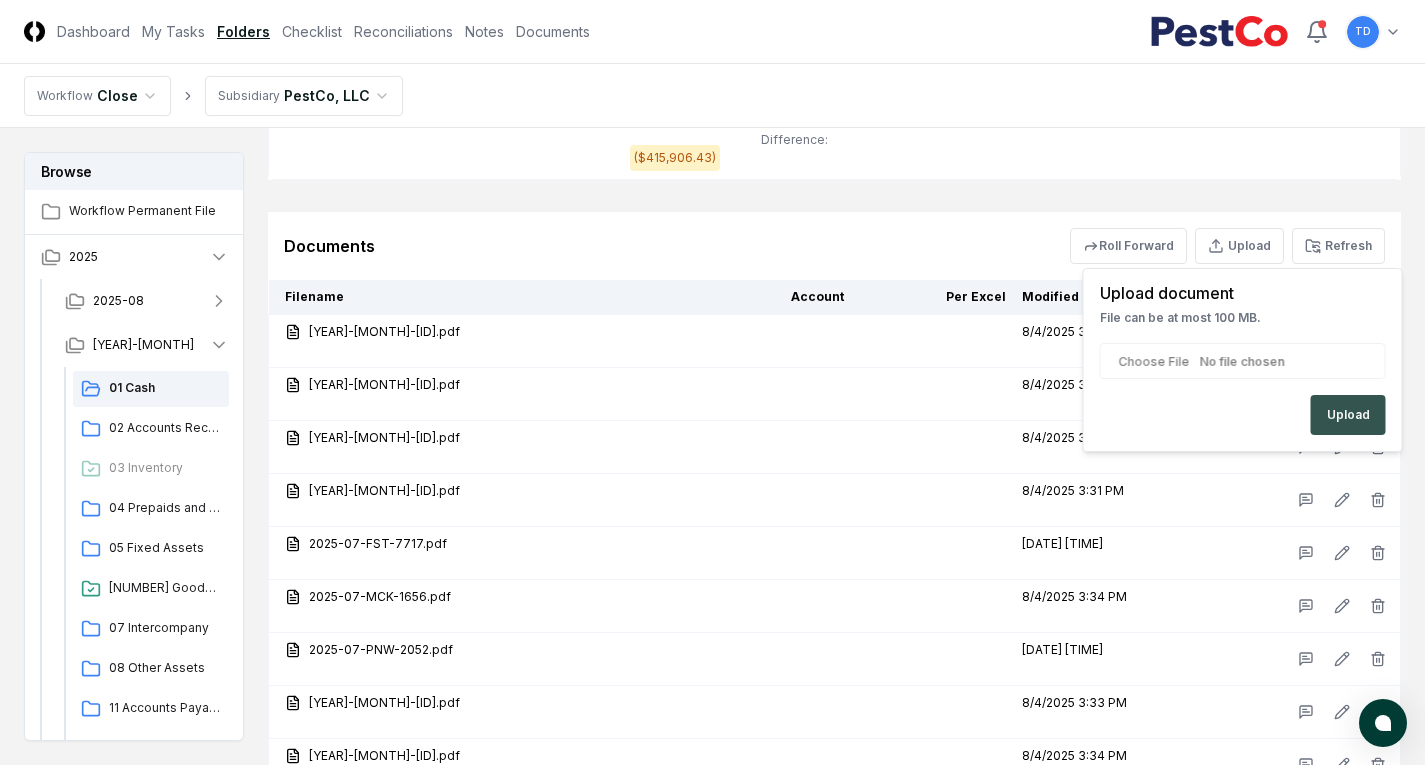 click on "Upload" at bounding box center (1348, 415) 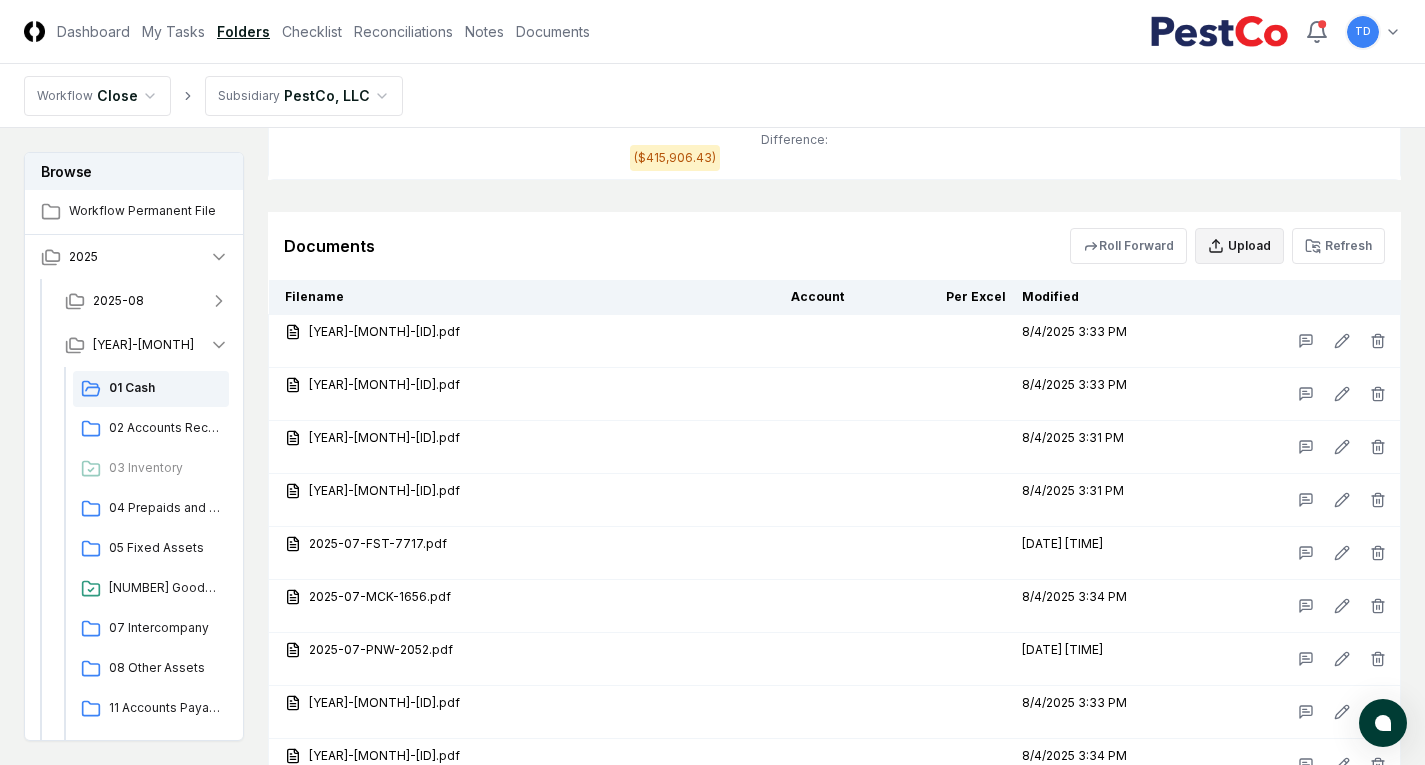 click on "Upload" at bounding box center [1239, 246] 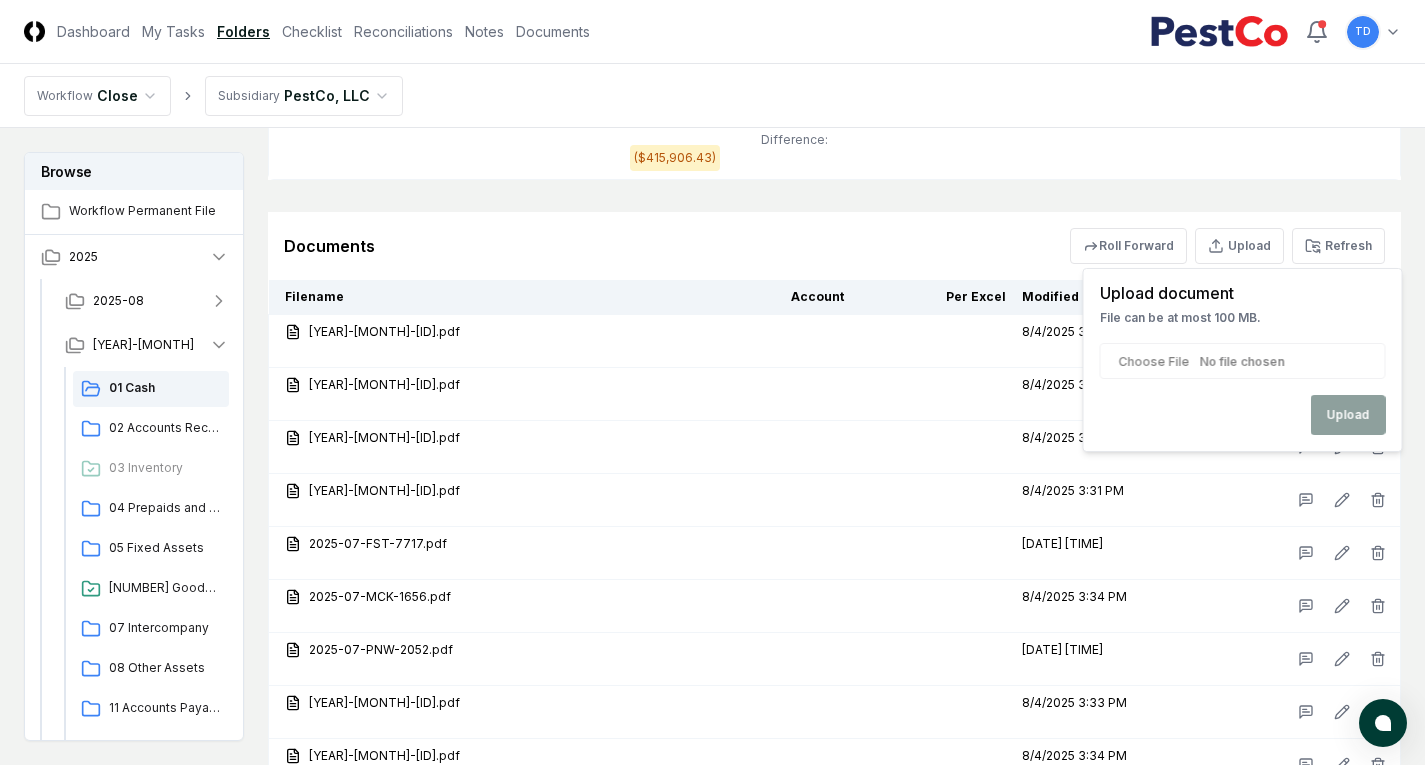 click at bounding box center (1243, 361) 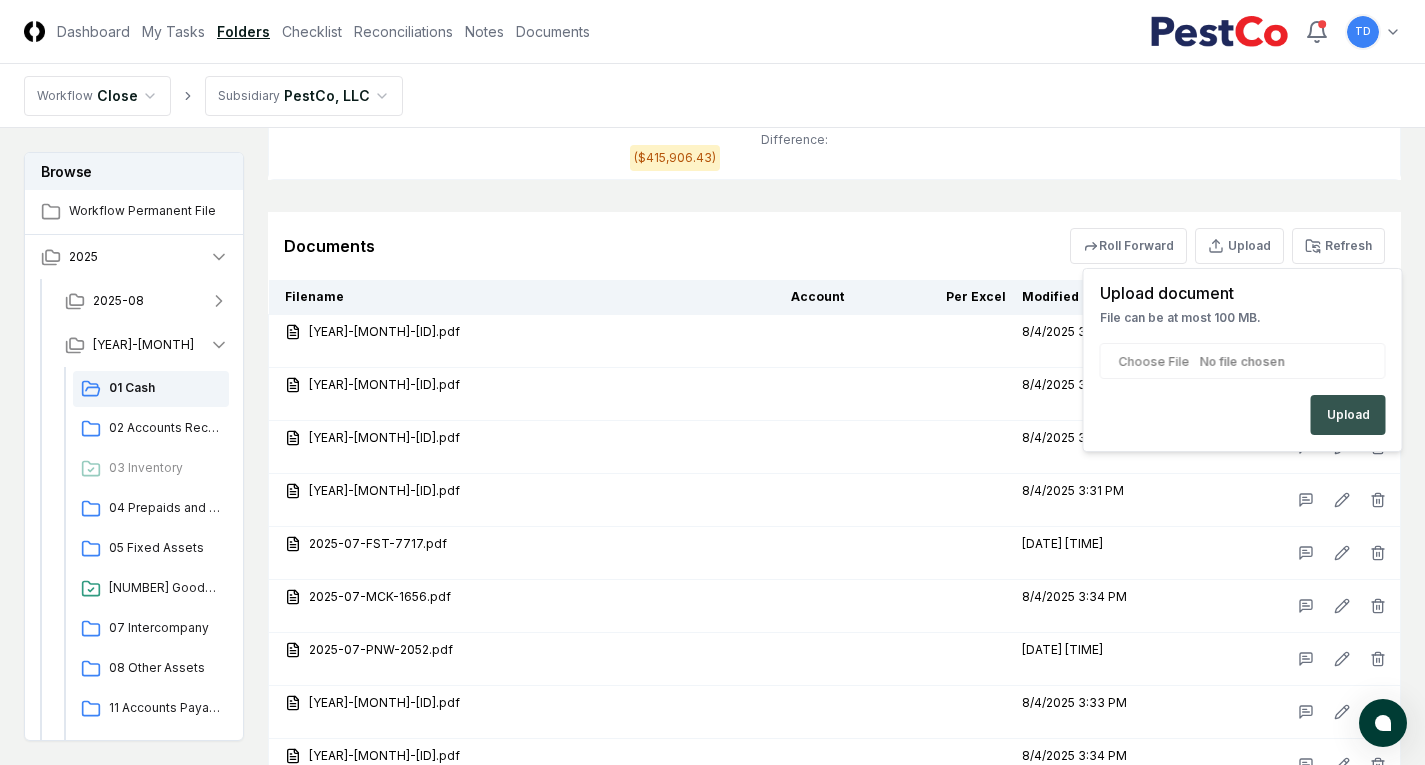 click on "Upload" at bounding box center [1348, 415] 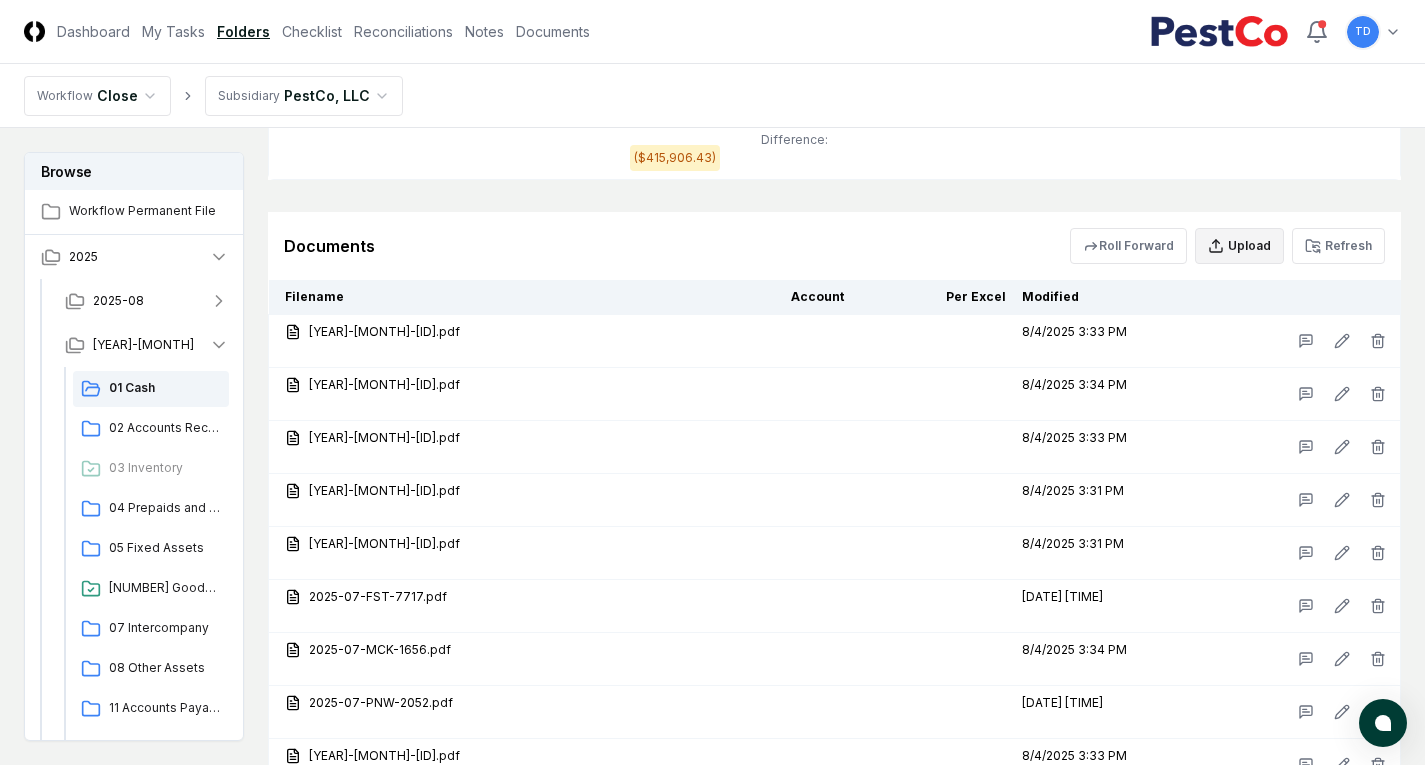 click 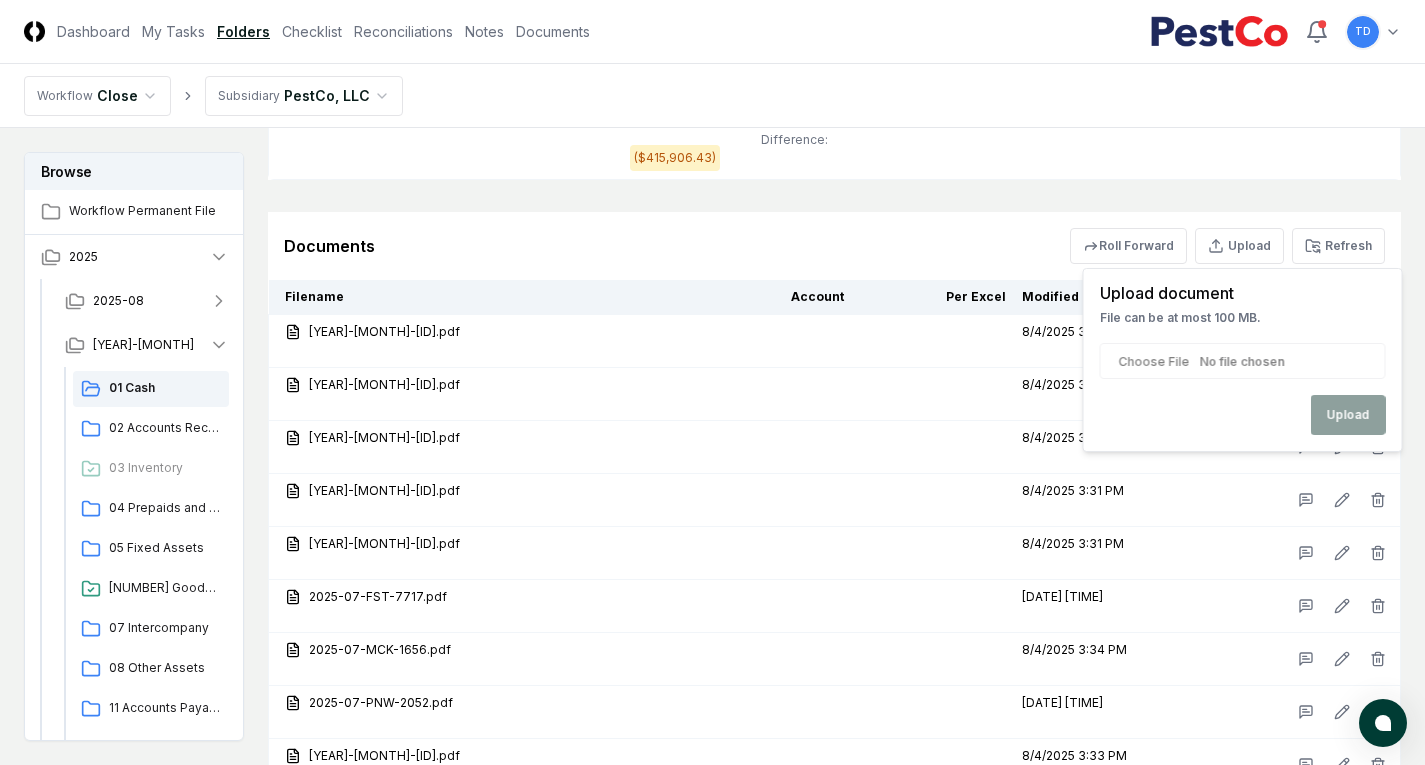click at bounding box center (1243, 361) 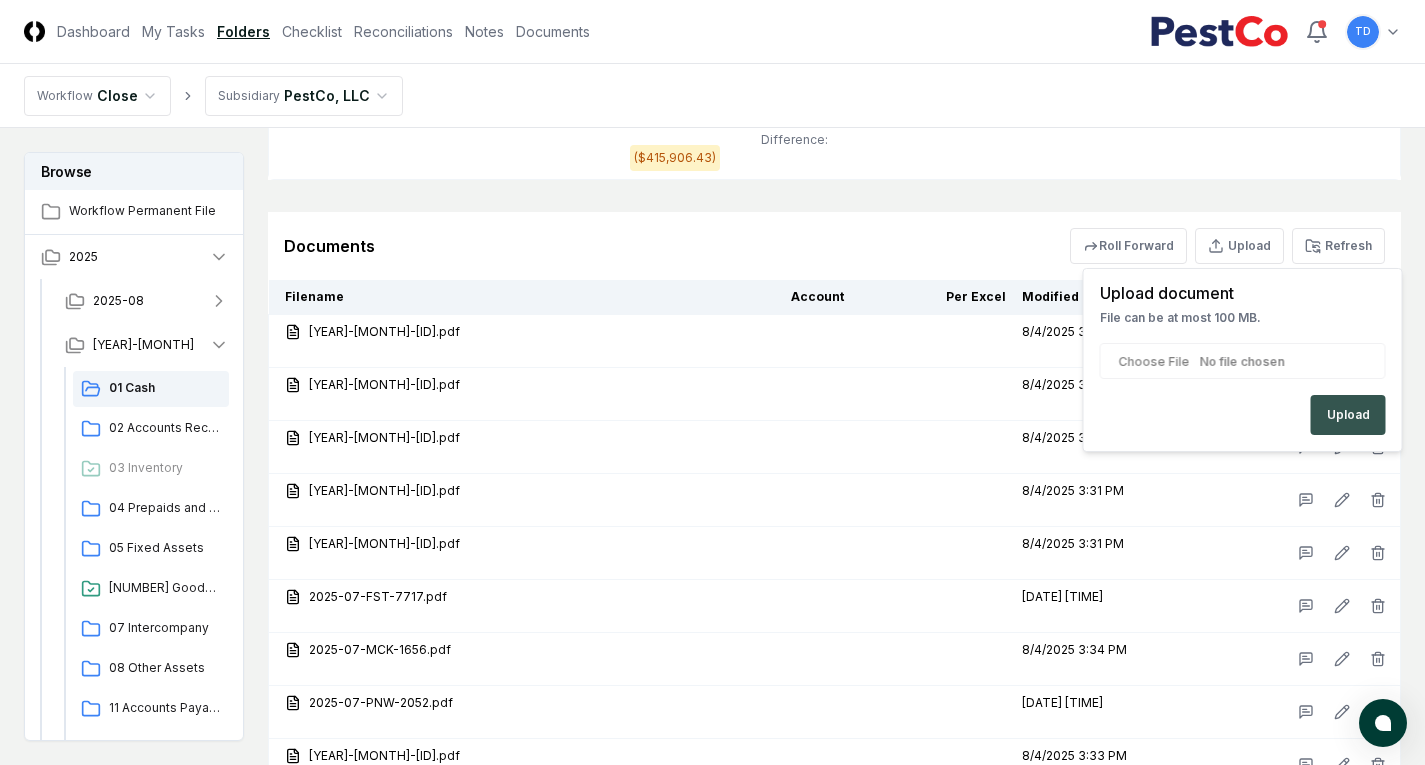 click on "Upload" at bounding box center (1348, 415) 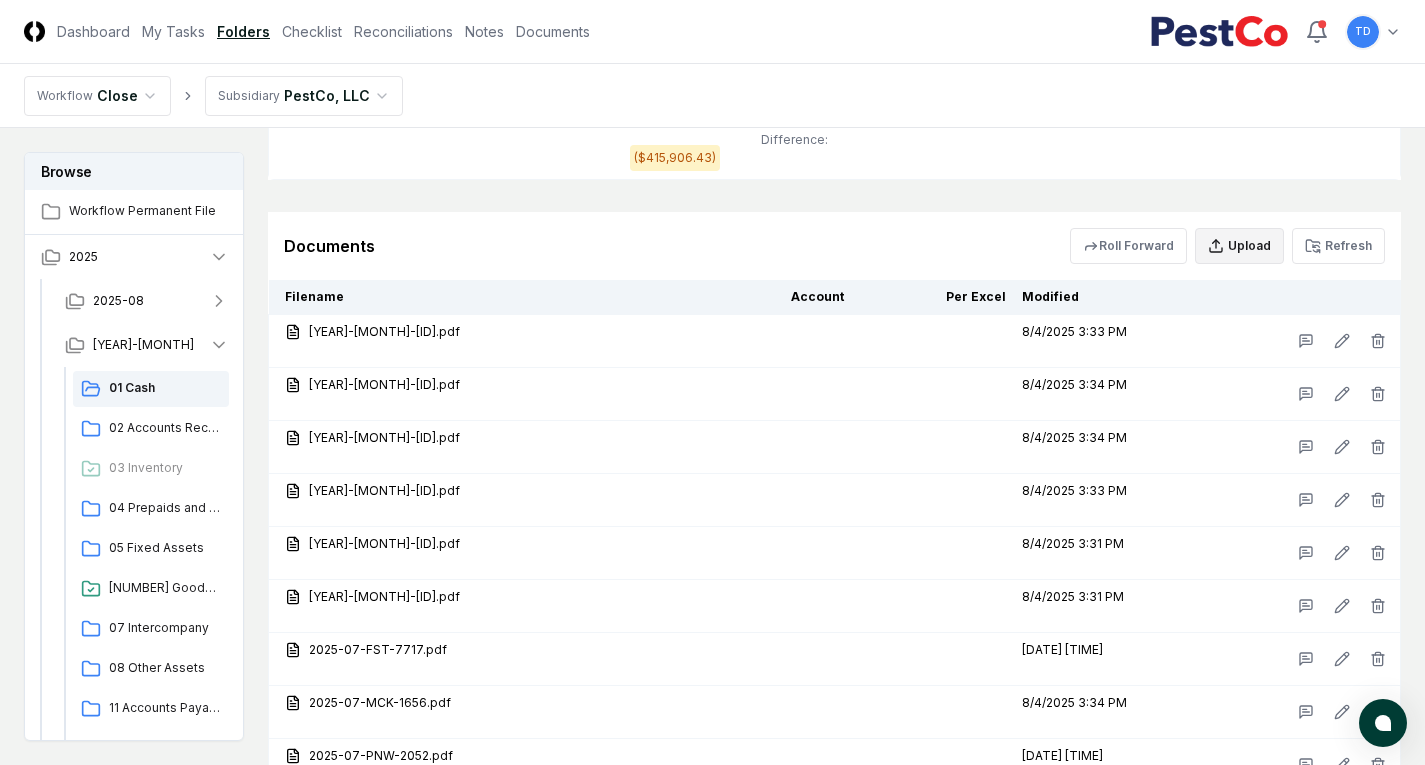 click on "Upload" at bounding box center (1239, 246) 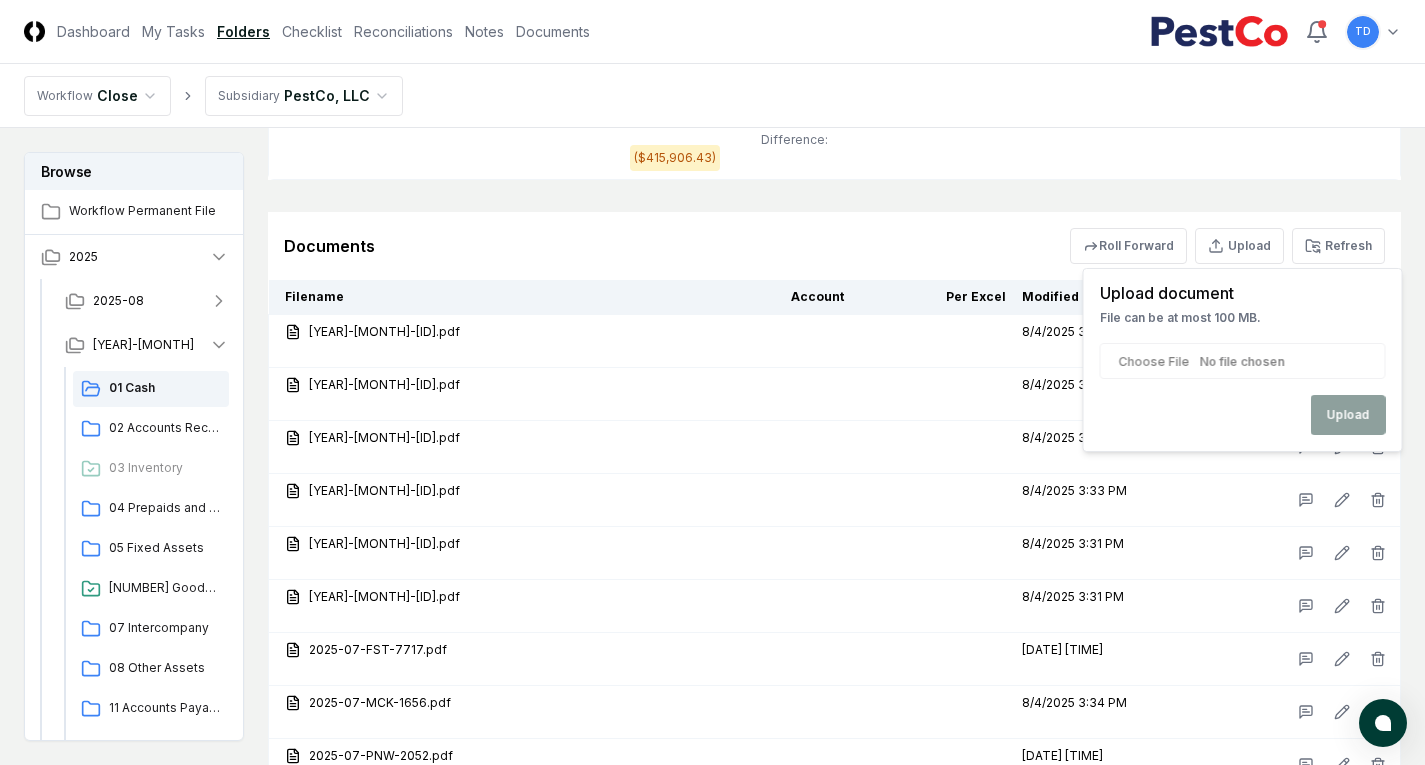 click at bounding box center [1243, 361] 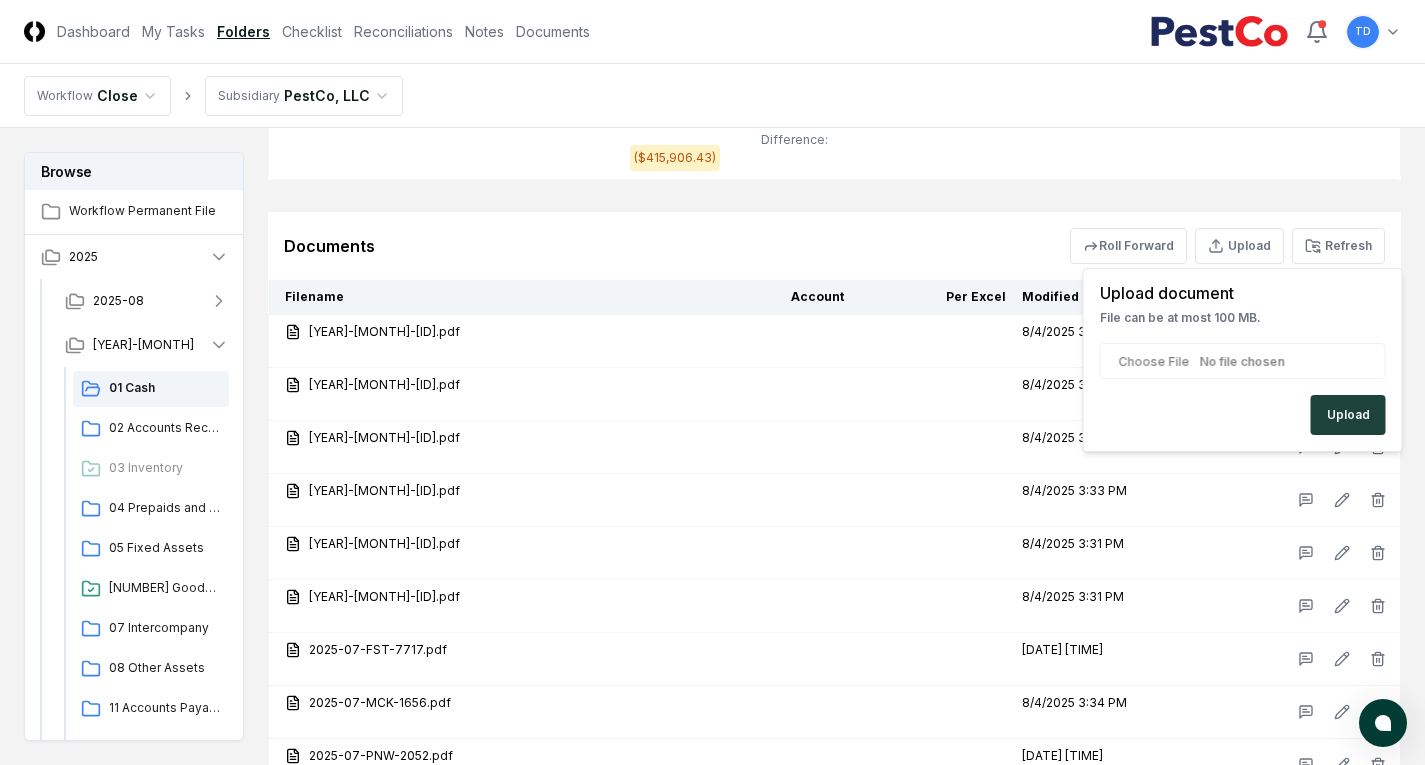 click on "Upload" at bounding box center (1348, 415) 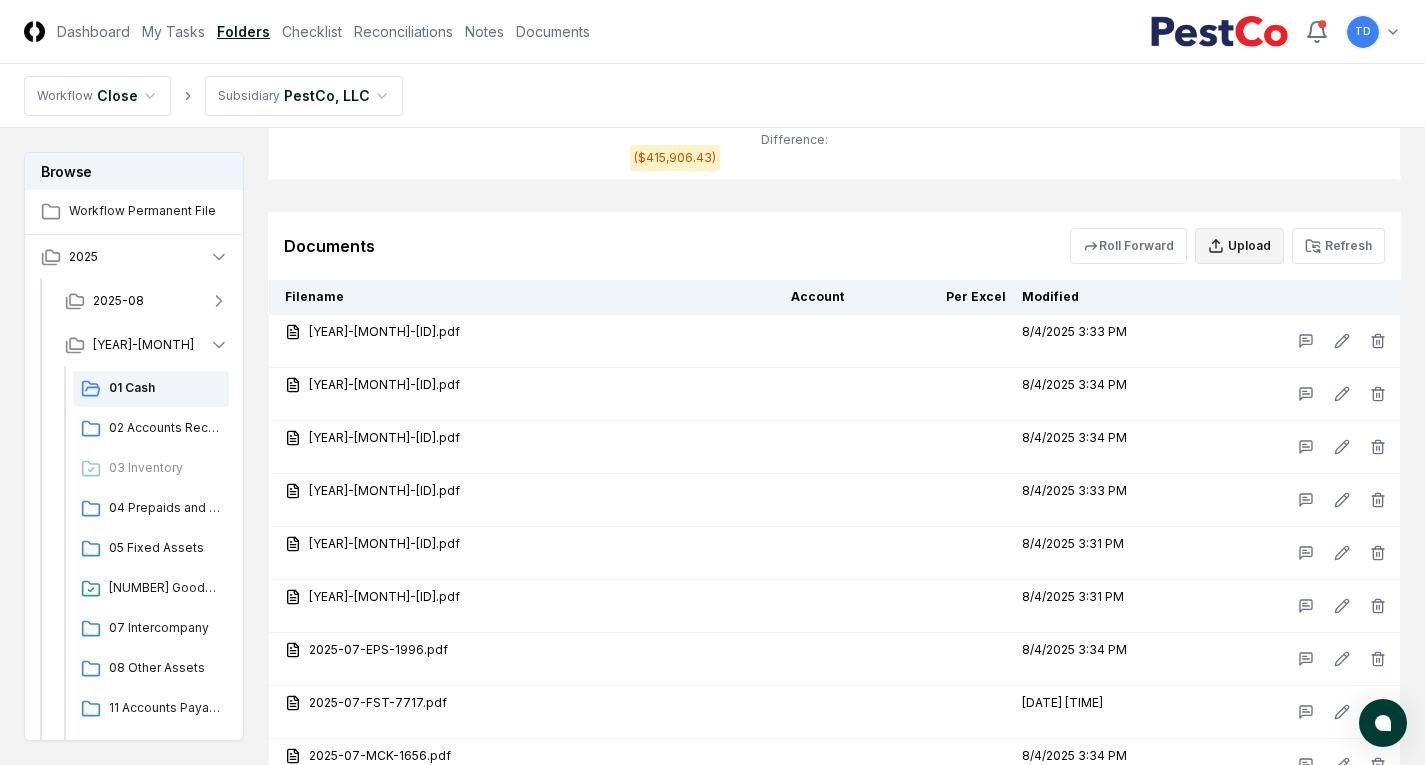 click on "Upload" at bounding box center [1239, 246] 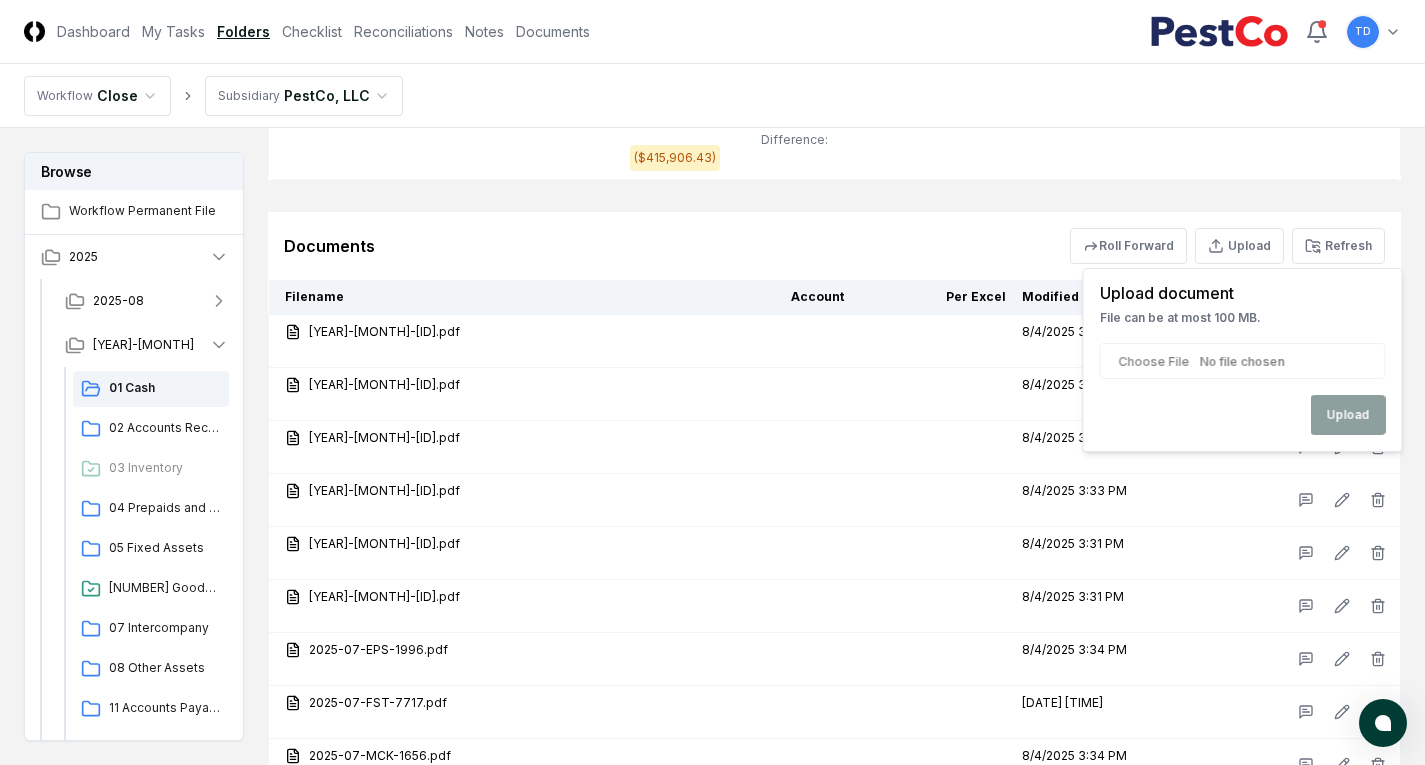 click at bounding box center [1243, 361] 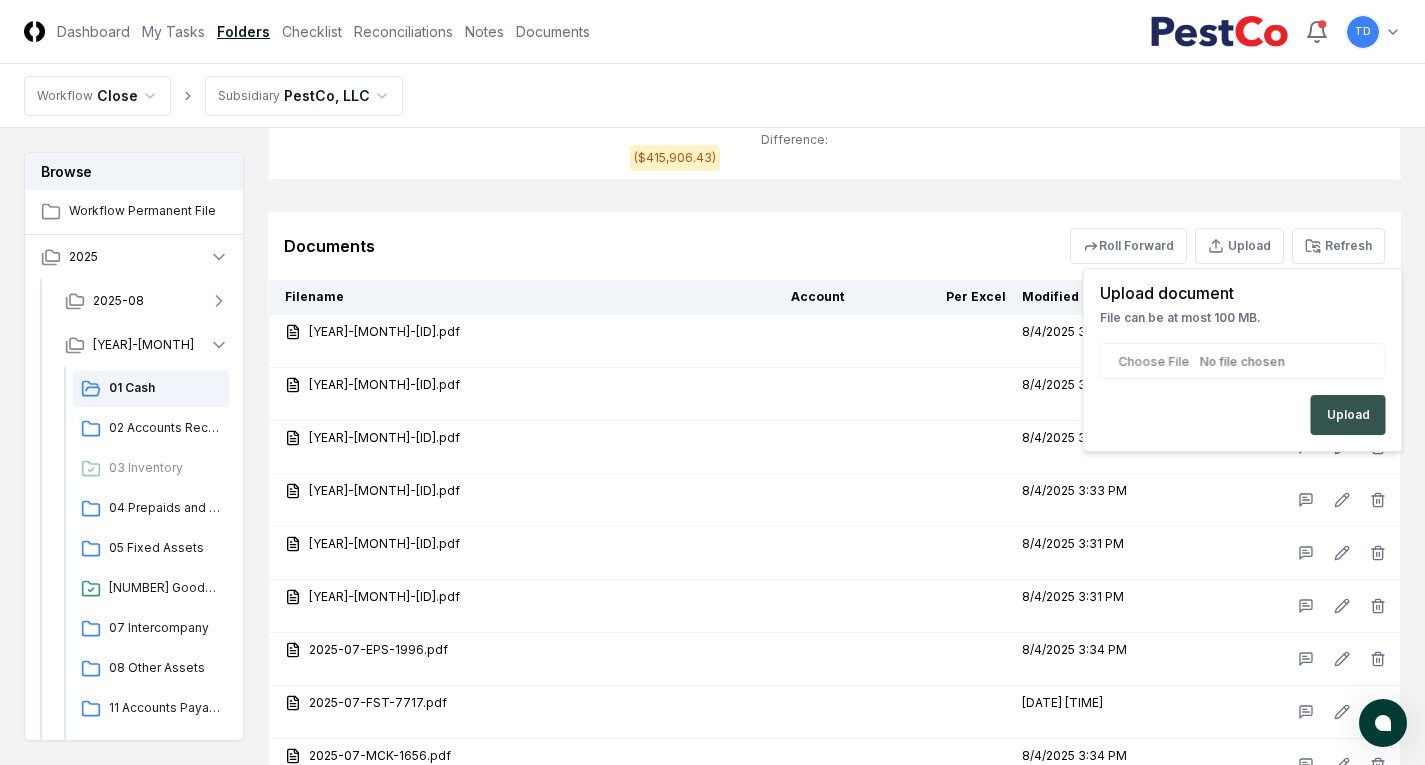 click on "Upload" at bounding box center [1348, 415] 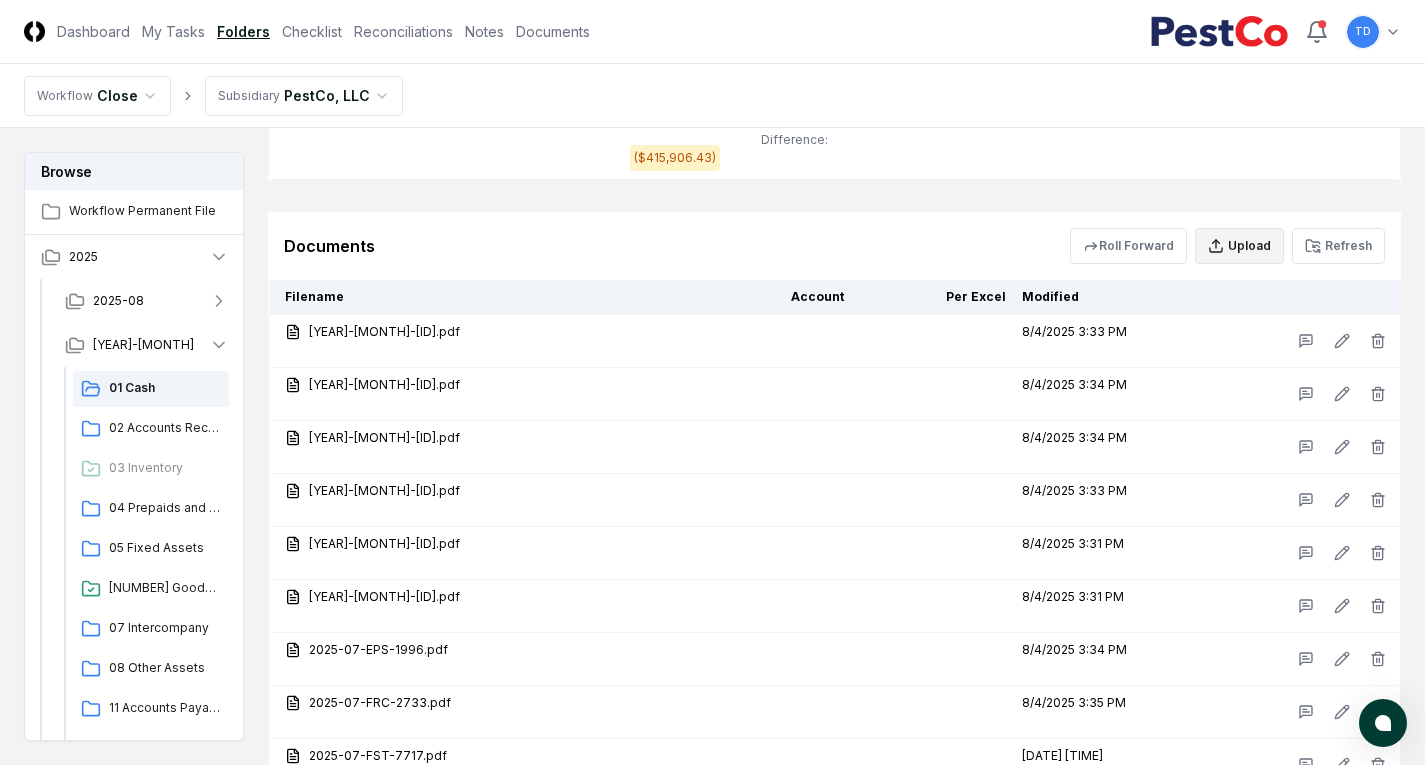 click 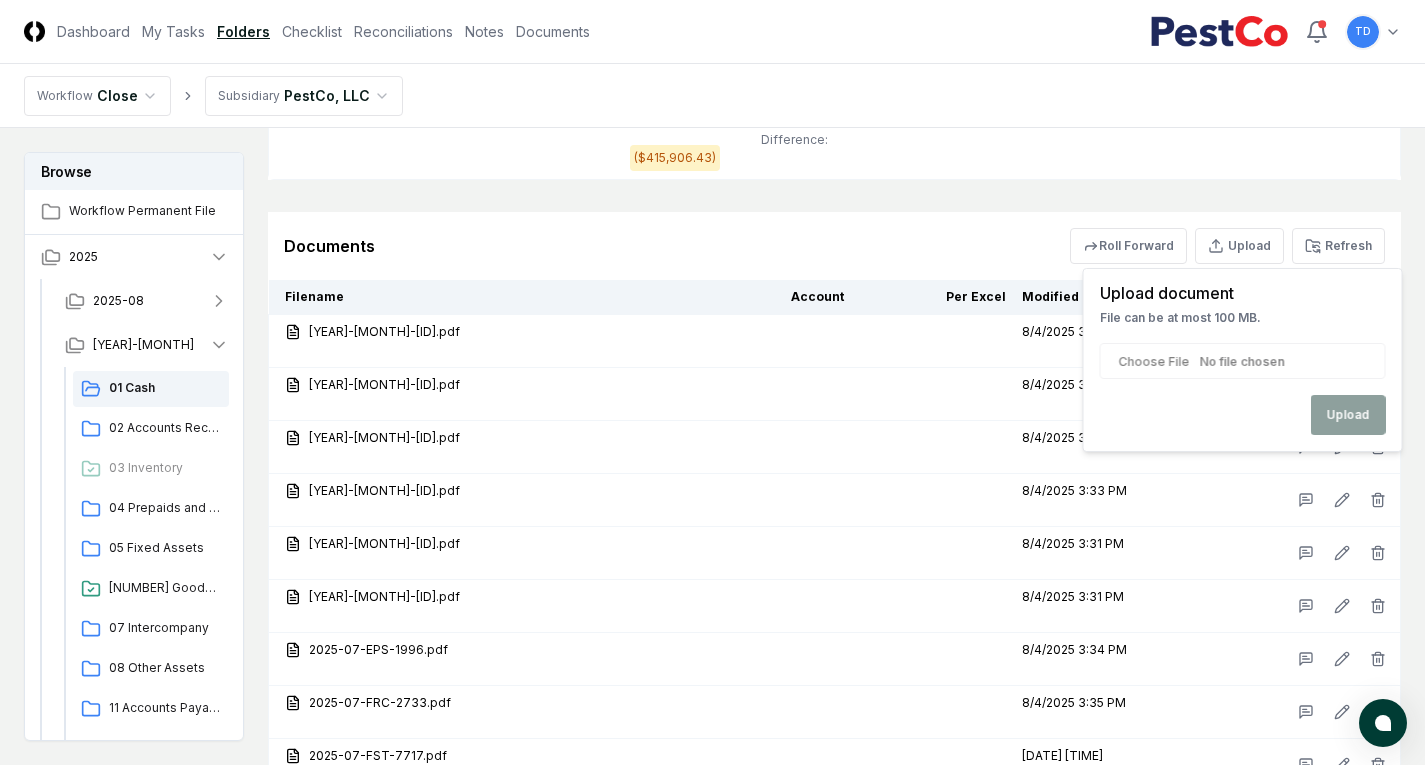 click at bounding box center [1243, 361] 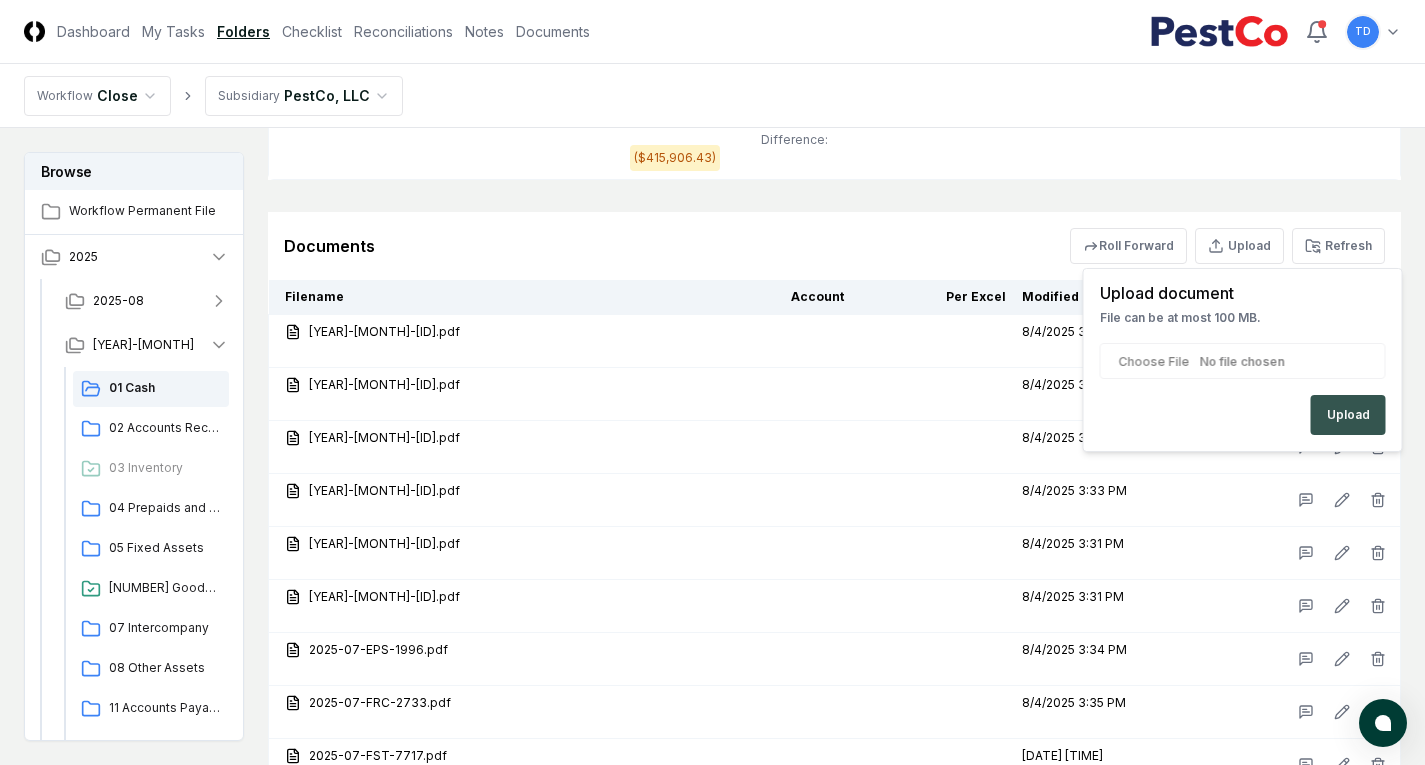 click on "Upload" at bounding box center (1348, 415) 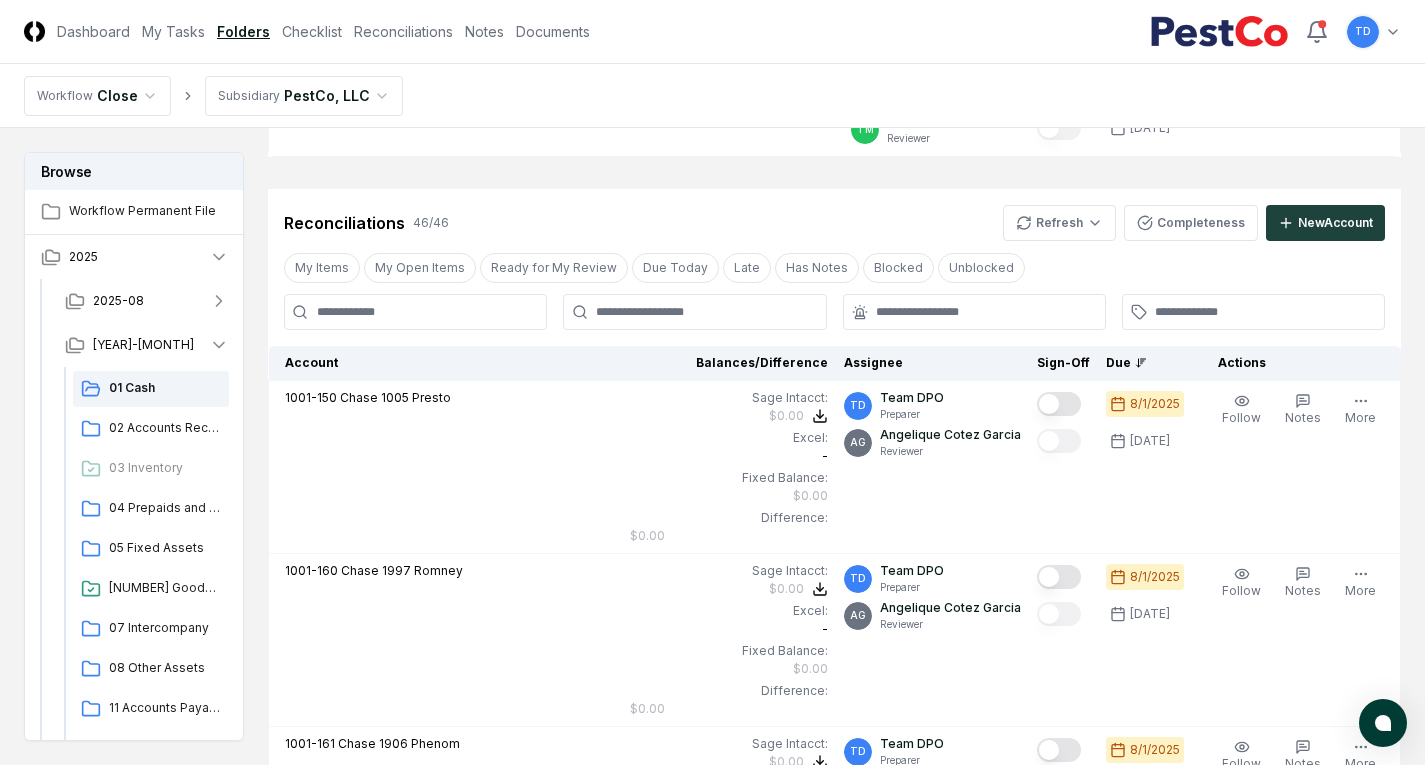 scroll, scrollTop: 720, scrollLeft: 0, axis: vertical 